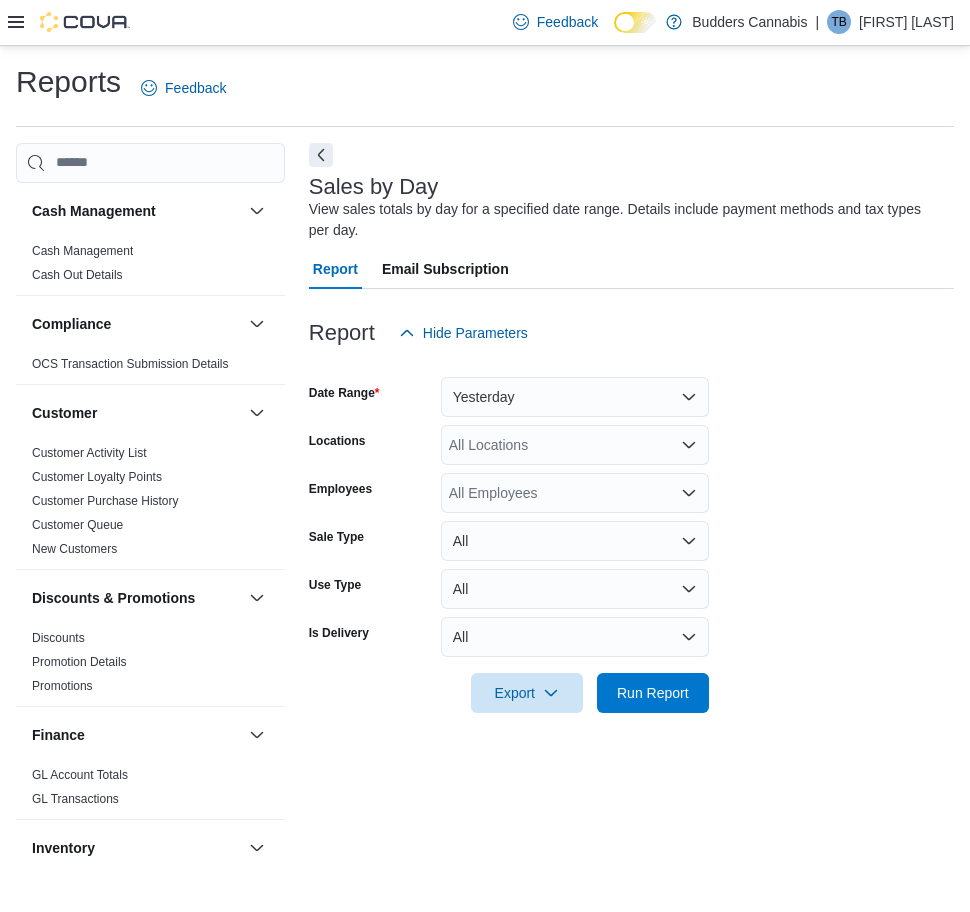 scroll, scrollTop: 0, scrollLeft: 0, axis: both 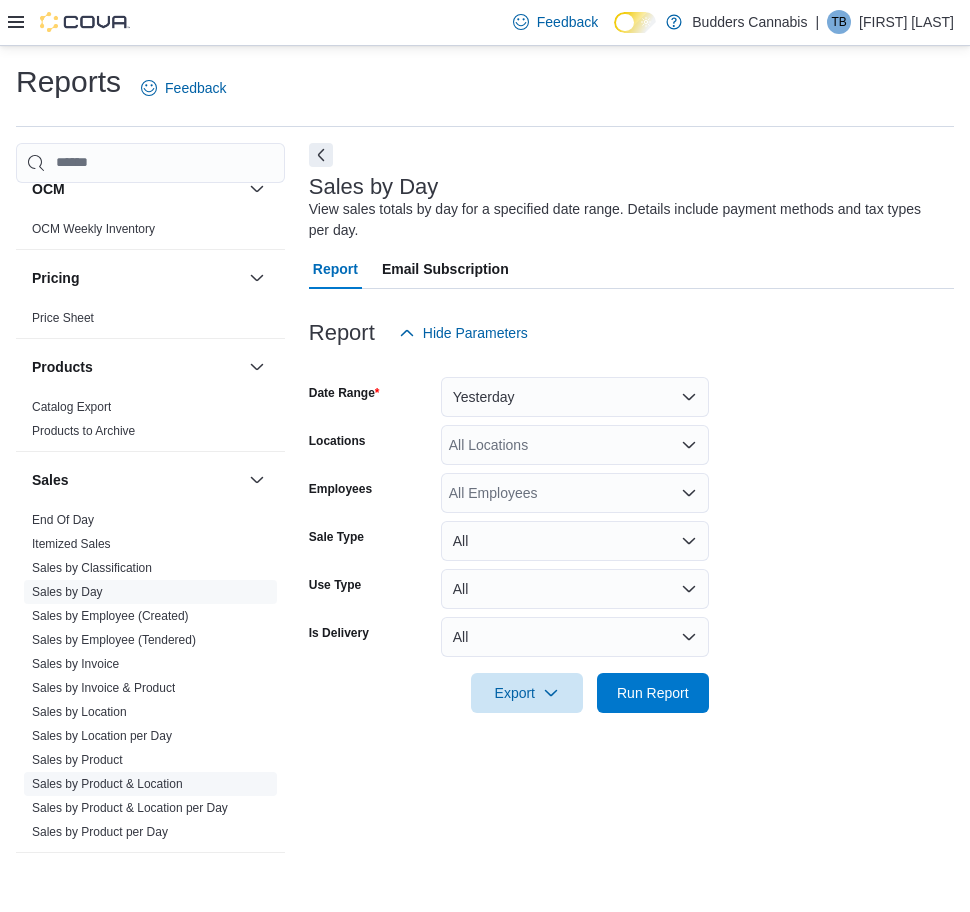 click on "Sales by Product & Location" at bounding box center (107, 784) 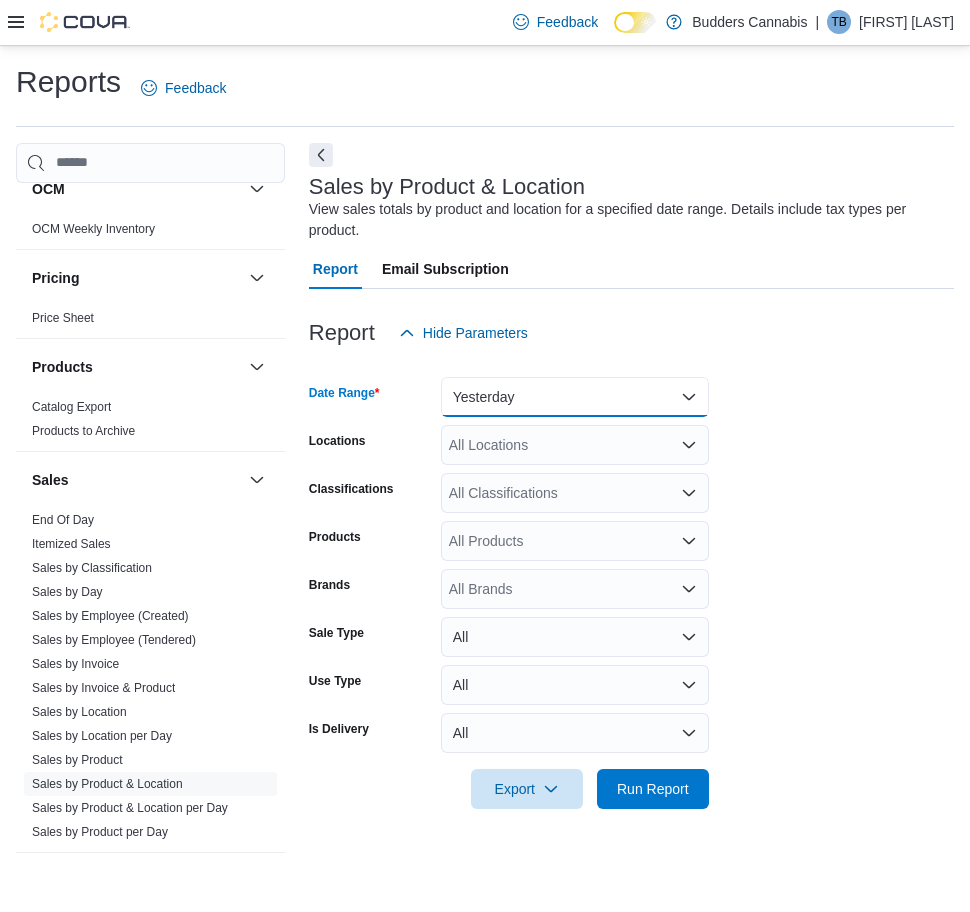 click on "Yesterday" at bounding box center (575, 397) 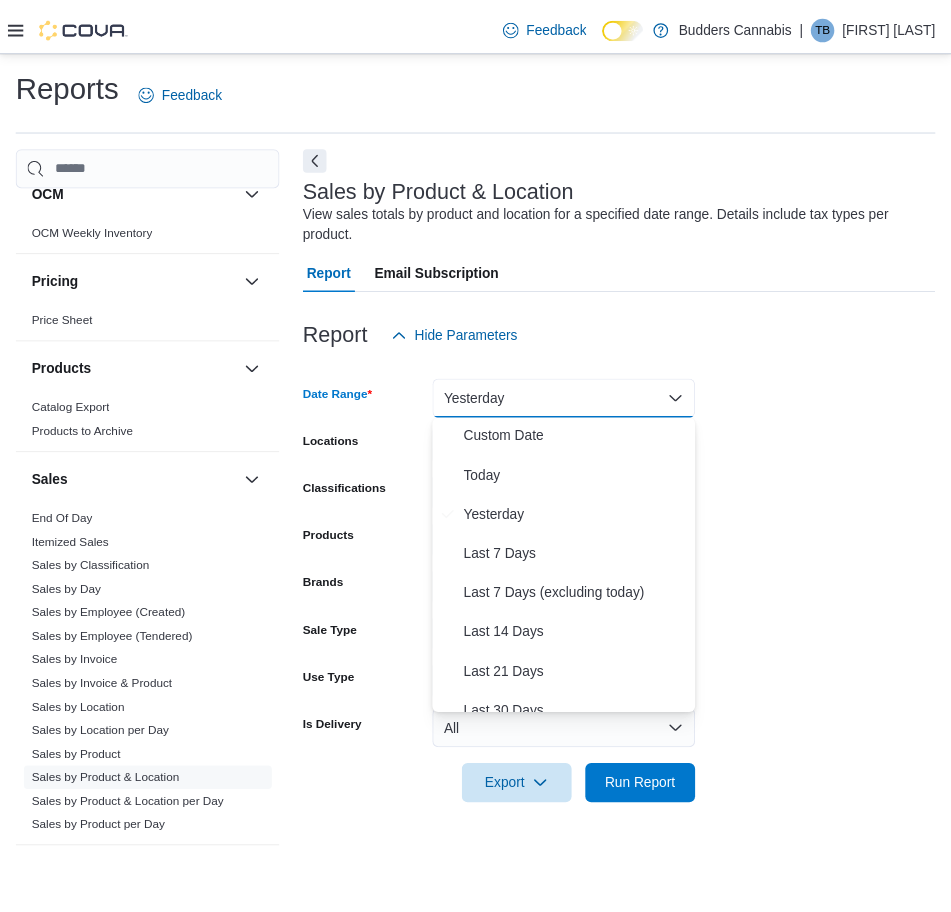 scroll, scrollTop: 0, scrollLeft: 0, axis: both 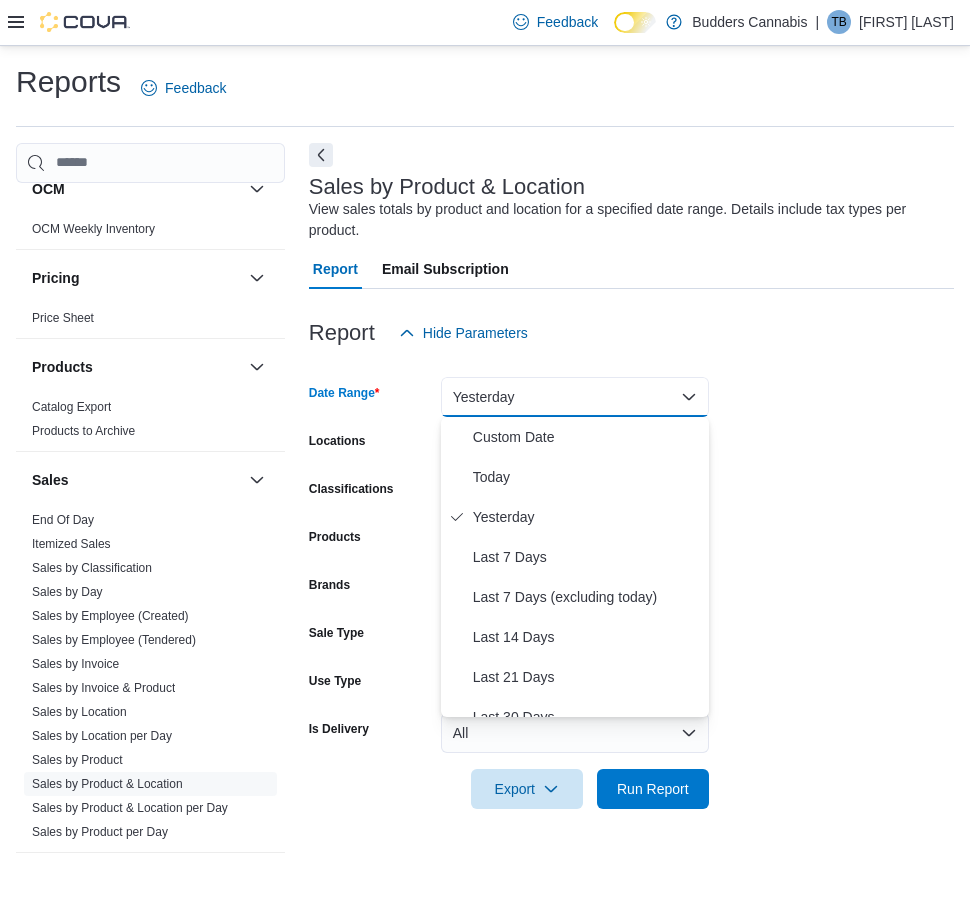 click on "Date Range Yesterday Locations All Locations Classifications All Classifications Products All Products Brands All Brands Sale Type All Use Type All Is Delivery All Export  Run Report" at bounding box center [631, 581] 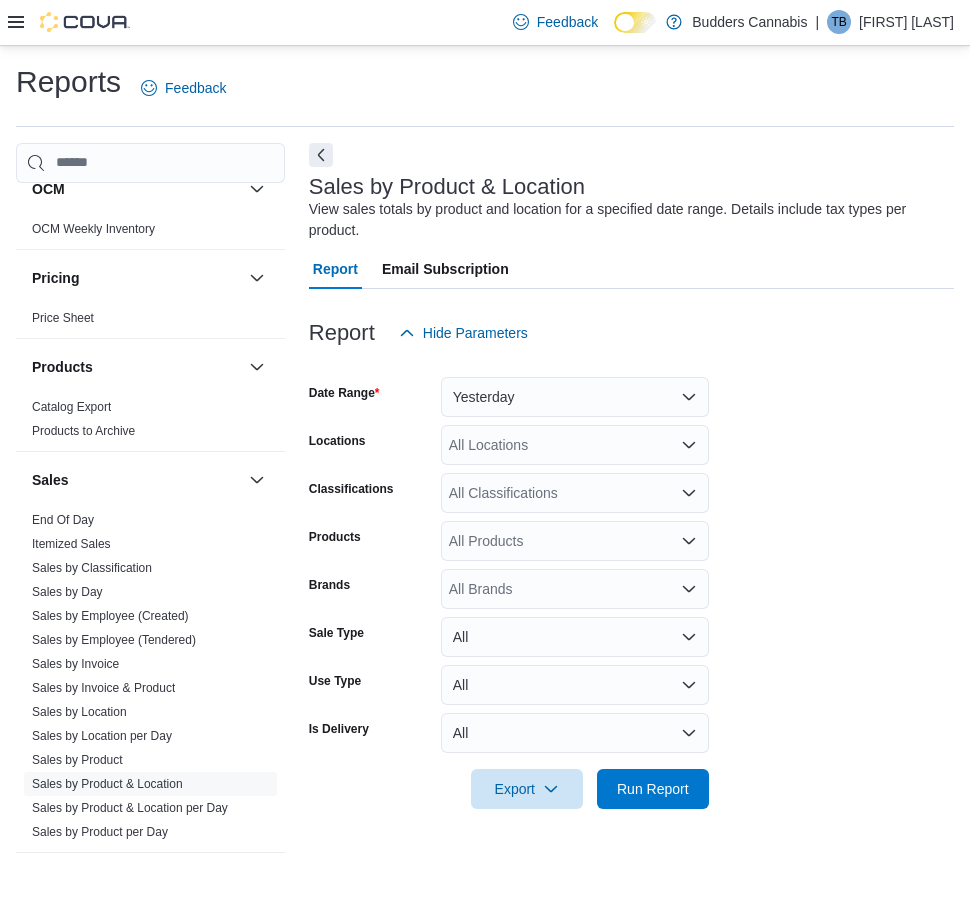 click on "Date Range Yesterday Locations All Locations Classifications All Classifications Products All Products Brands All Brands Sale Type All Use Type All Is Delivery All Export  Run Report" at bounding box center [631, 581] 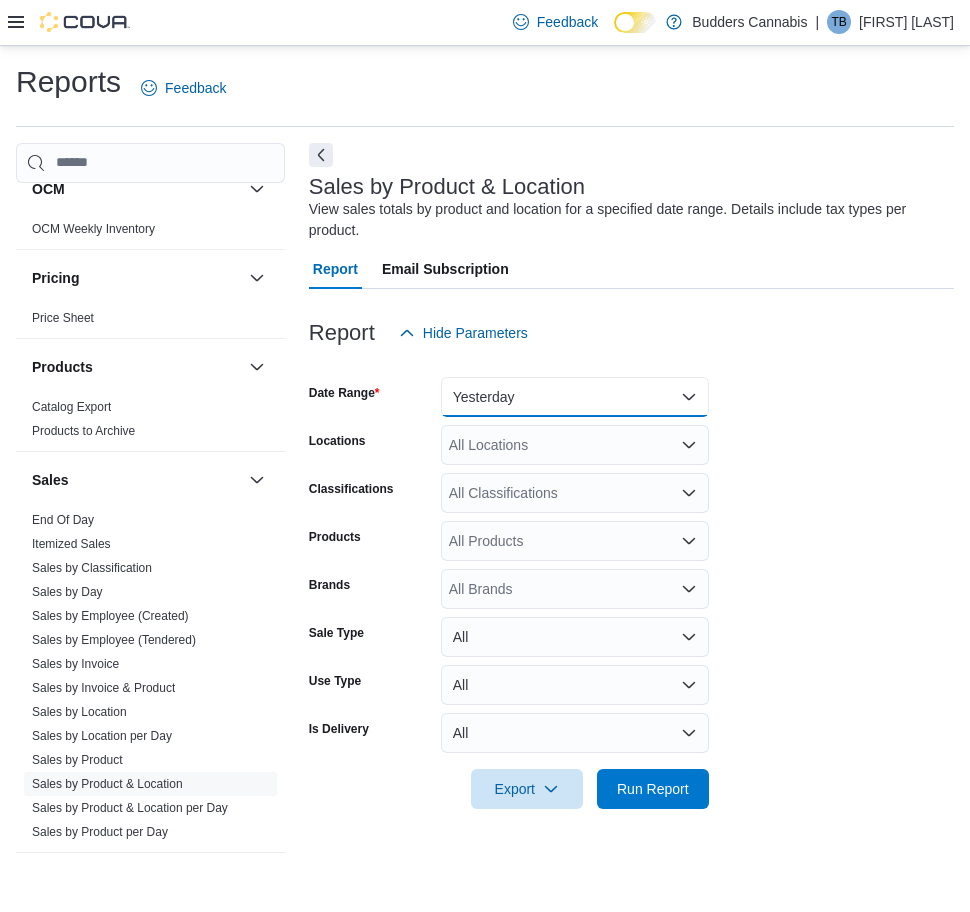 click on "Yesterday" at bounding box center (575, 397) 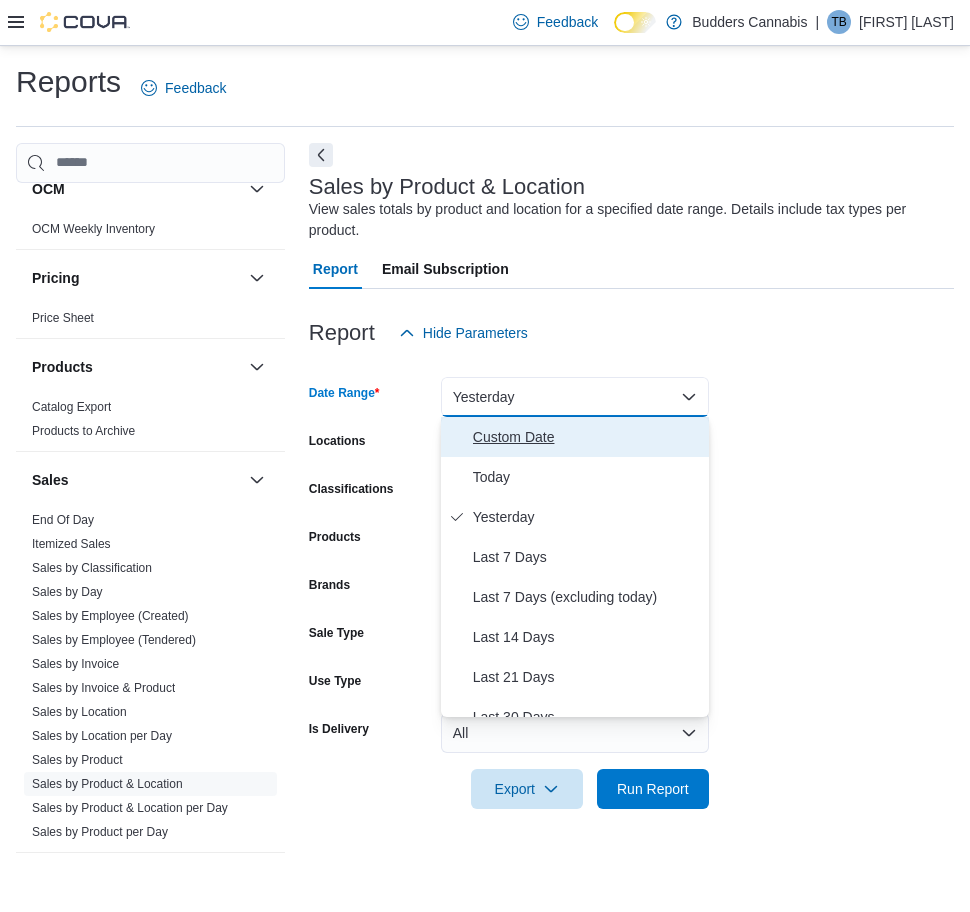 click on "Custom Date" at bounding box center [587, 437] 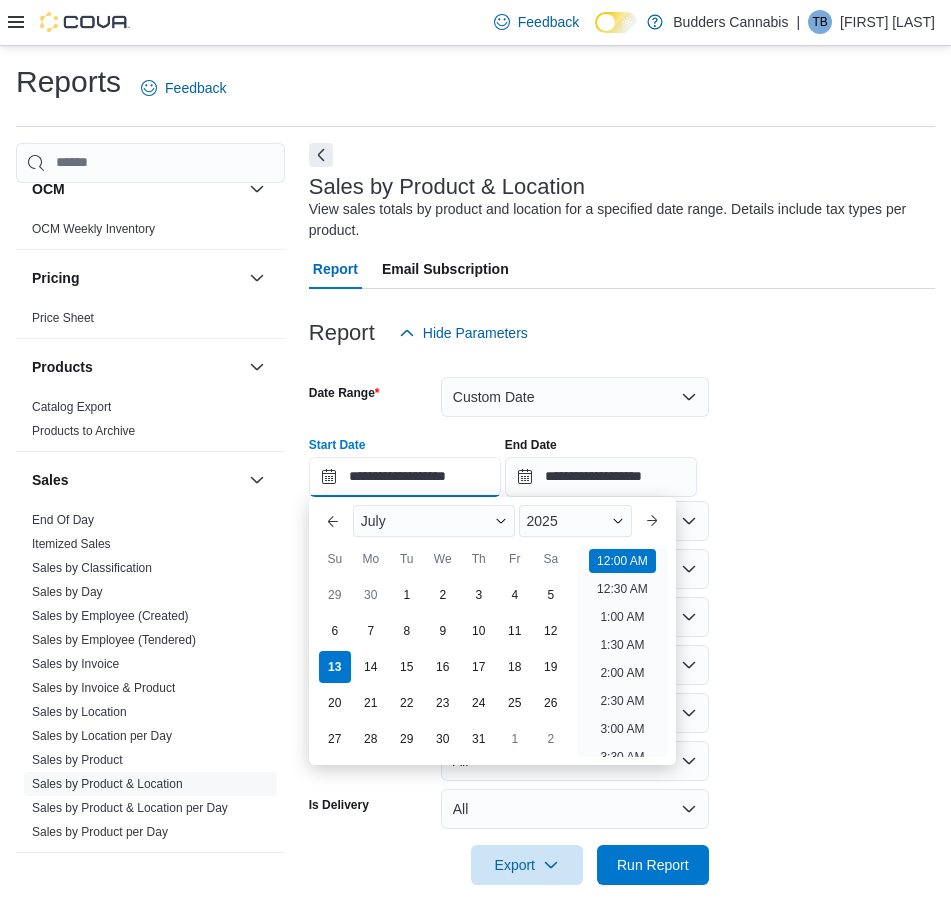 click on "**********" at bounding box center [405, 477] 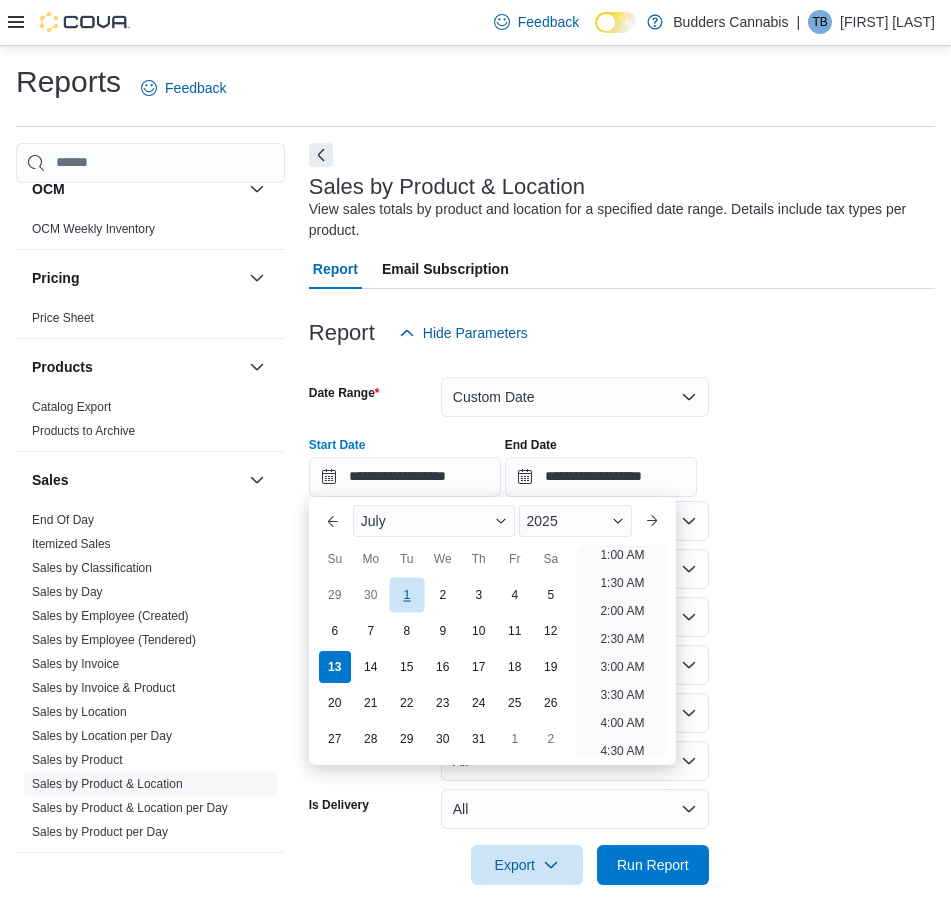 click on "1" at bounding box center (406, 594) 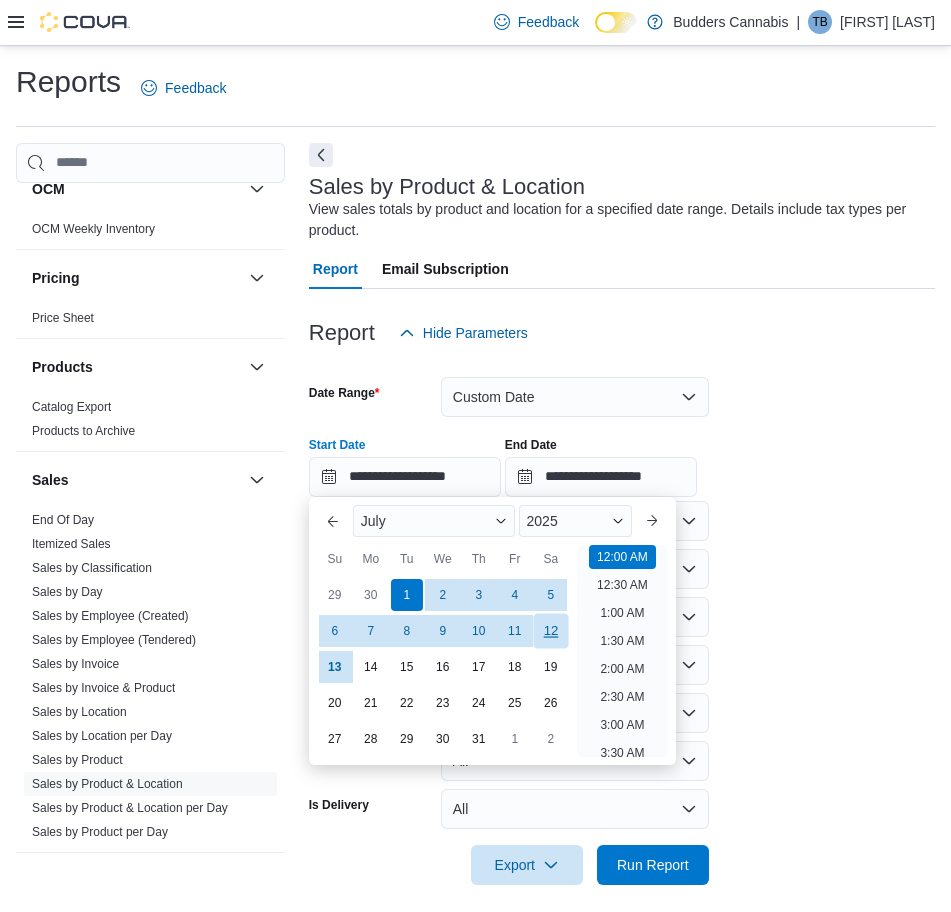 click on "12" at bounding box center [550, 630] 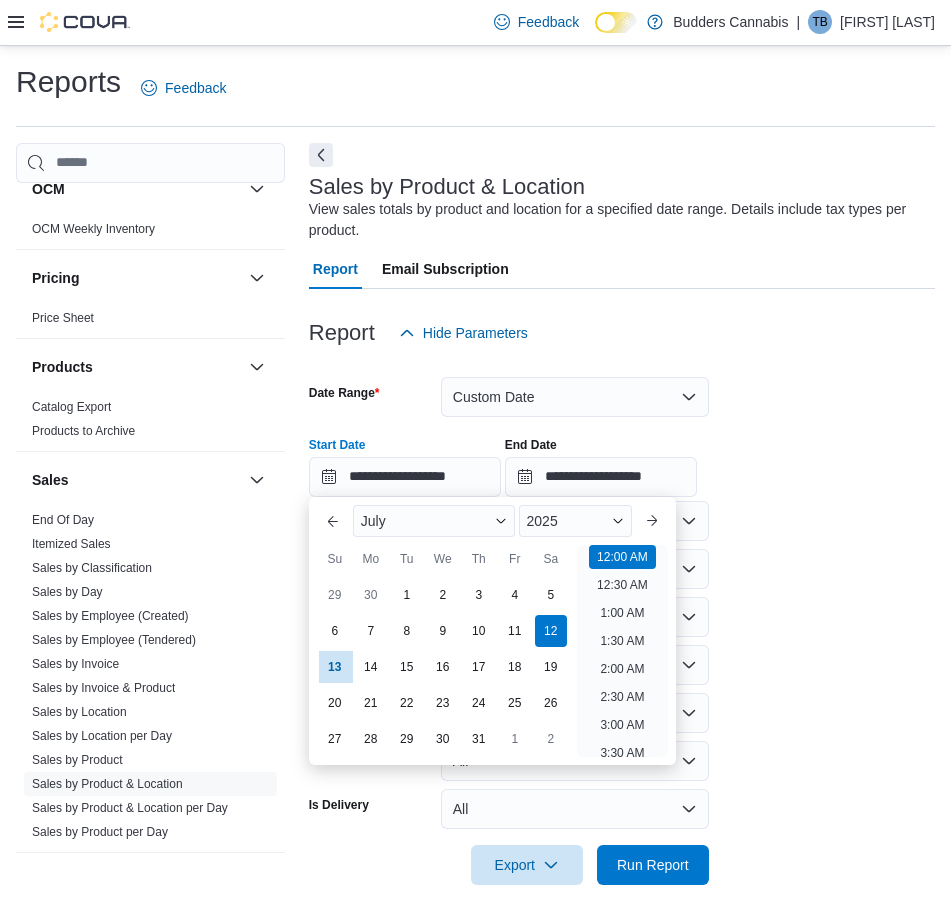 click on "**********" at bounding box center [622, 459] 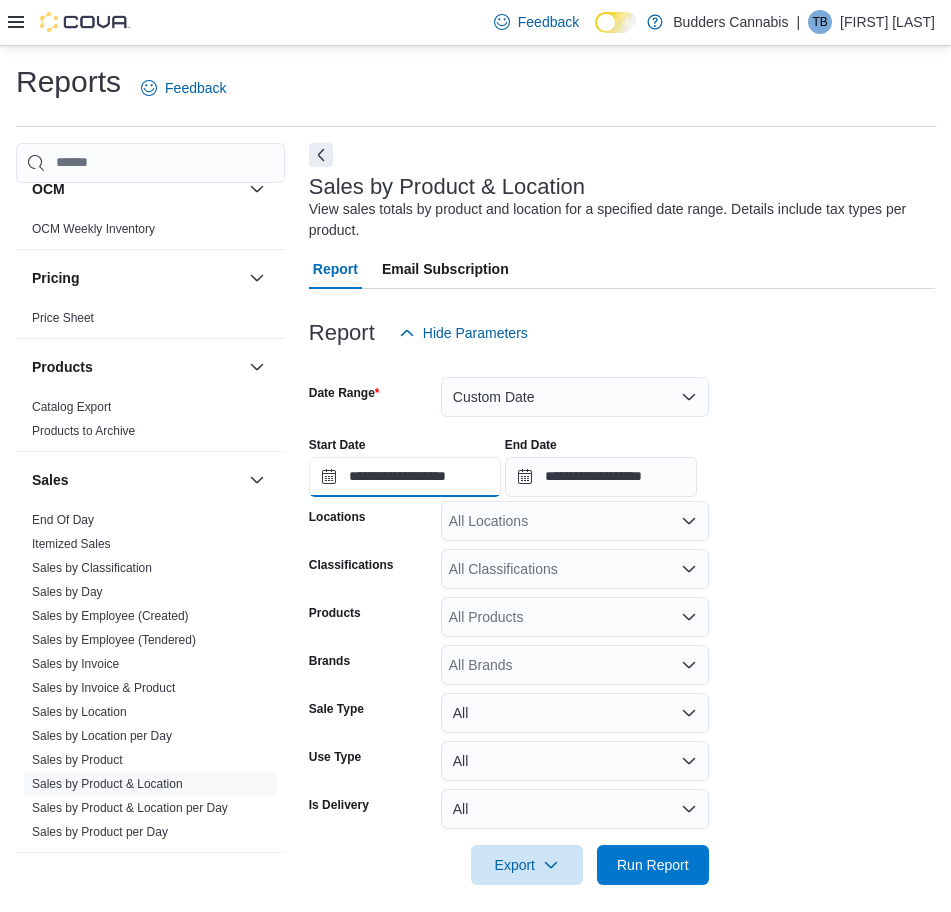 click on "**********" at bounding box center [405, 477] 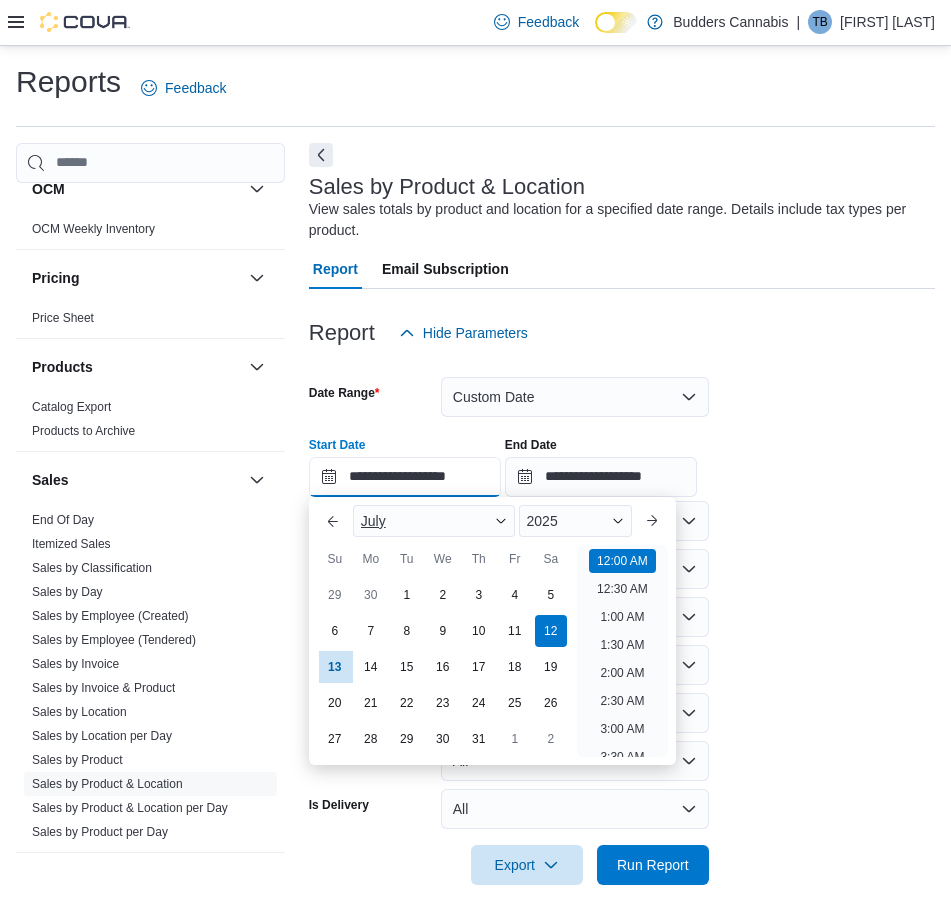scroll, scrollTop: 62, scrollLeft: 0, axis: vertical 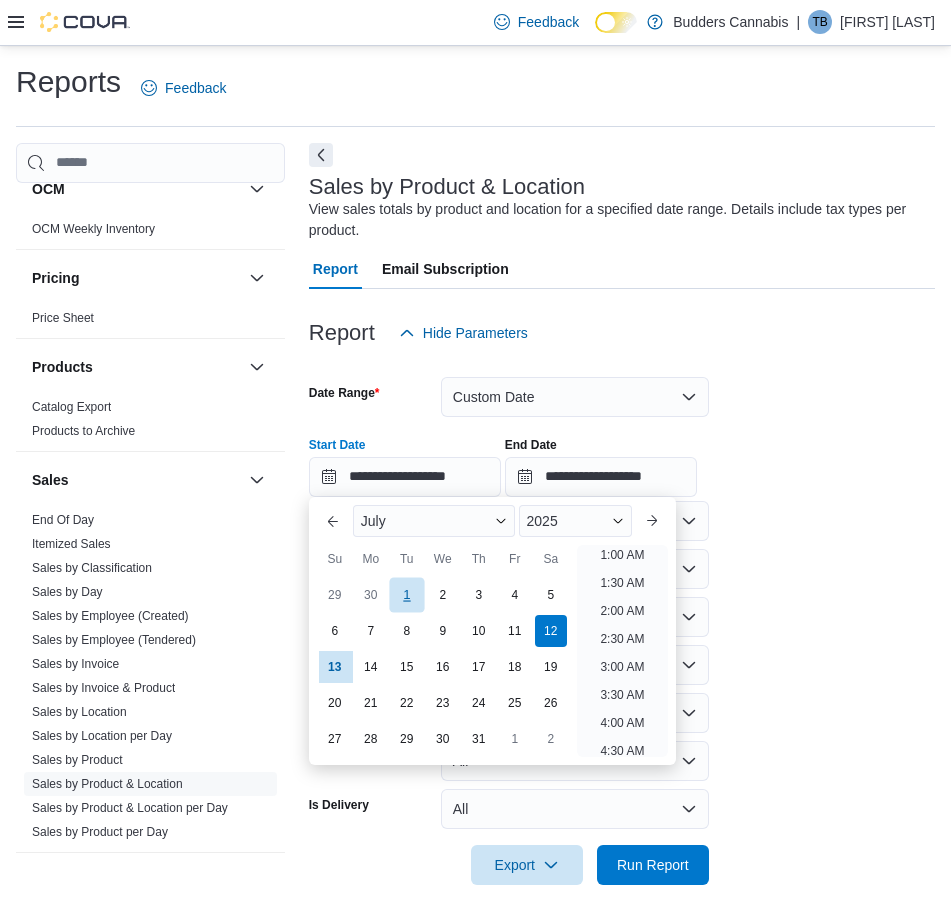 click on "1" at bounding box center [406, 594] 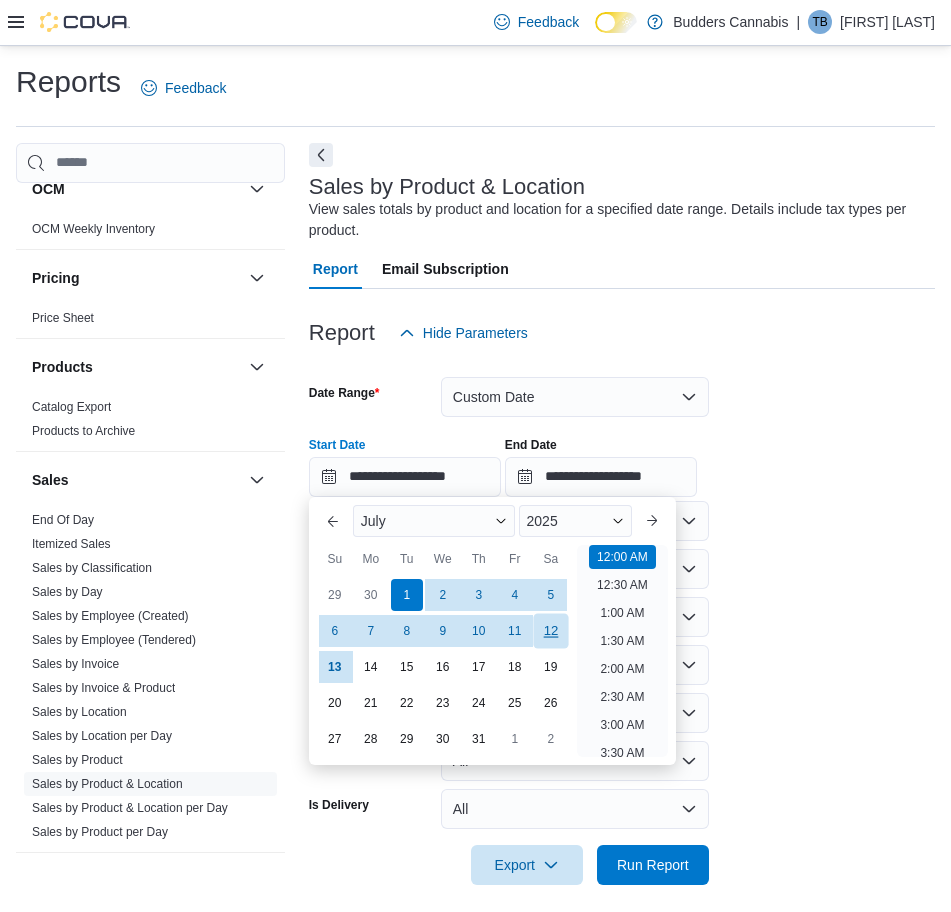 click on "12" at bounding box center [550, 630] 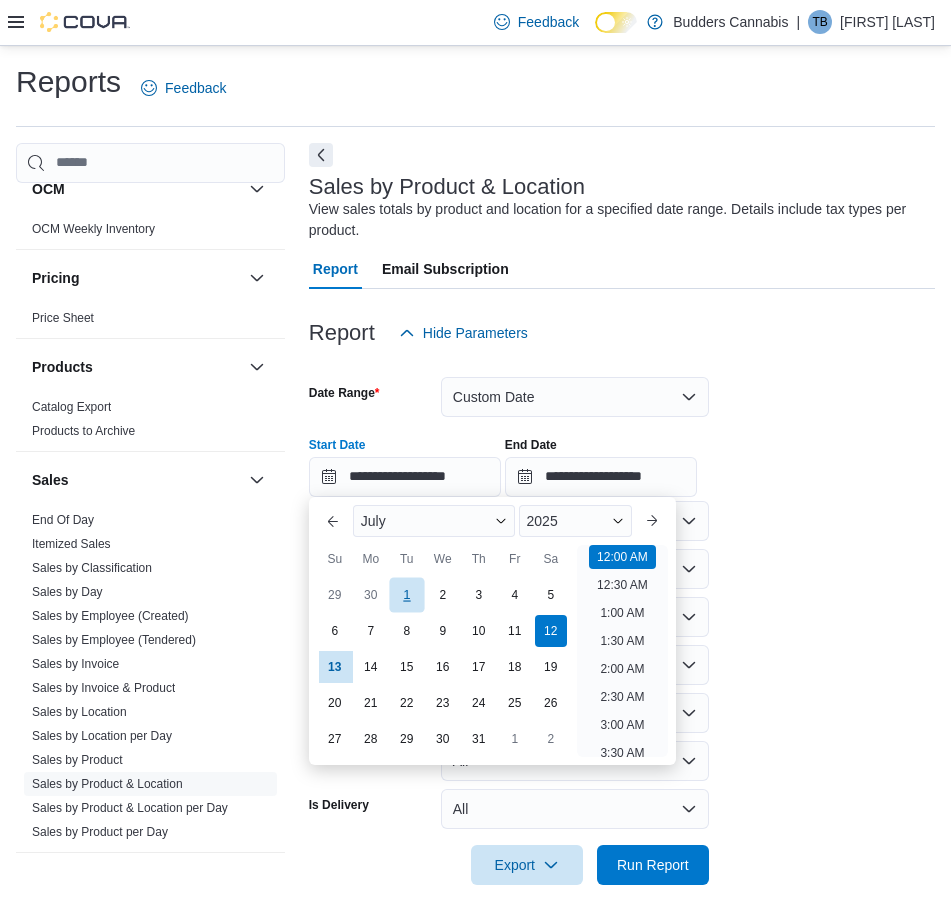 click on "1" at bounding box center [406, 594] 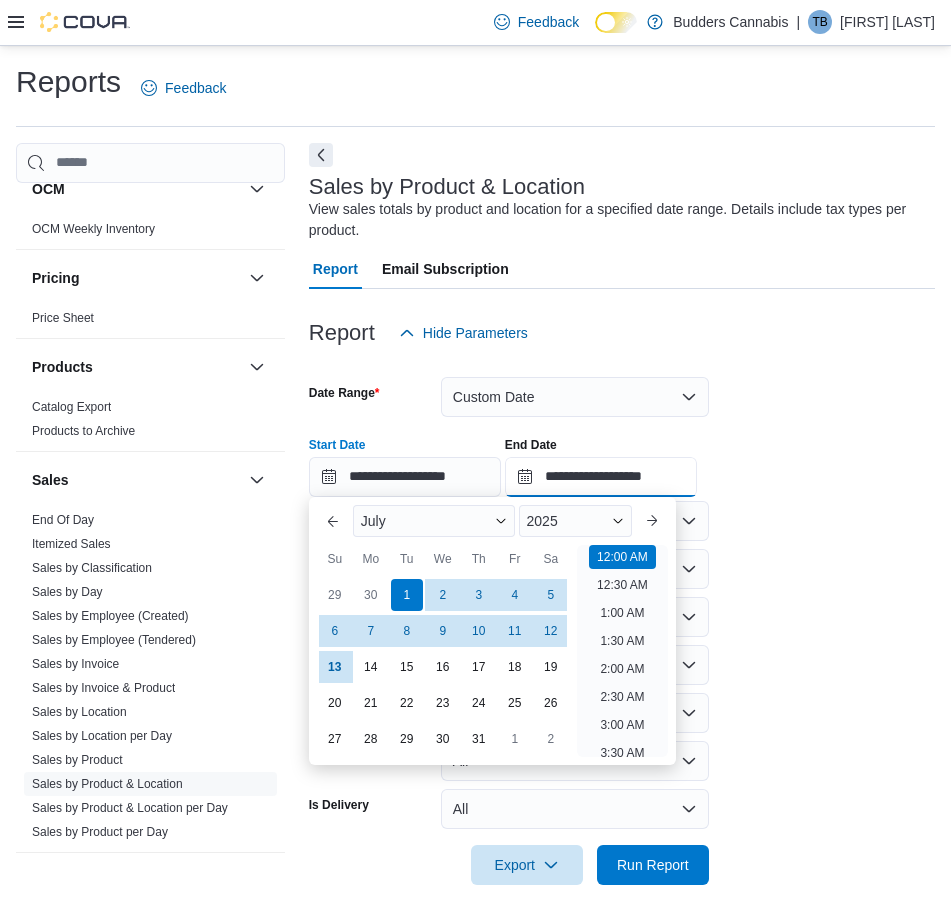 click on "**********" at bounding box center (601, 477) 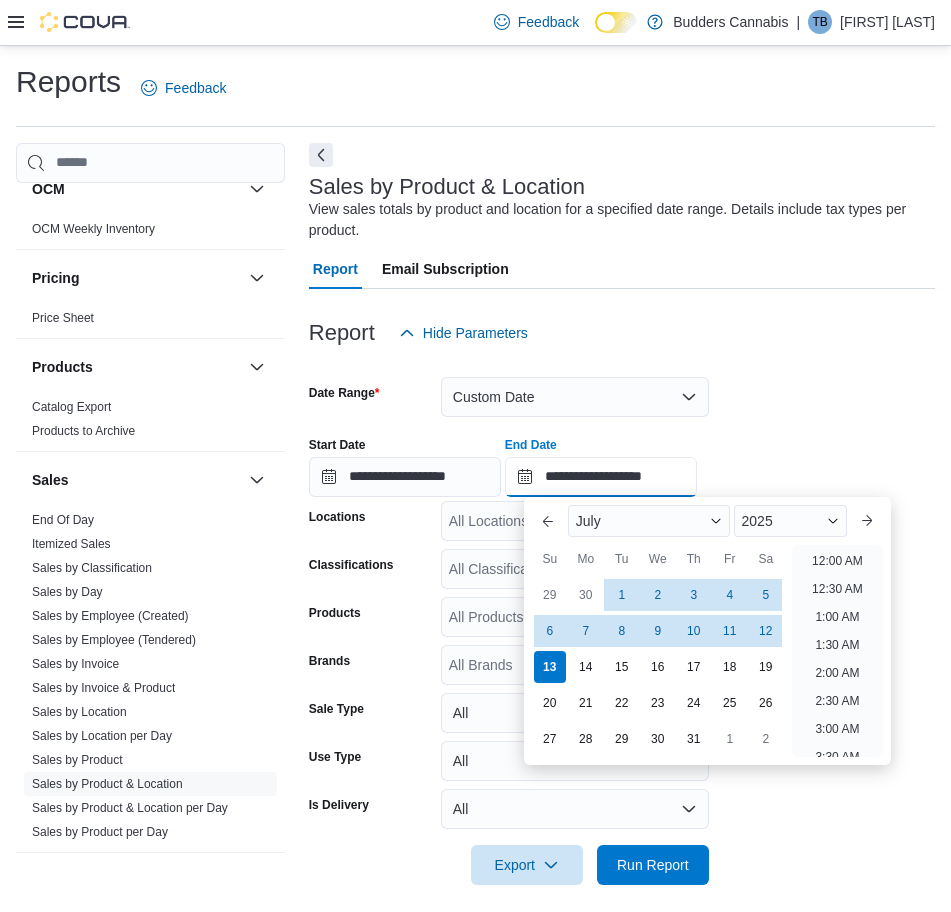 scroll, scrollTop: 1136, scrollLeft: 0, axis: vertical 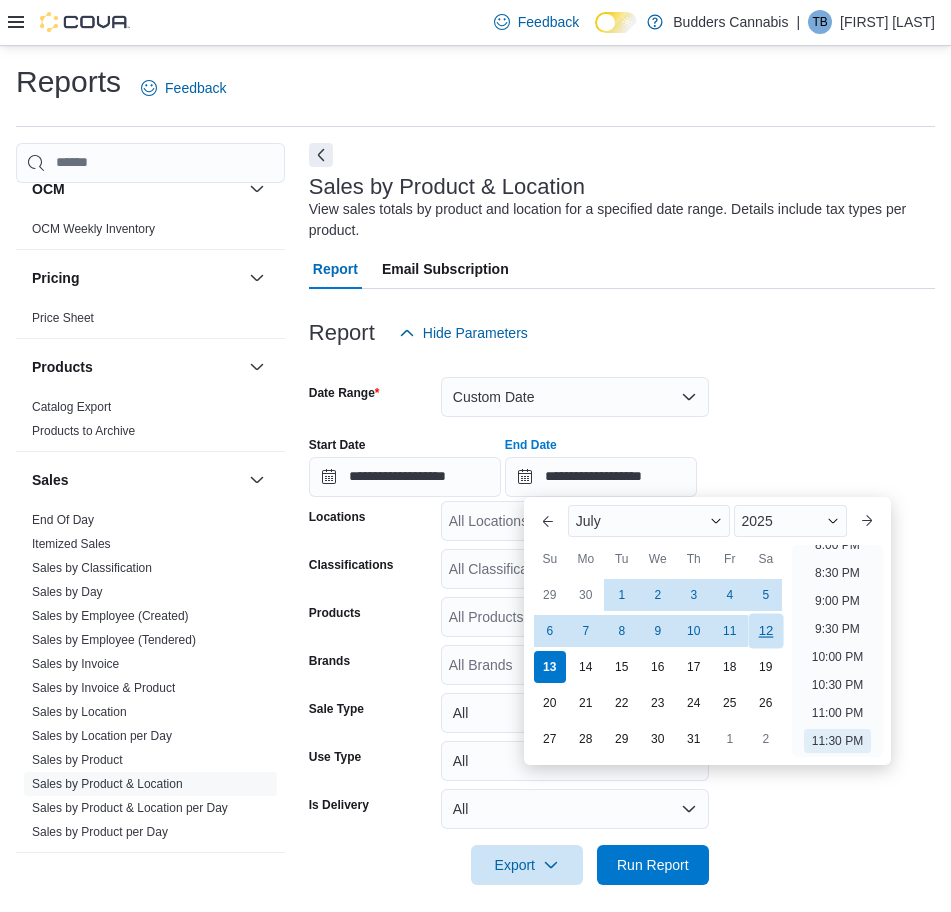 click on "12" at bounding box center [765, 630] 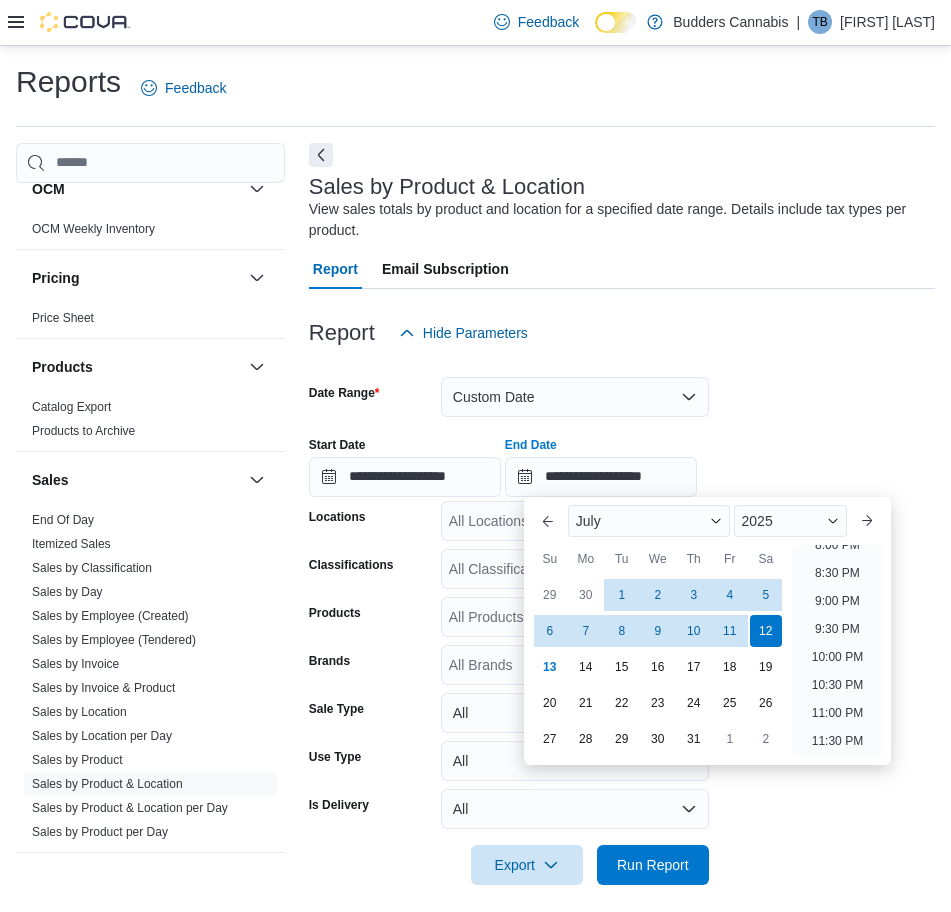 click on "**********" at bounding box center [622, 619] 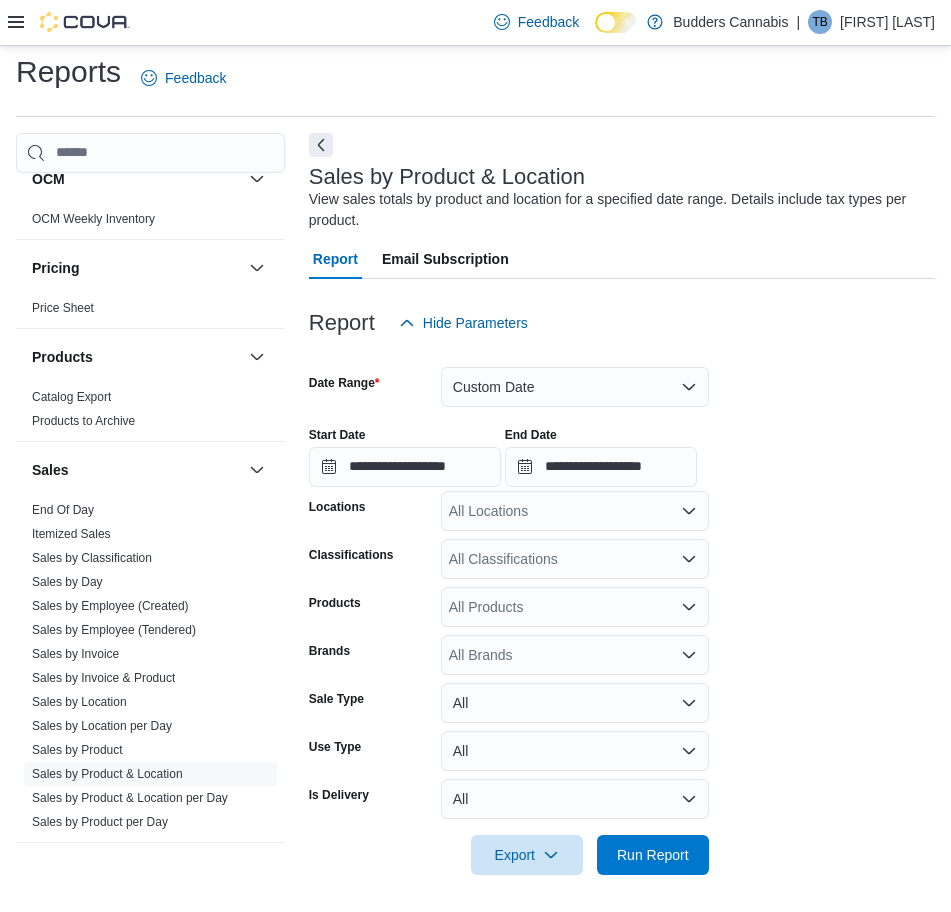 scroll, scrollTop: 13, scrollLeft: 0, axis: vertical 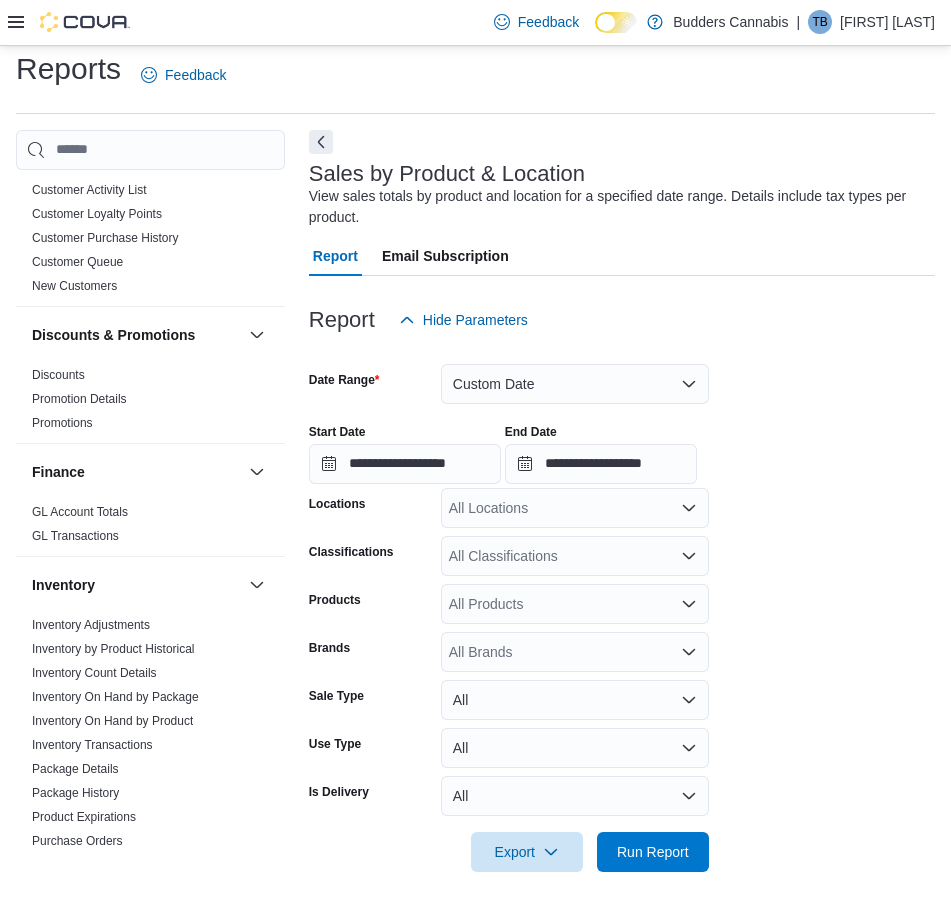 click at bounding box center [622, 288] 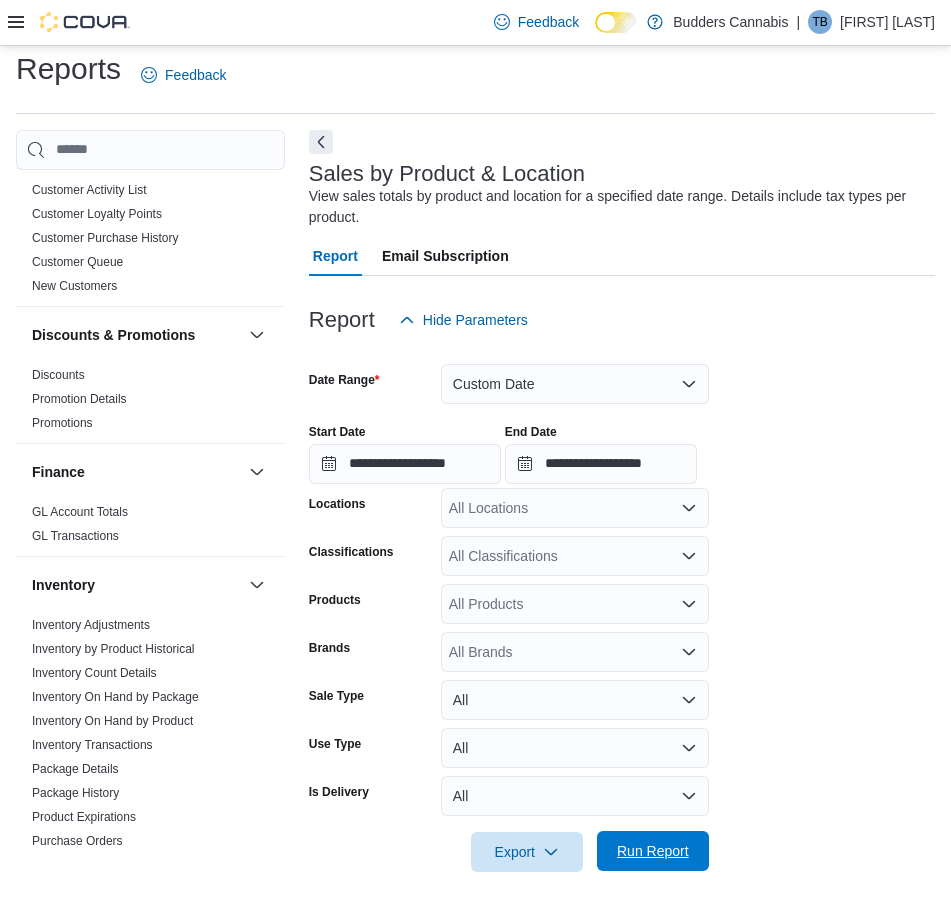 click on "Run Report" at bounding box center [653, 851] 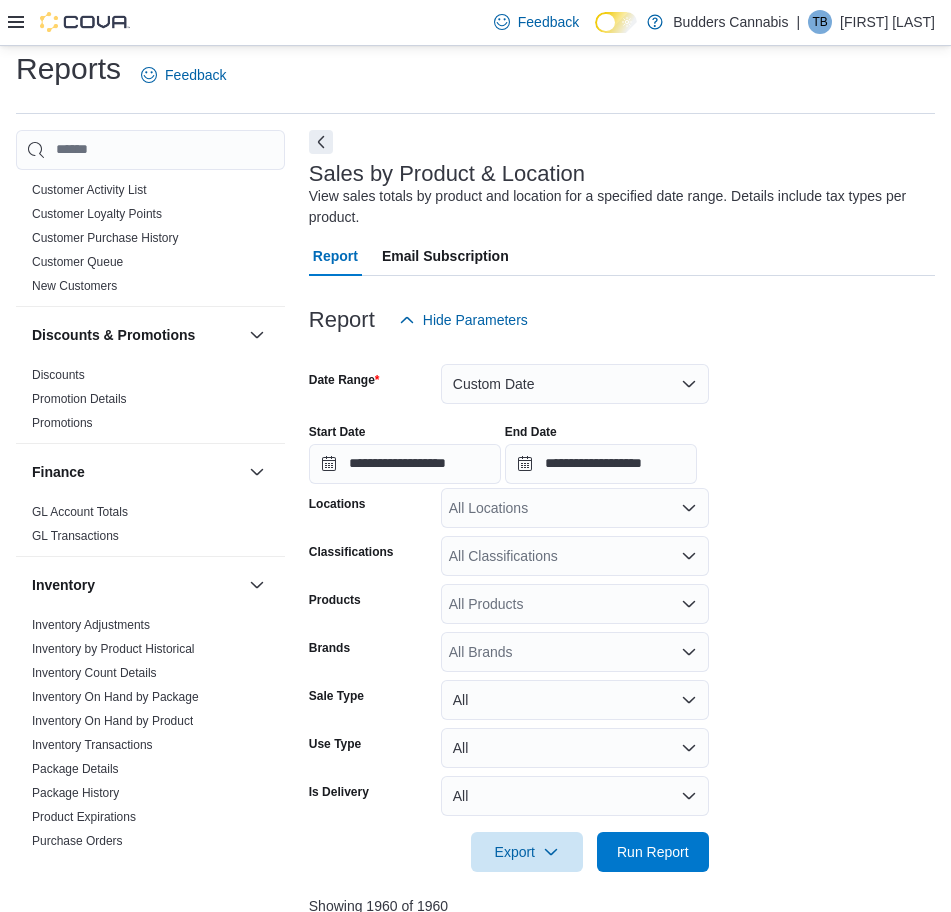 scroll, scrollTop: 388, scrollLeft: 0, axis: vertical 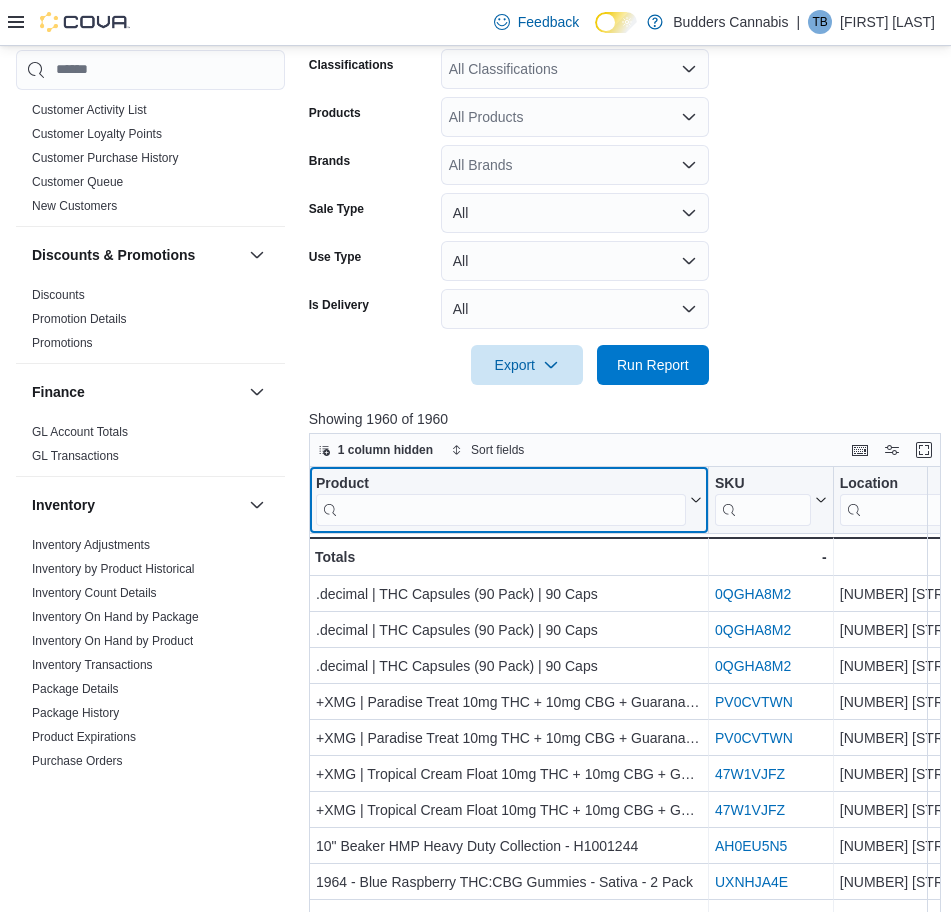 click at bounding box center (501, 509) 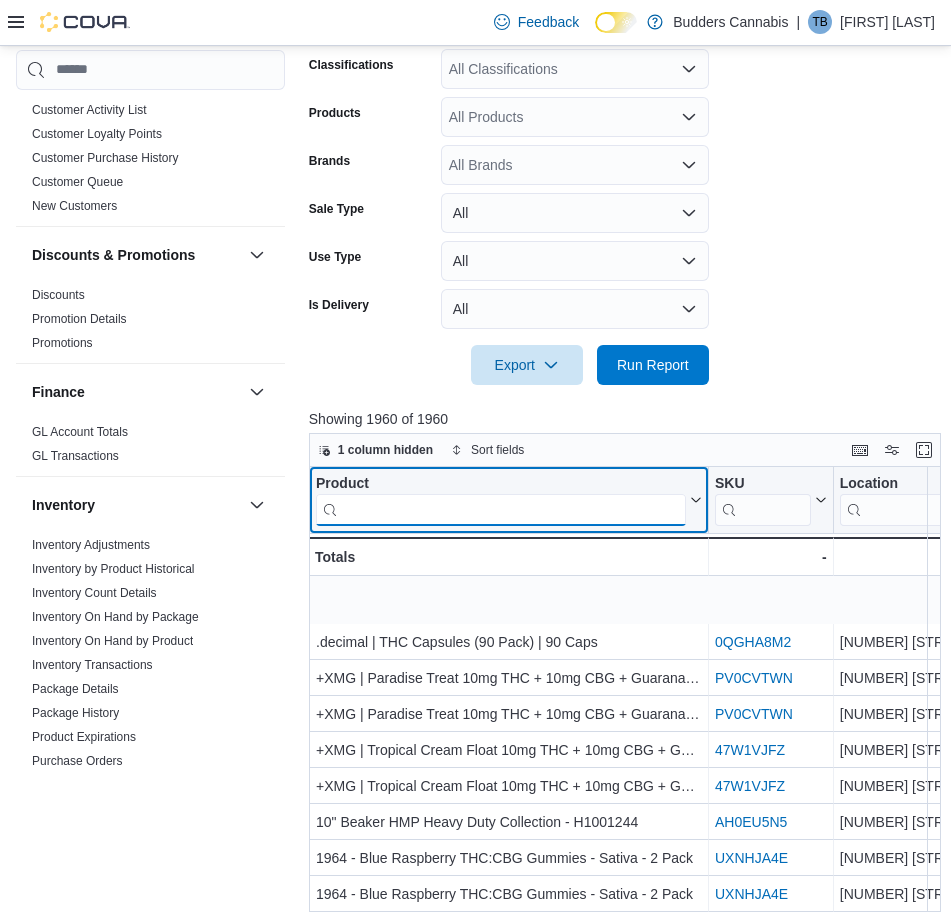 scroll, scrollTop: 0, scrollLeft: 0, axis: both 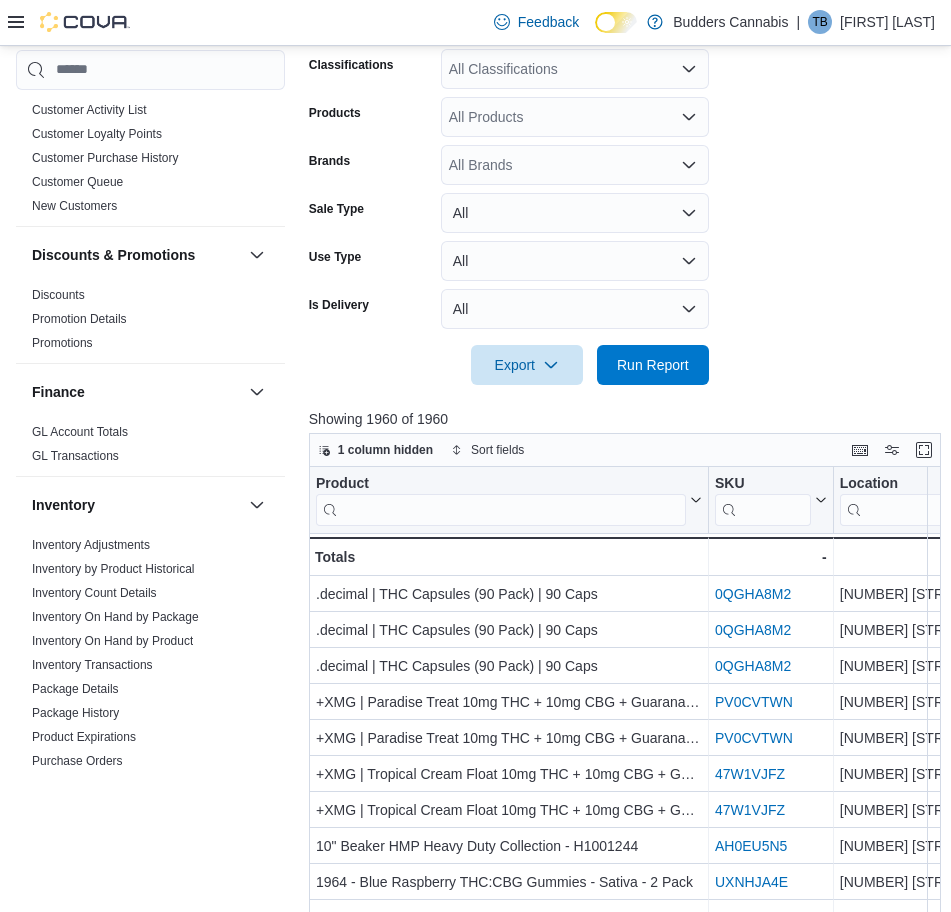 click on "**********" at bounding box center [622, 119] 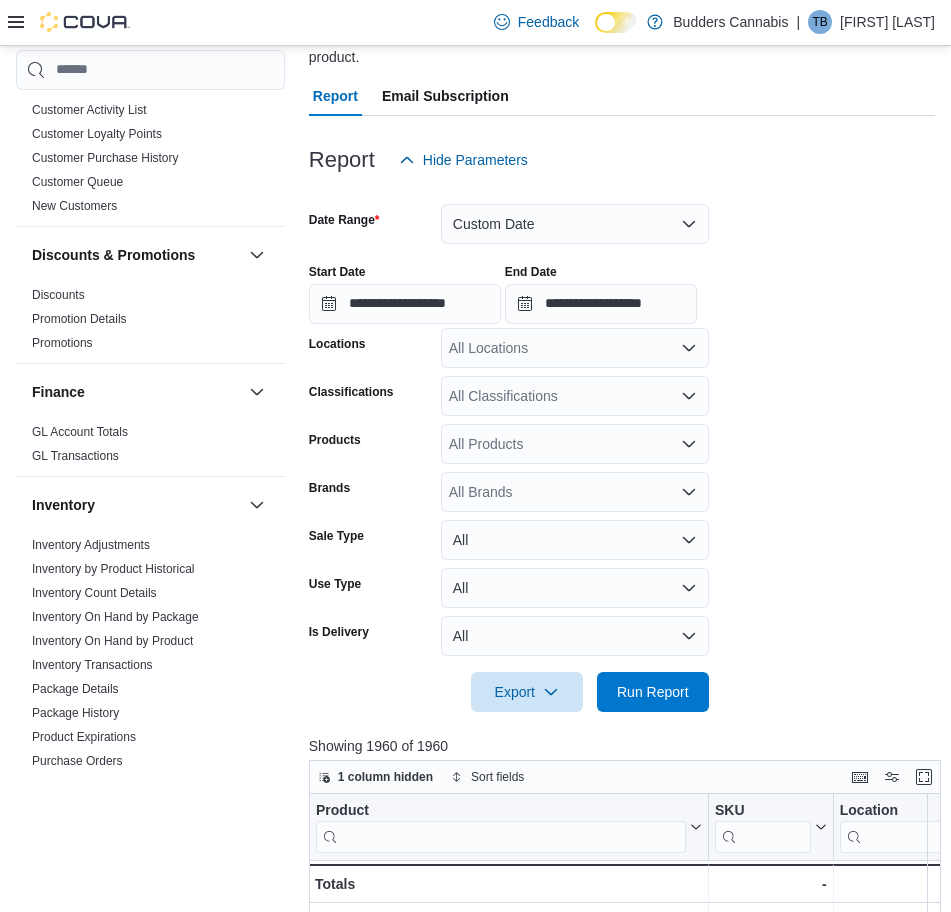 scroll, scrollTop: 125, scrollLeft: 0, axis: vertical 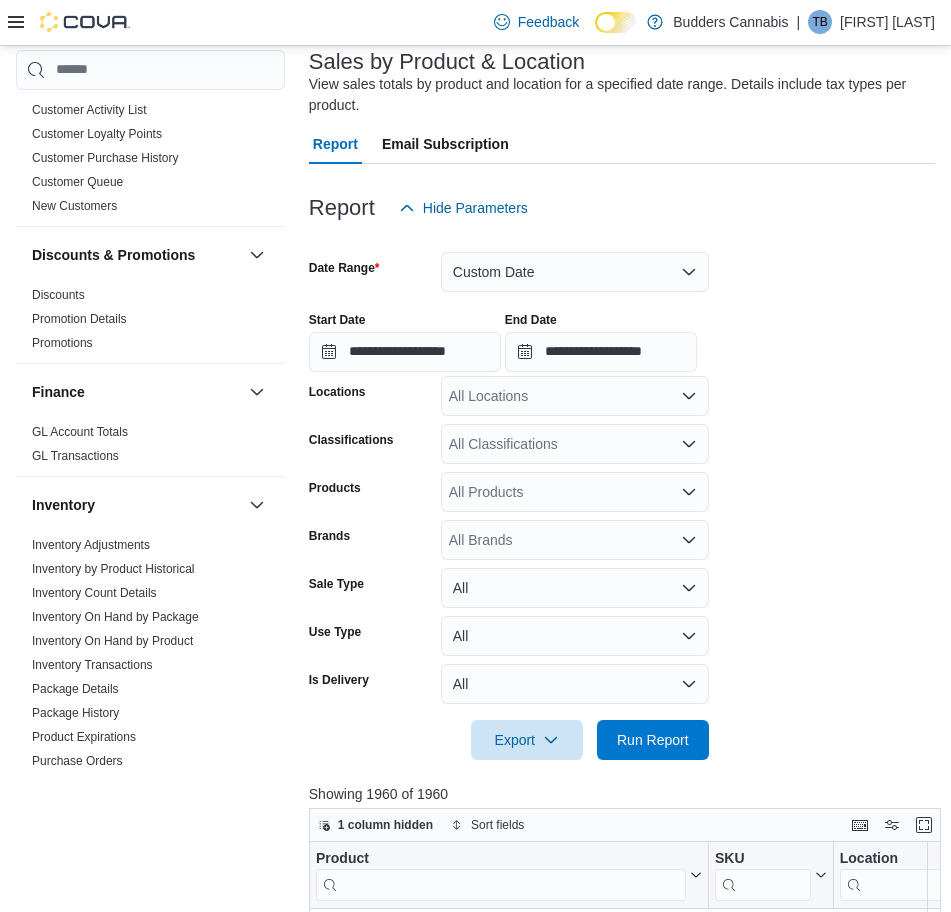 click on "**********" at bounding box center (622, 494) 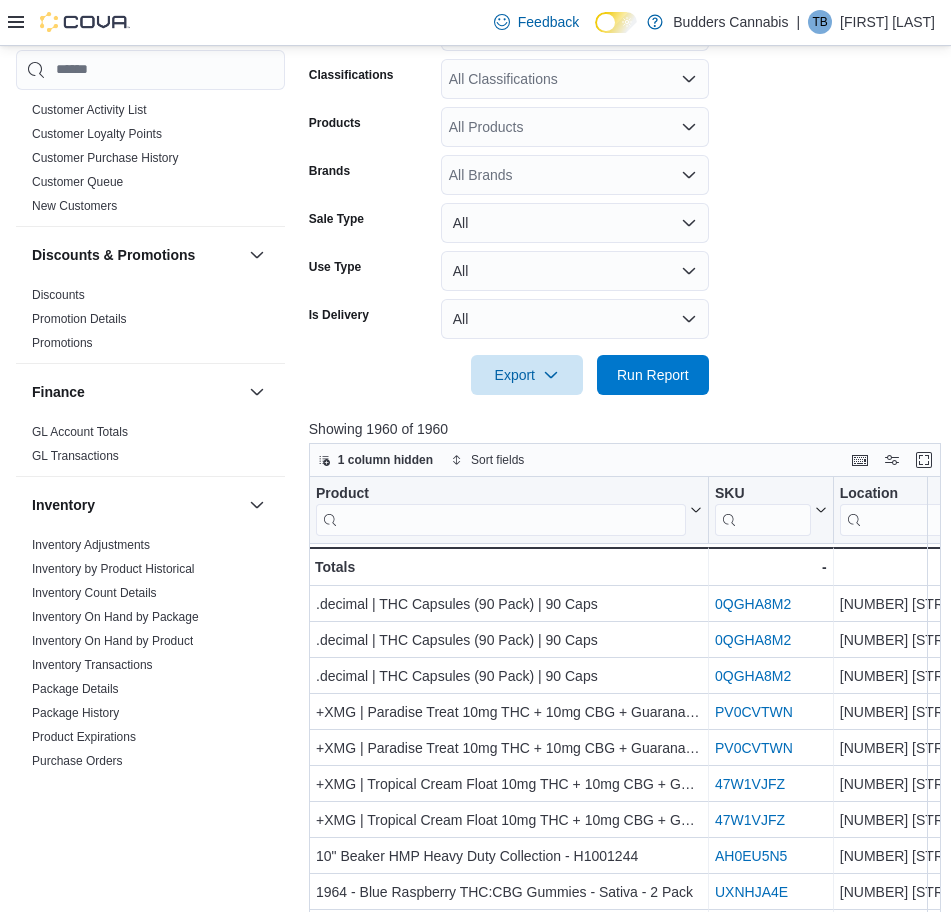 scroll, scrollTop: 500, scrollLeft: 0, axis: vertical 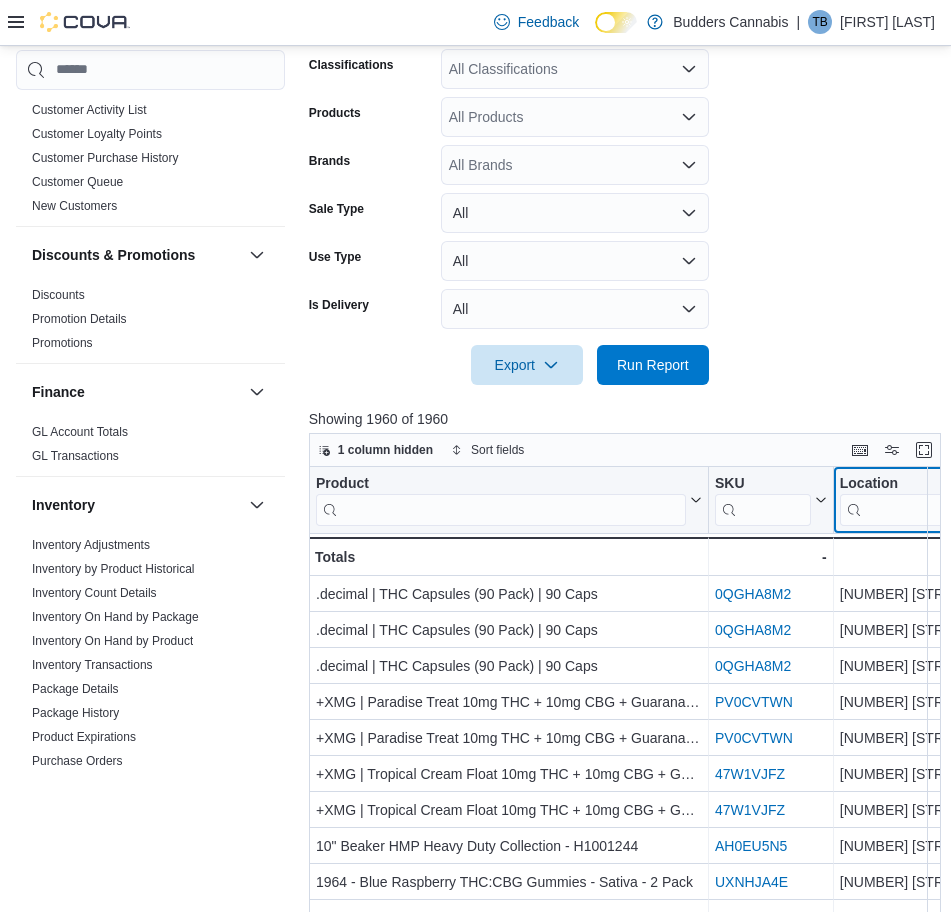 click on "Location" at bounding box center (929, 483) 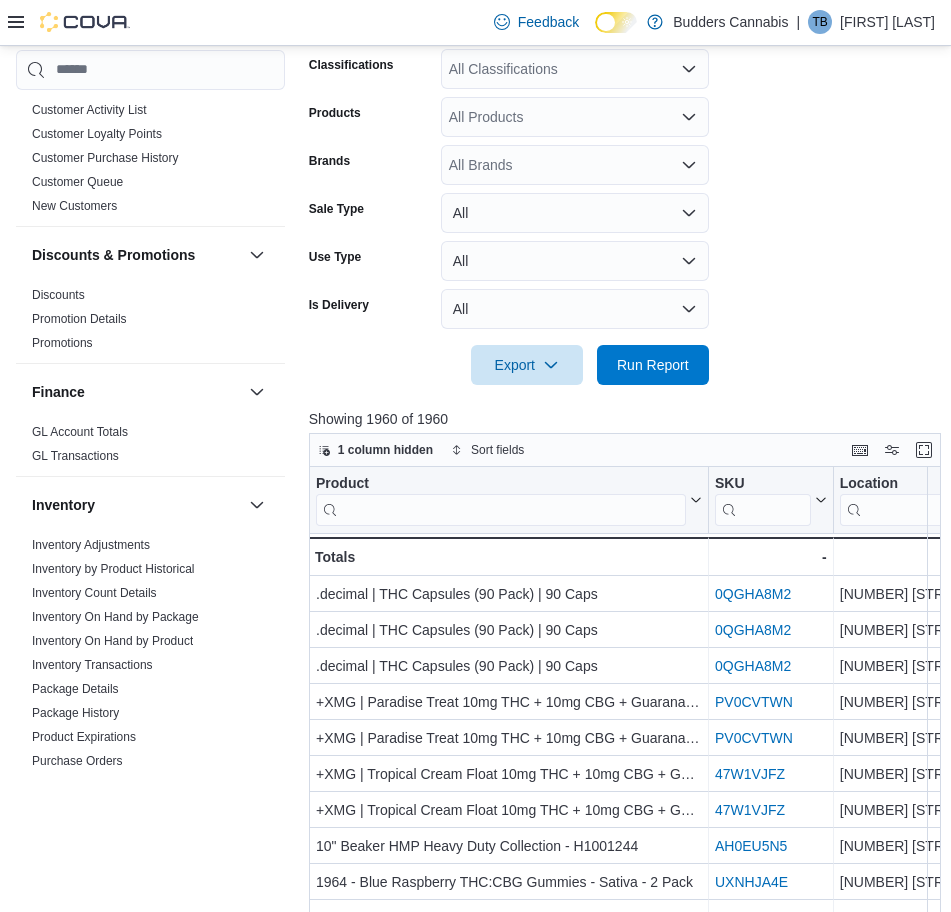 scroll, scrollTop: 0, scrollLeft: 107, axis: horizontal 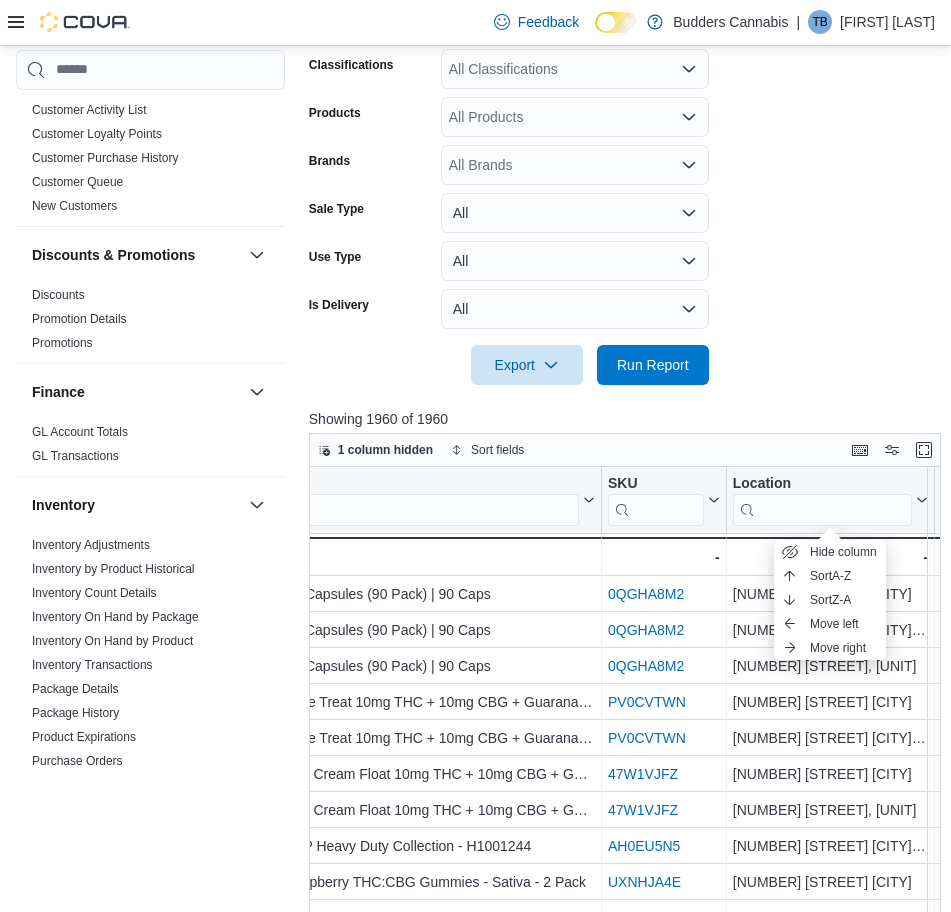click on "**********" at bounding box center (622, 119) 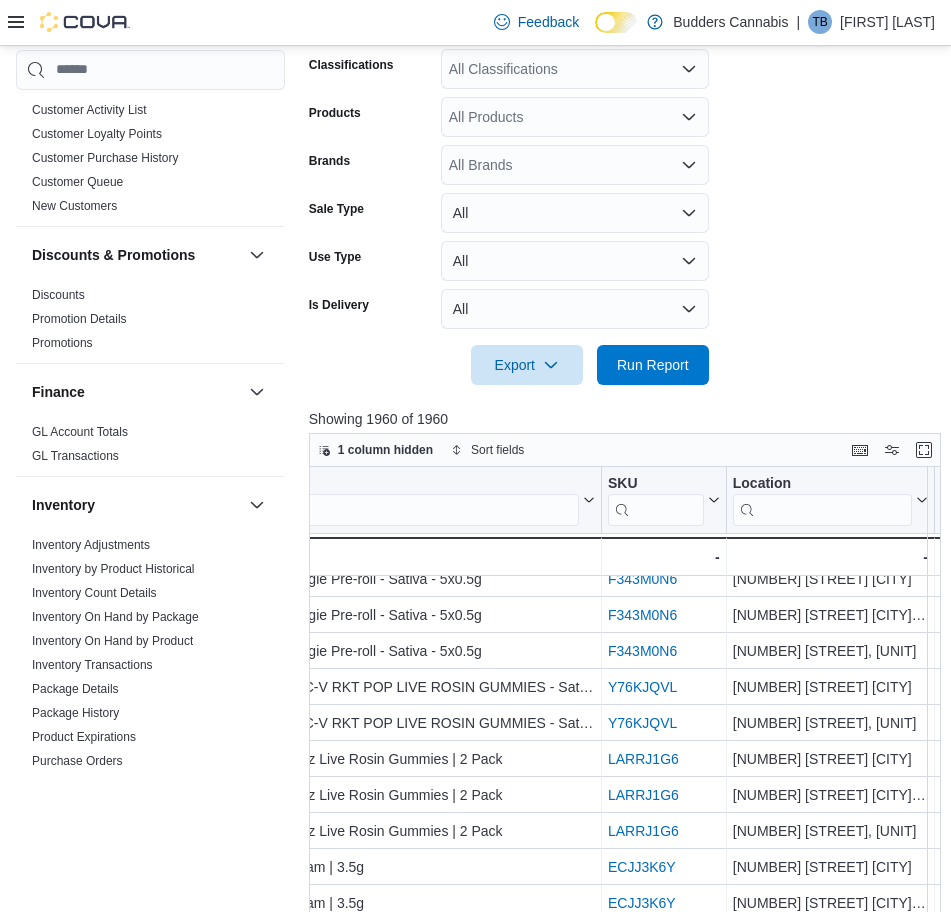 scroll, scrollTop: 1262, scrollLeft: 107, axis: both 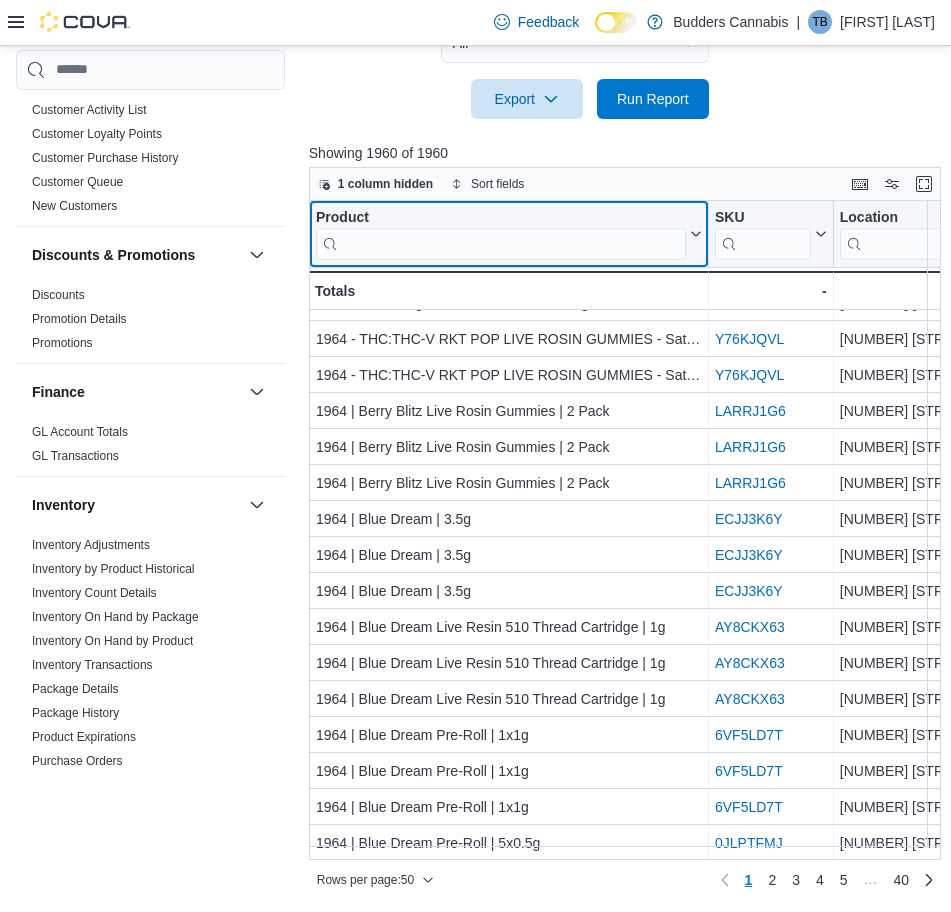 click at bounding box center [501, 243] 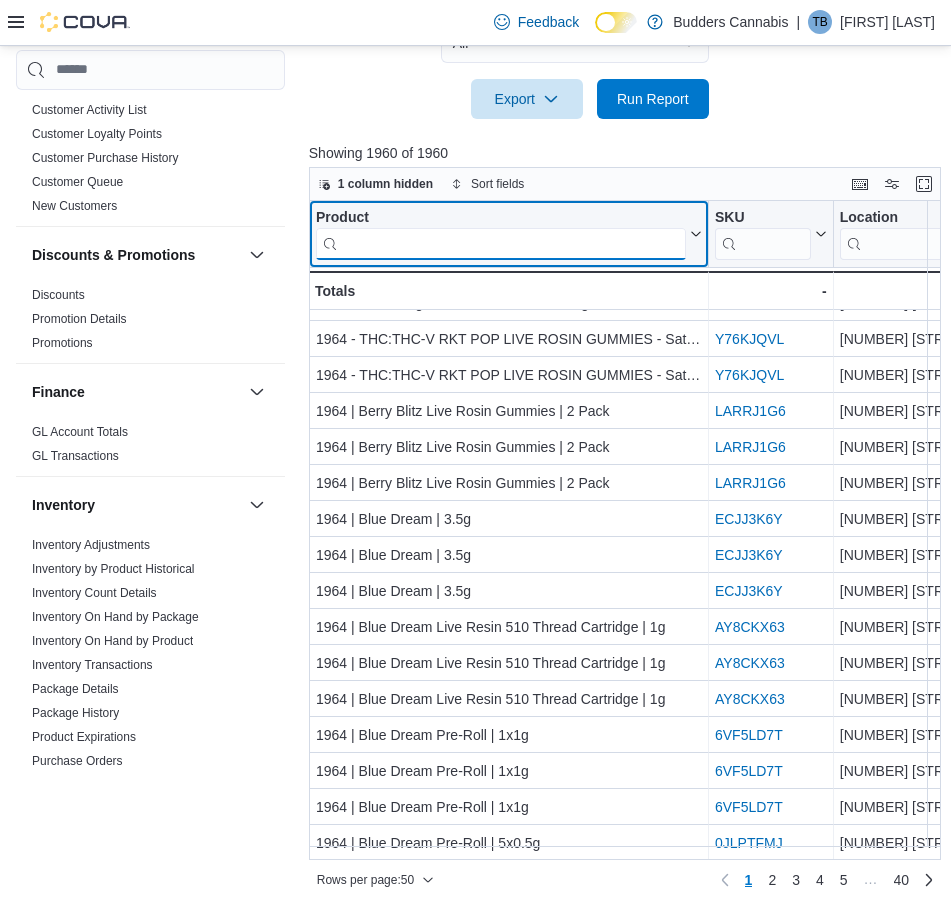 paste on "**********" 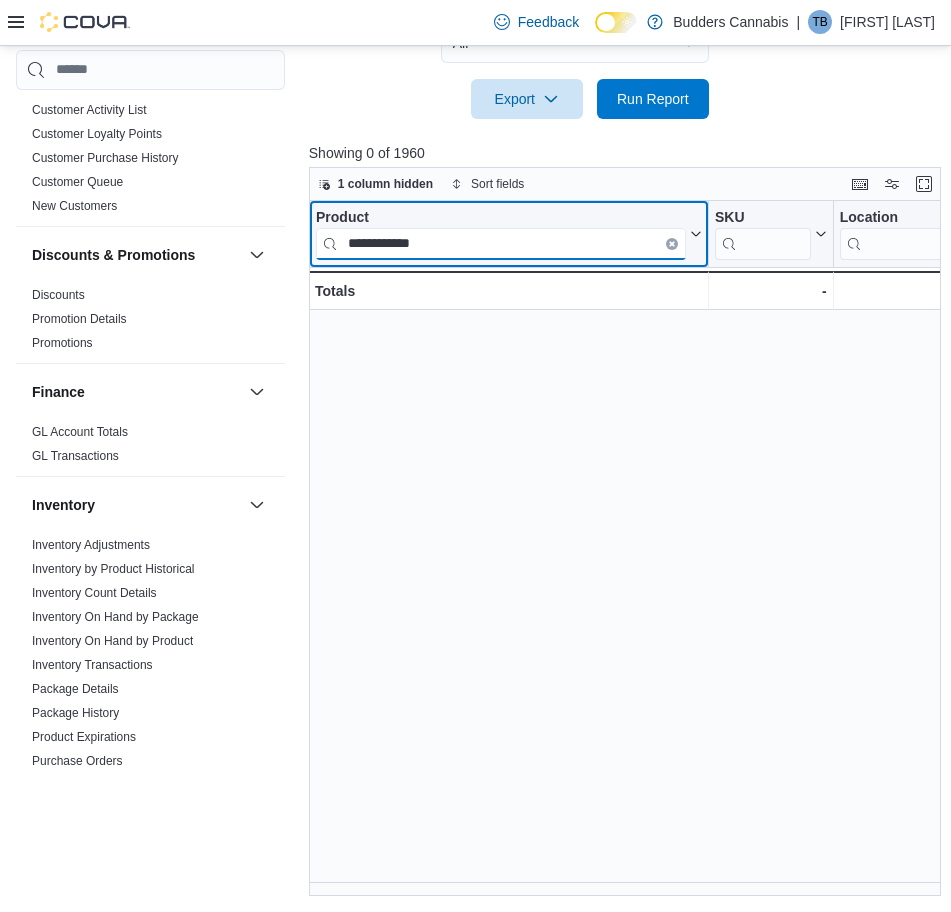 scroll, scrollTop: 0, scrollLeft: 0, axis: both 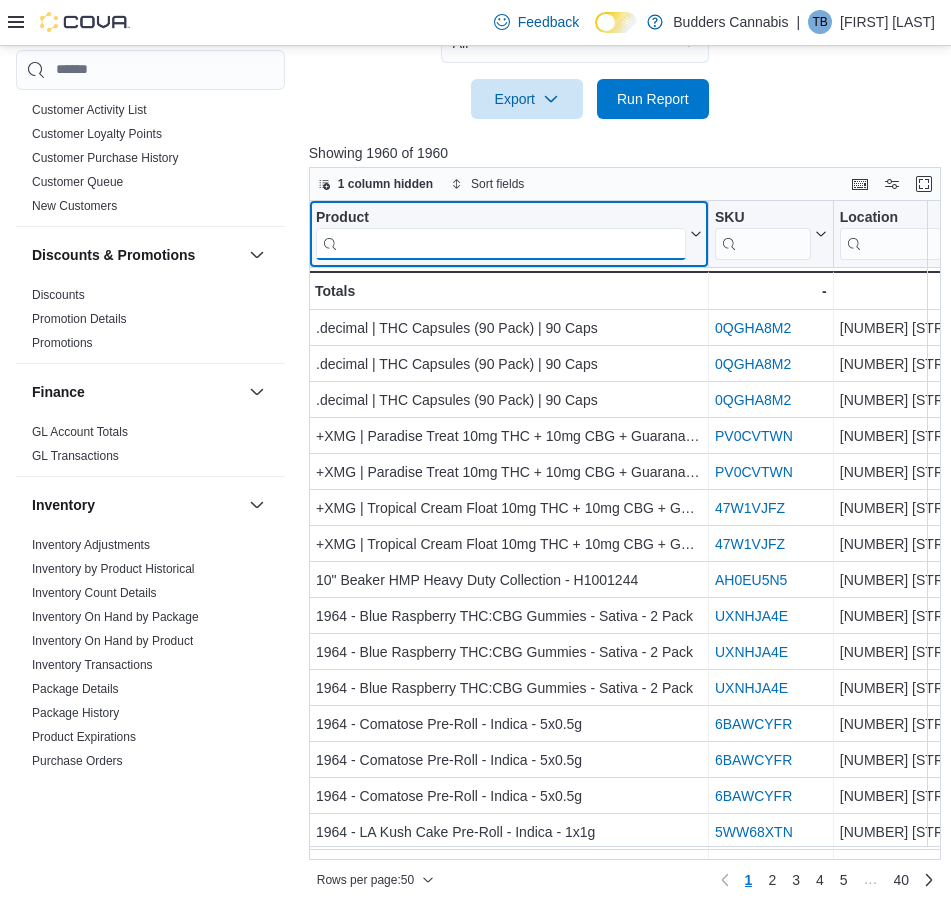 click at bounding box center (501, 243) 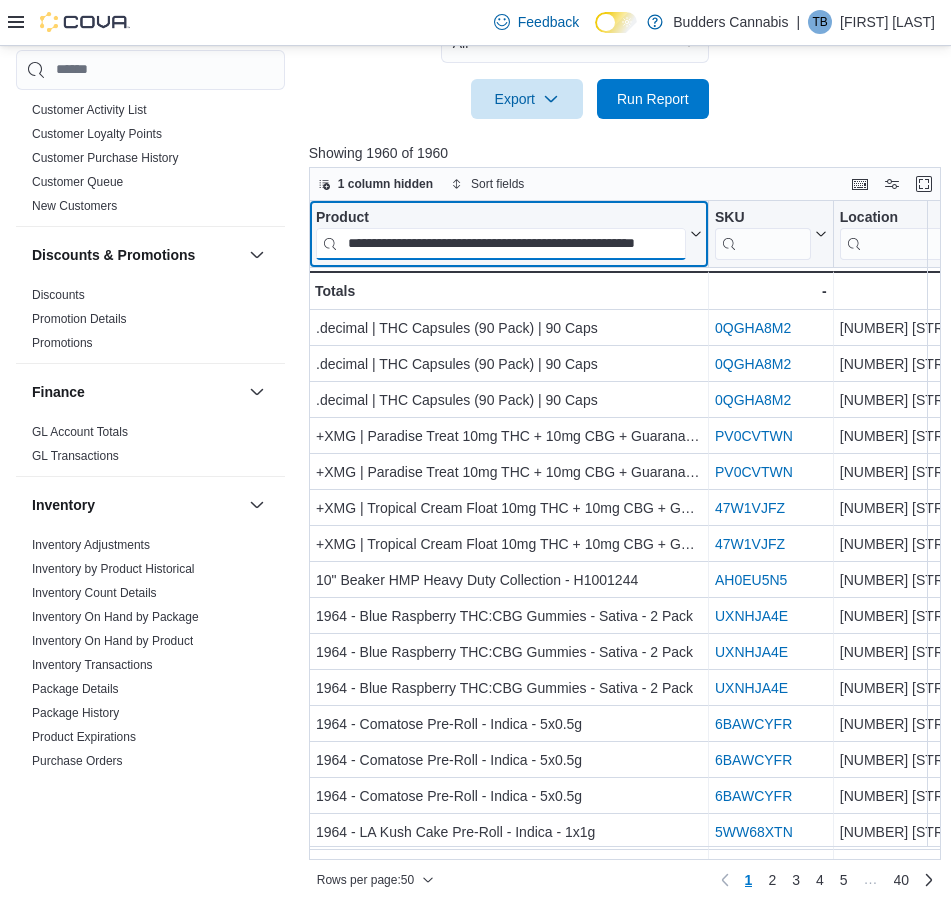 scroll, scrollTop: 0, scrollLeft: 54, axis: horizontal 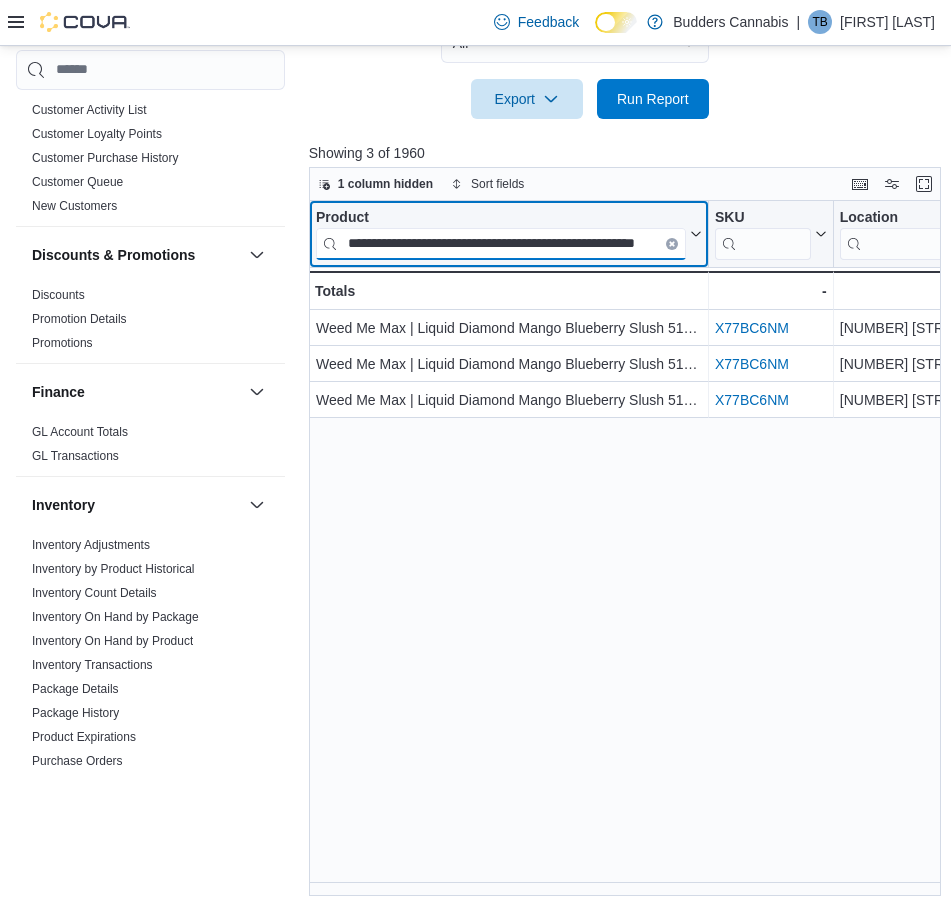 type on "**********" 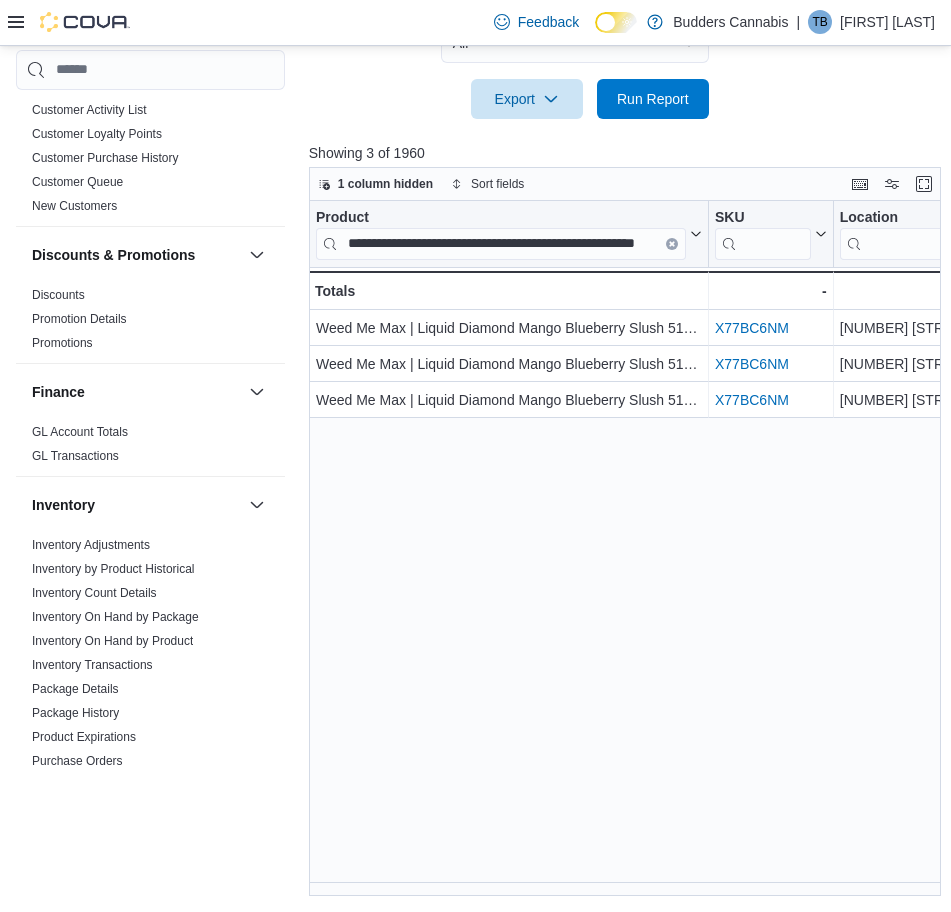 scroll, scrollTop: 0, scrollLeft: 0, axis: both 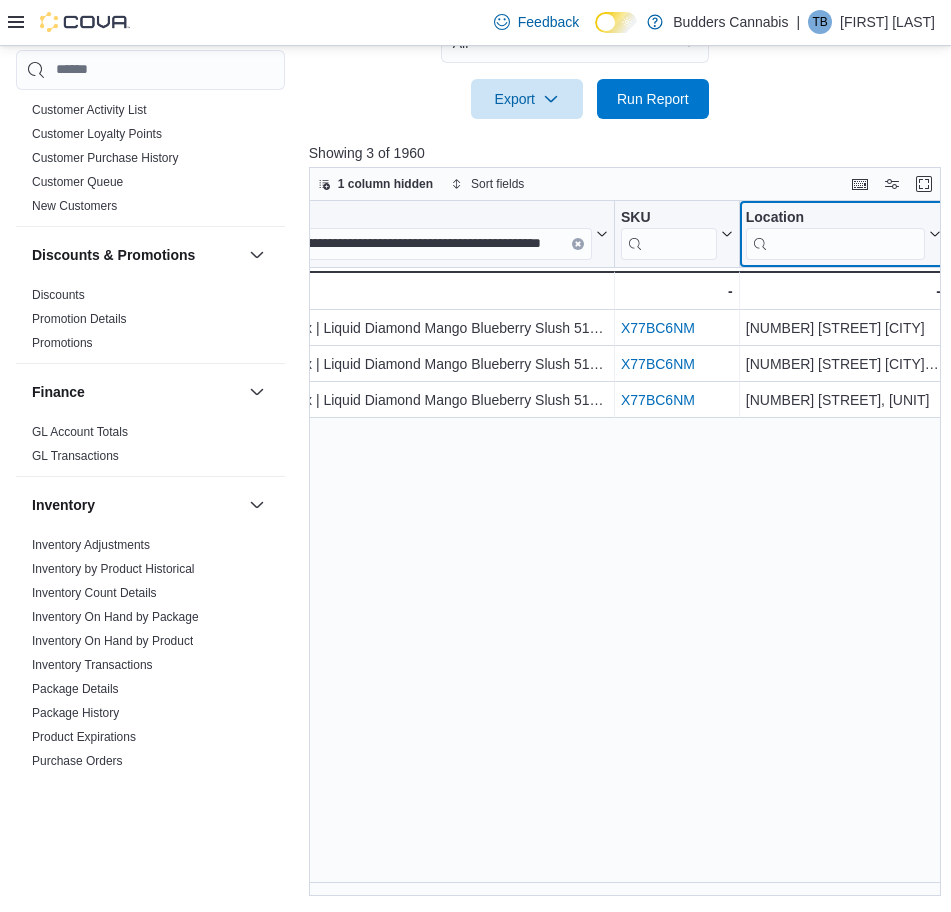 drag, startPoint x: 878, startPoint y: 220, endPoint x: 946, endPoint y: 228, distance: 68.46897 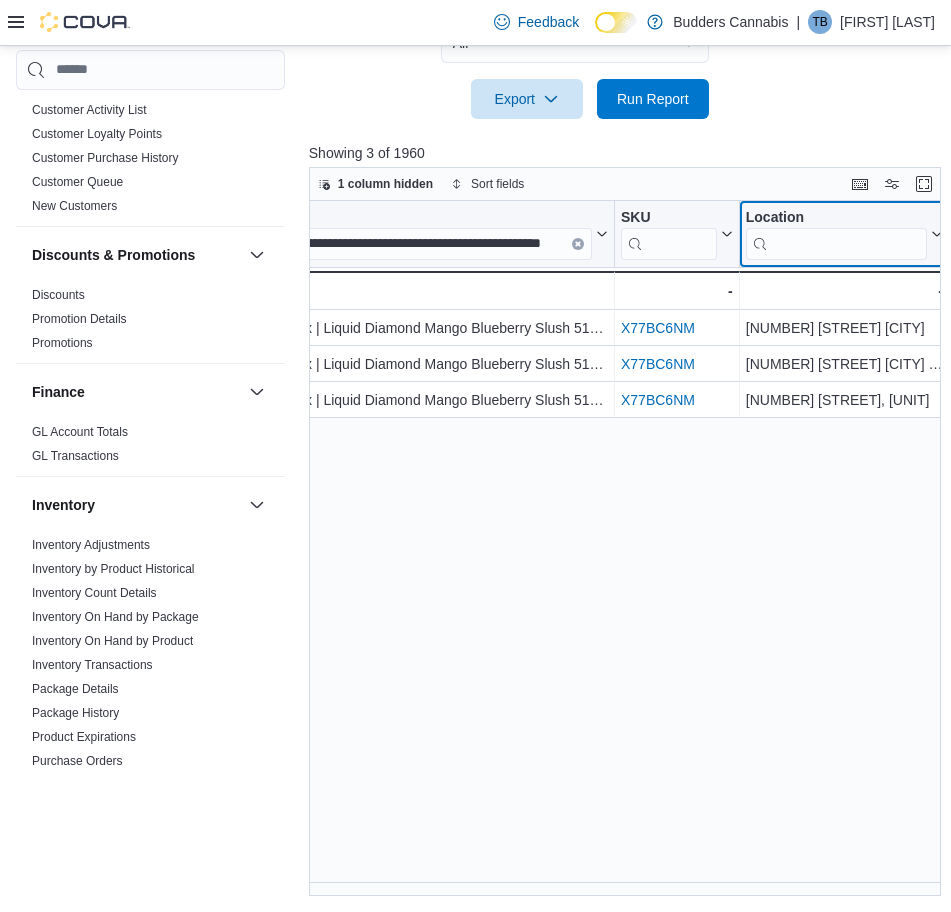 click 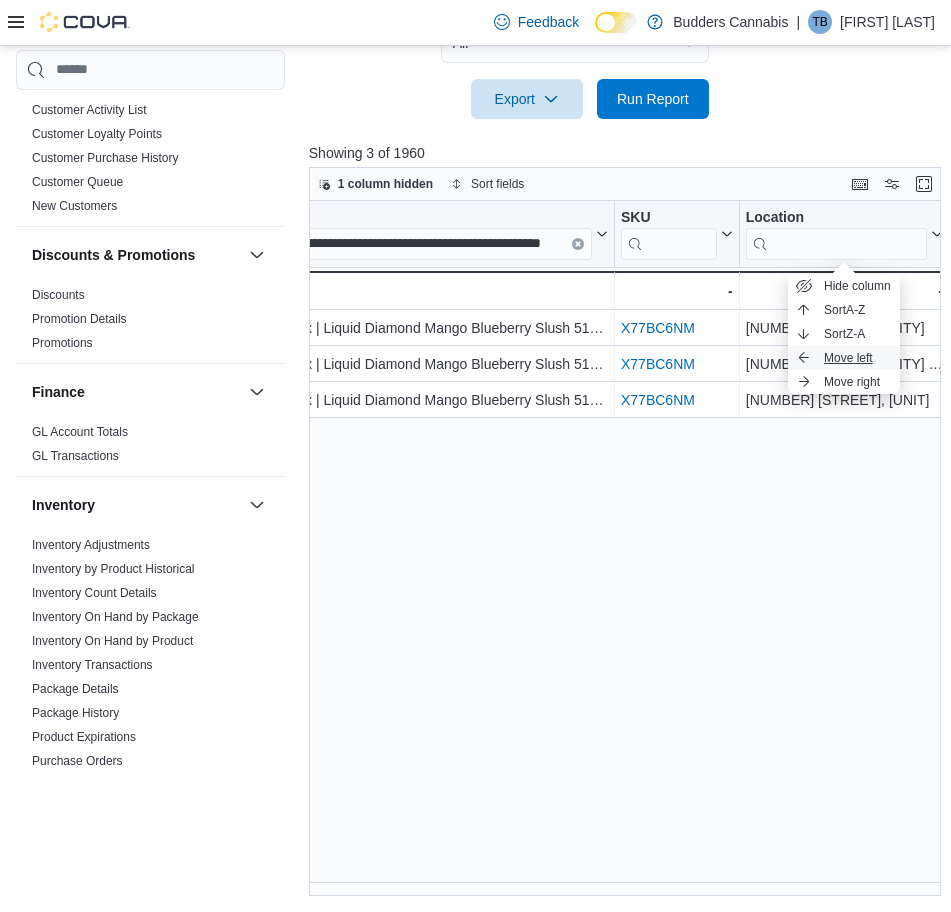 click on "Move left" at bounding box center (848, 358) 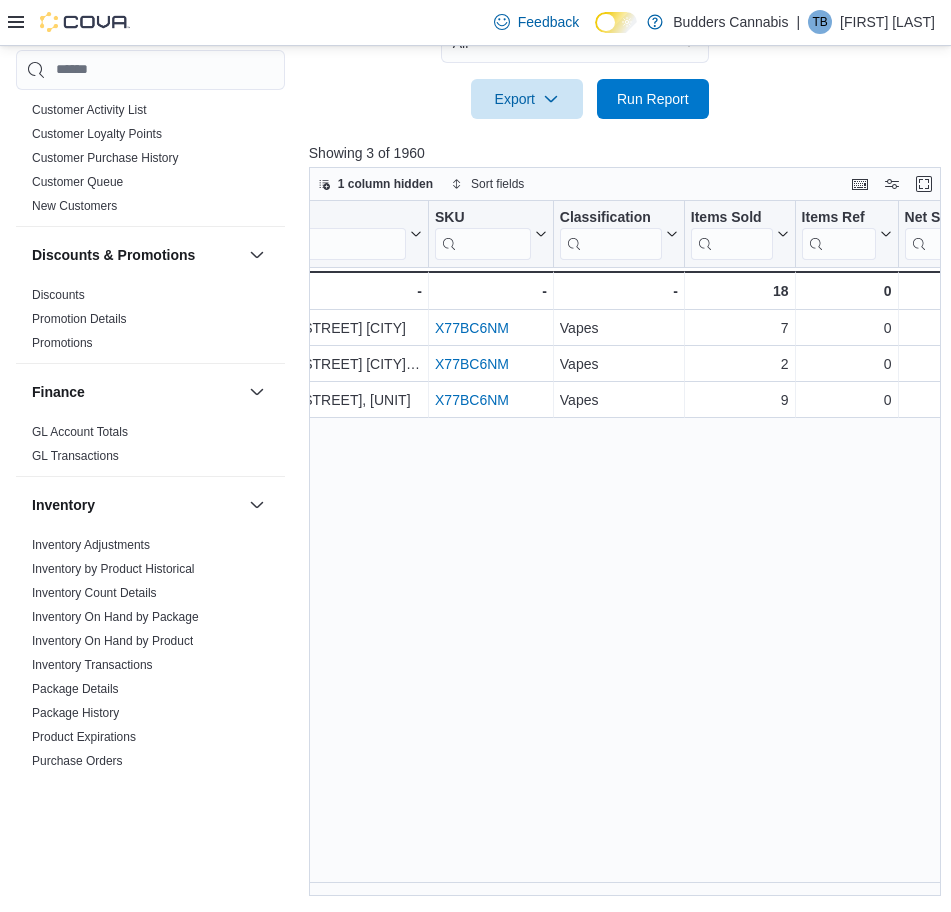 scroll, scrollTop: 0, scrollLeft: 513, axis: horizontal 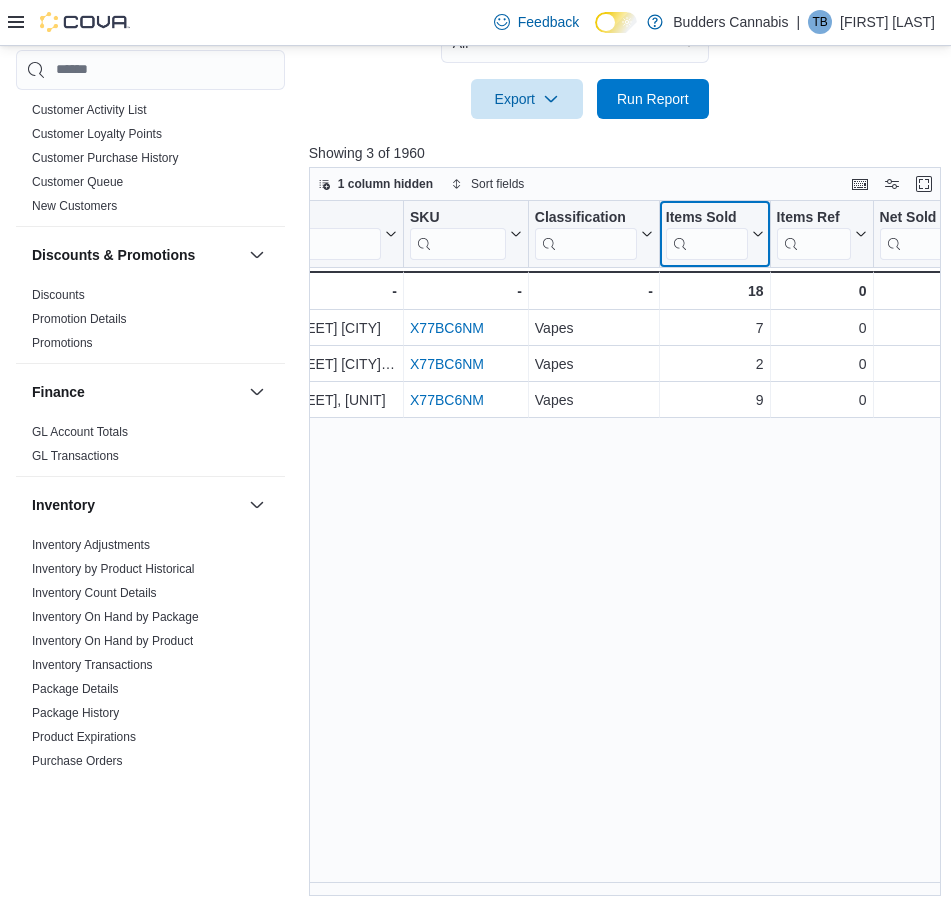 click 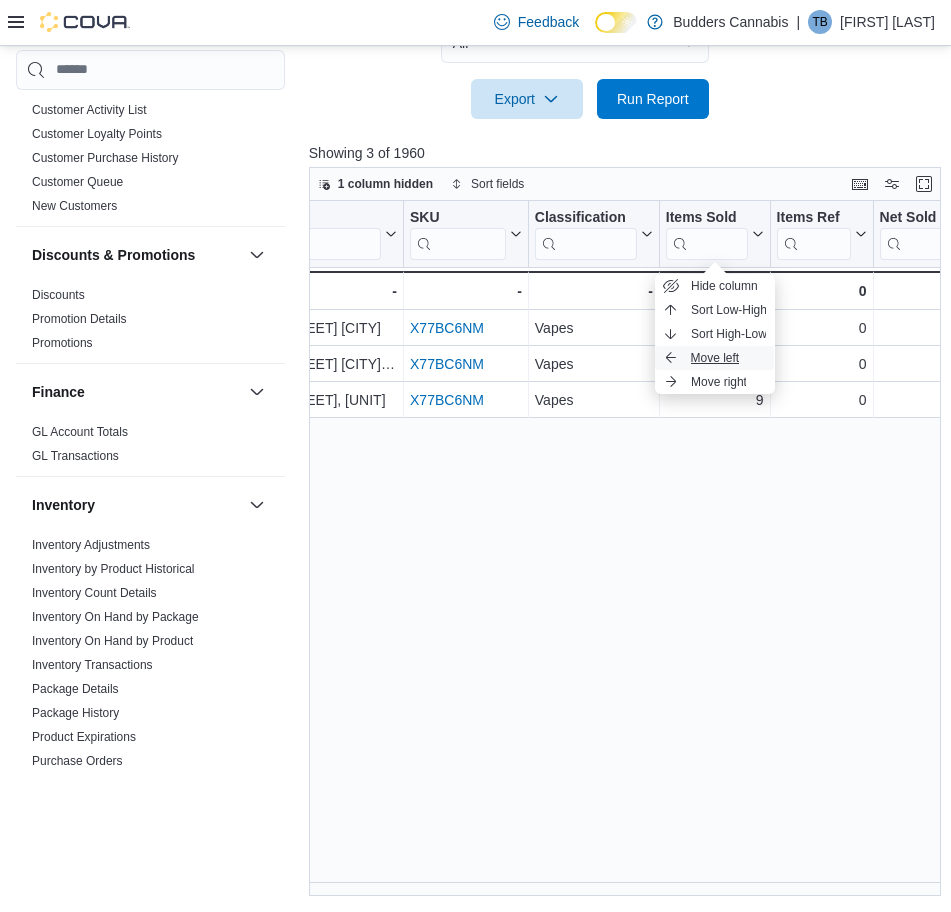click on "Move left" at bounding box center [715, 358] 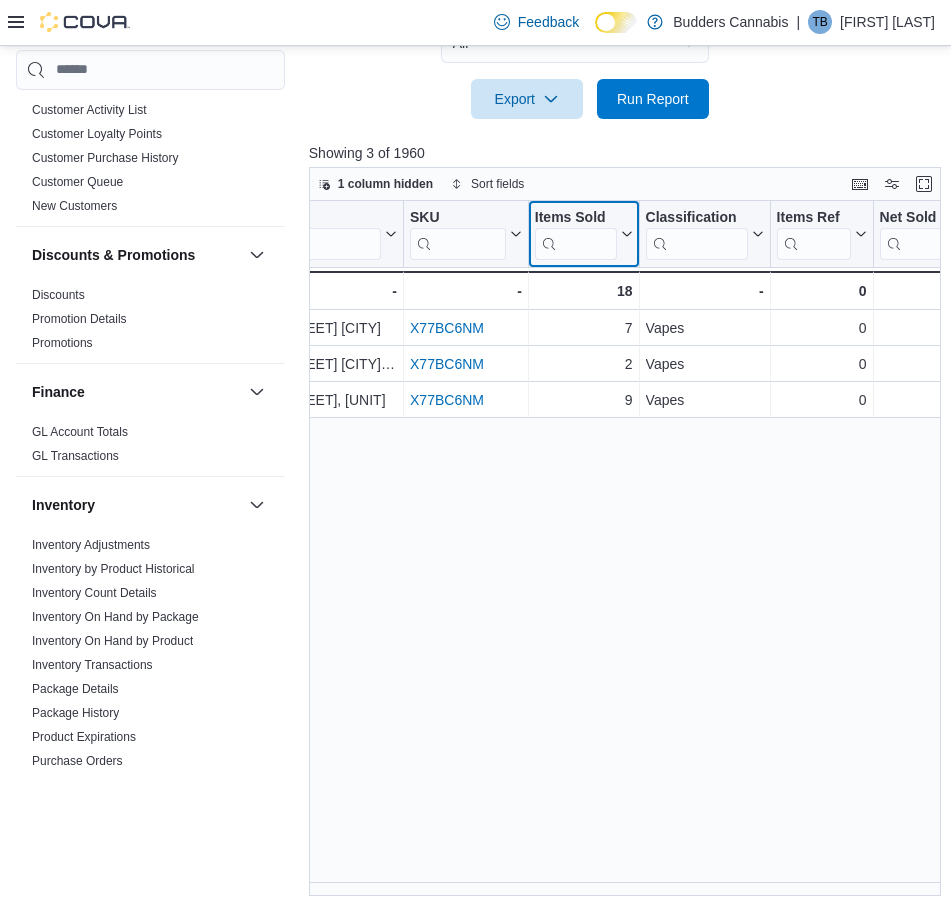 click 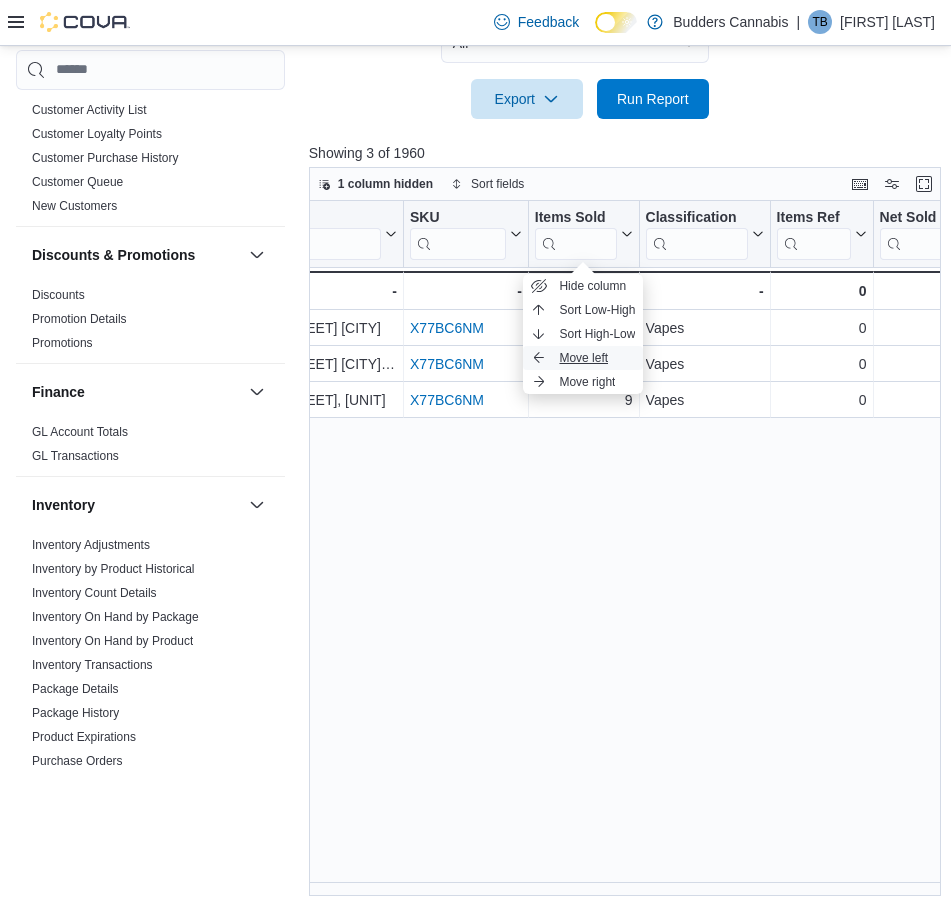click on "Move left" at bounding box center (583, 358) 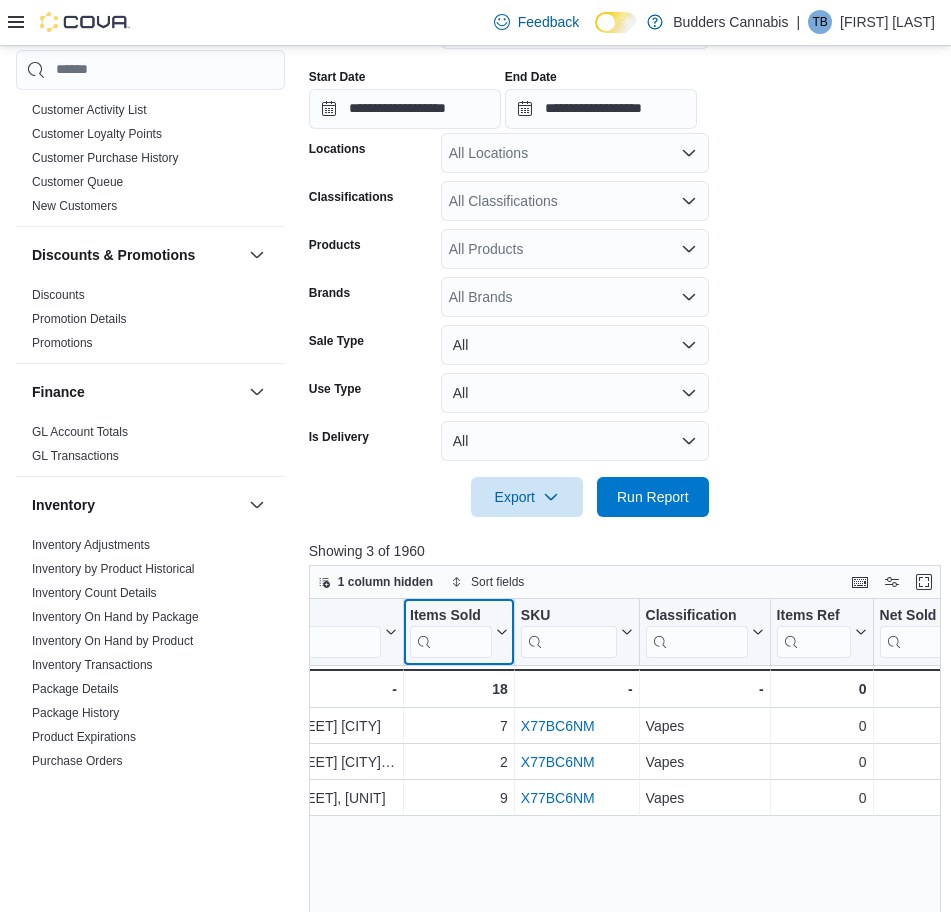 scroll, scrollTop: 766, scrollLeft: 0, axis: vertical 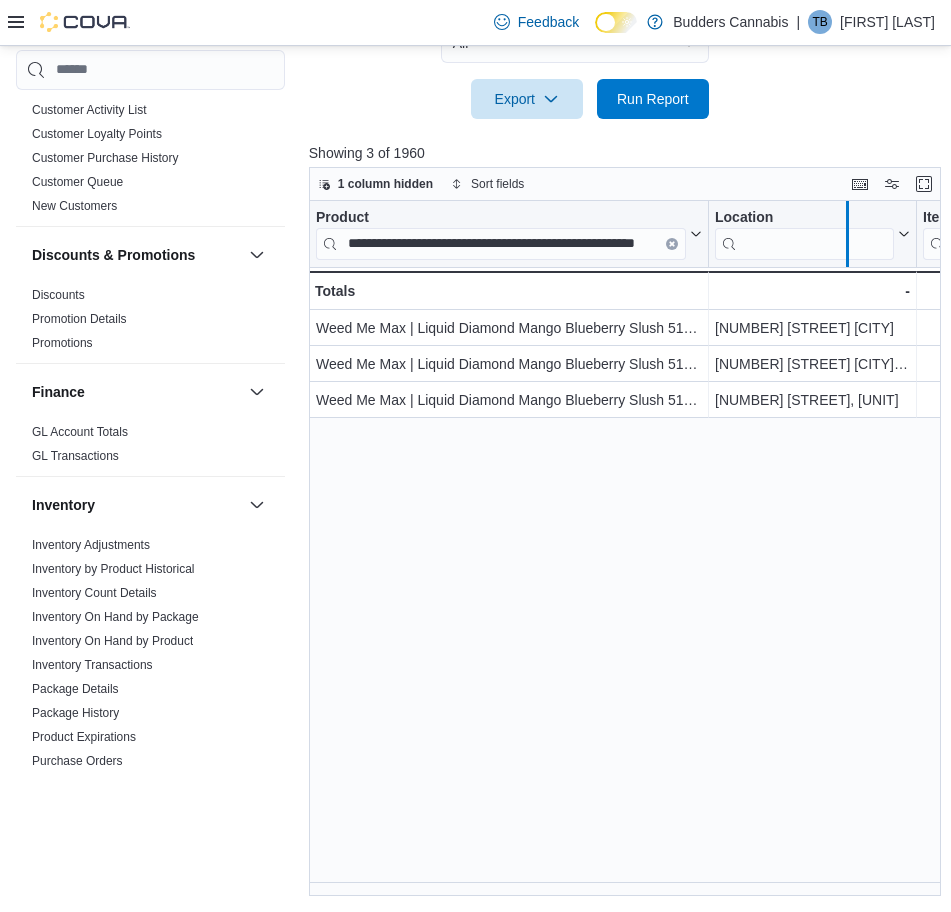 drag, startPoint x: 919, startPoint y: 235, endPoint x: 846, endPoint y: 241, distance: 73.24616 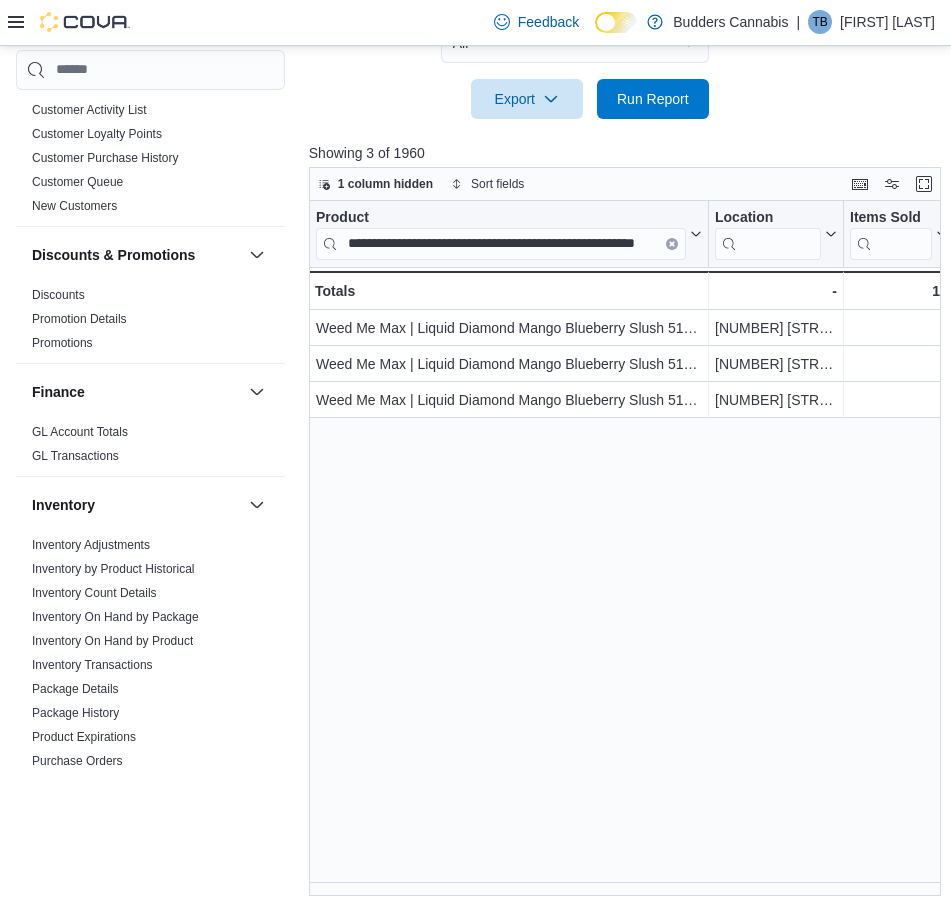 drag, startPoint x: 14, startPoint y: 21, endPoint x: 617, endPoint y: 721, distance: 923.9096 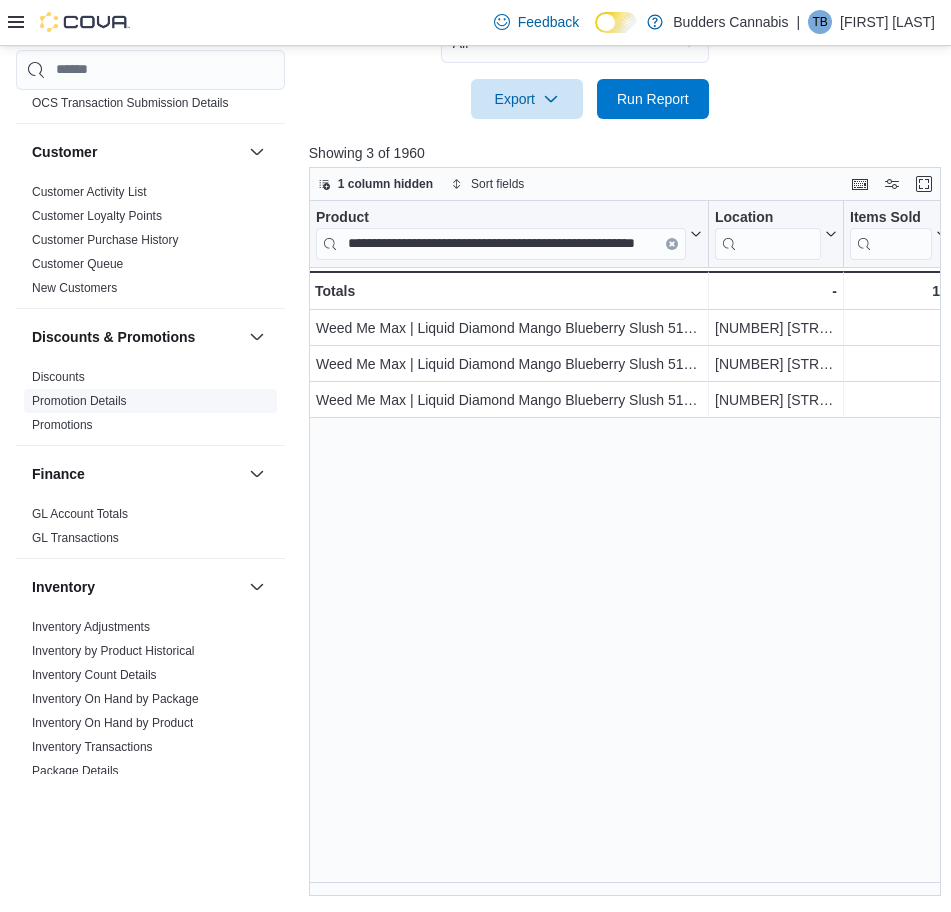 scroll, scrollTop: 125, scrollLeft: 0, axis: vertical 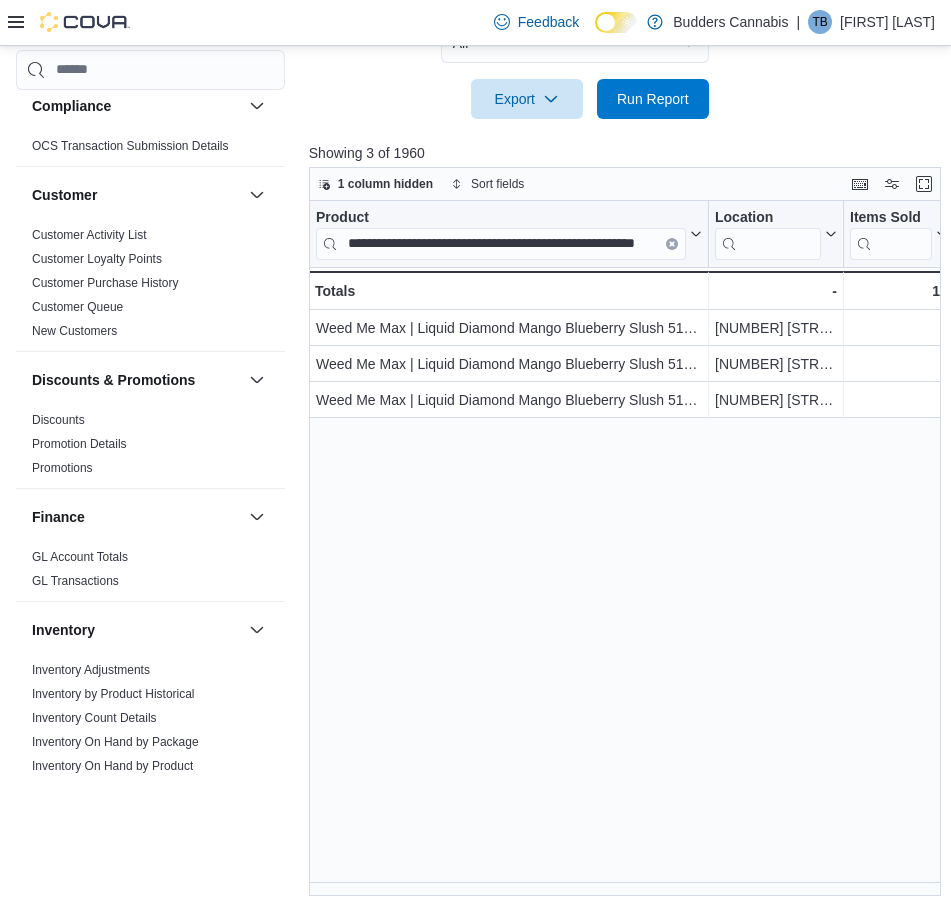 click on "**********" at bounding box center [628, 549] 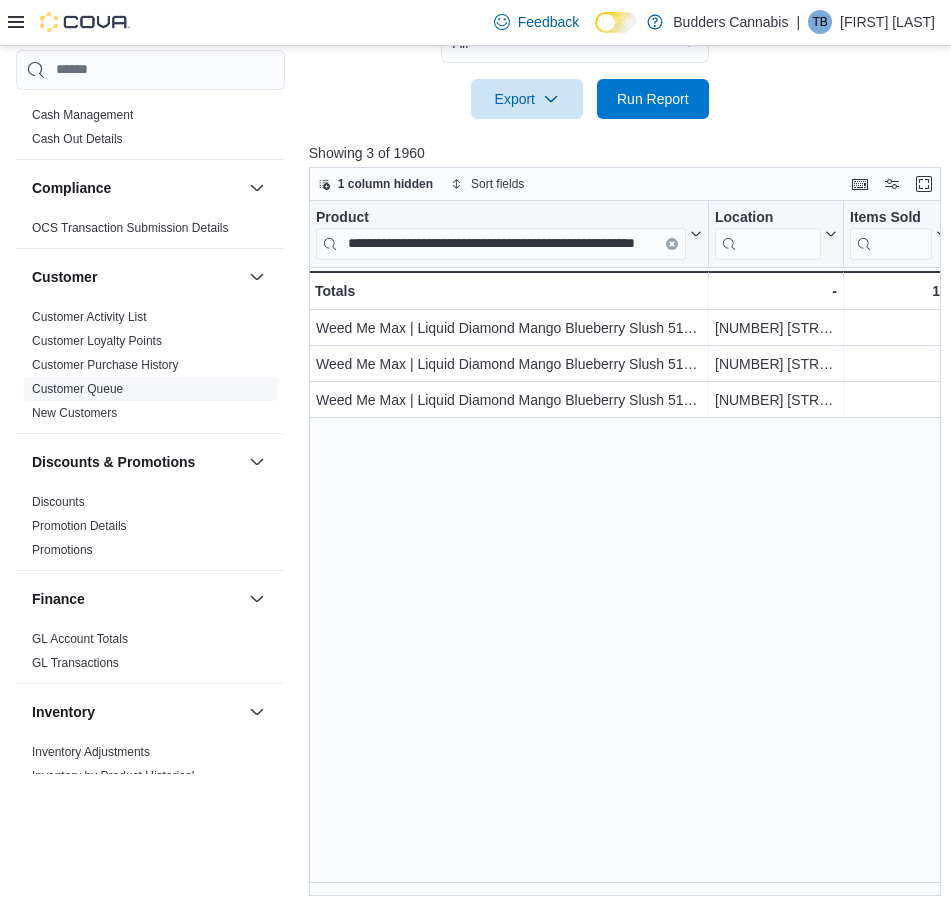 scroll, scrollTop: 0, scrollLeft: 0, axis: both 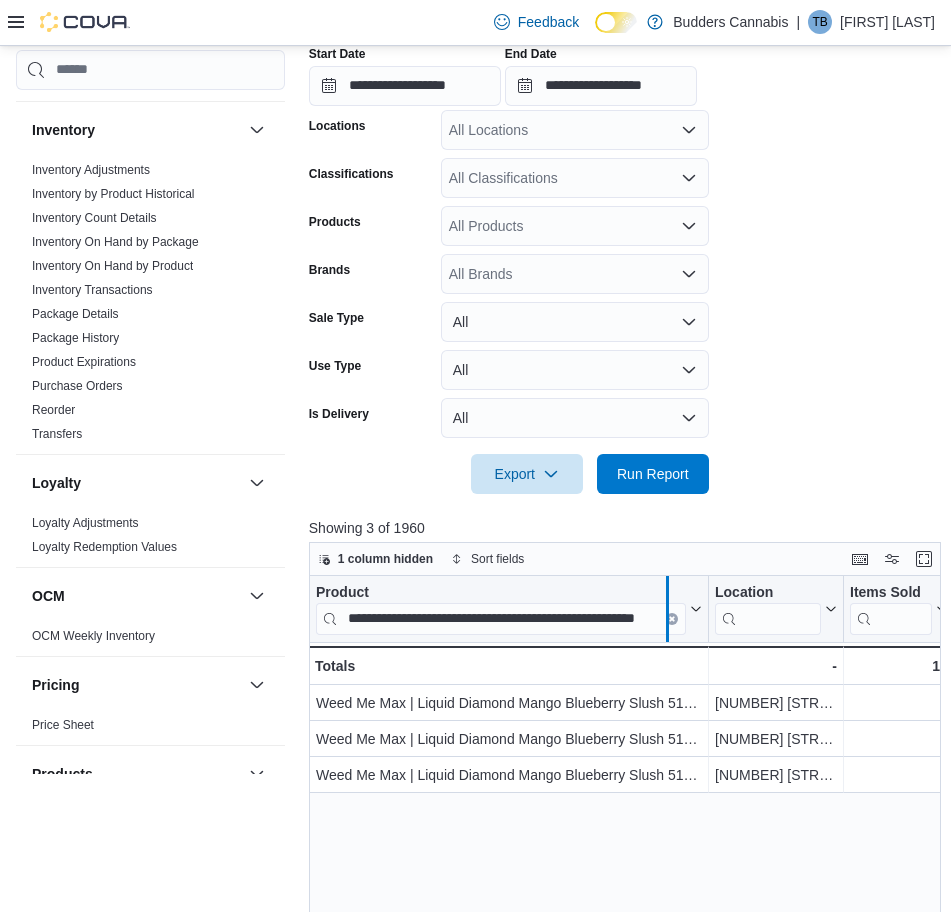drag, startPoint x: 712, startPoint y: 585, endPoint x: 668, endPoint y: 590, distance: 44.28318 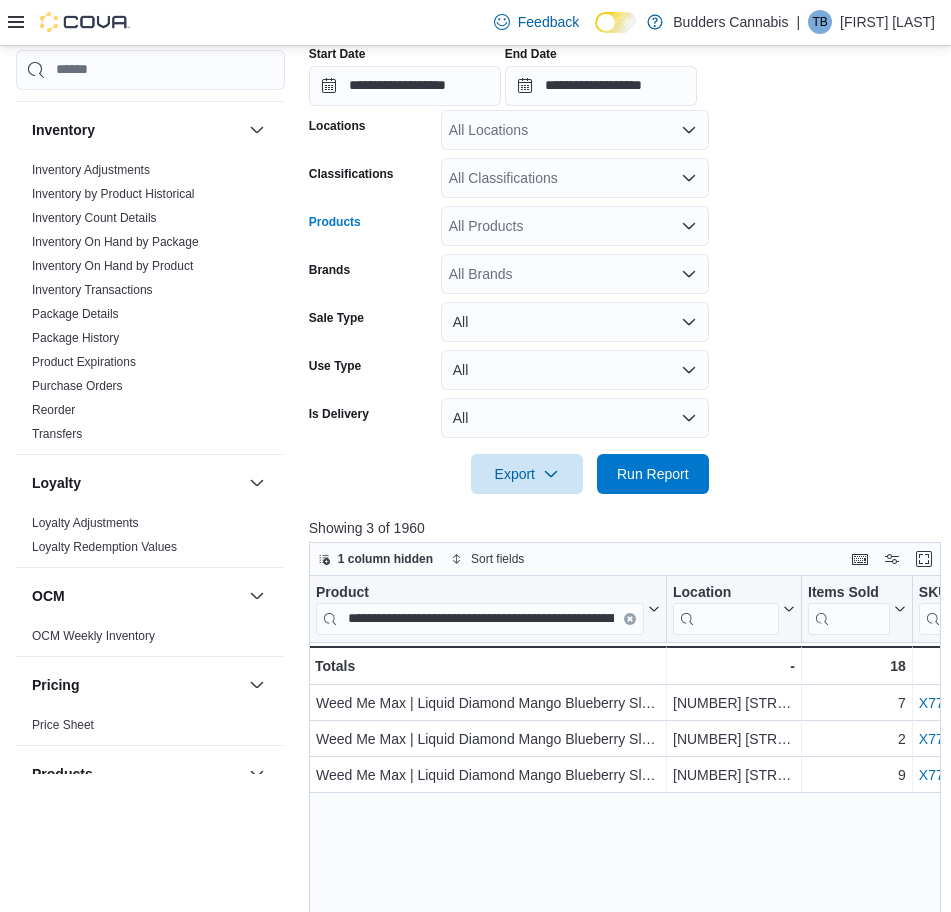 click on "All Products" at bounding box center [575, 226] 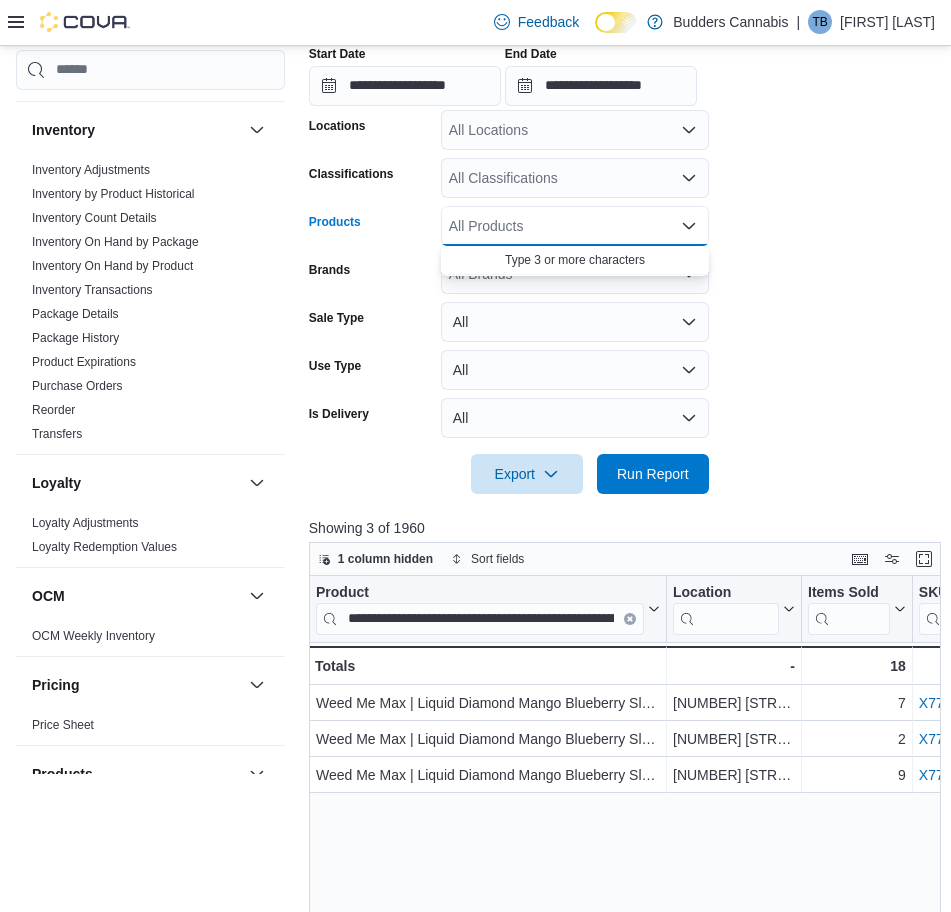 click on "All Classifications" at bounding box center (575, 178) 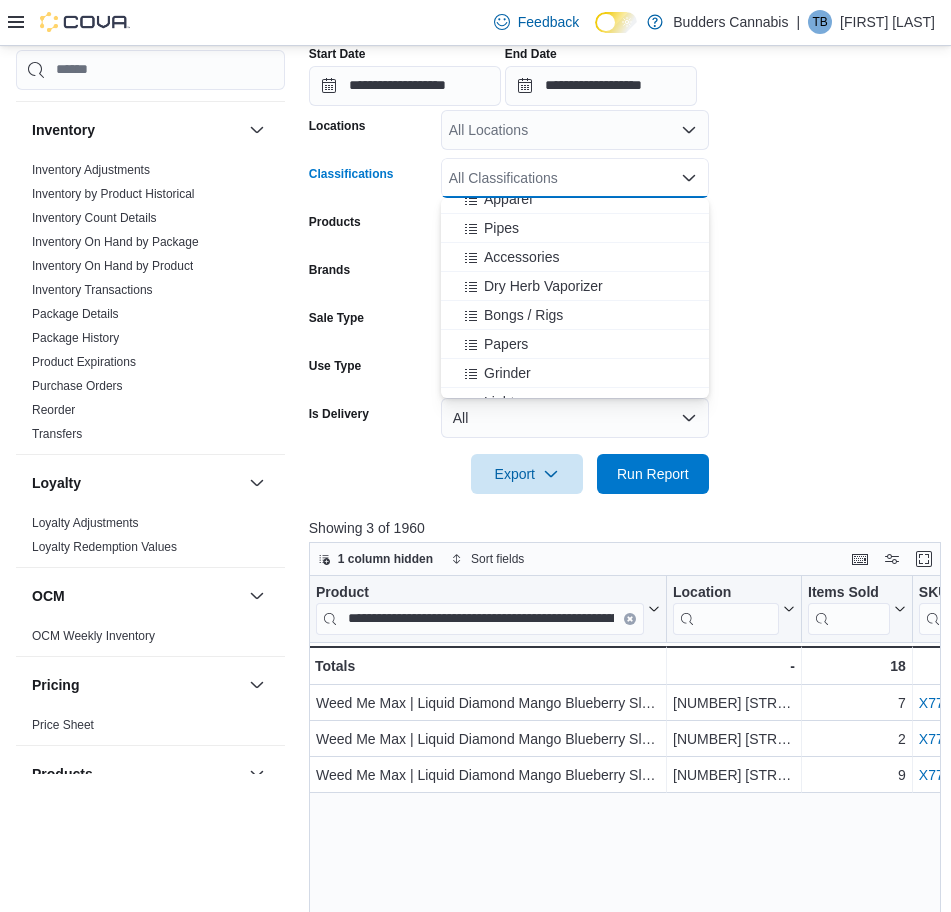 scroll, scrollTop: 275, scrollLeft: 0, axis: vertical 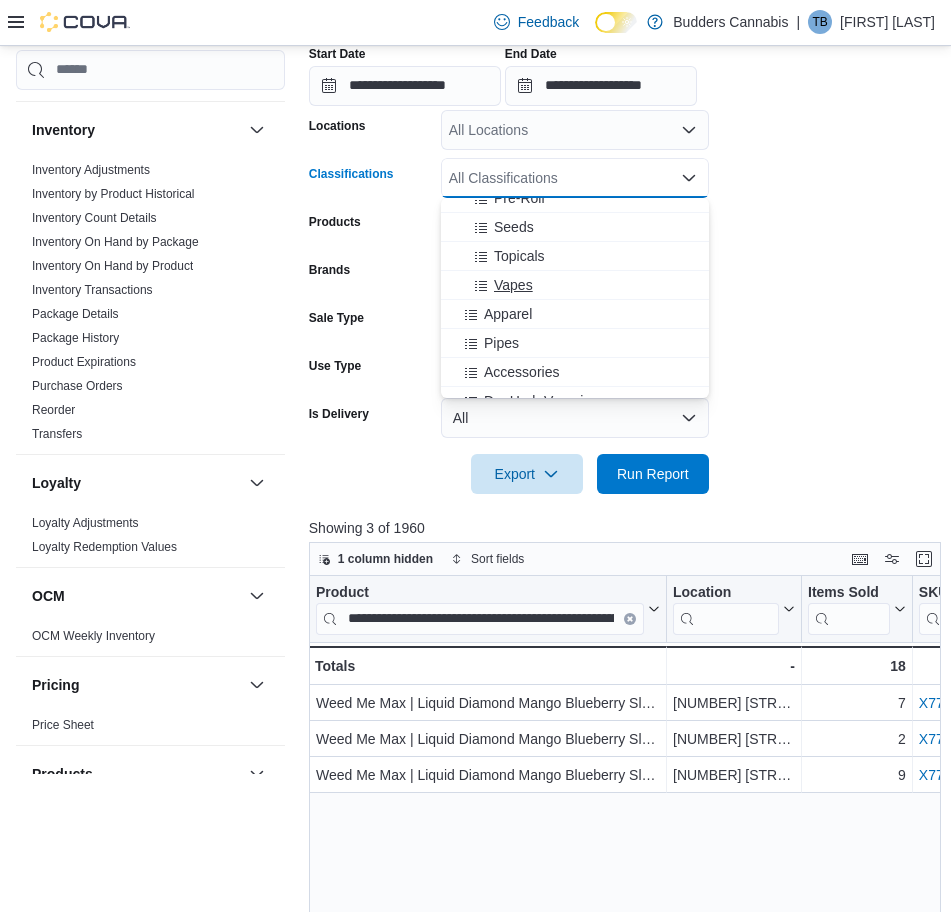 click on "Vapes" at bounding box center (513, 285) 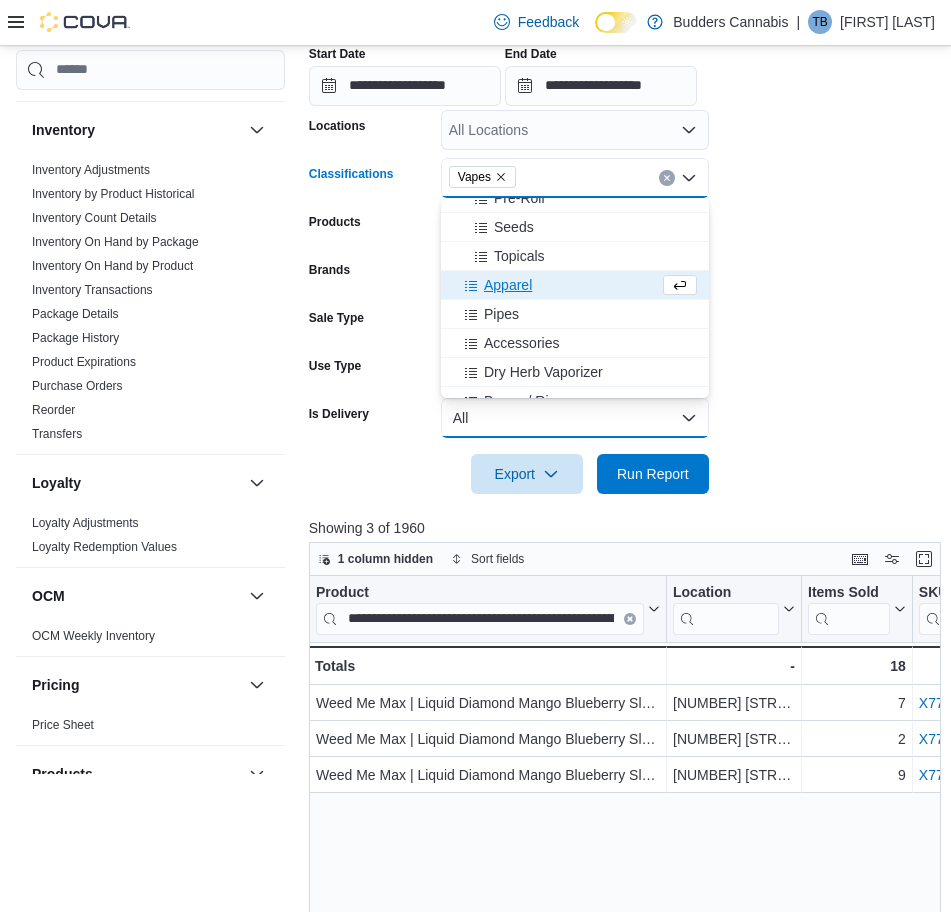 click on "**********" at bounding box center (622, 228) 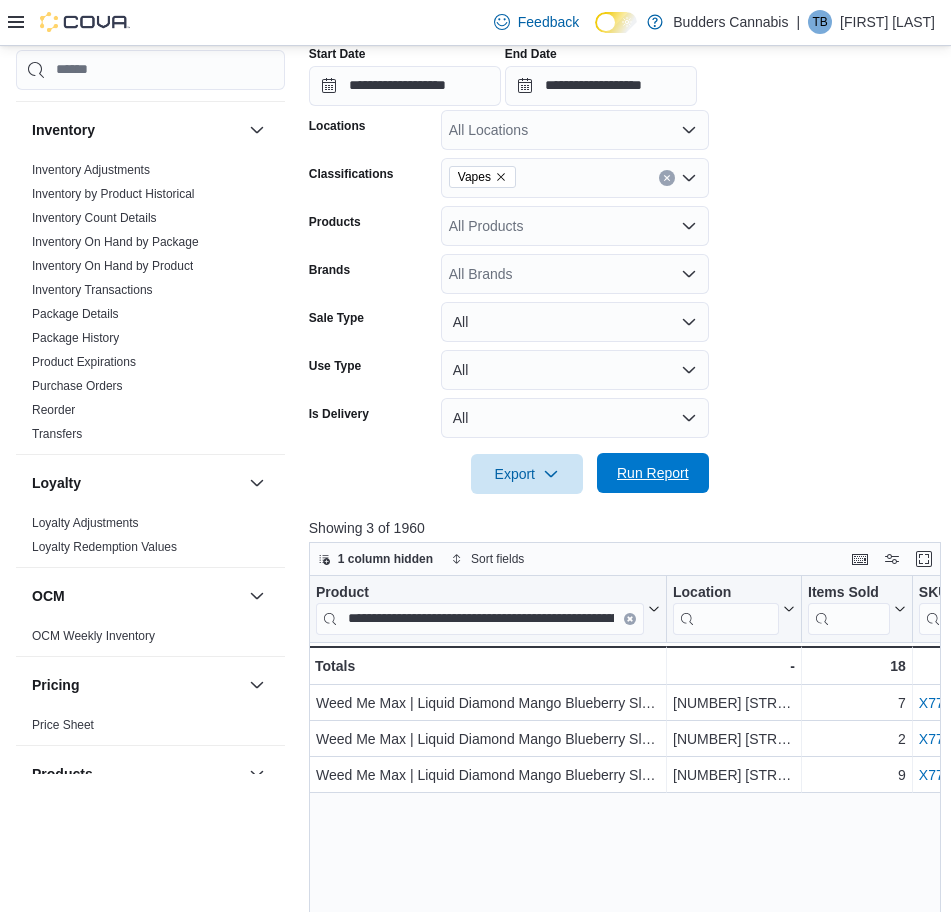 click on "Run Report" at bounding box center [653, 473] 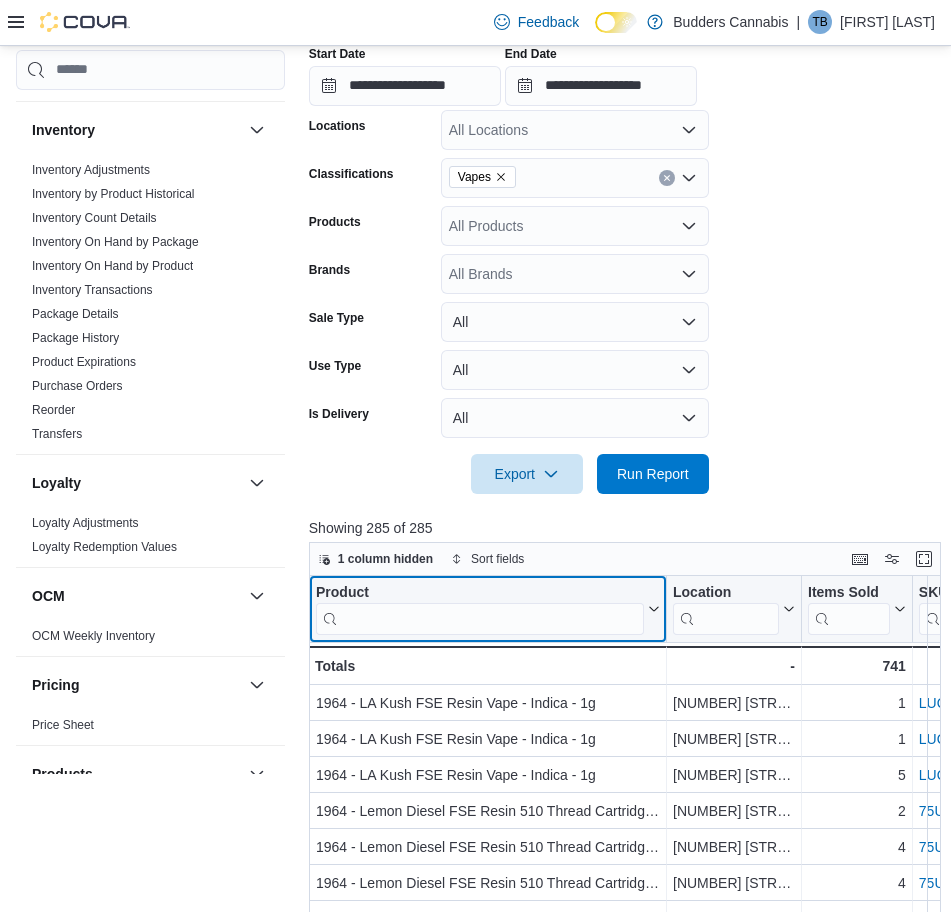 click at bounding box center [480, 618] 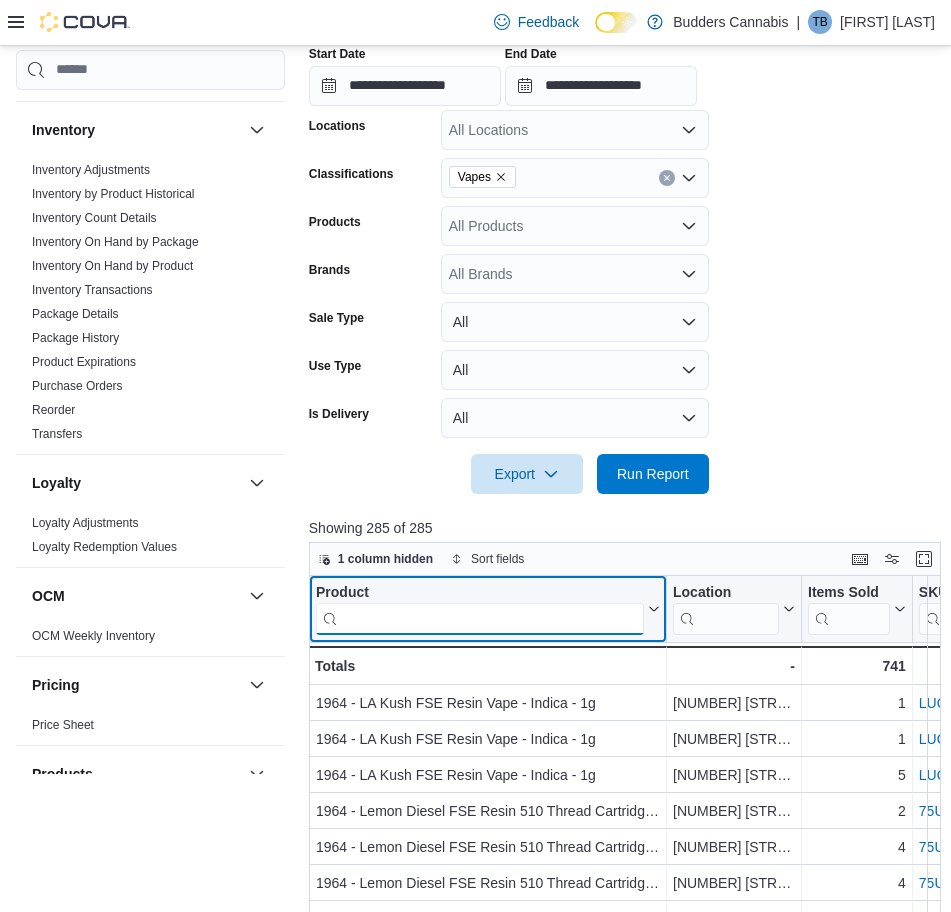 paste on "**********" 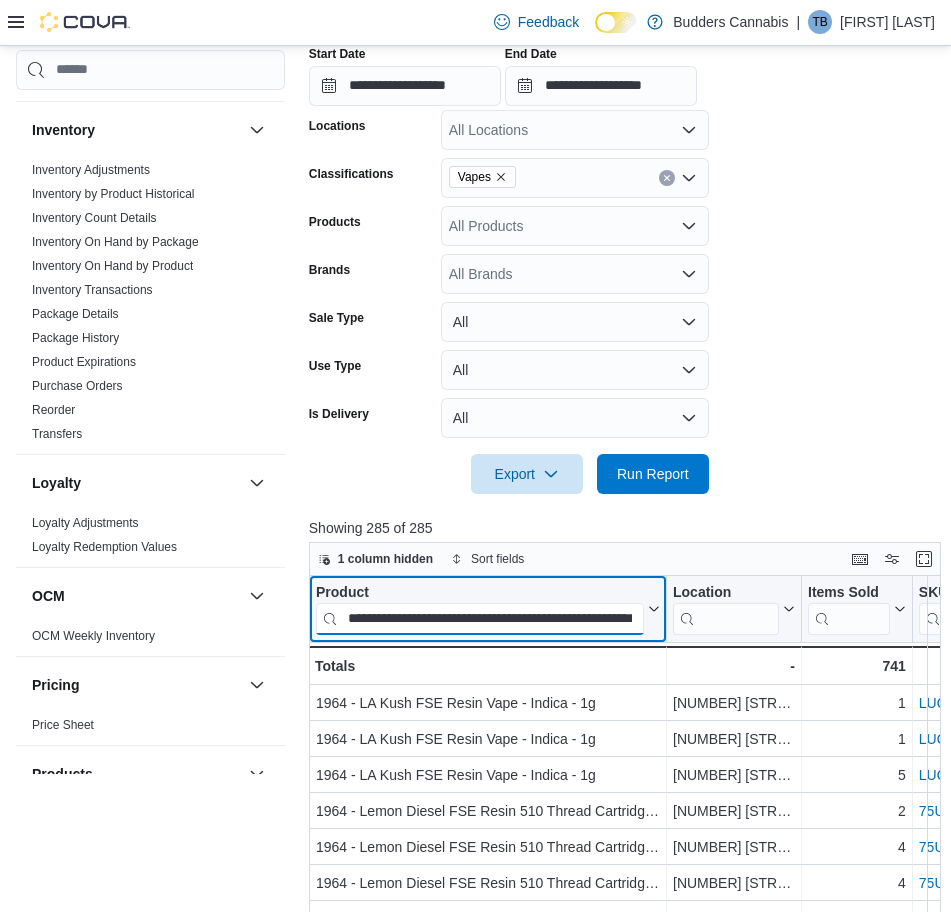 scroll, scrollTop: 0, scrollLeft: 96, axis: horizontal 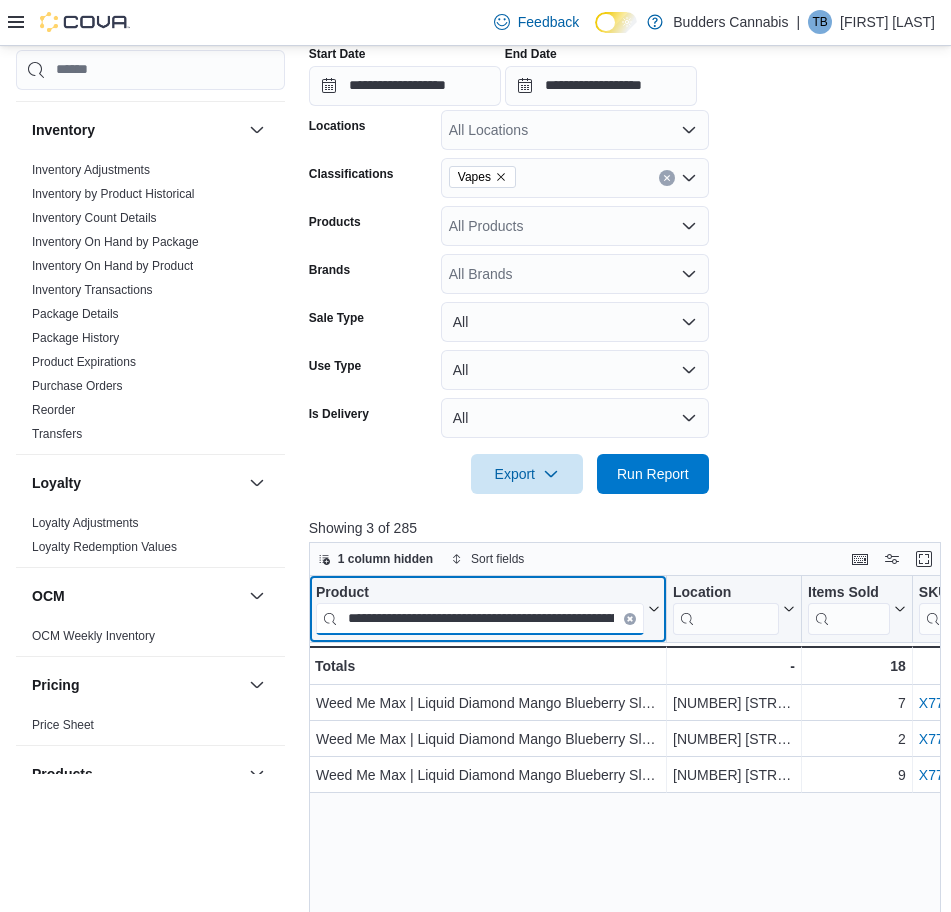 click on "**********" at bounding box center (480, 618) 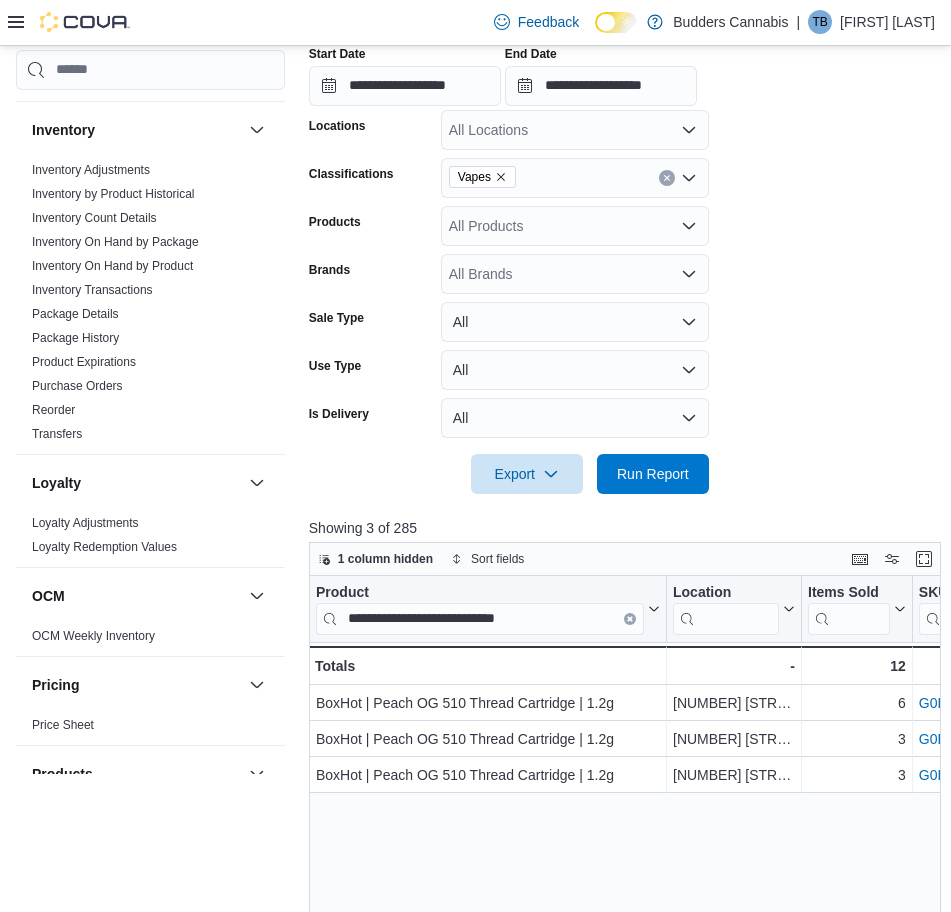 click on "**********" at bounding box center [628, 924] 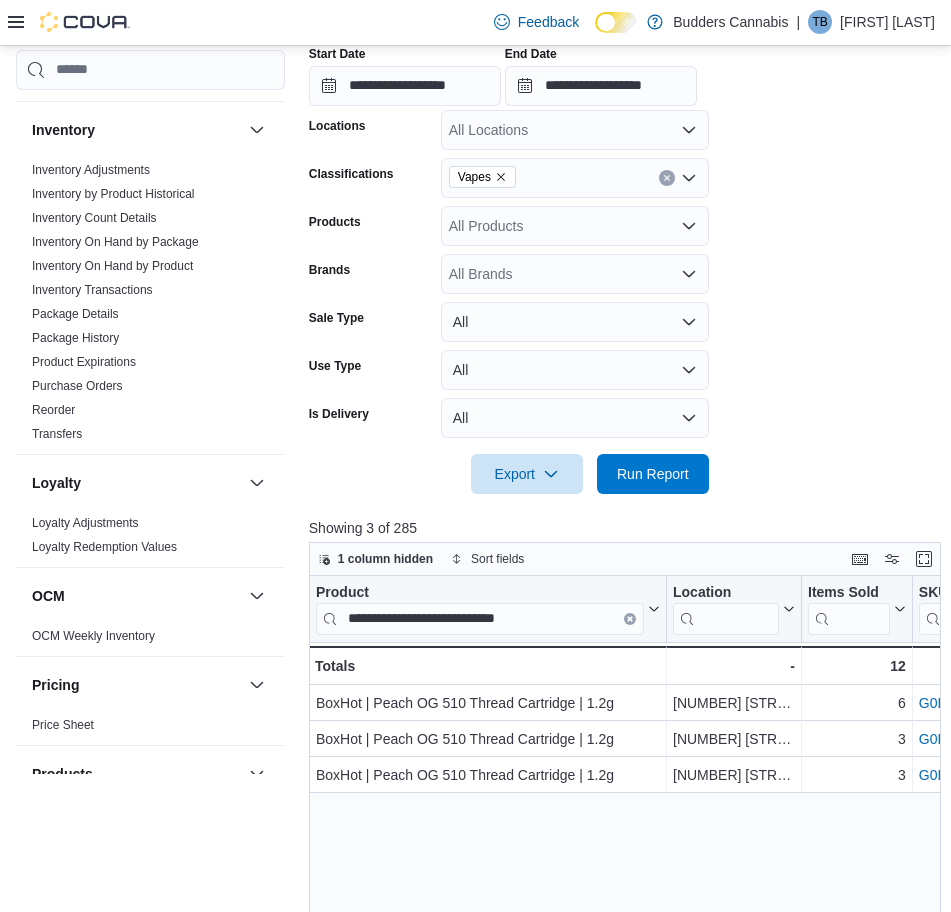 click on "**********" at bounding box center [628, 924] 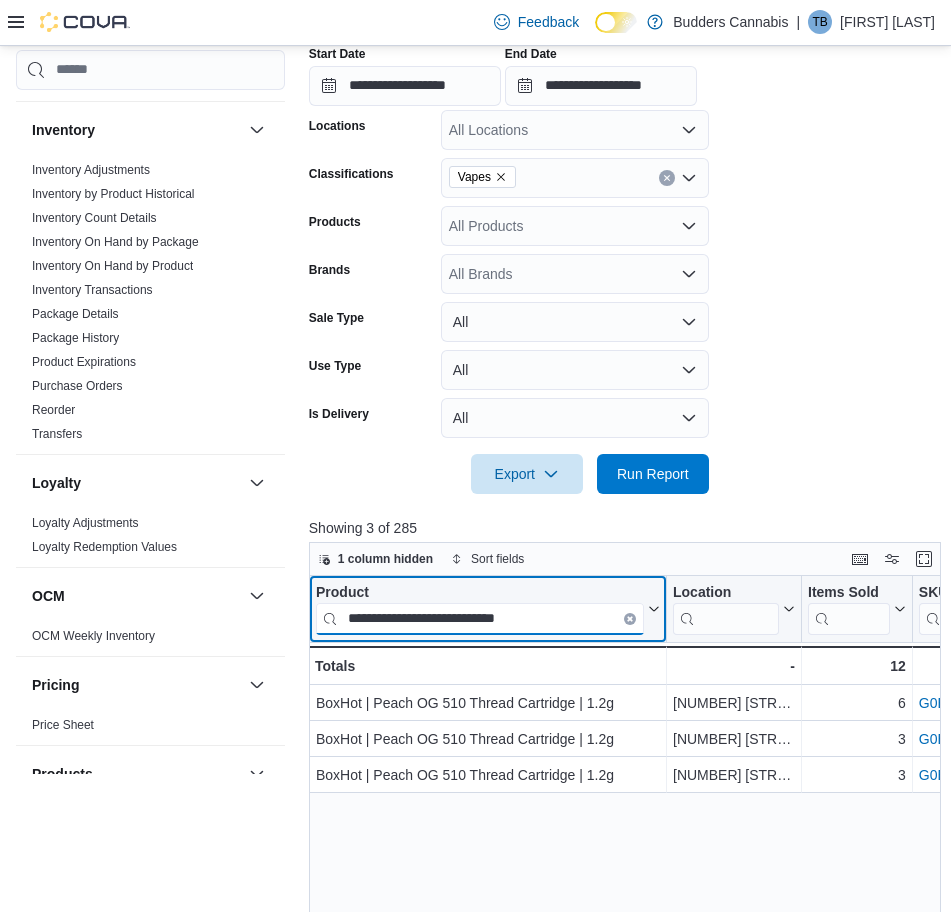 click on "**********" at bounding box center [480, 618] 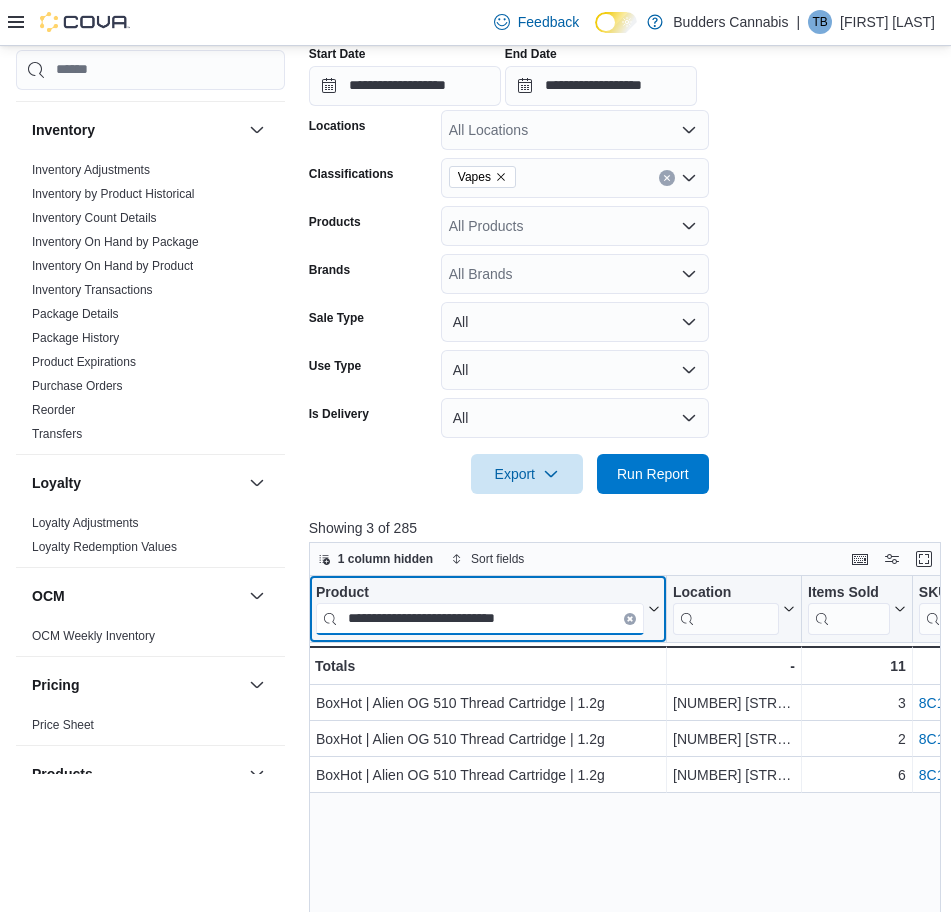 type on "**********" 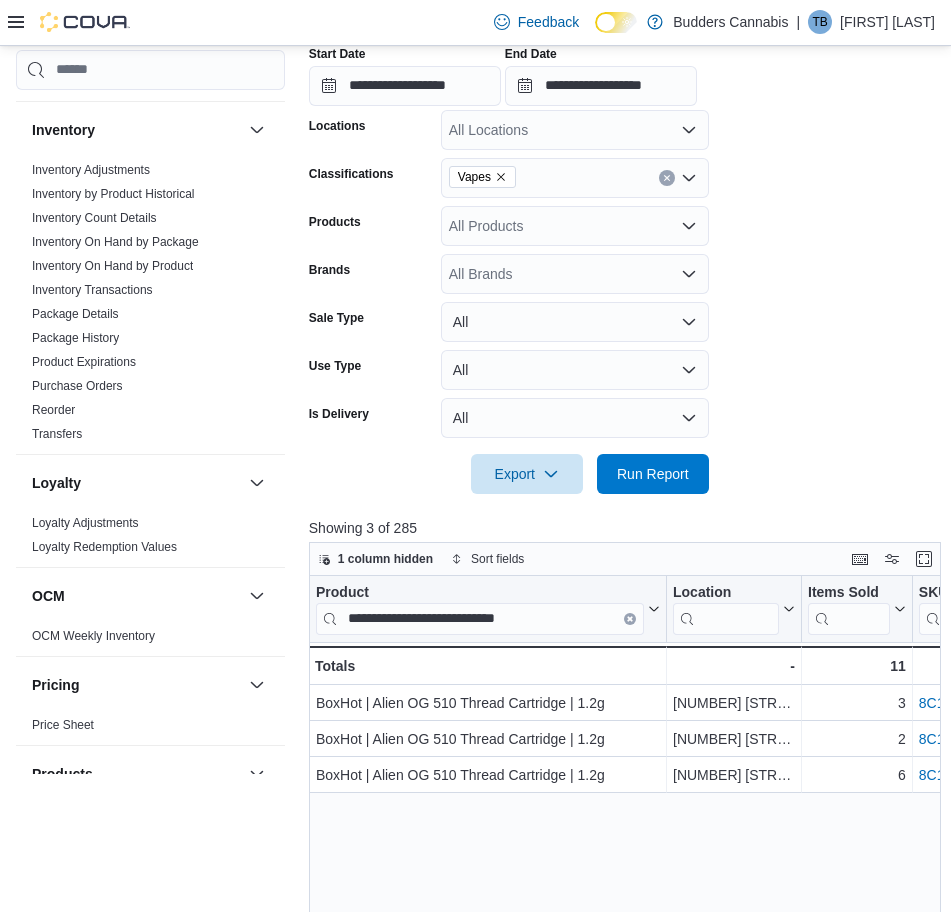 click on "**********" at bounding box center (628, 924) 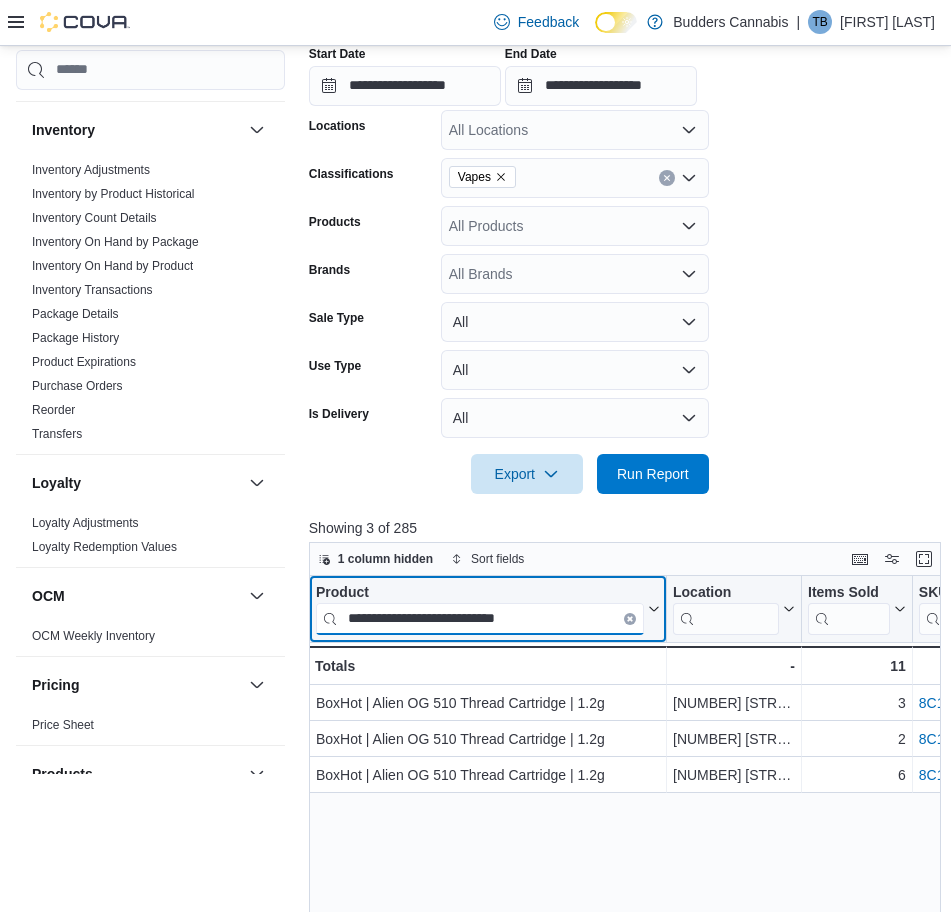 click on "**********" at bounding box center [480, 618] 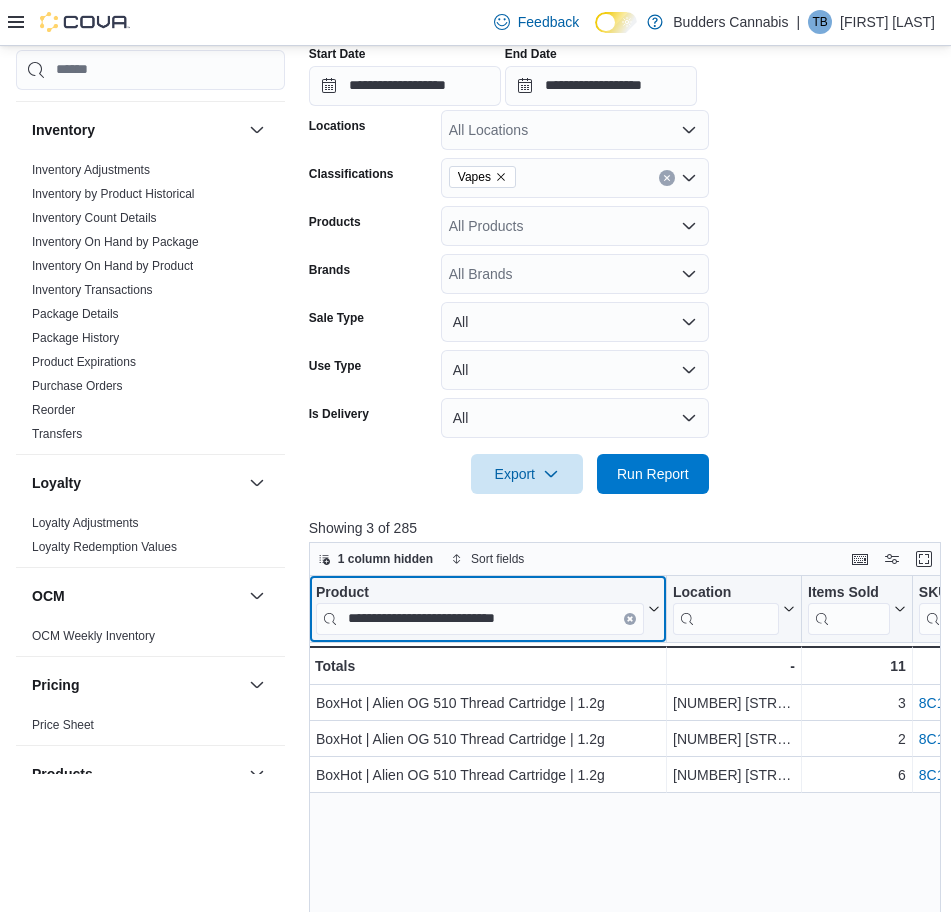 click 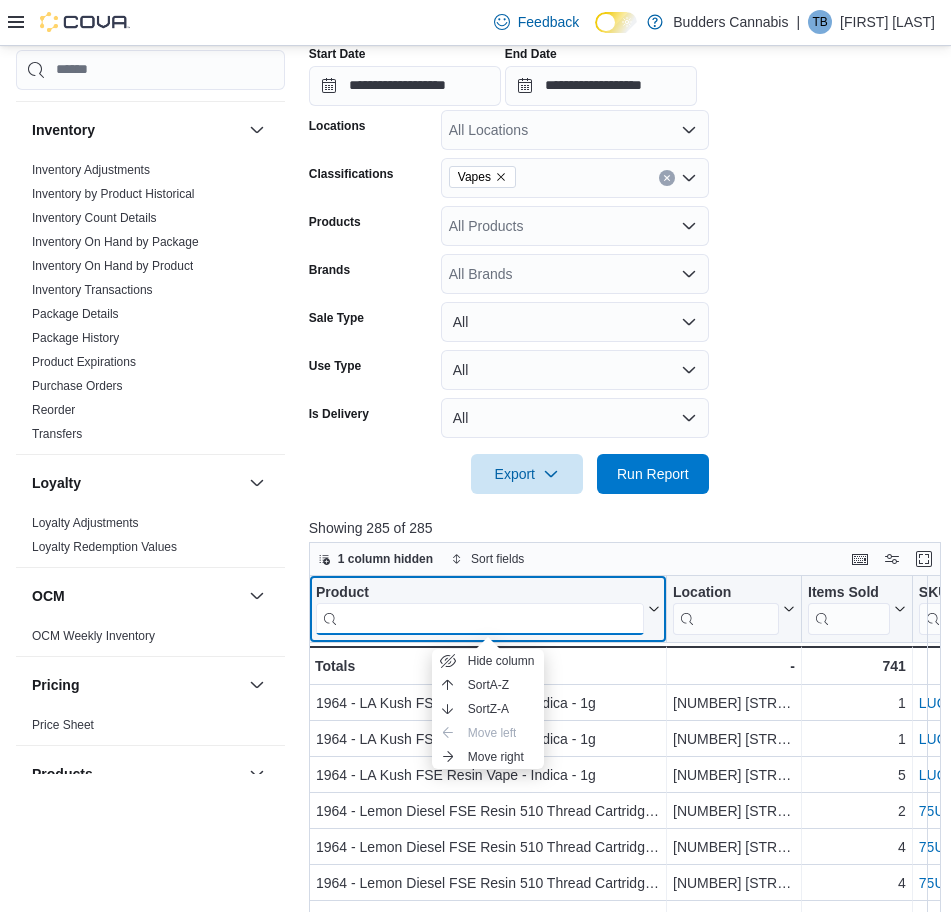 click at bounding box center [480, 618] 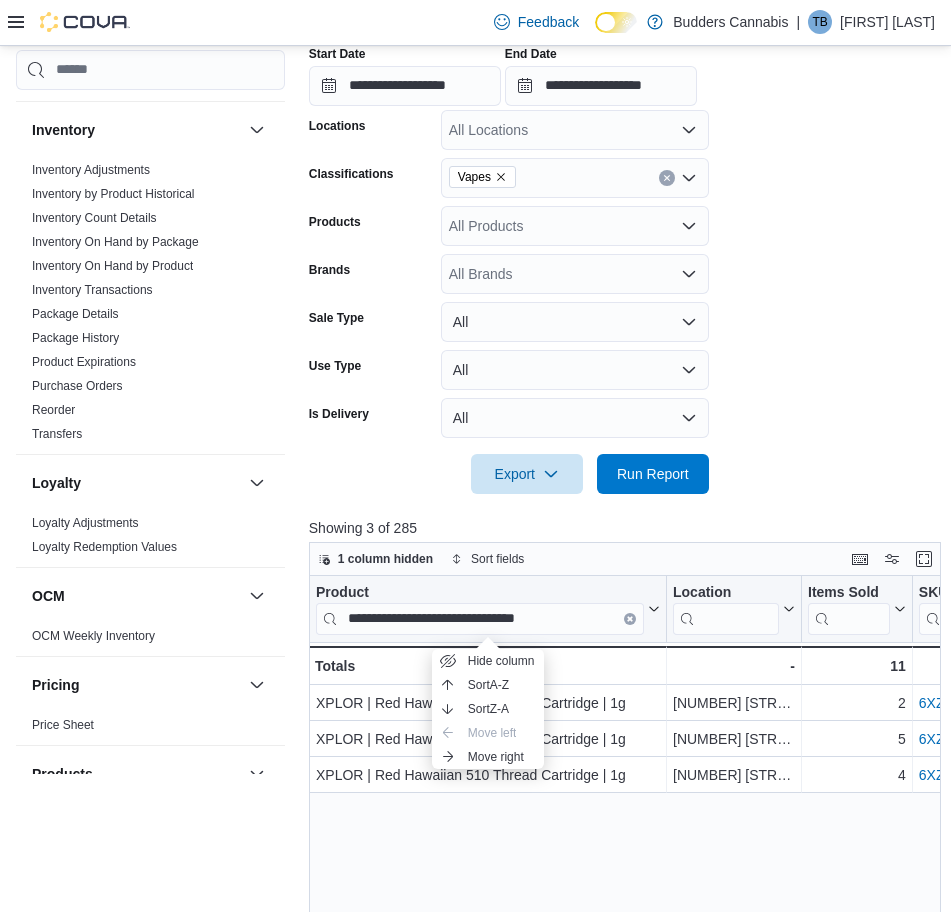 click on "**********" at bounding box center [628, 924] 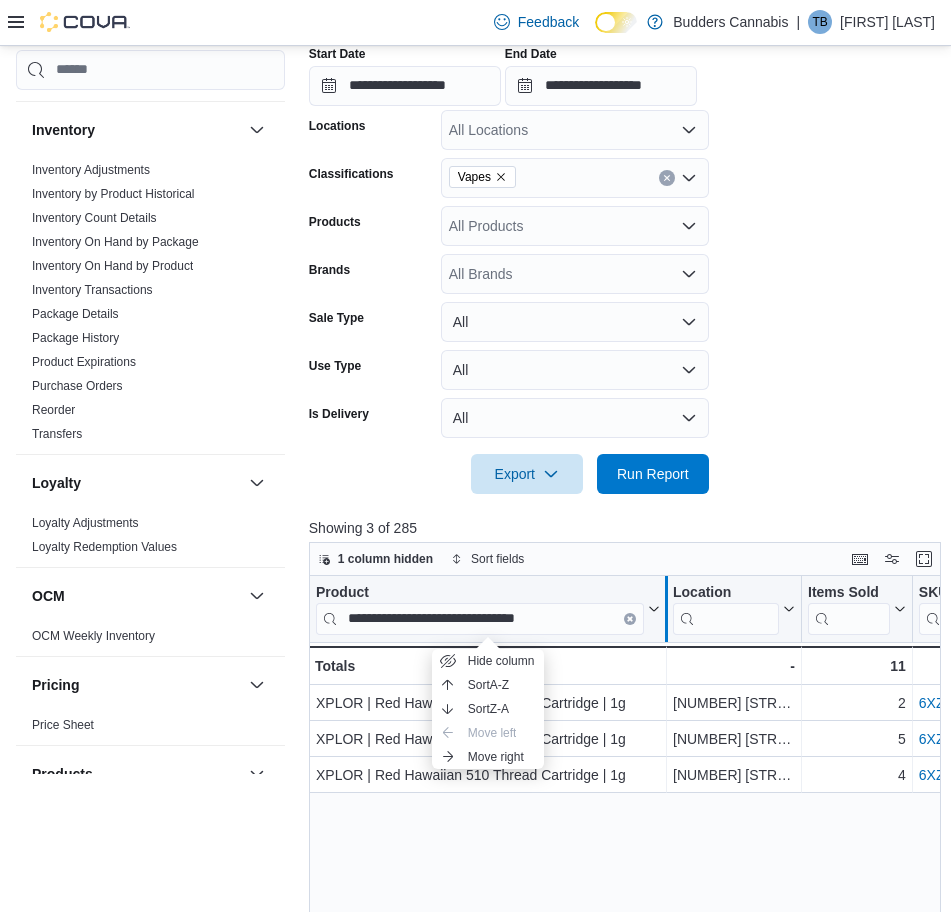 click at bounding box center [666, 609] 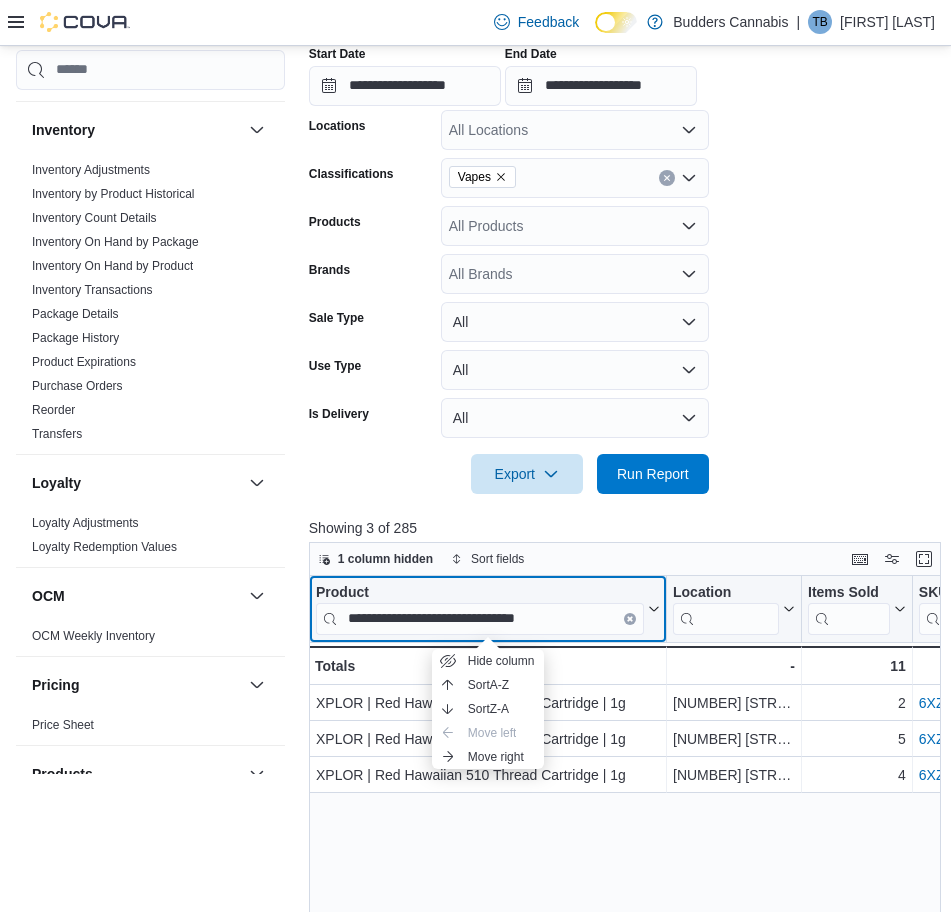 click 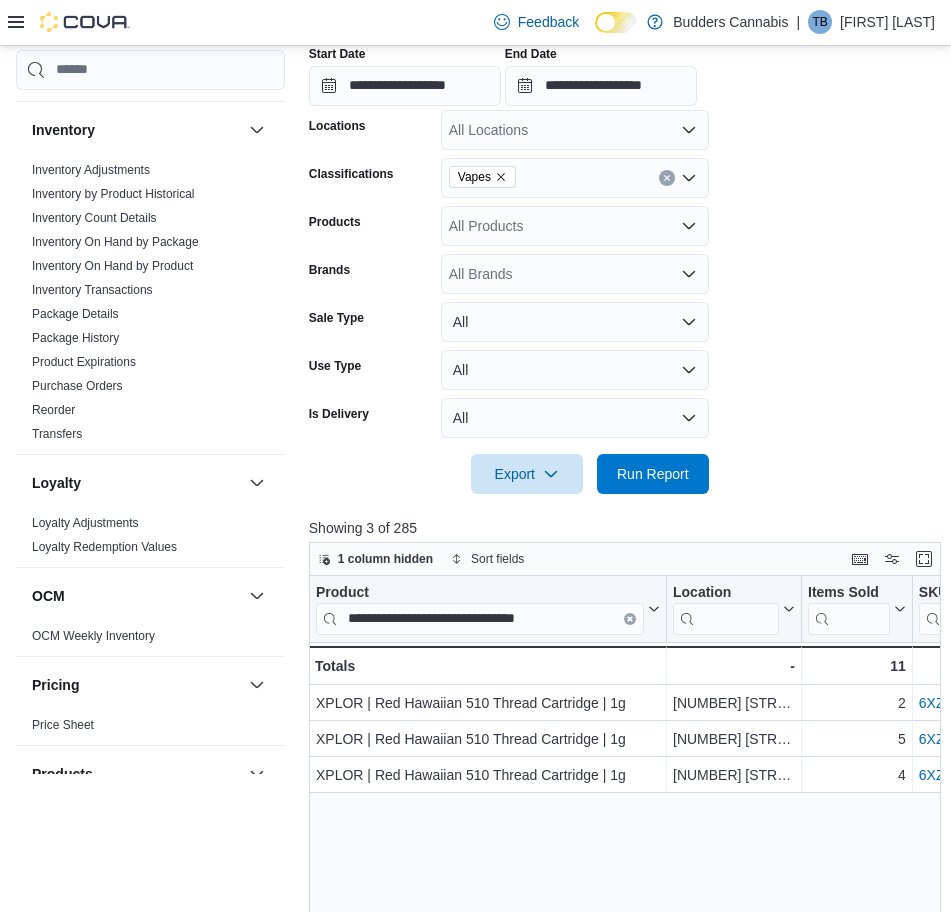 click on "**********" at bounding box center (628, 924) 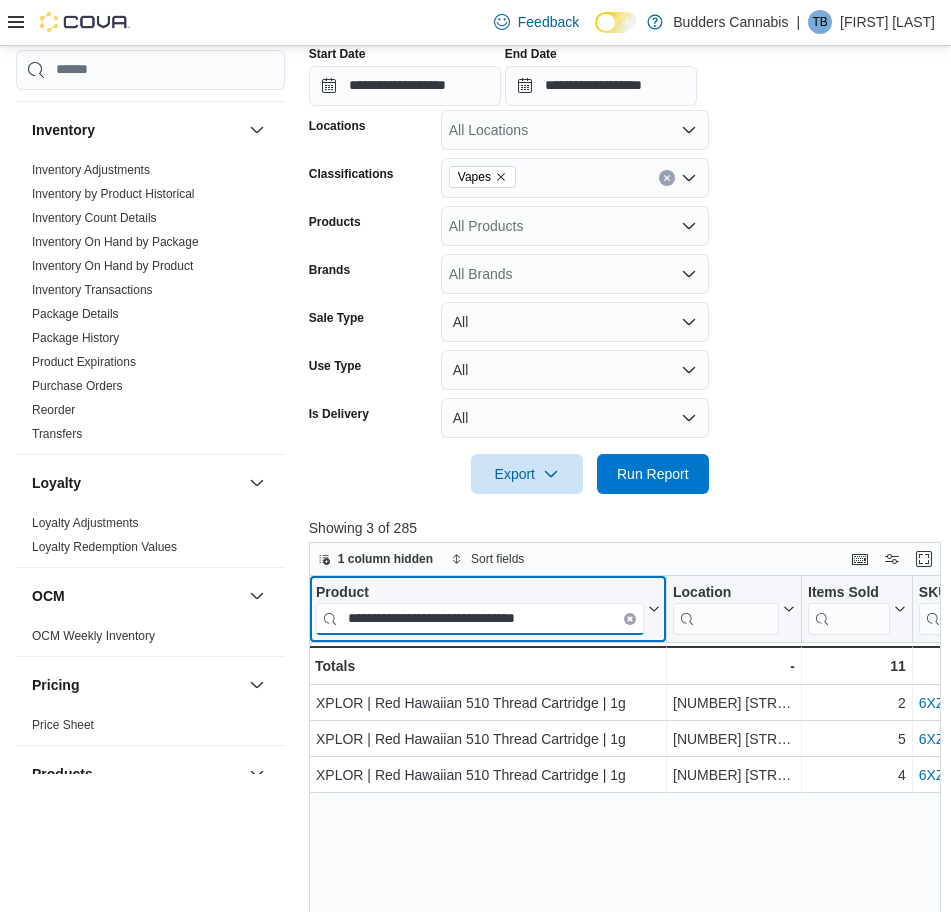 click on "**********" at bounding box center (480, 618) 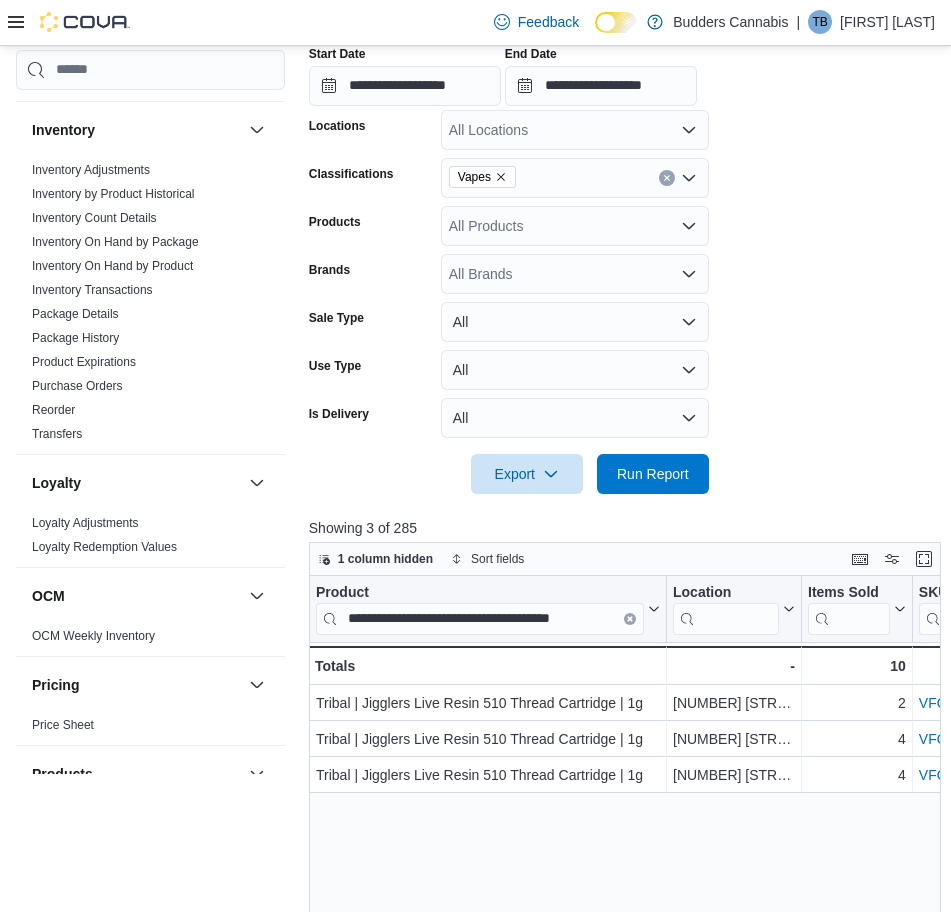 click on "**********" at bounding box center [628, 924] 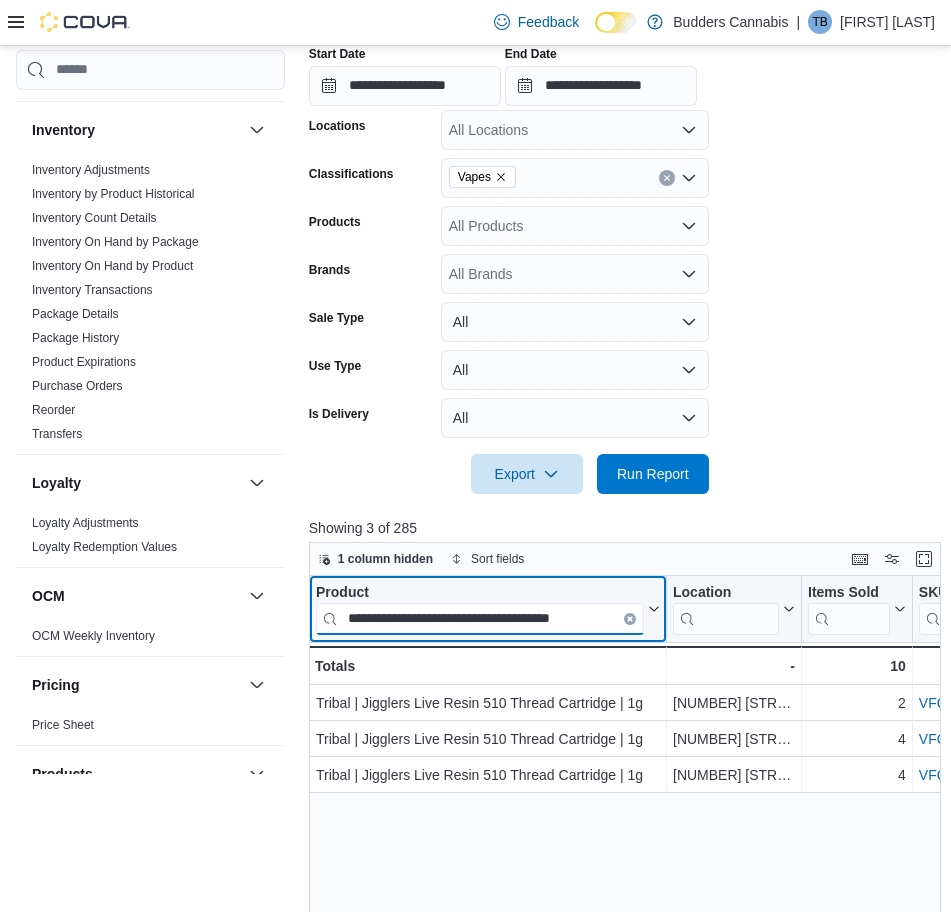 click on "**********" at bounding box center [480, 618] 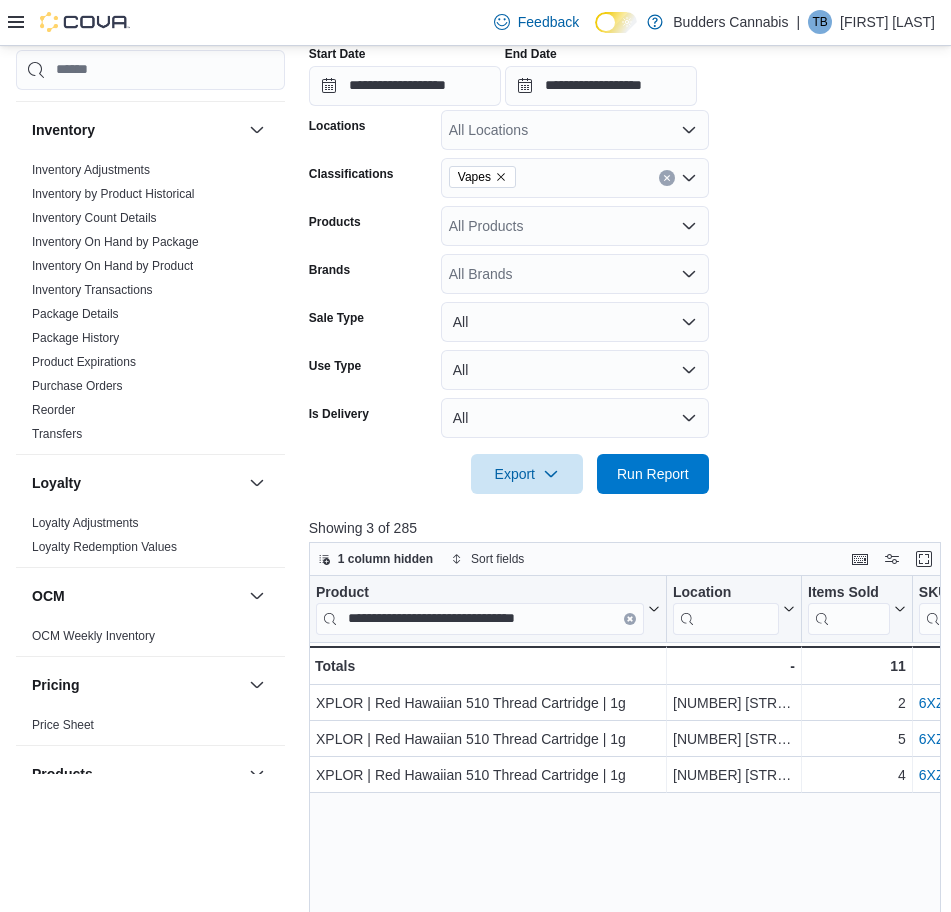 click on "**********" at bounding box center [628, 924] 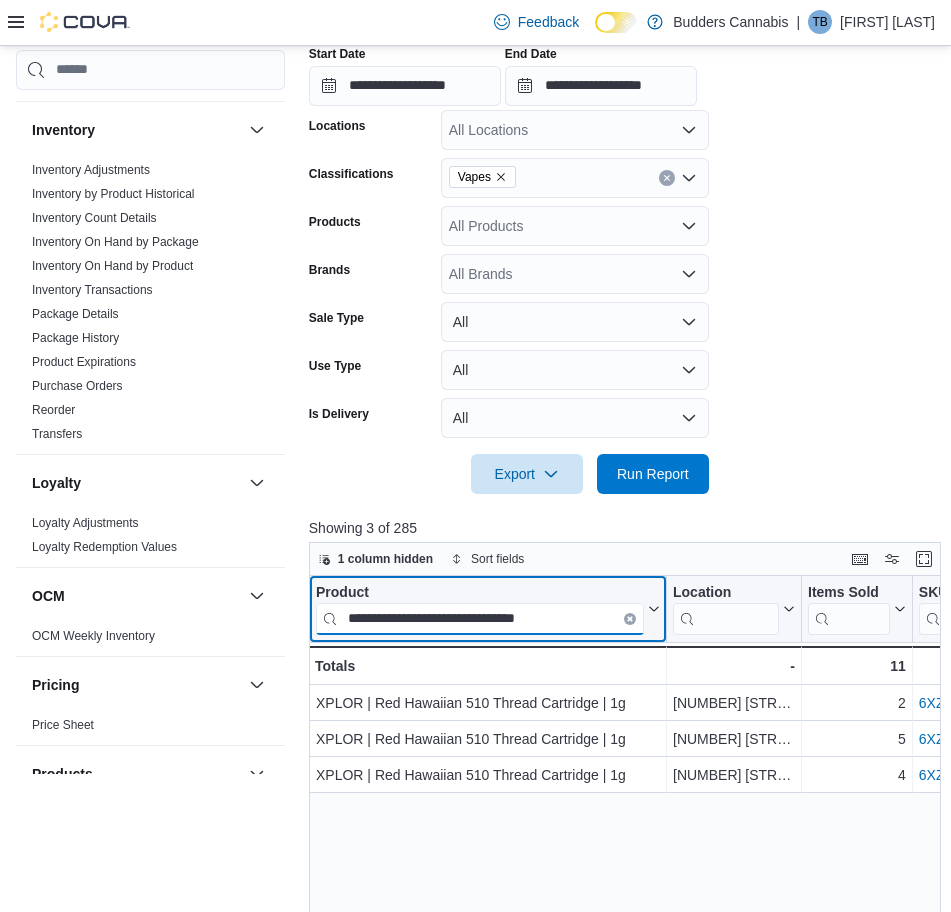 click on "**********" at bounding box center (480, 618) 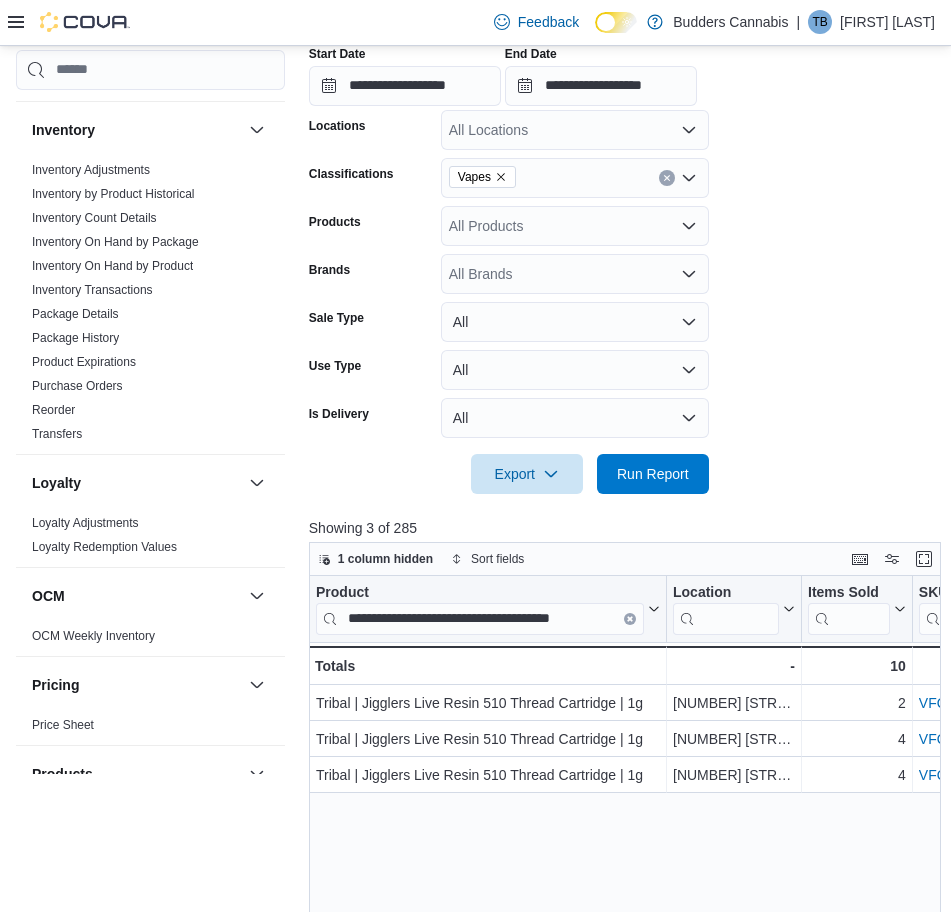 click on "**********" at bounding box center (628, 924) 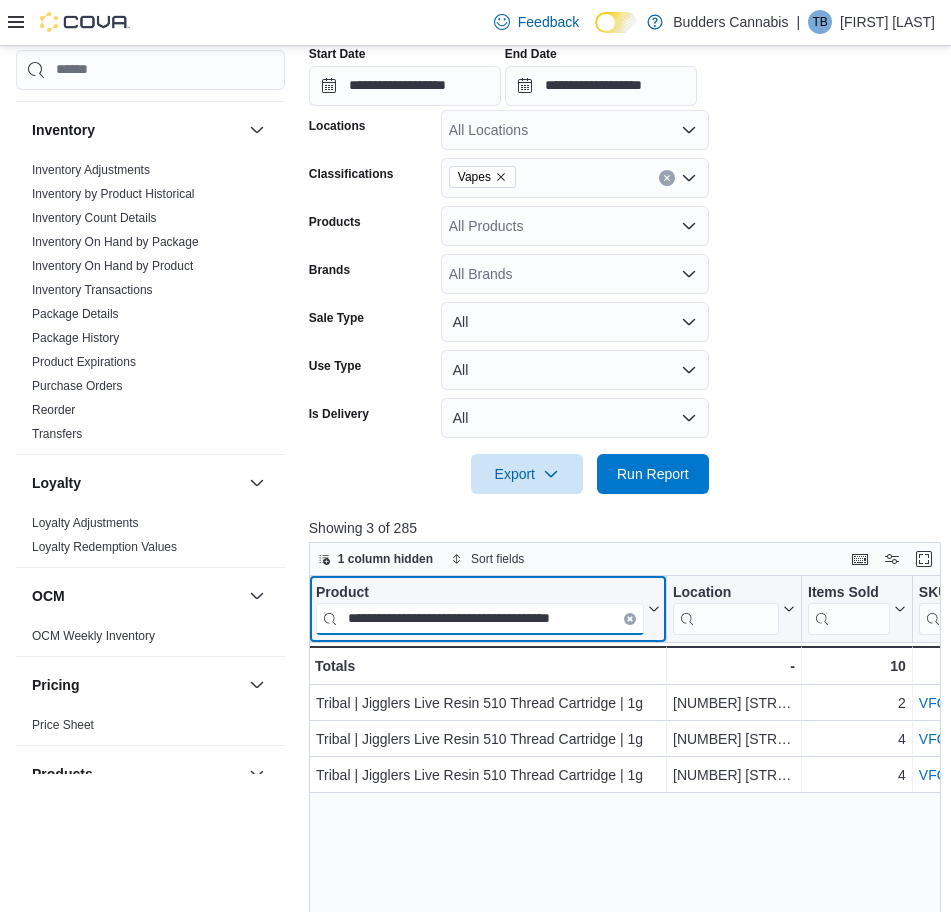 click on "**********" at bounding box center [480, 618] 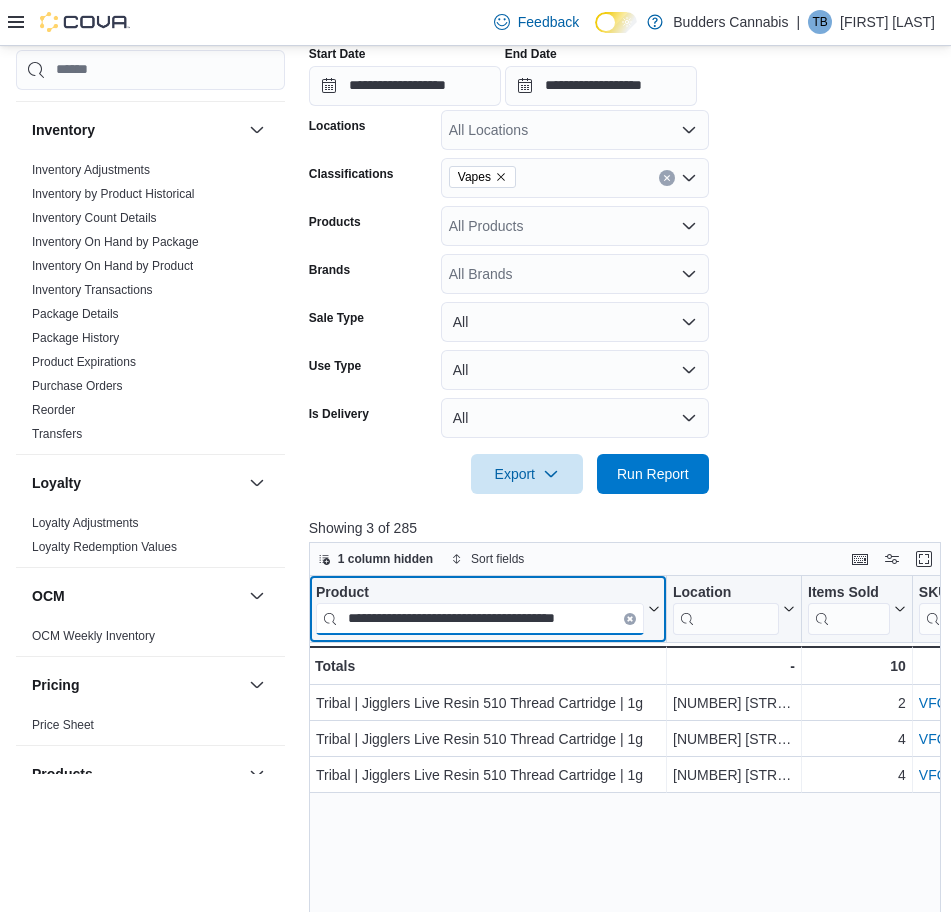 scroll, scrollTop: 0, scrollLeft: 2, axis: horizontal 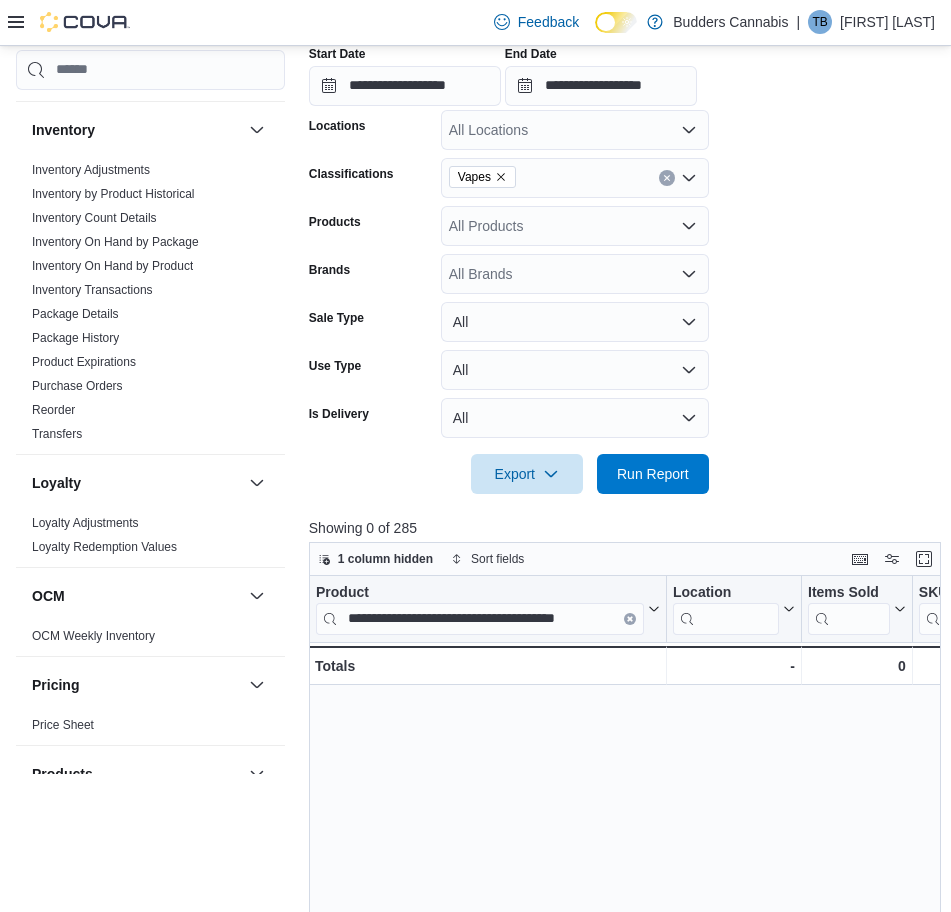 click on "**********" at bounding box center [628, 924] 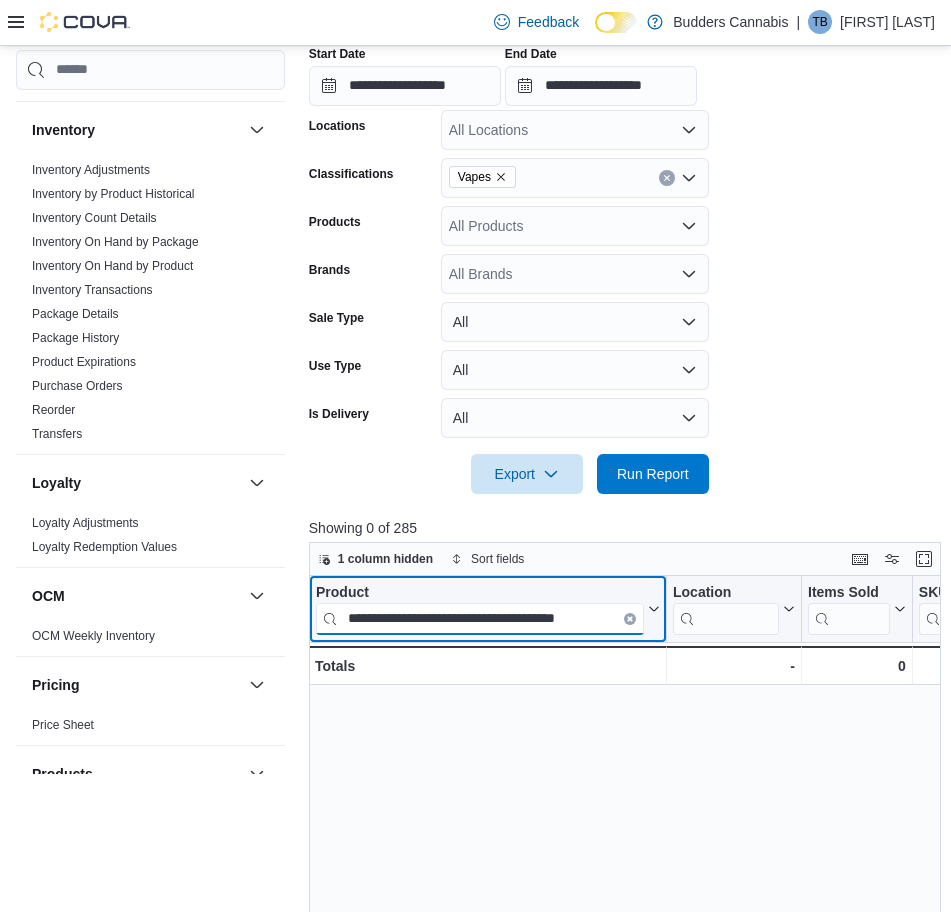click on "**********" at bounding box center [480, 618] 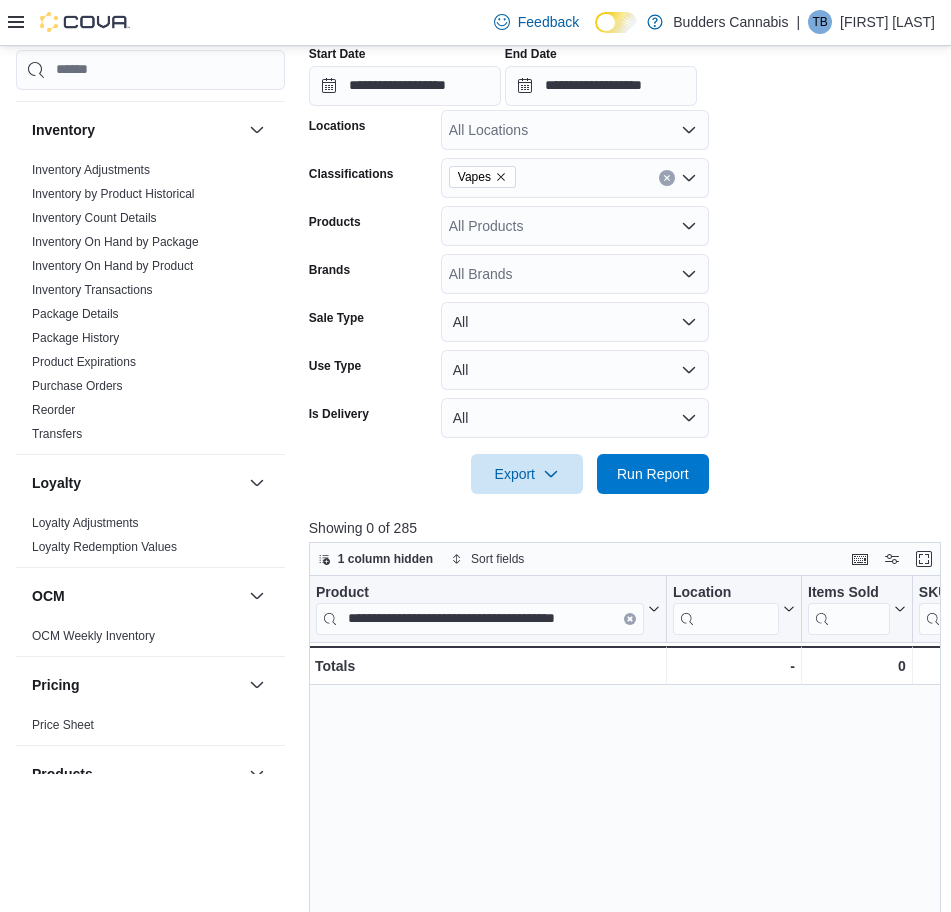 click on "**********" at bounding box center (628, 924) 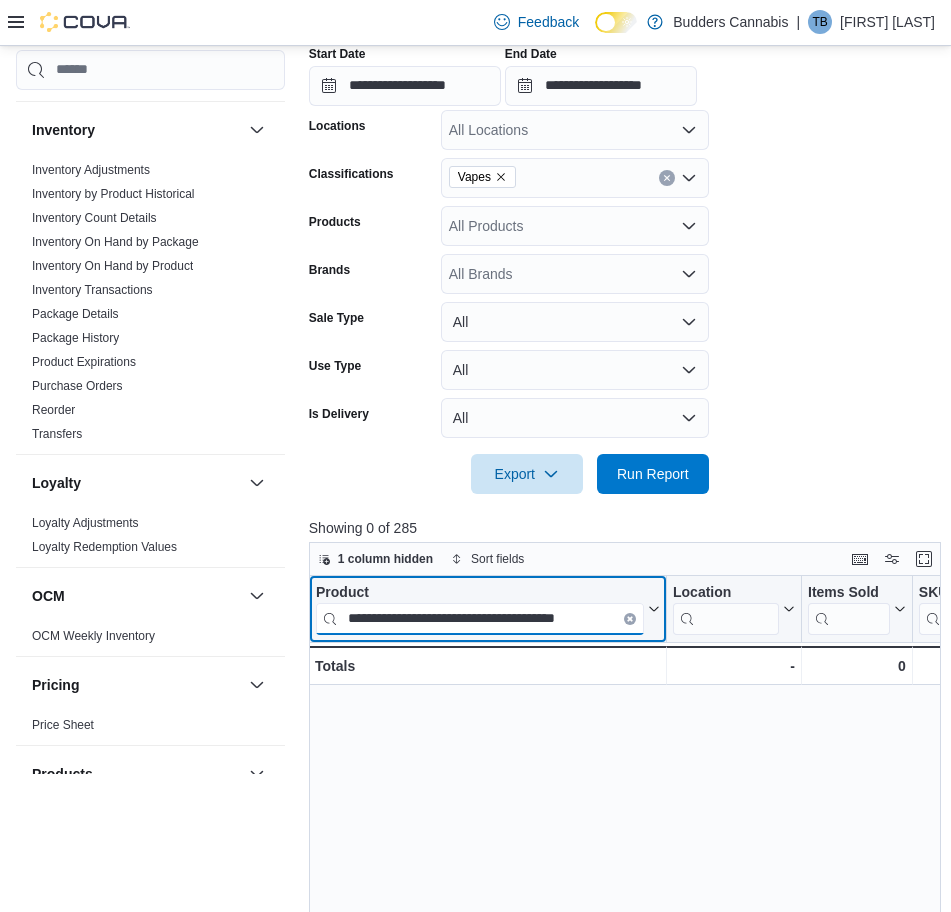 click on "**********" at bounding box center (480, 618) 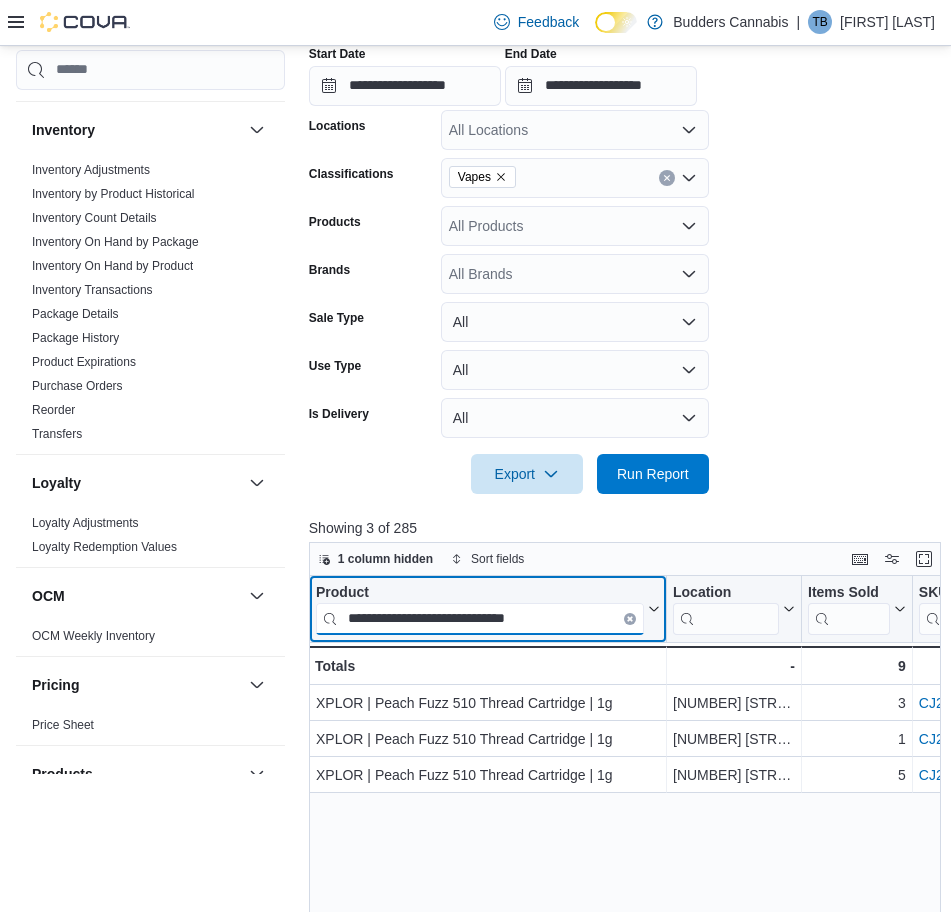 click on "**********" at bounding box center [480, 618] 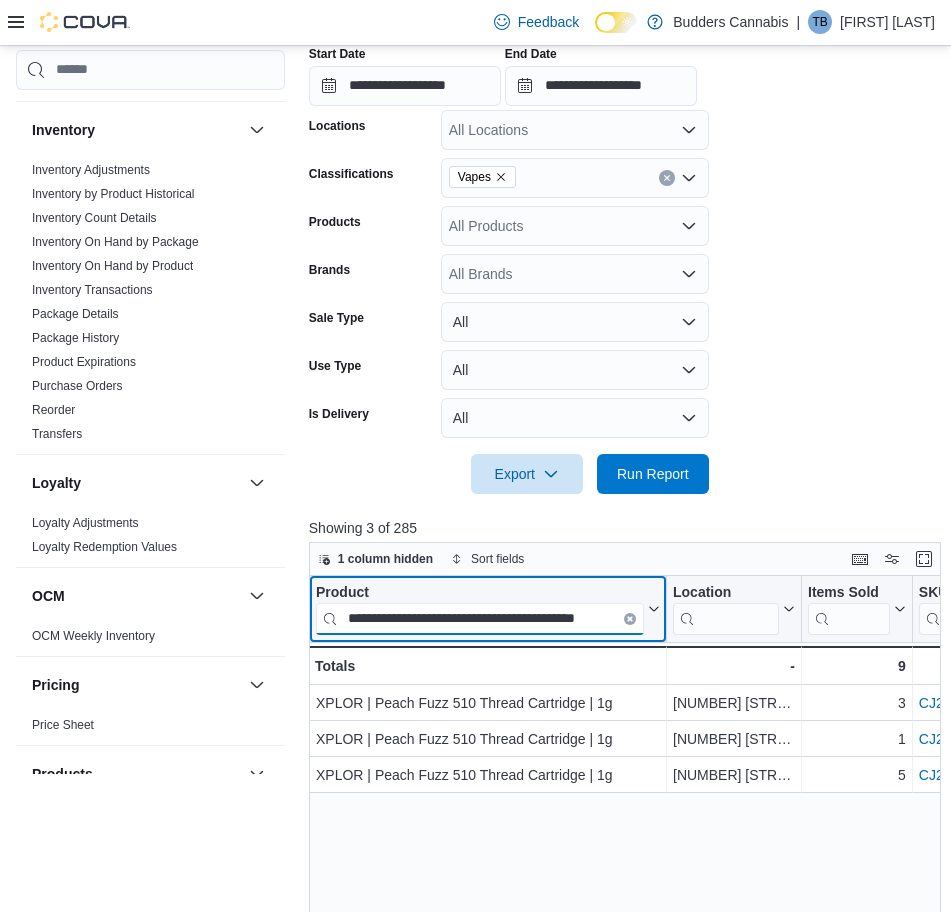 scroll, scrollTop: 0, scrollLeft: 34, axis: horizontal 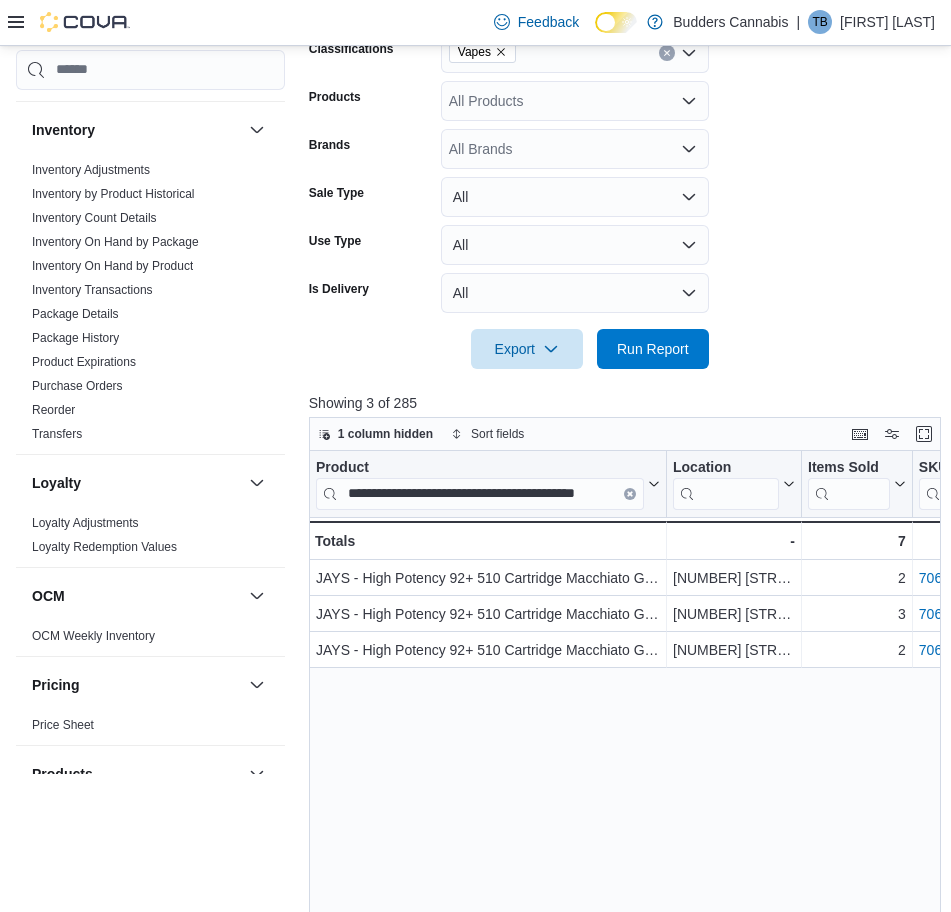 click on "**********" at bounding box center (628, 799) 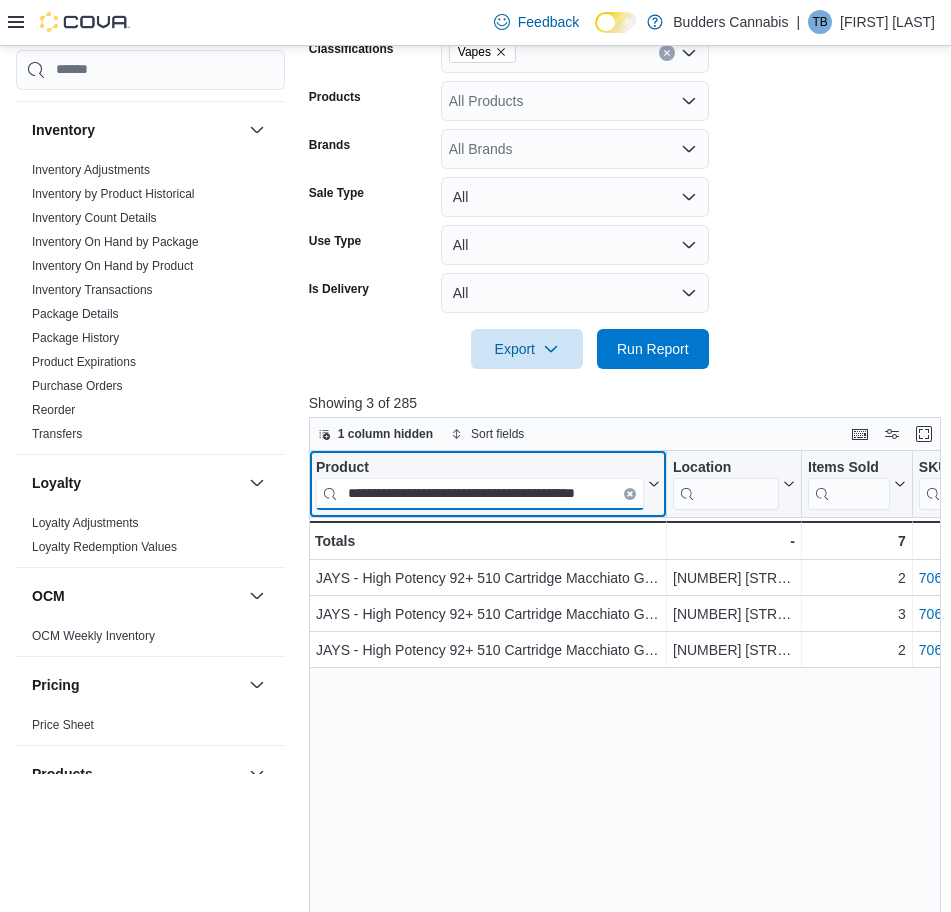 click on "**********" at bounding box center (480, 493) 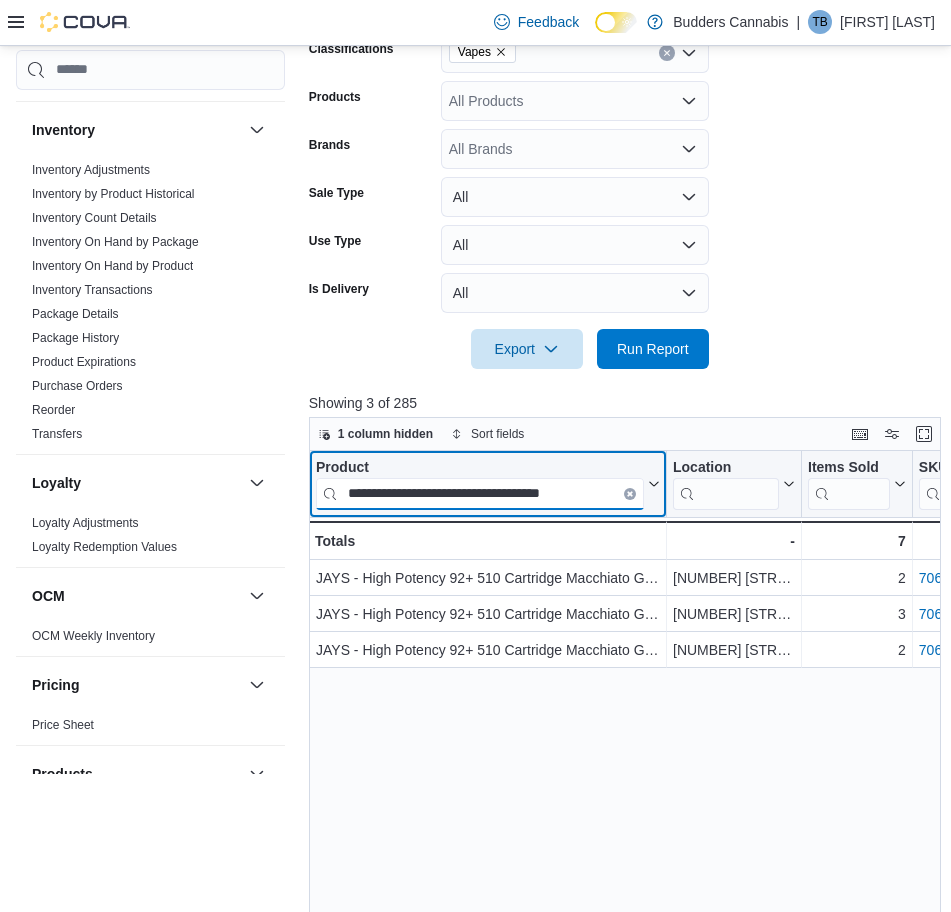 scroll, scrollTop: 0, scrollLeft: 0, axis: both 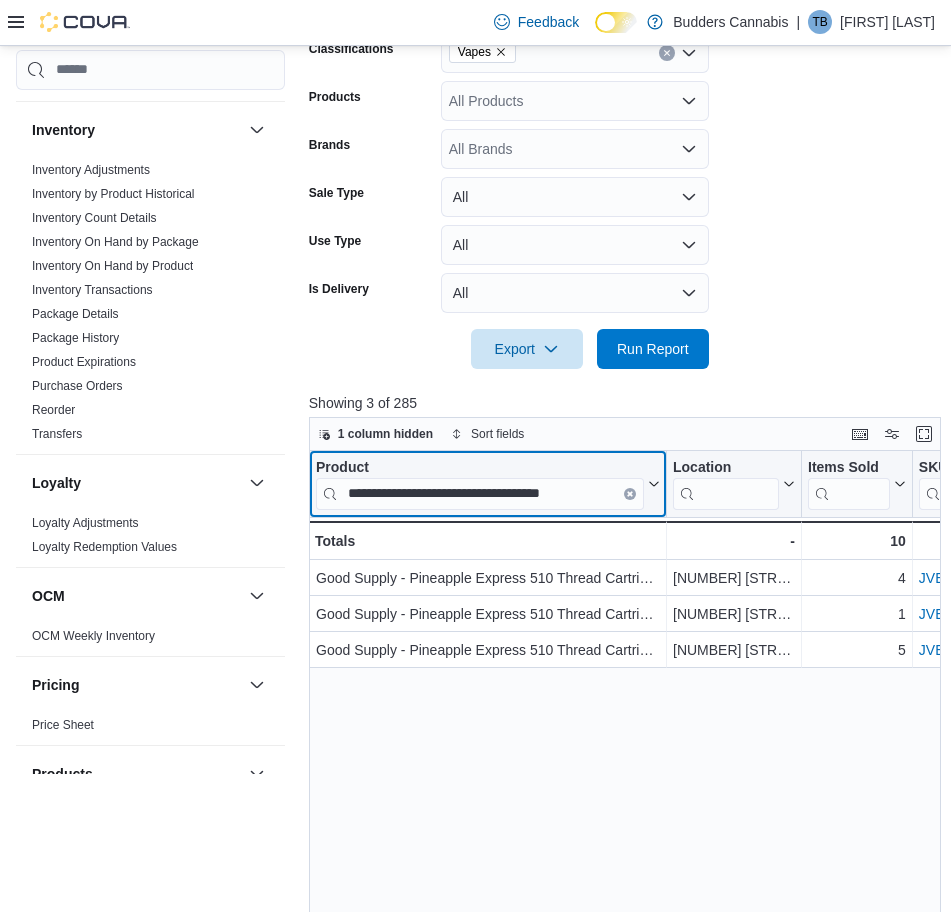 click on "Product" at bounding box center (480, 467) 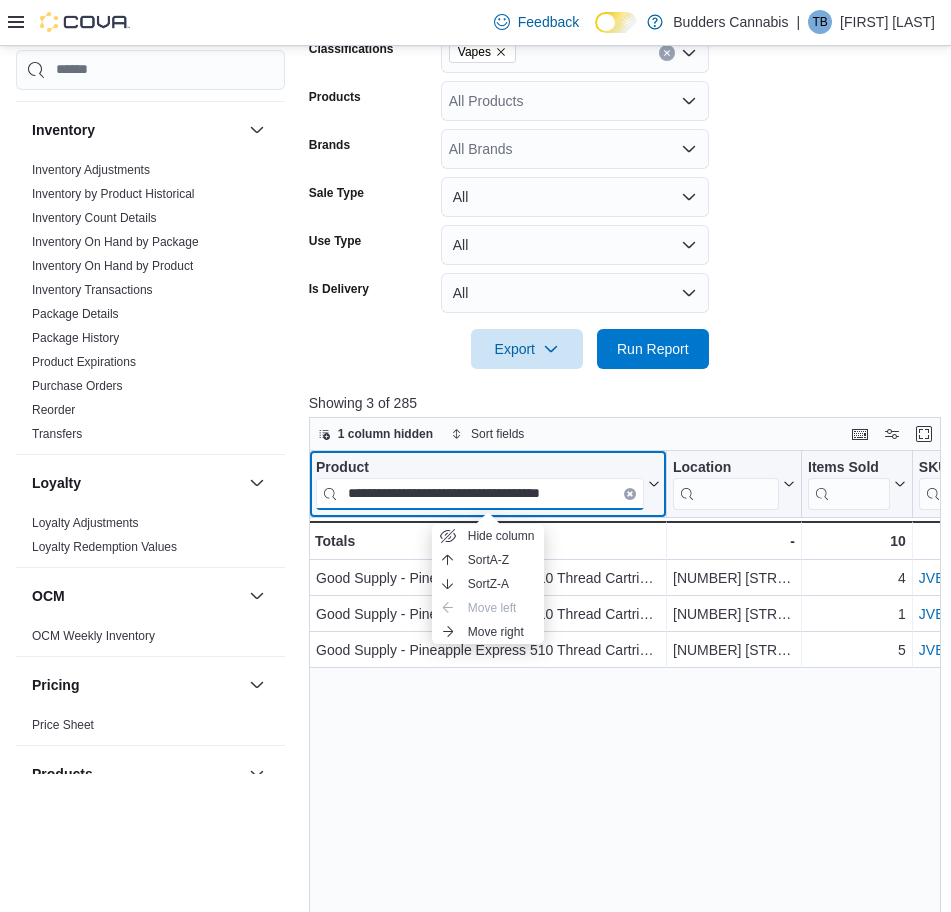 click on "**********" at bounding box center (480, 493) 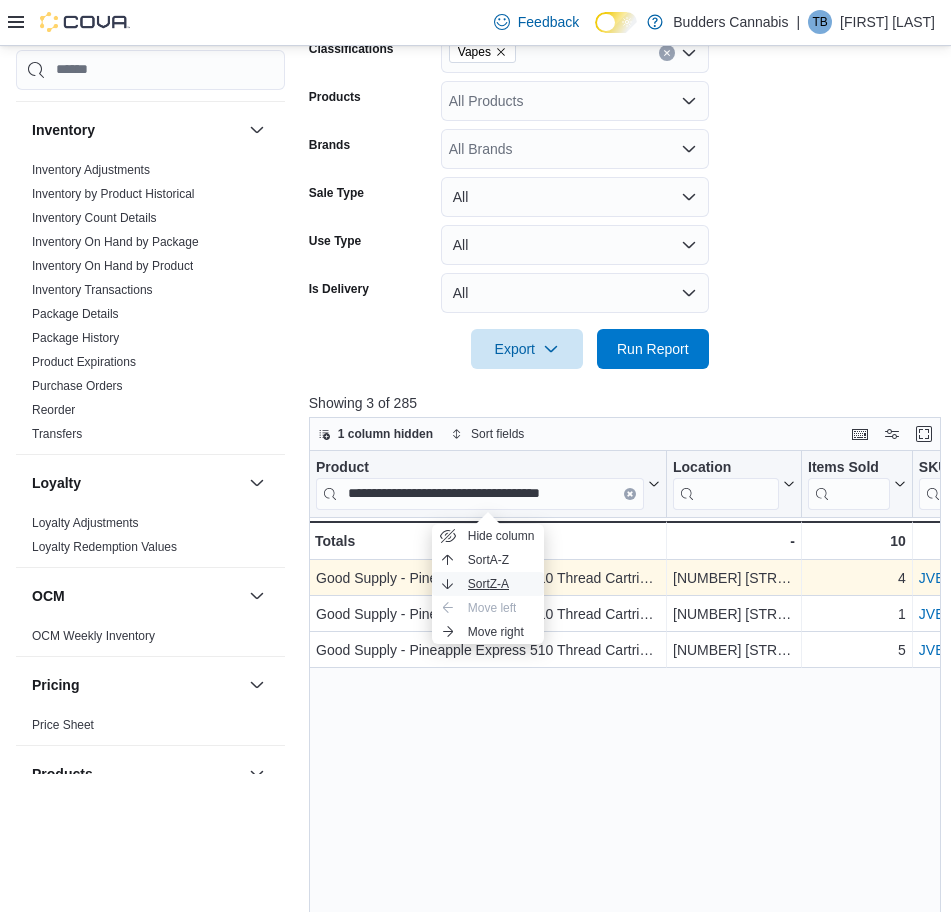 click on "Sort  Z-A" at bounding box center [488, 584] 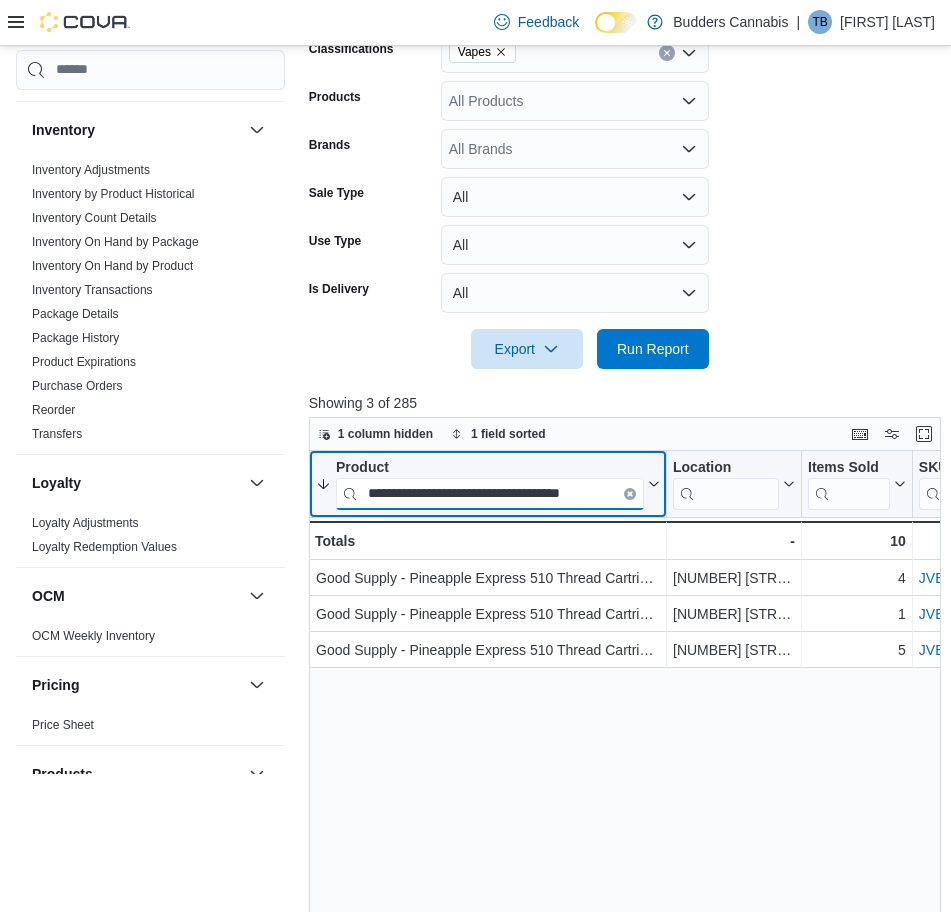 click on "**********" at bounding box center [490, 493] 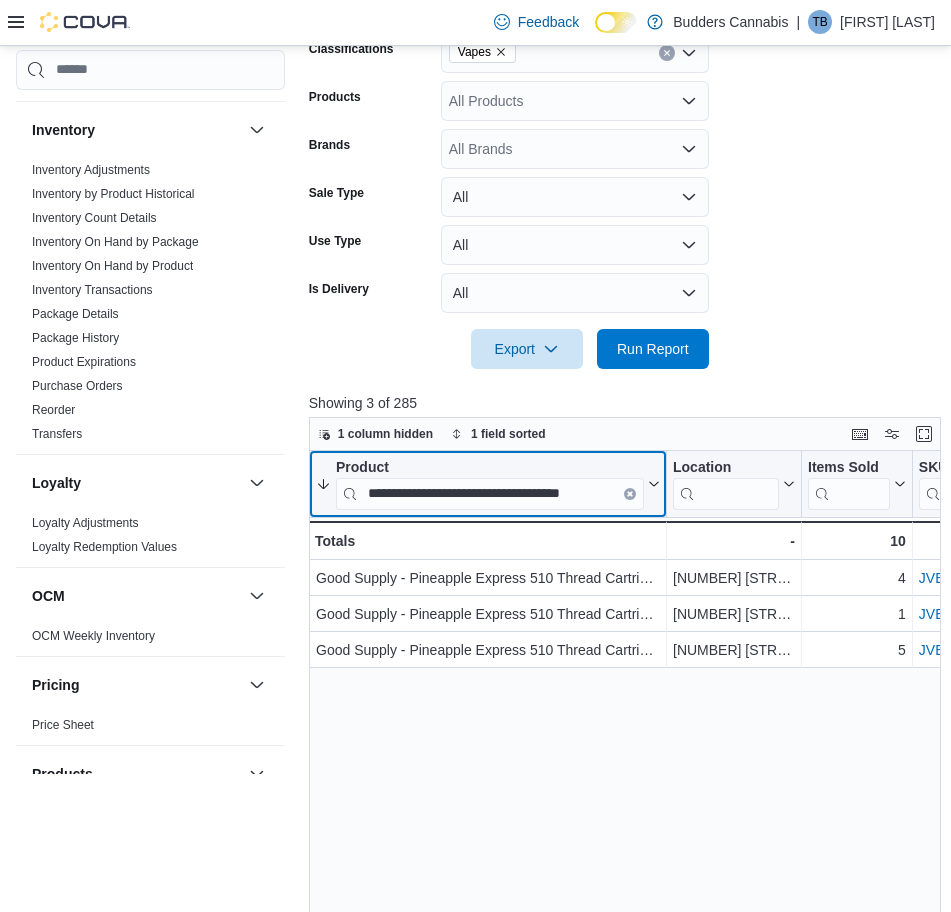 click 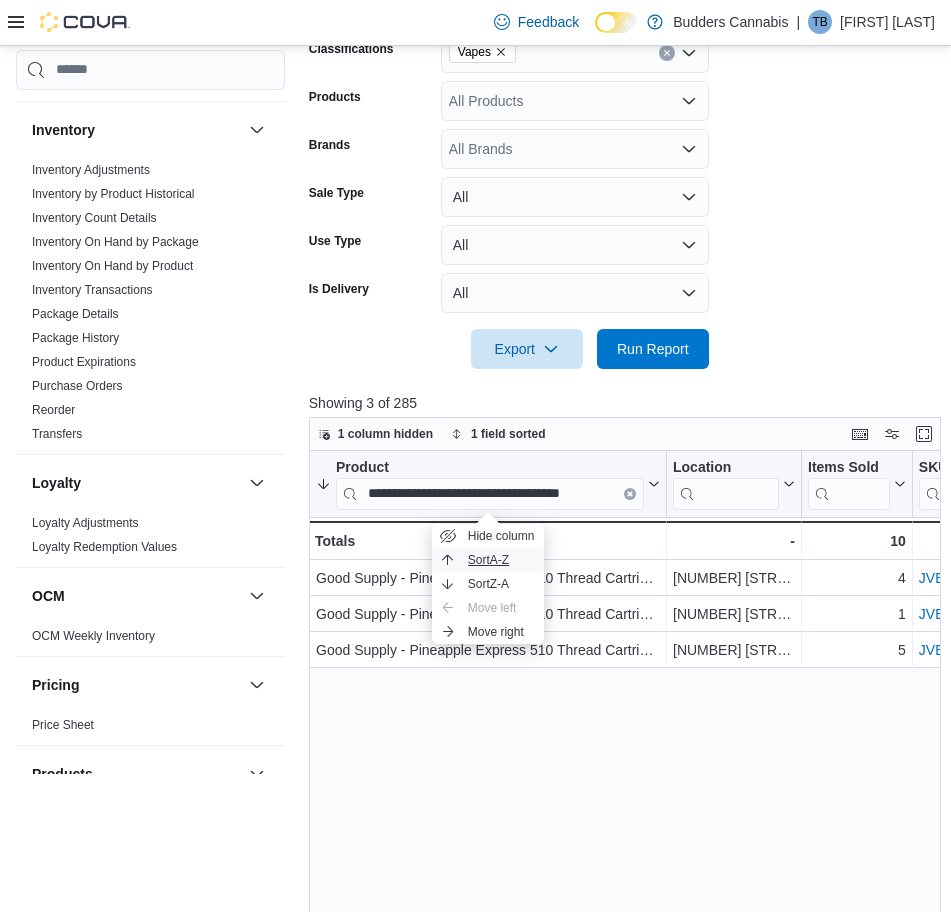 click on "Sort  A-Z" at bounding box center (488, 560) 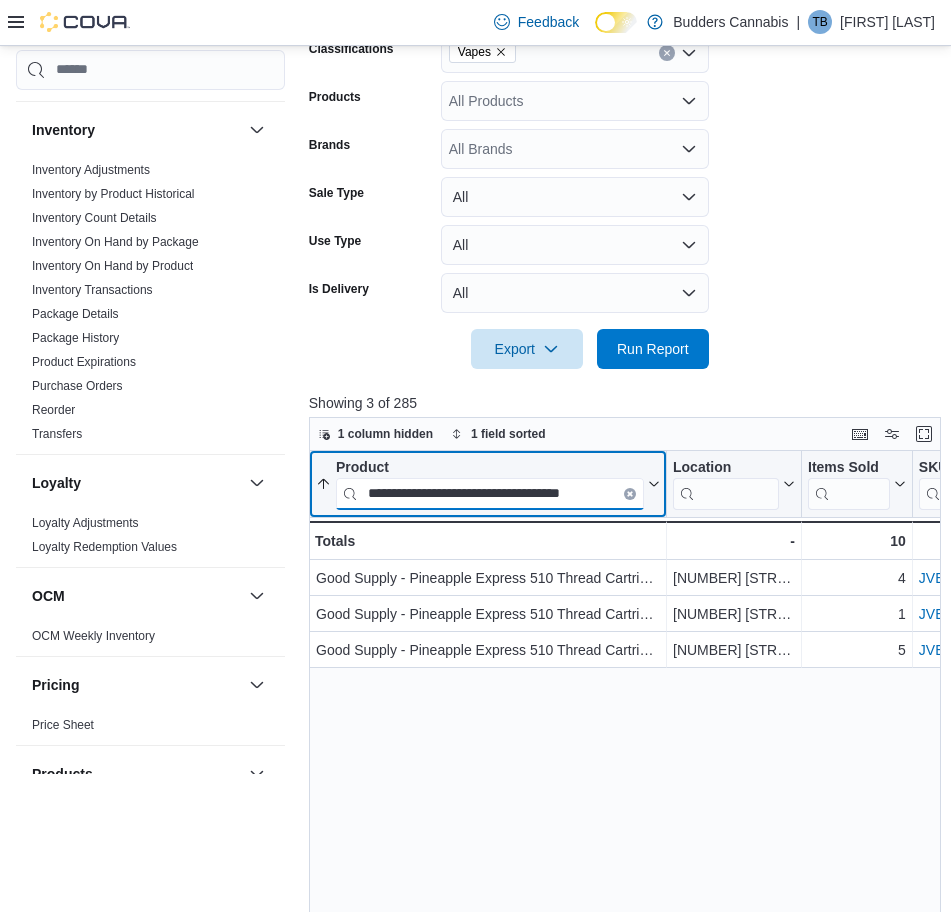 click on "**********" at bounding box center (490, 493) 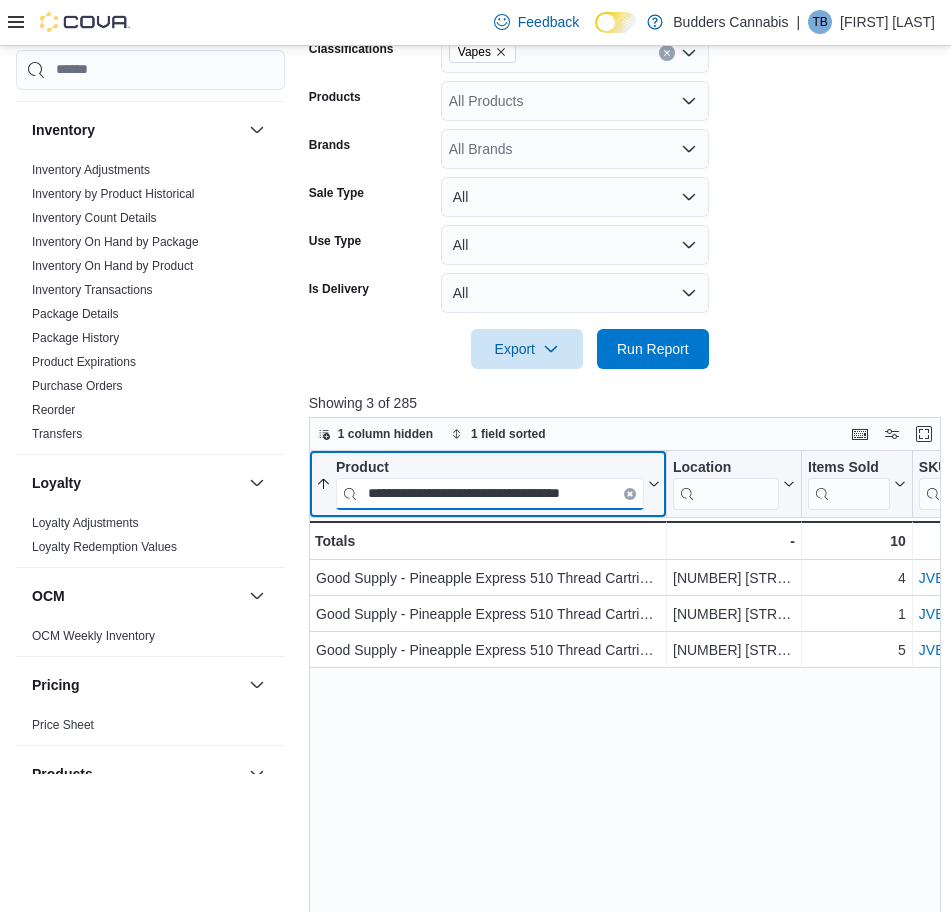 paste on "*****" 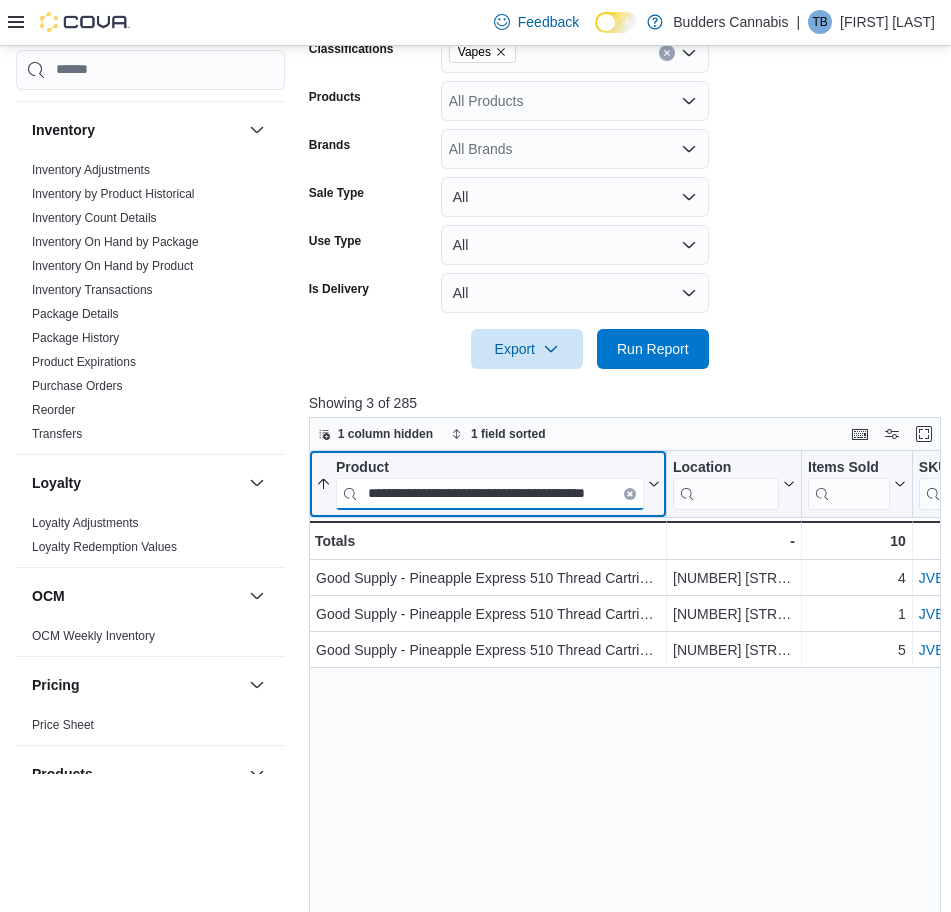 scroll, scrollTop: 0, scrollLeft: 33, axis: horizontal 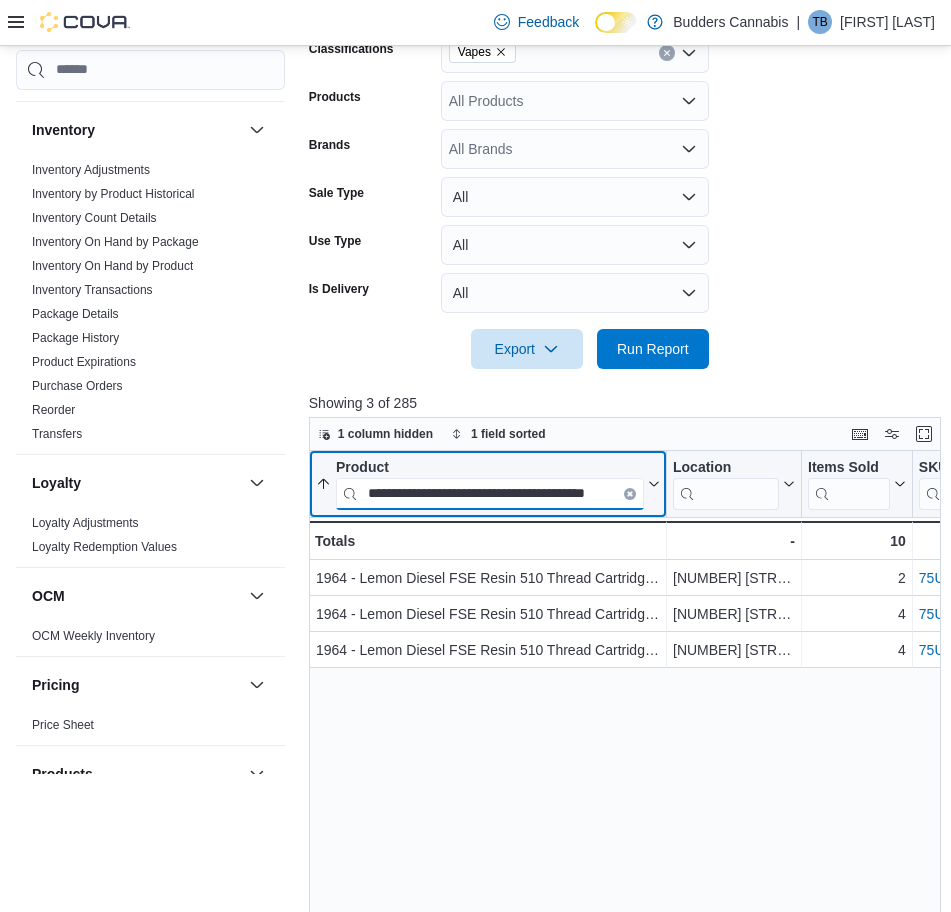 click on "**********" at bounding box center [490, 493] 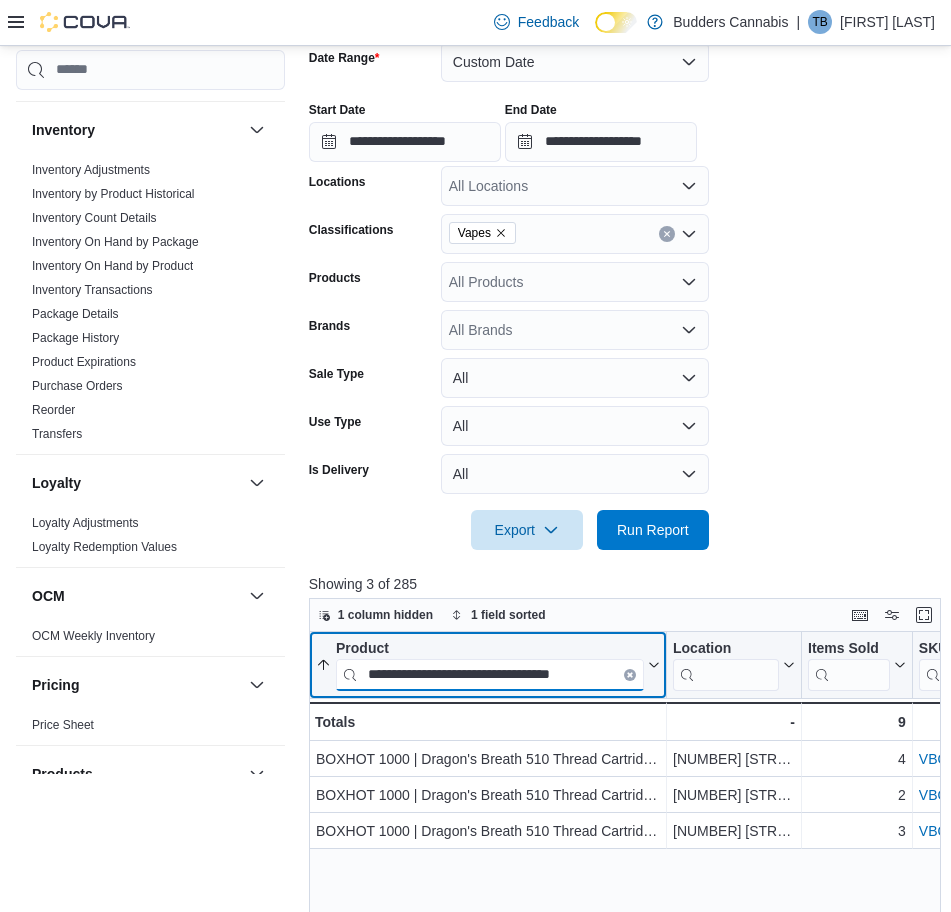 scroll, scrollTop: 641, scrollLeft: 0, axis: vertical 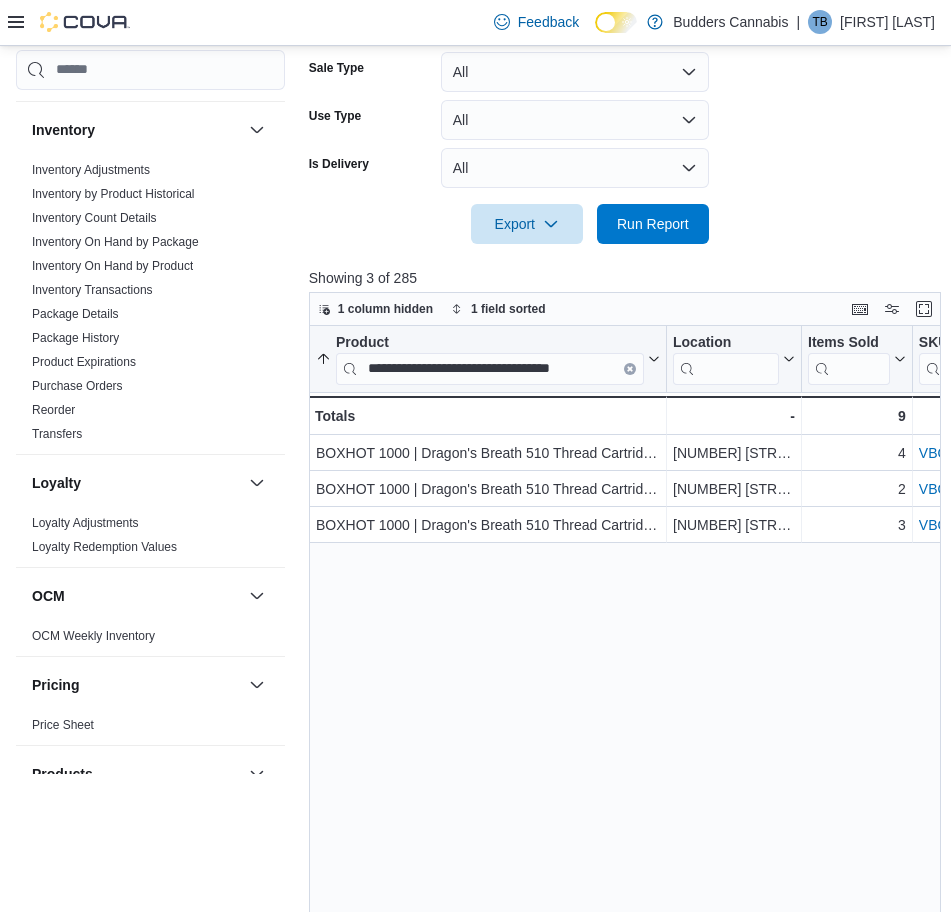 drag, startPoint x: 358, startPoint y: 225, endPoint x: 396, endPoint y: 278, distance: 65.21503 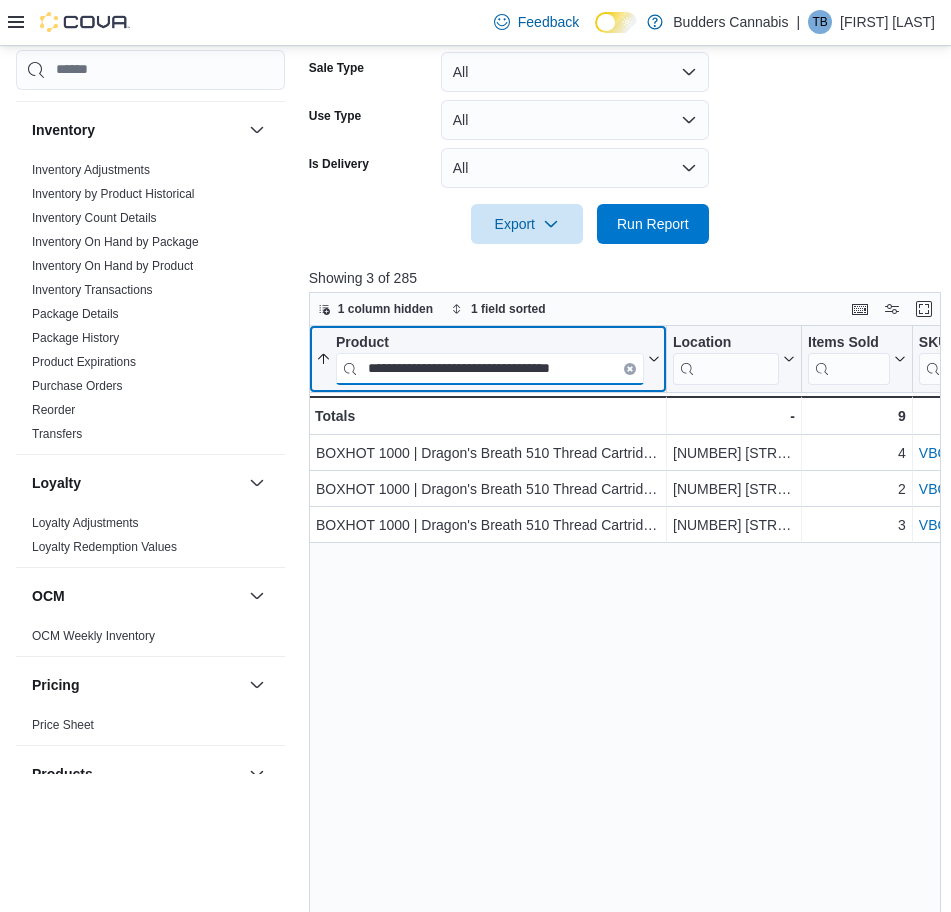 click on "**********" at bounding box center (490, 368) 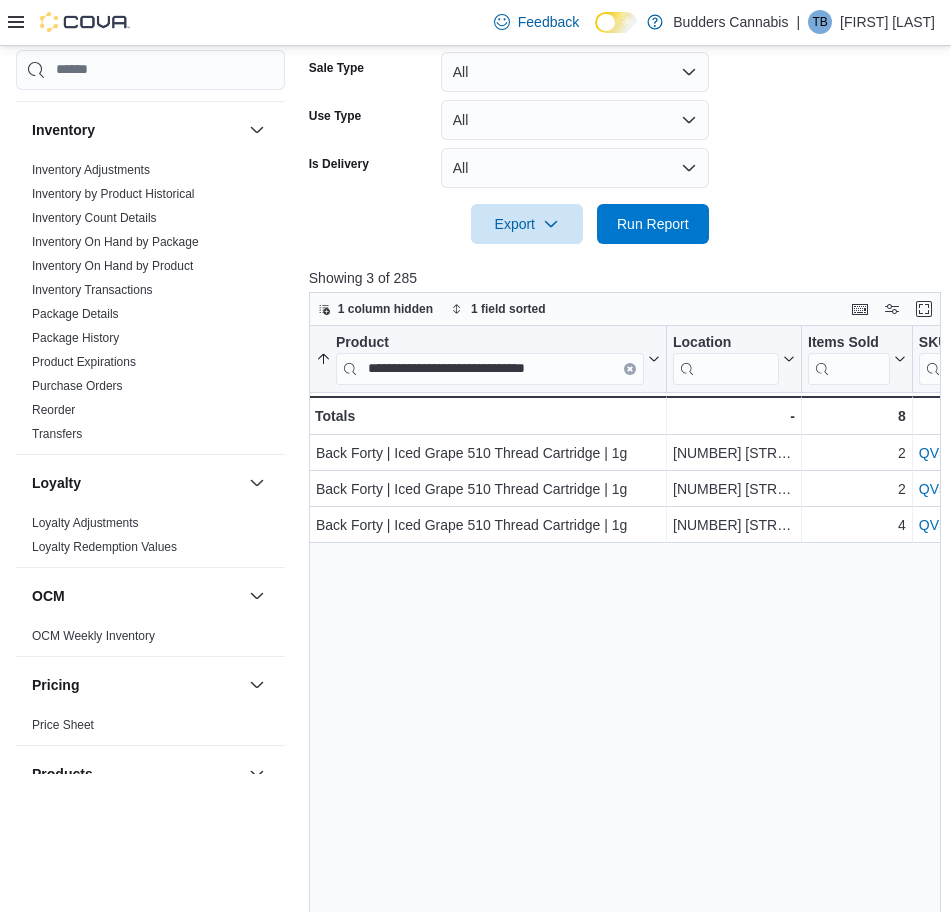 click on "**********" at bounding box center [628, 674] 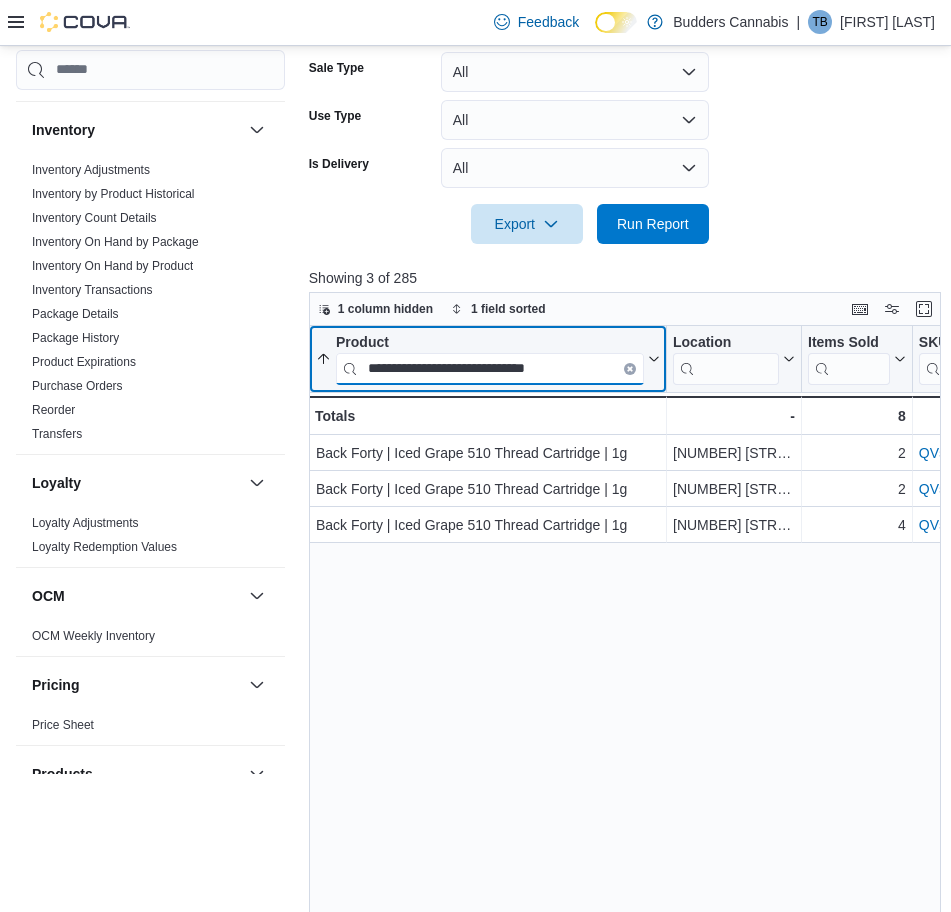 click on "**********" at bounding box center (490, 368) 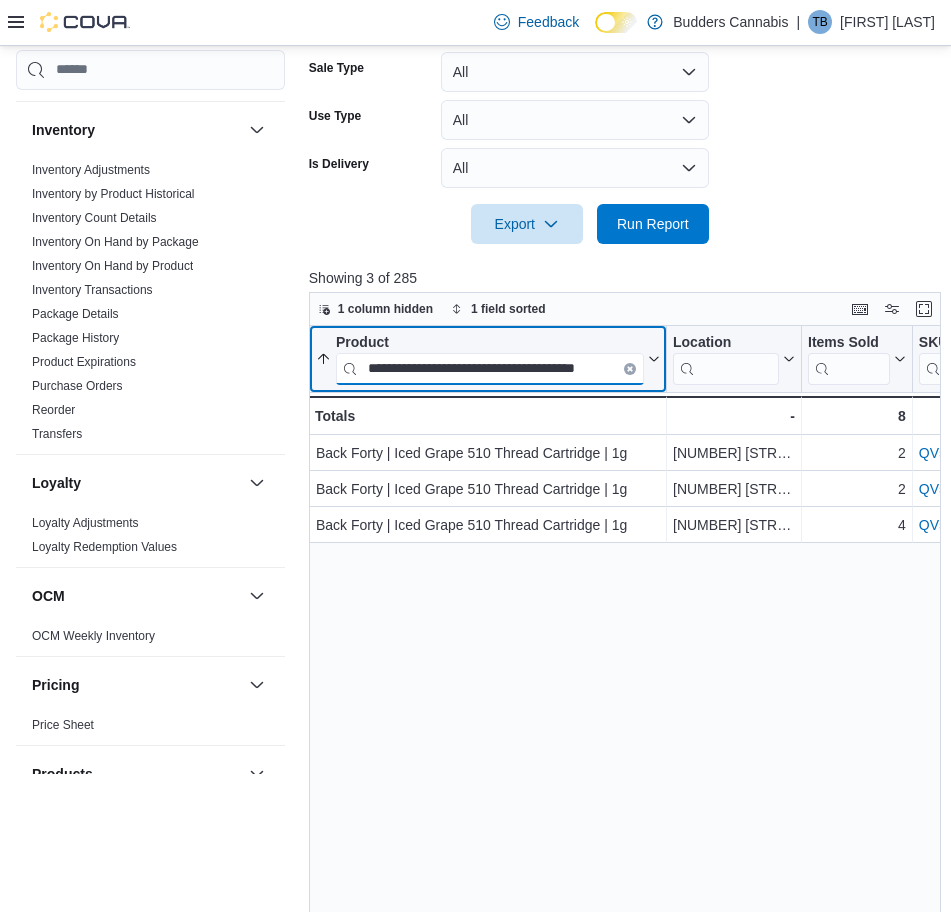 scroll, scrollTop: 0, scrollLeft: 17, axis: horizontal 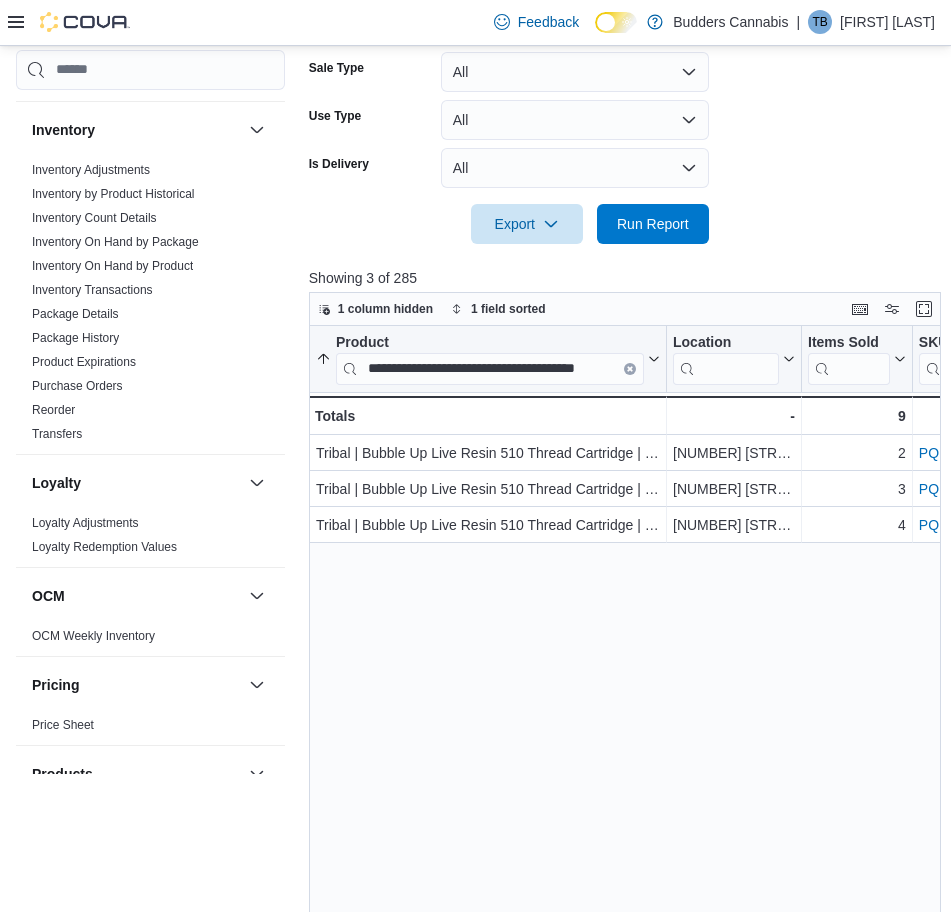 click on "**********" at bounding box center [628, 674] 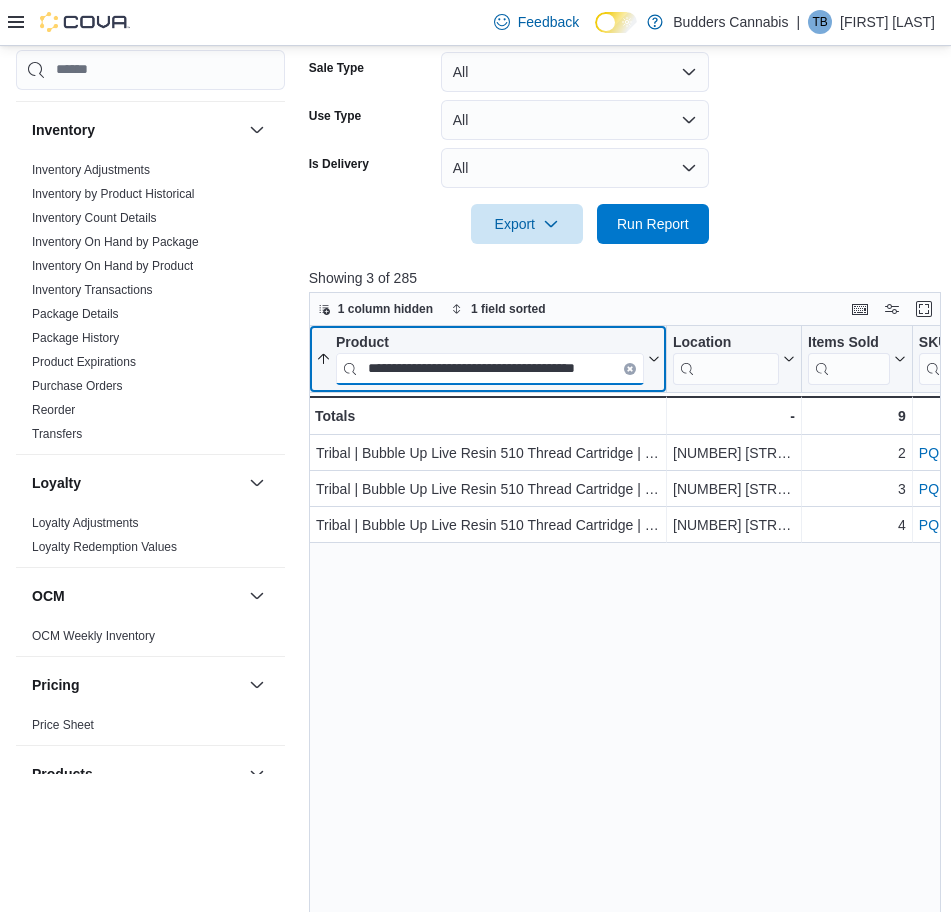 click on "**********" at bounding box center (490, 368) 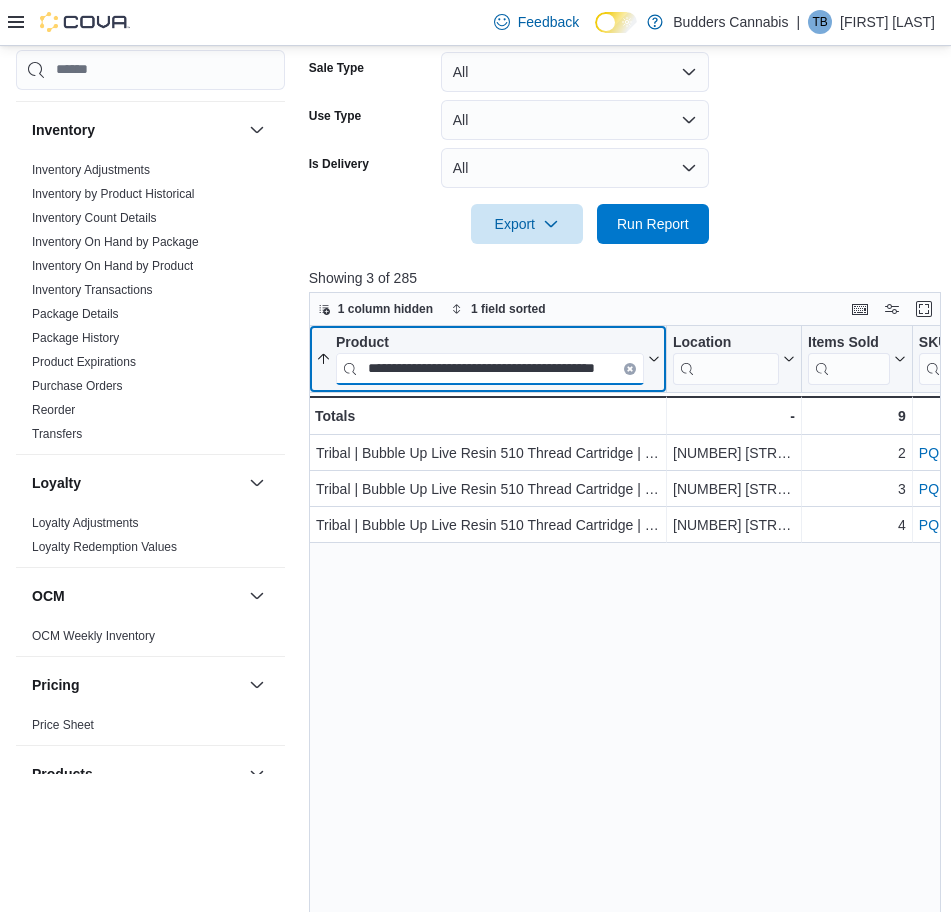 scroll, scrollTop: 0, scrollLeft: 32, axis: horizontal 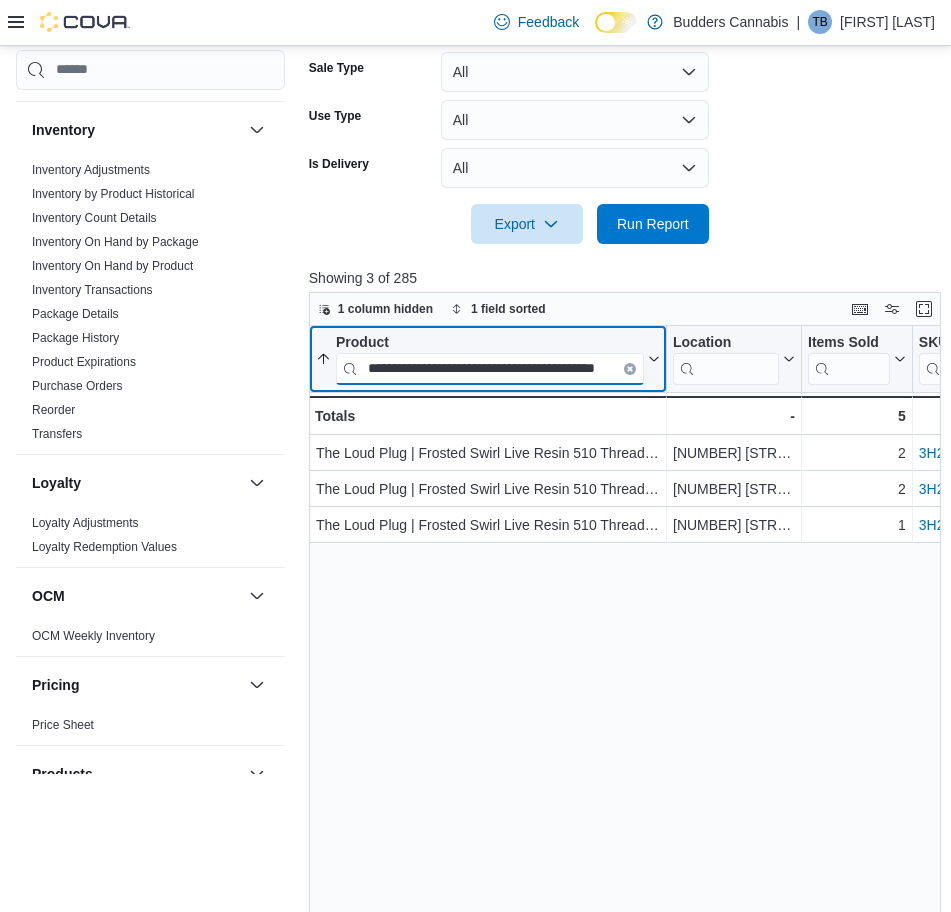click on "**********" at bounding box center (490, 368) 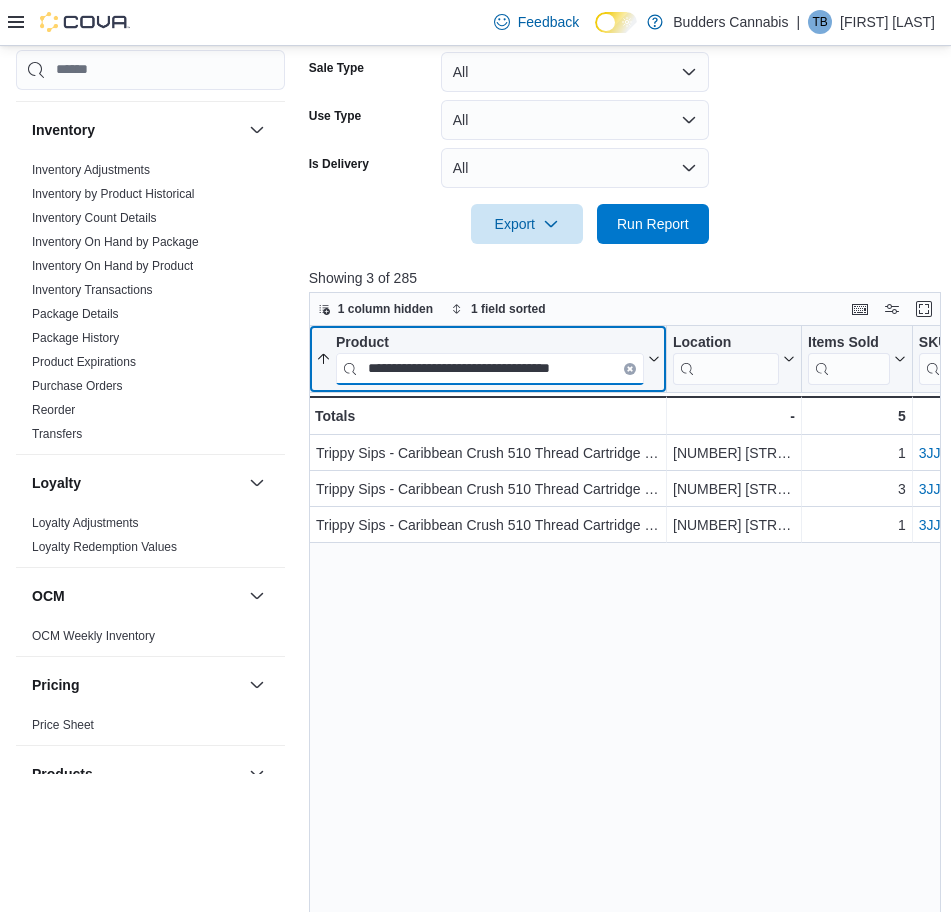 click on "**********" at bounding box center [490, 368] 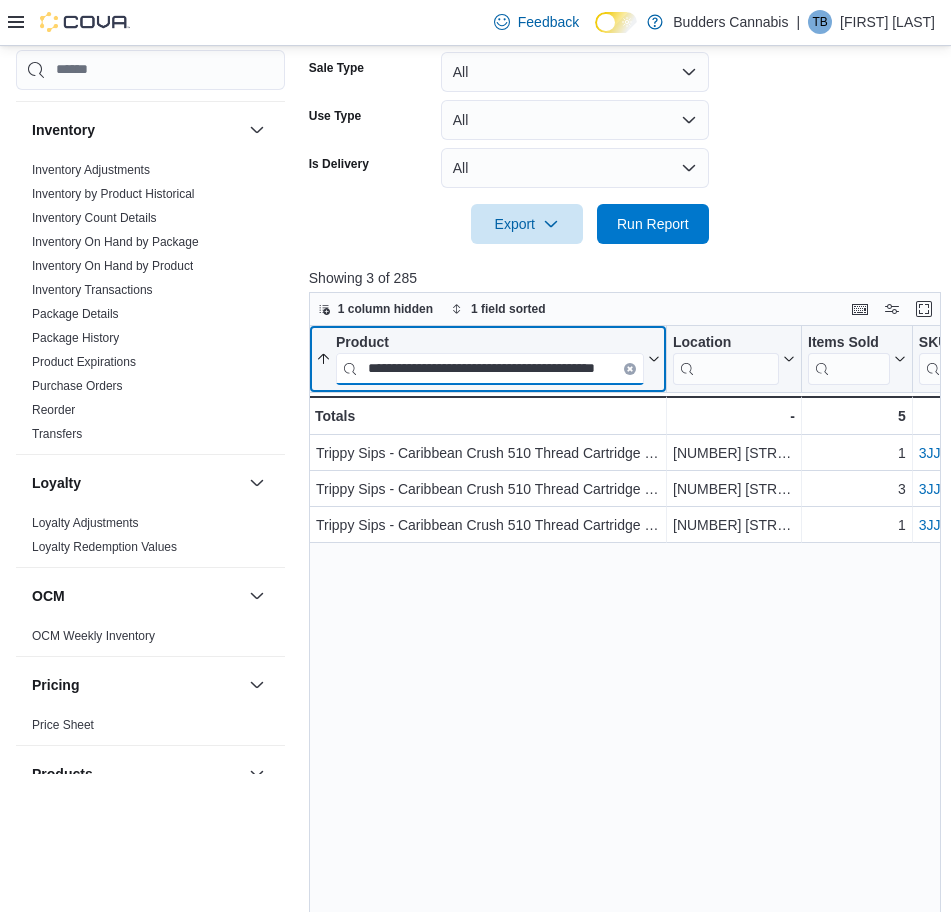 scroll, scrollTop: 0, scrollLeft: 43, axis: horizontal 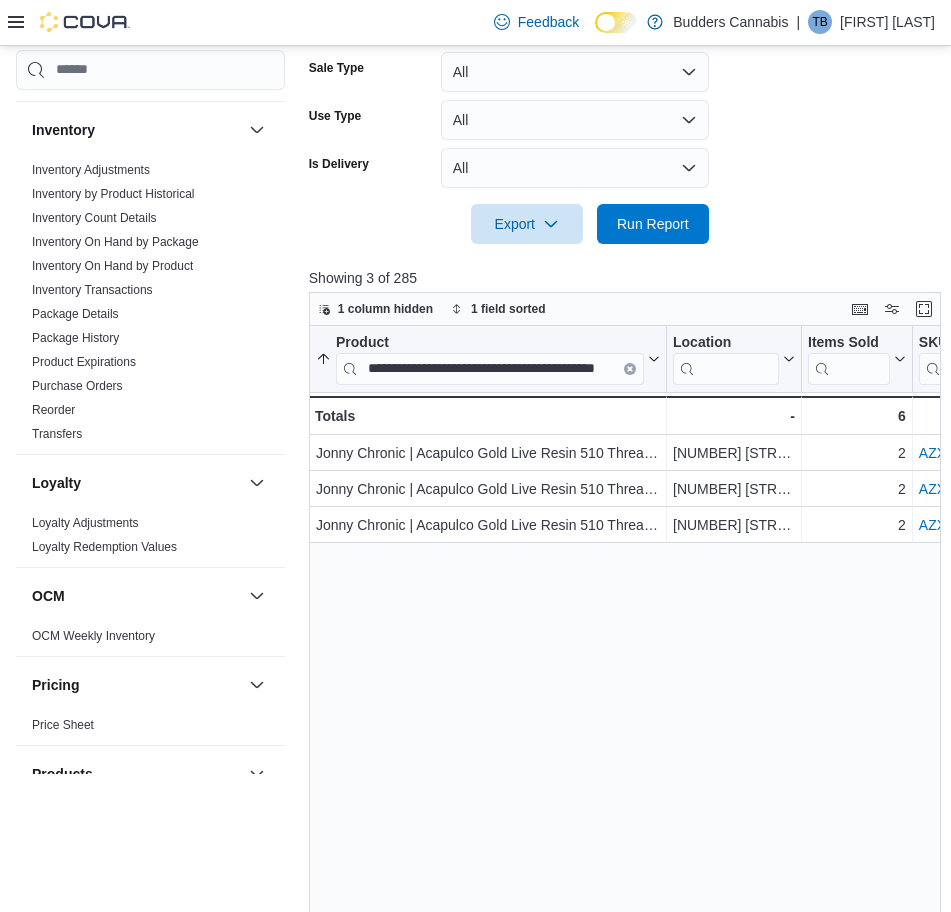click on "**********" at bounding box center (628, 674) 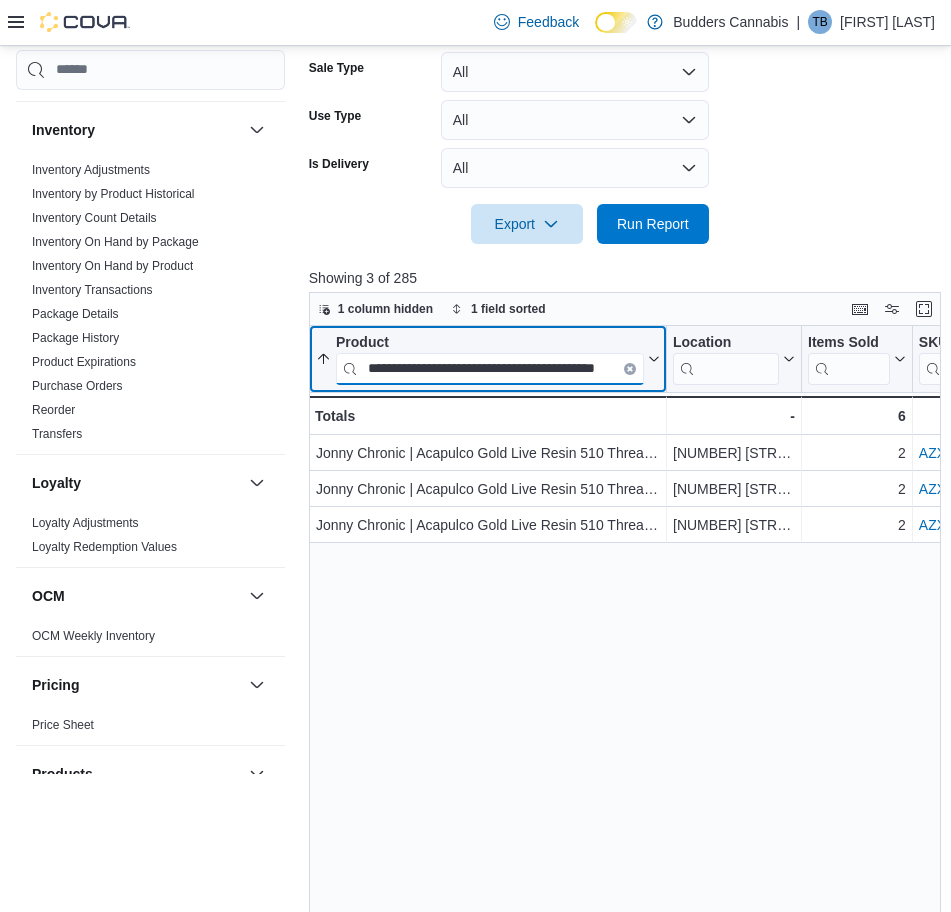 click on "**********" at bounding box center (490, 368) 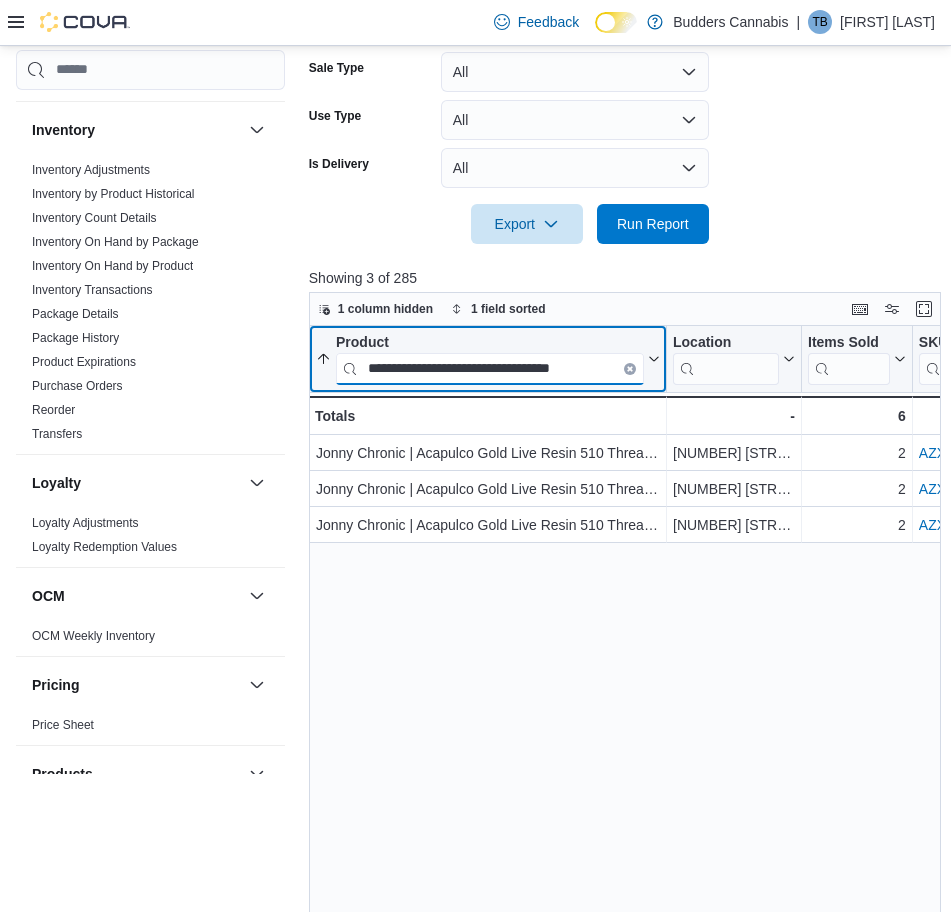 scroll, scrollTop: 0, scrollLeft: 0, axis: both 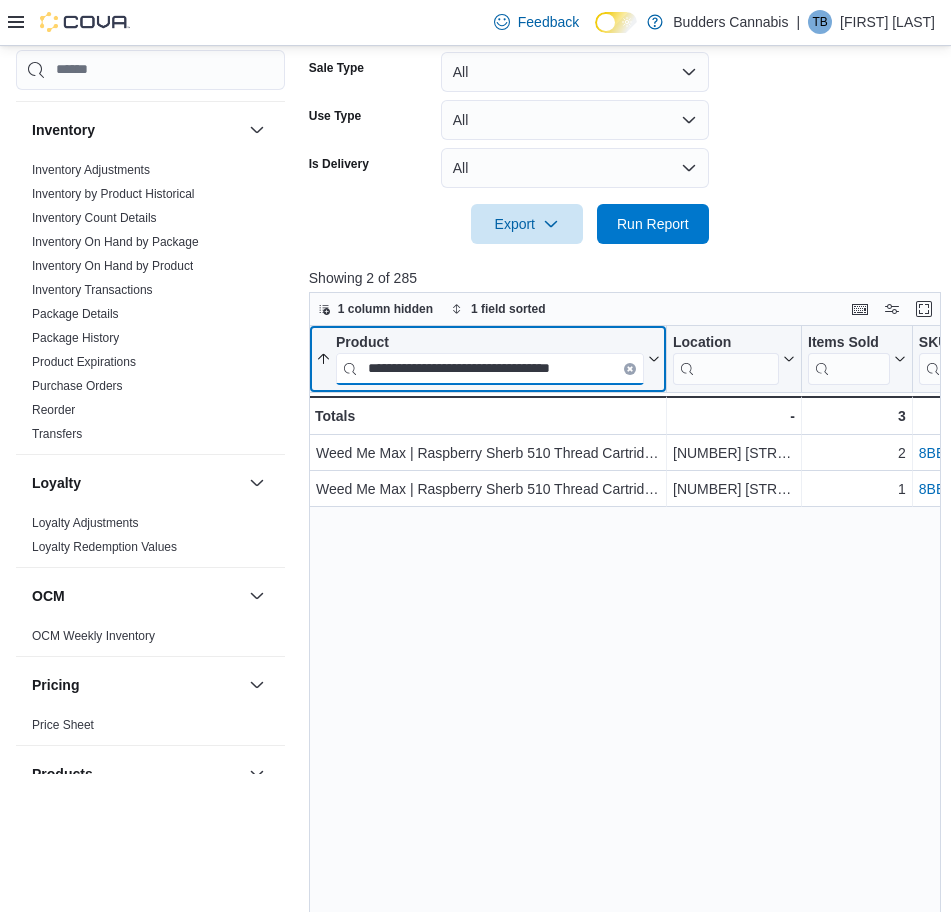type on "**********" 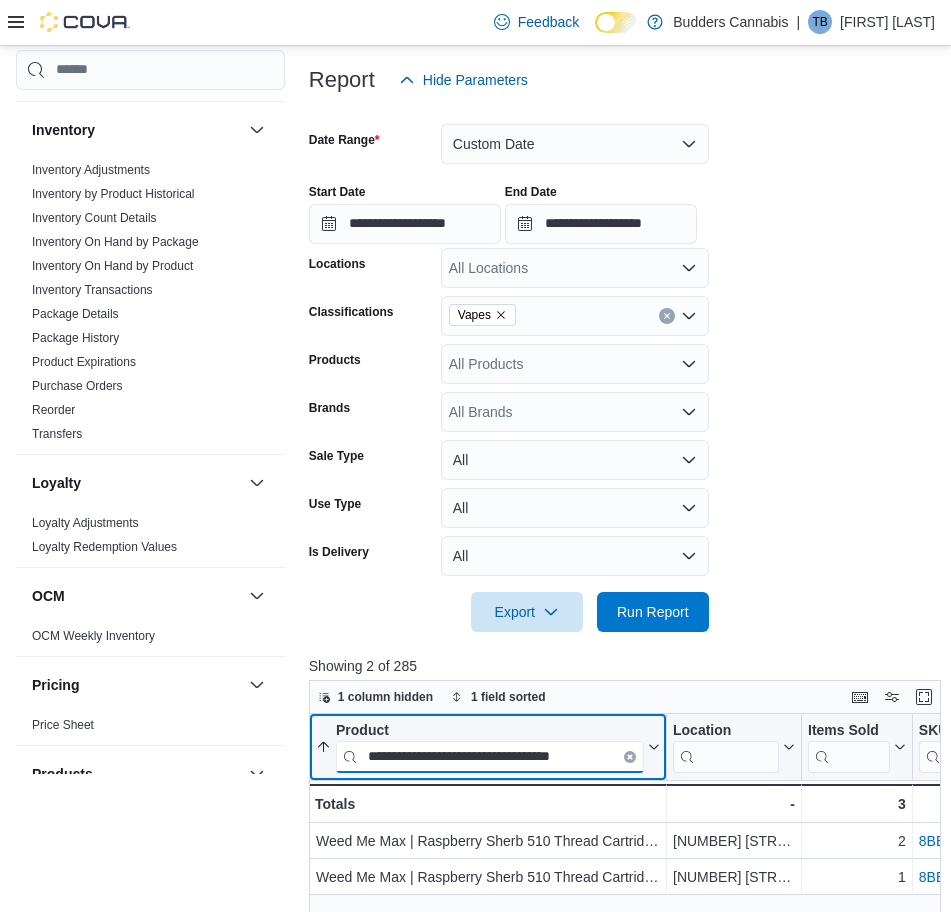 scroll, scrollTop: 16, scrollLeft: 0, axis: vertical 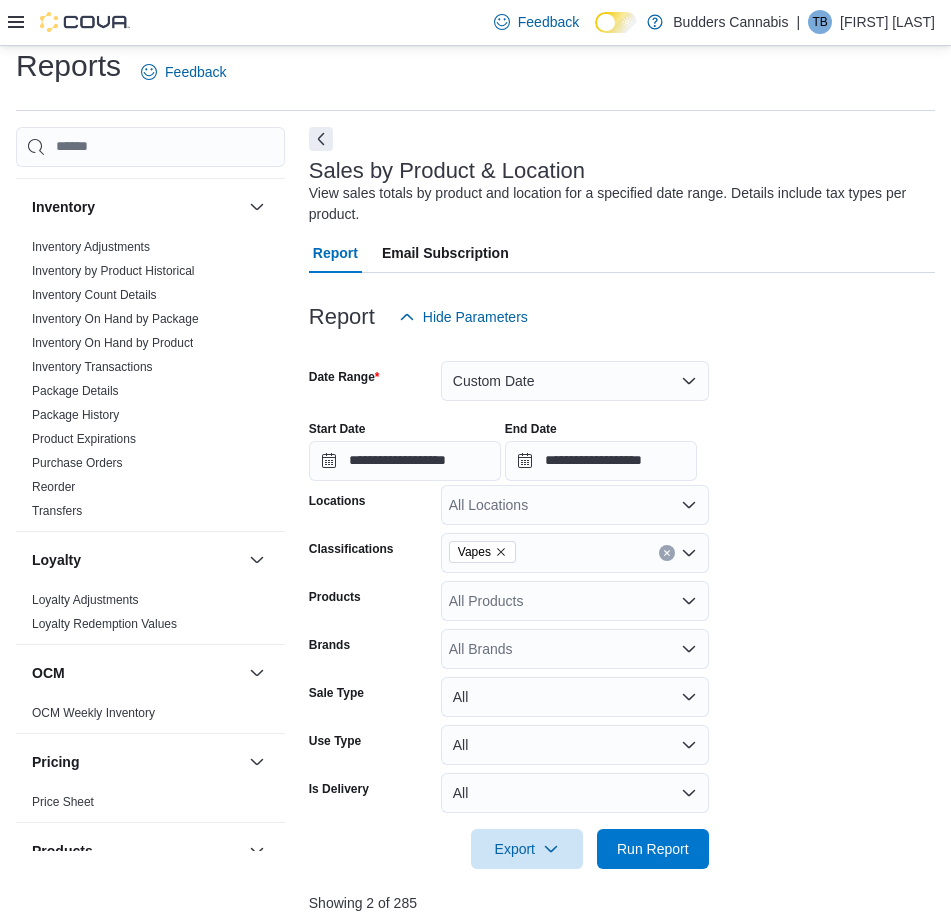 click at bounding box center (667, 553) 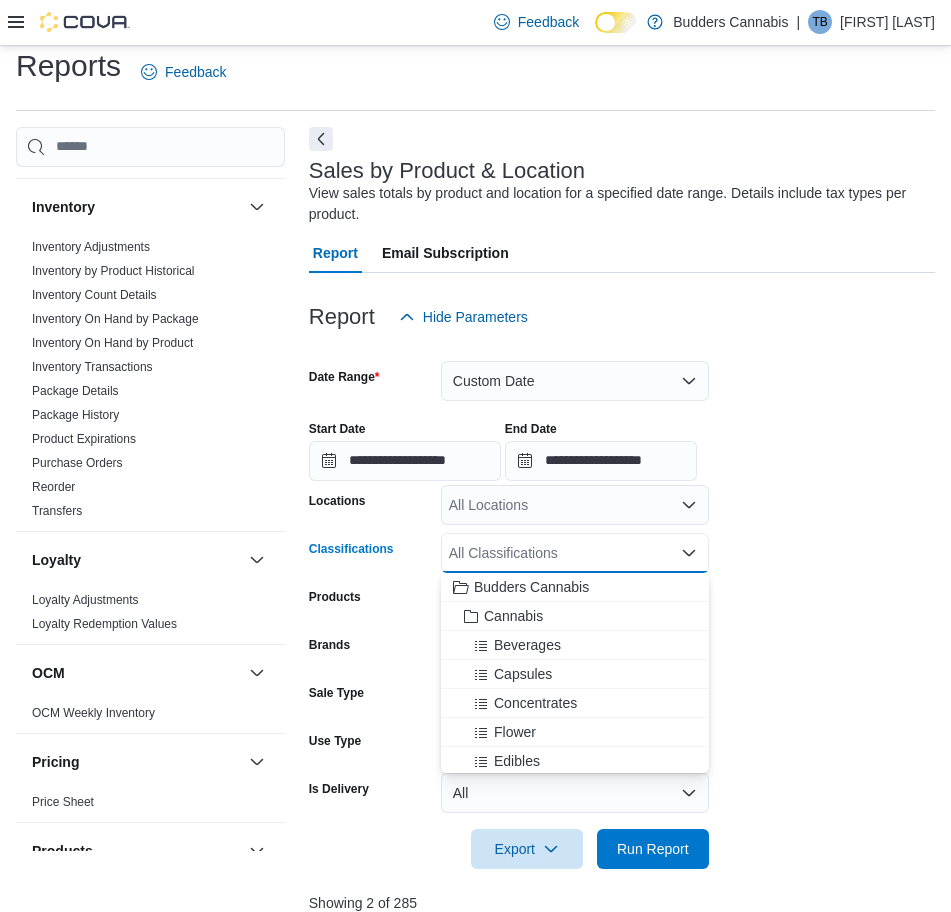 click 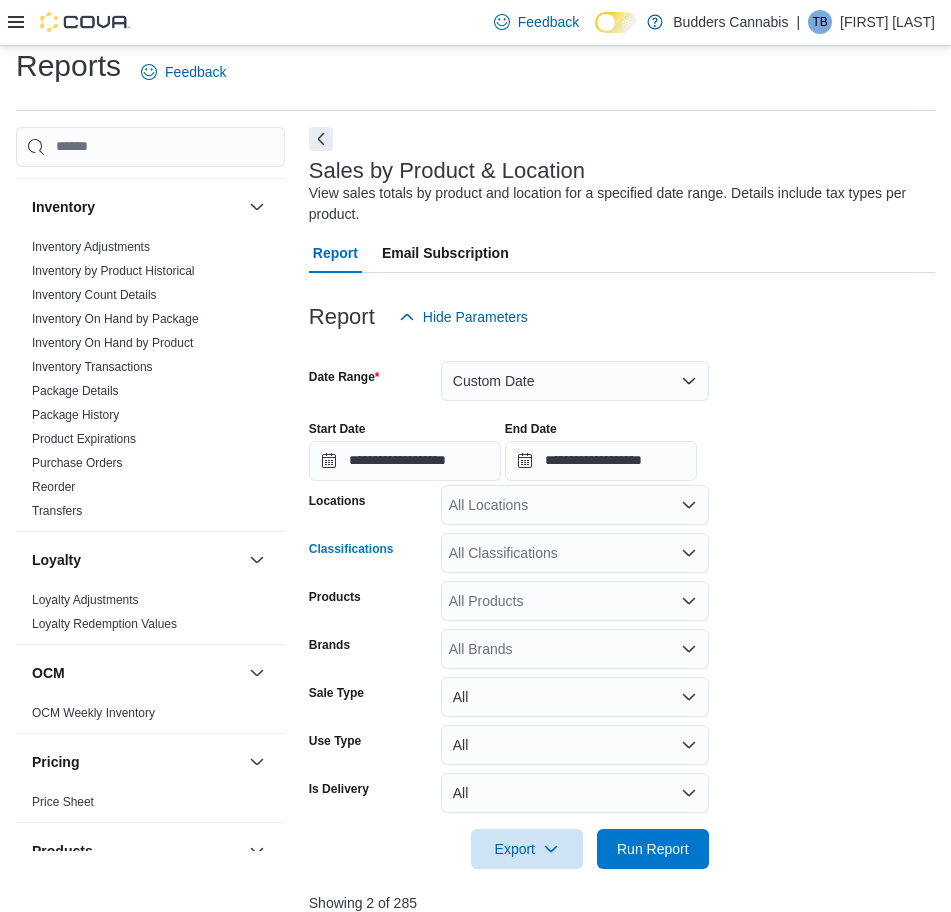 click on "All Classifications" at bounding box center [575, 553] 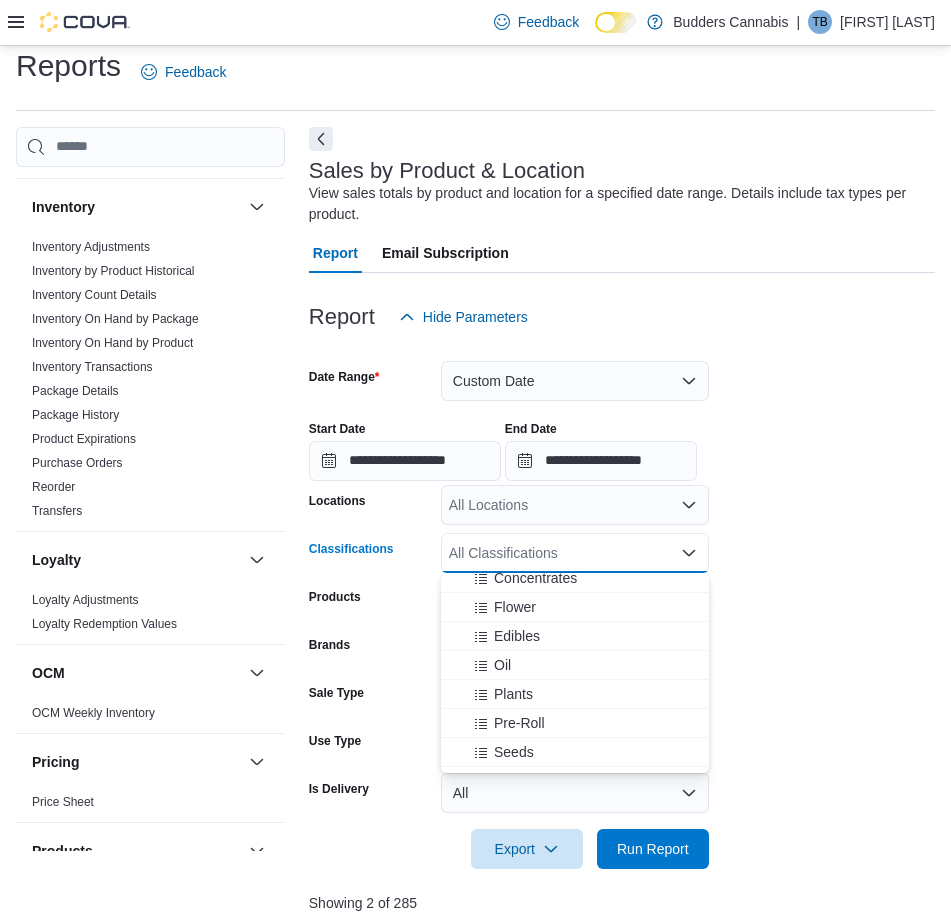 scroll, scrollTop: 0, scrollLeft: 0, axis: both 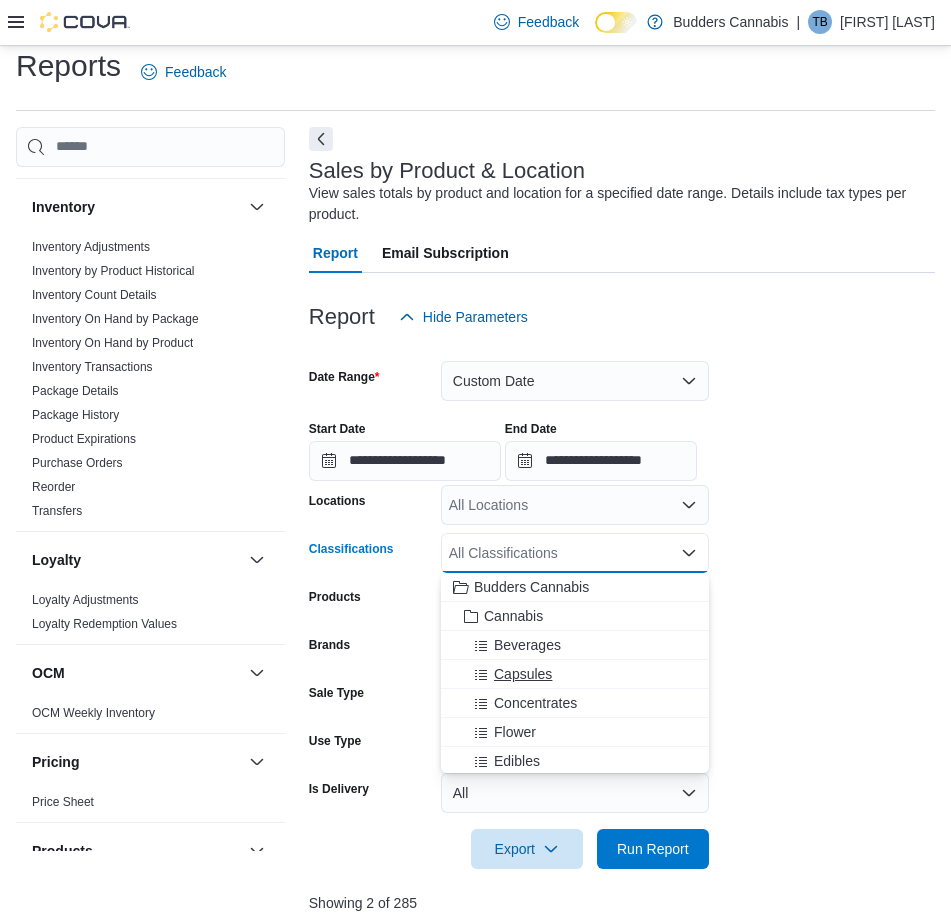 click on "Capsules" at bounding box center [523, 674] 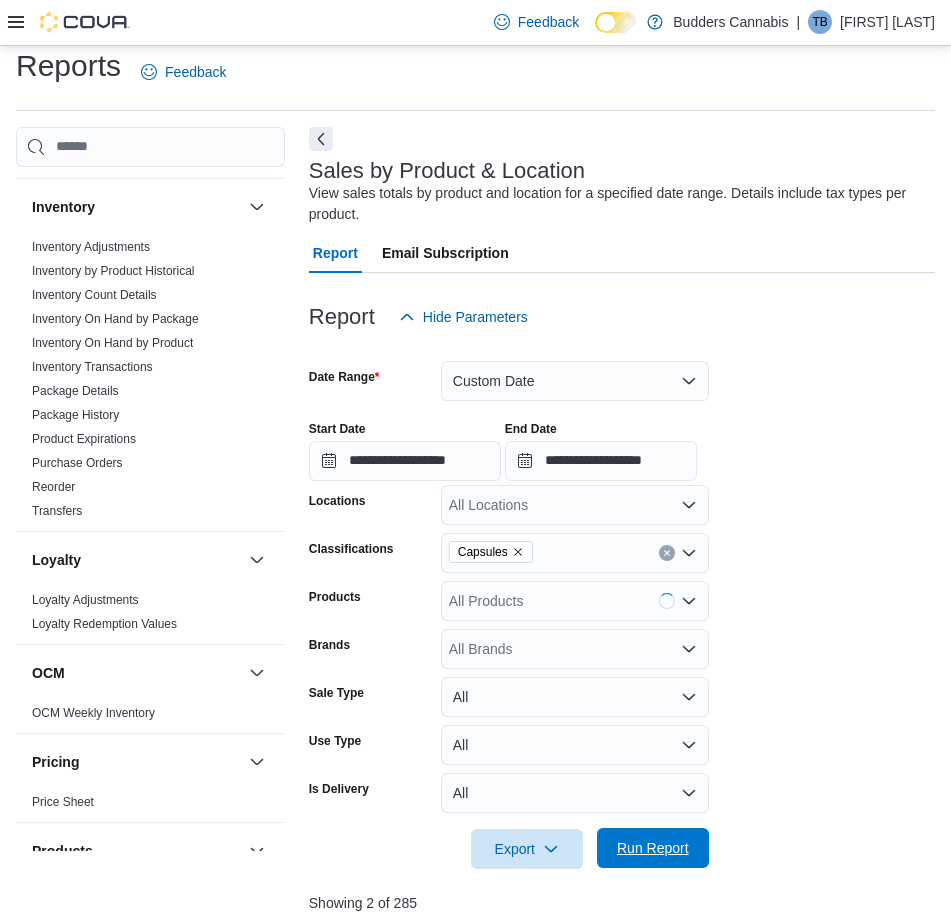 click on "Run Report" at bounding box center (653, 848) 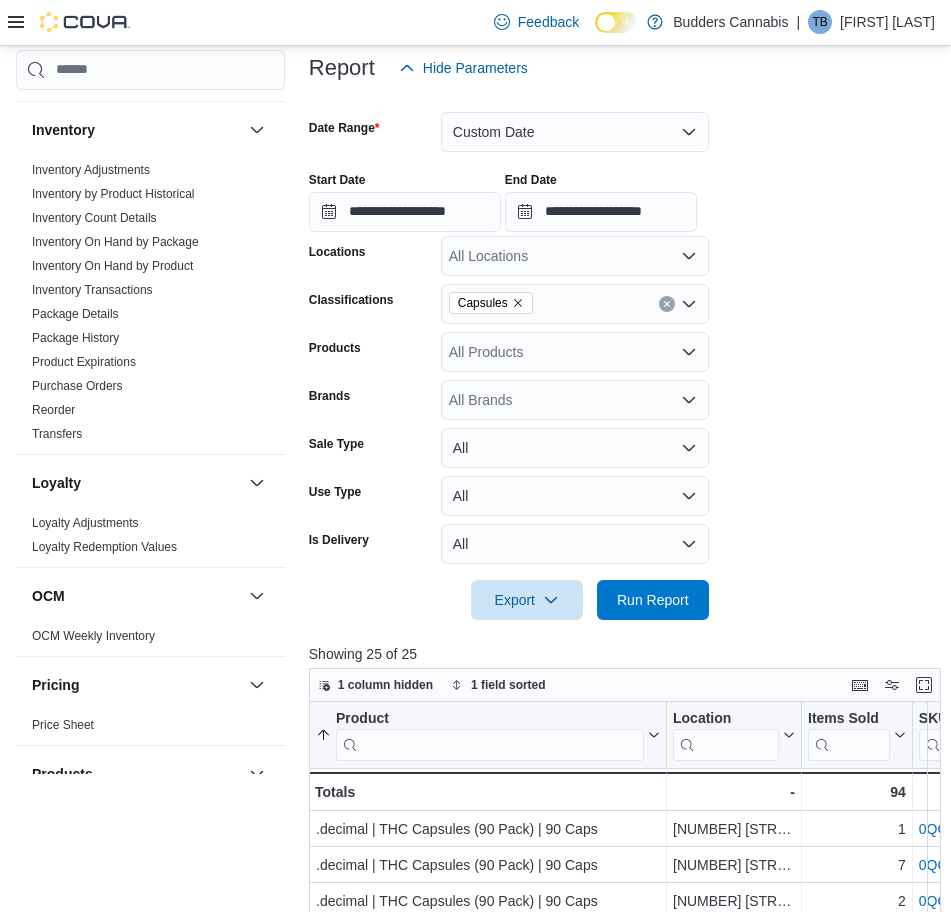 scroll, scrollTop: 266, scrollLeft: 0, axis: vertical 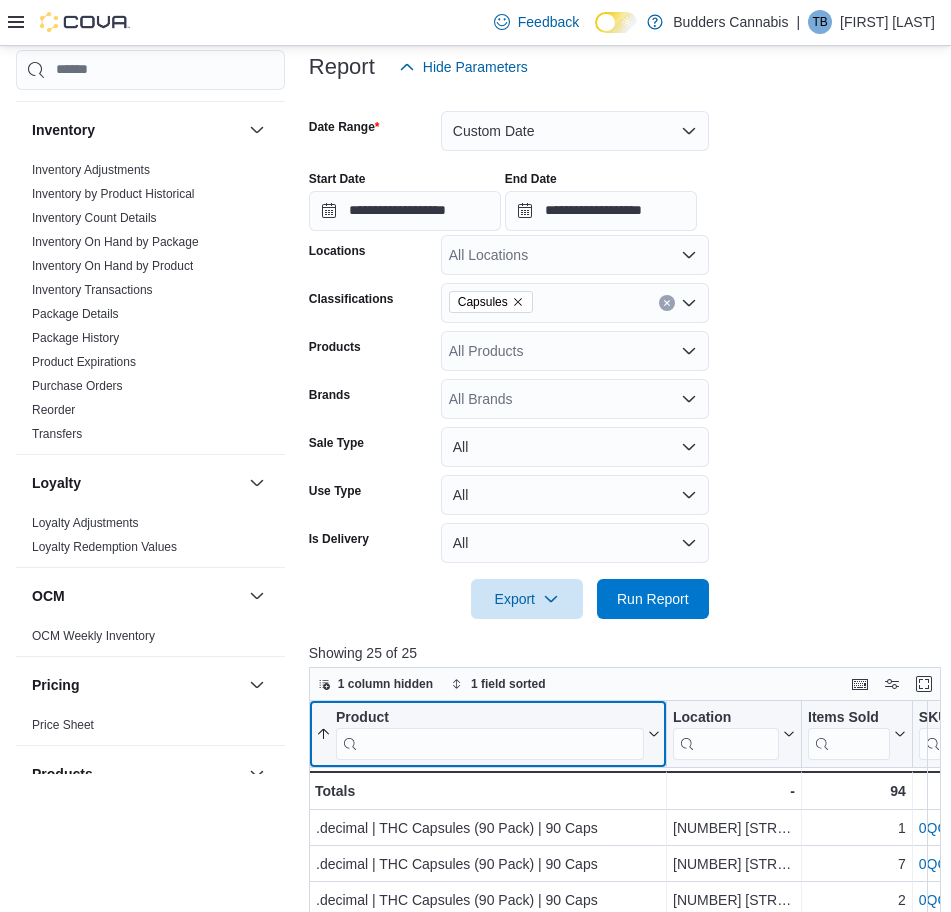 click at bounding box center [490, 743] 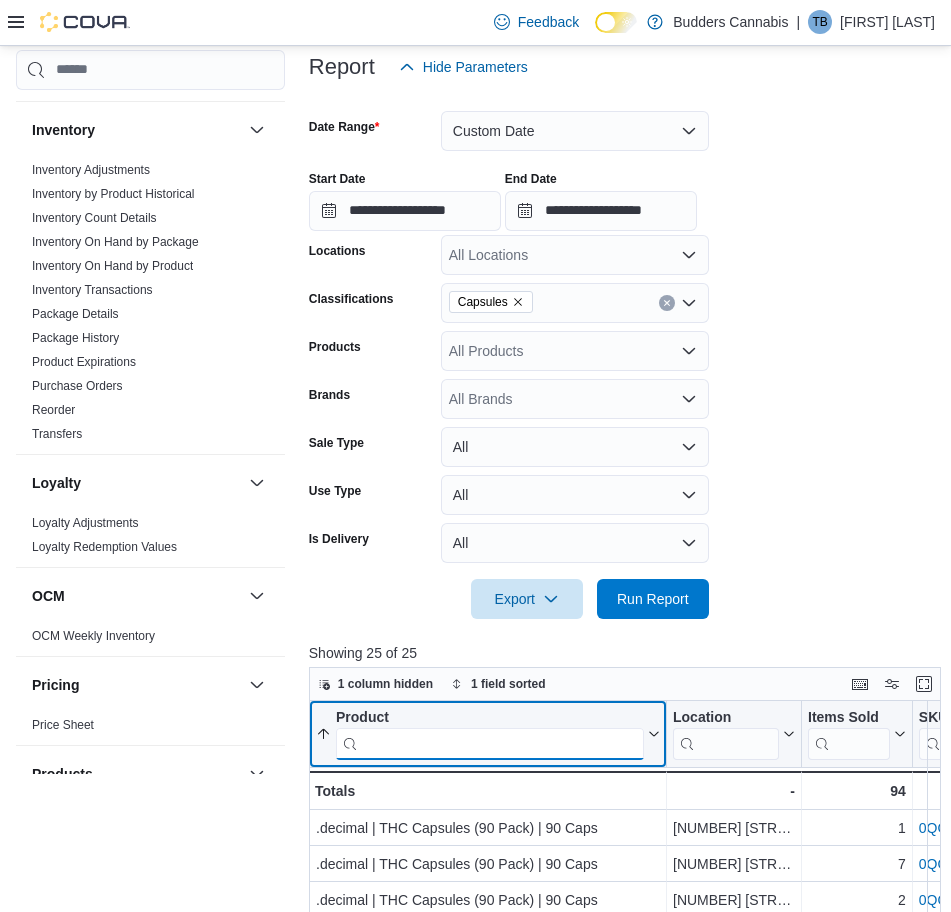 paste on "**********" 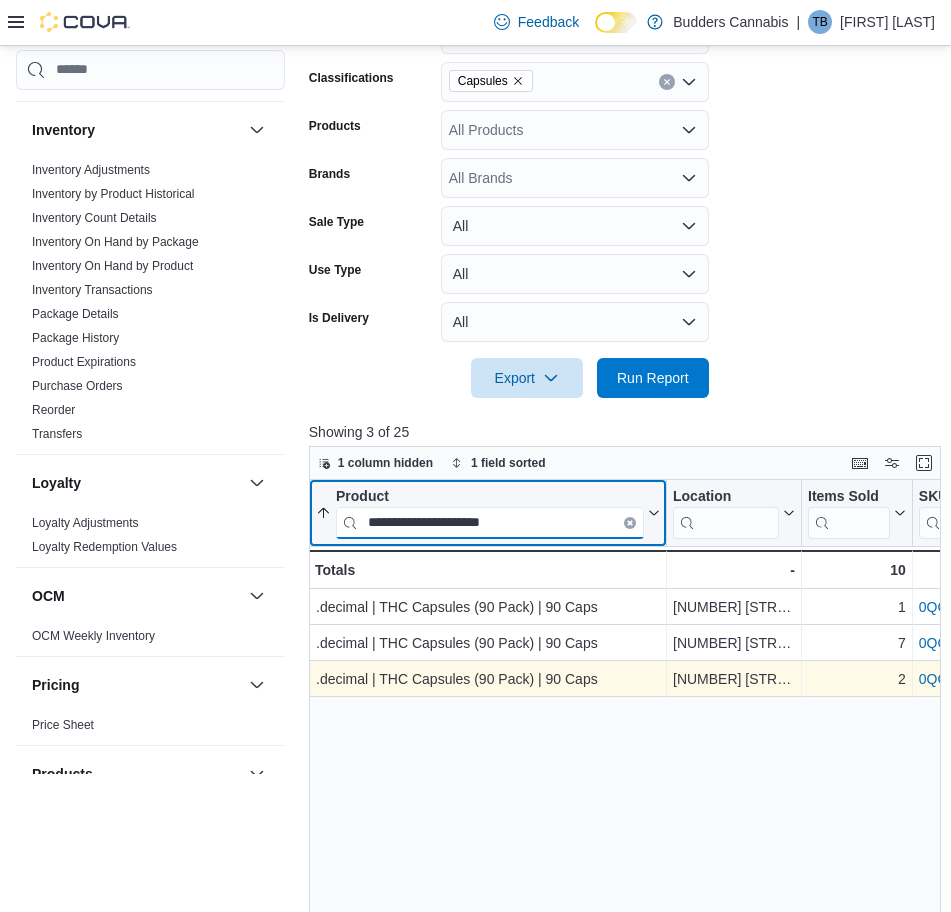 scroll, scrollTop: 516, scrollLeft: 0, axis: vertical 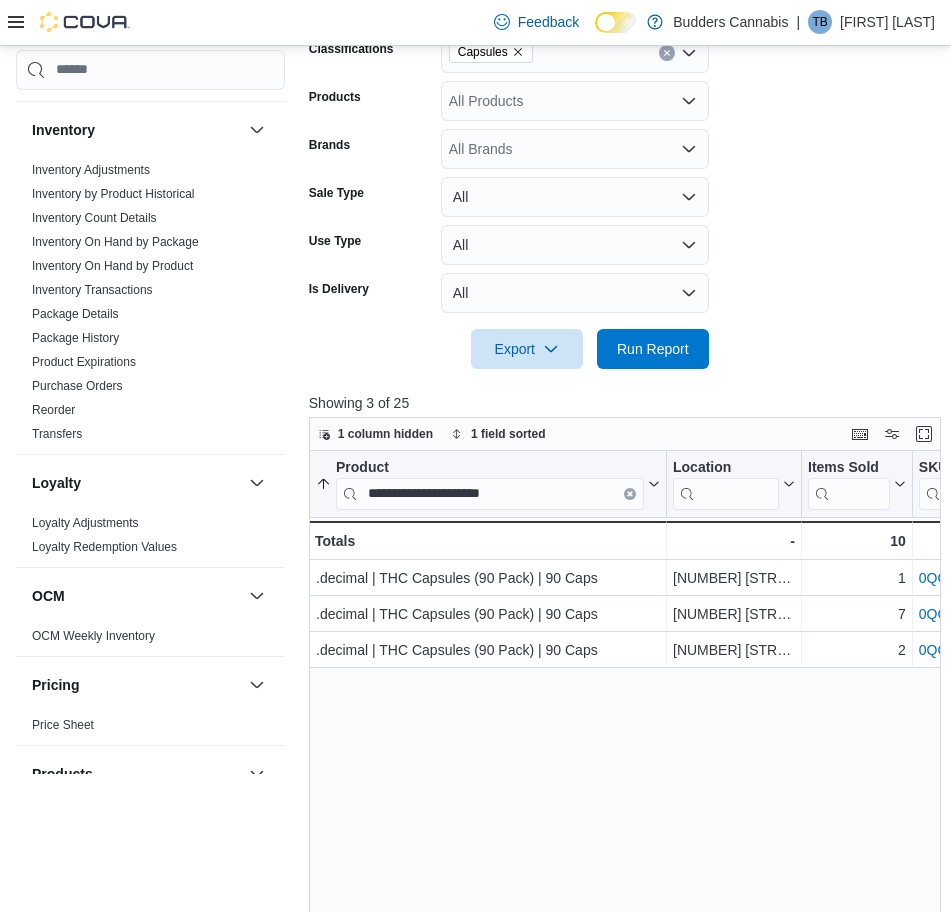 click on "**********" at bounding box center [628, 799] 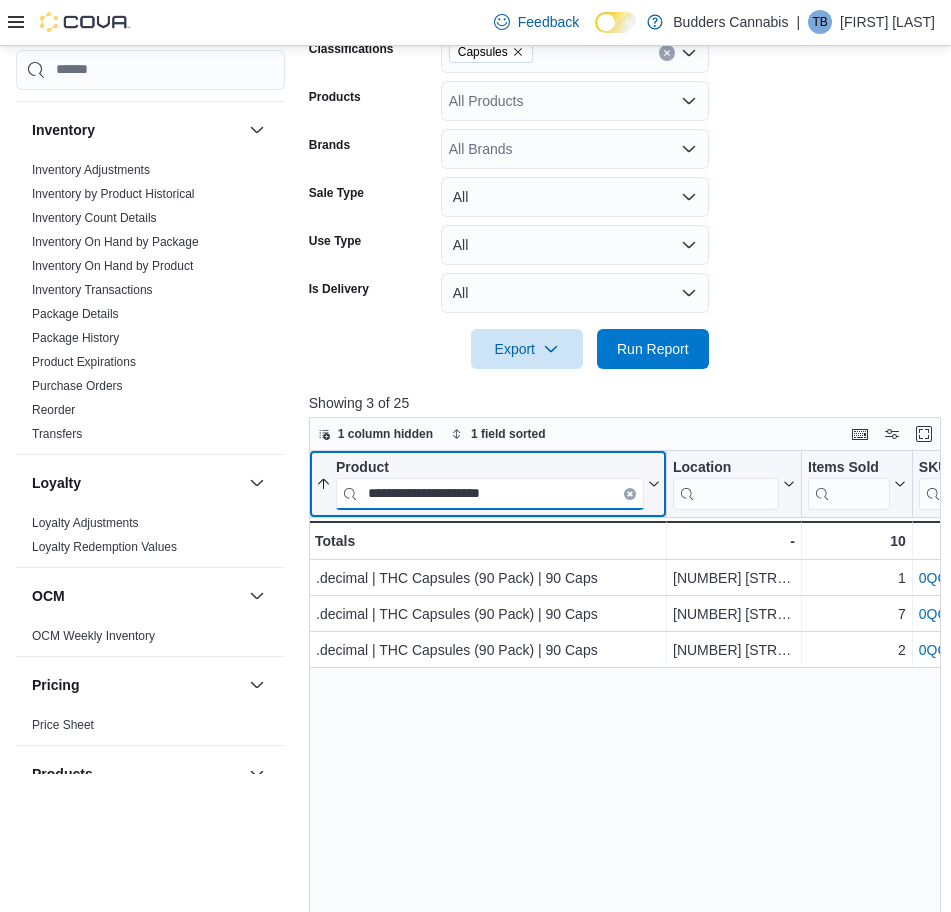 click on "**********" at bounding box center [490, 493] 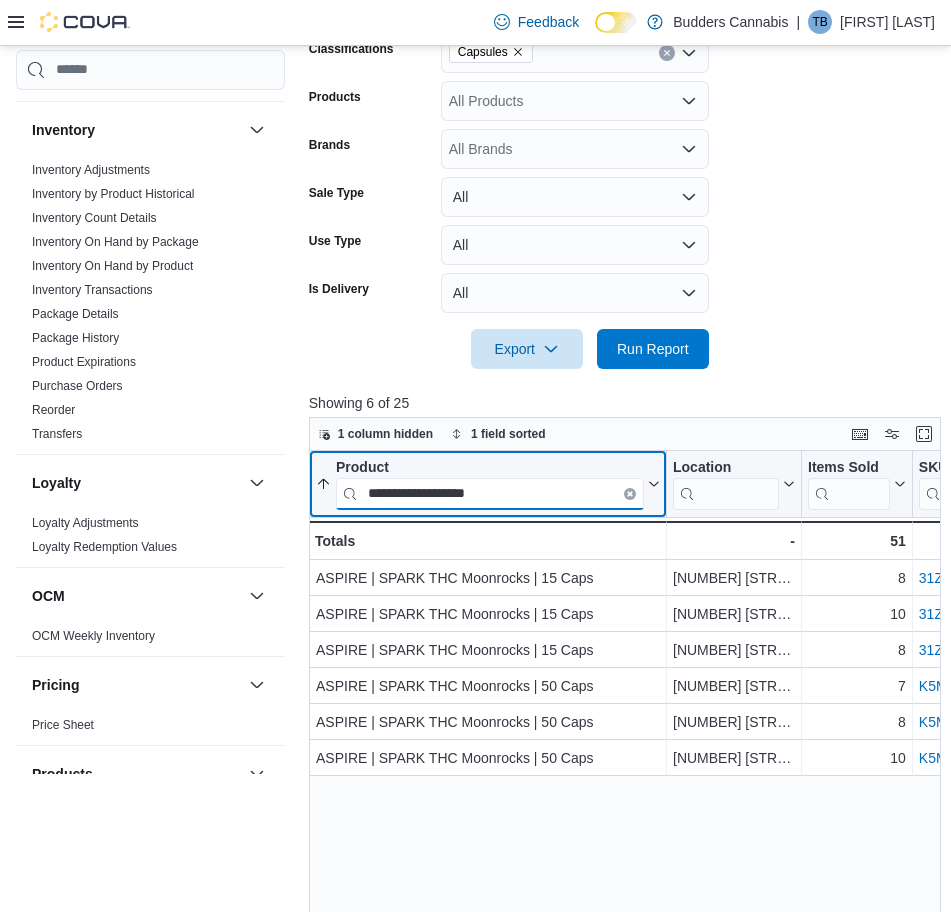 click on "**********" at bounding box center [490, 493] 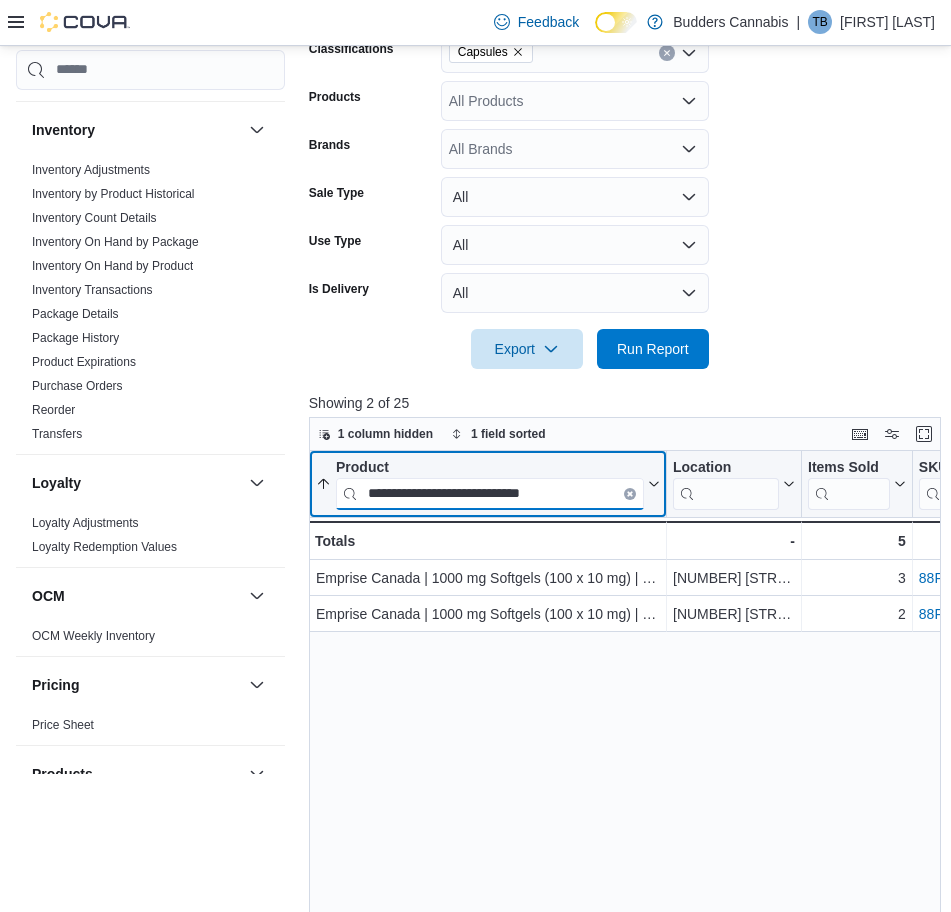 type on "**********" 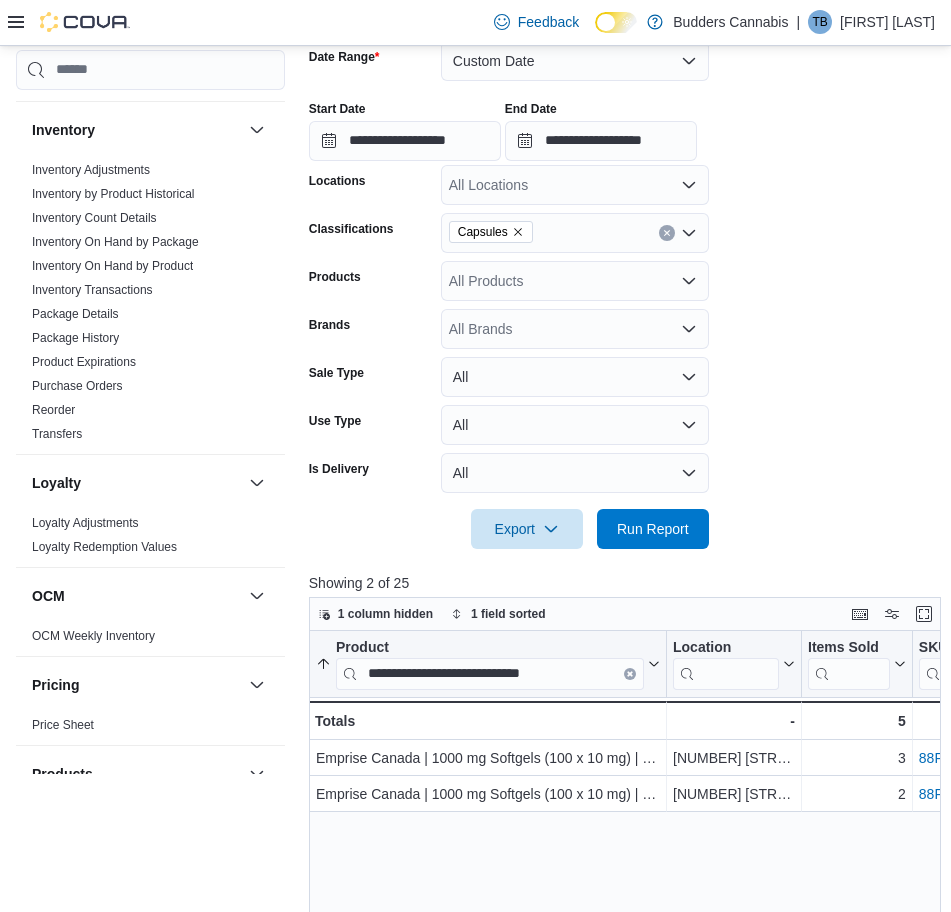scroll, scrollTop: 16, scrollLeft: 0, axis: vertical 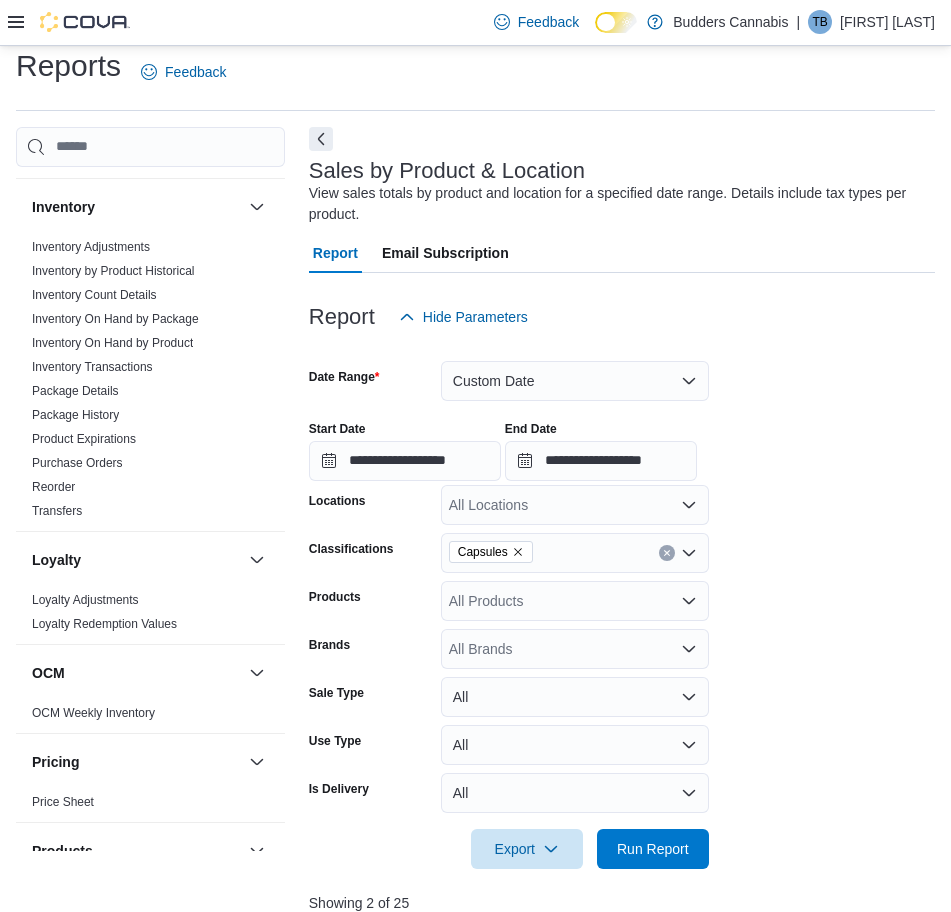 click at bounding box center [667, 553] 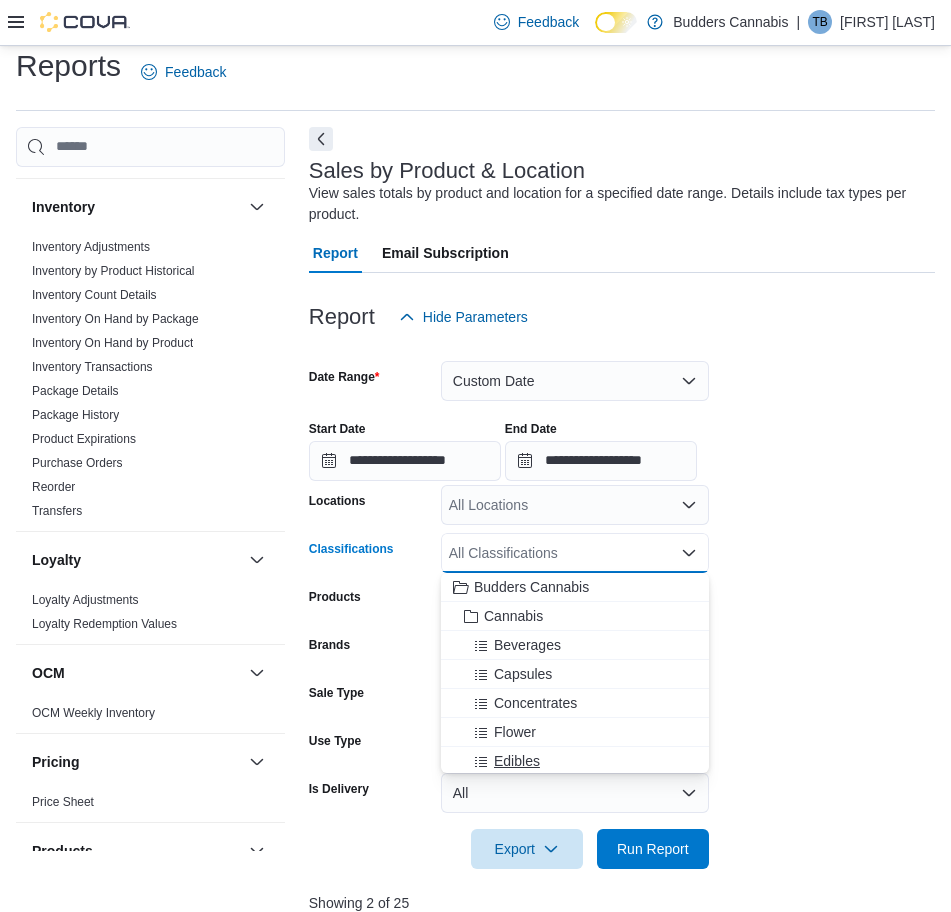 click on "Edibles" at bounding box center (517, 761) 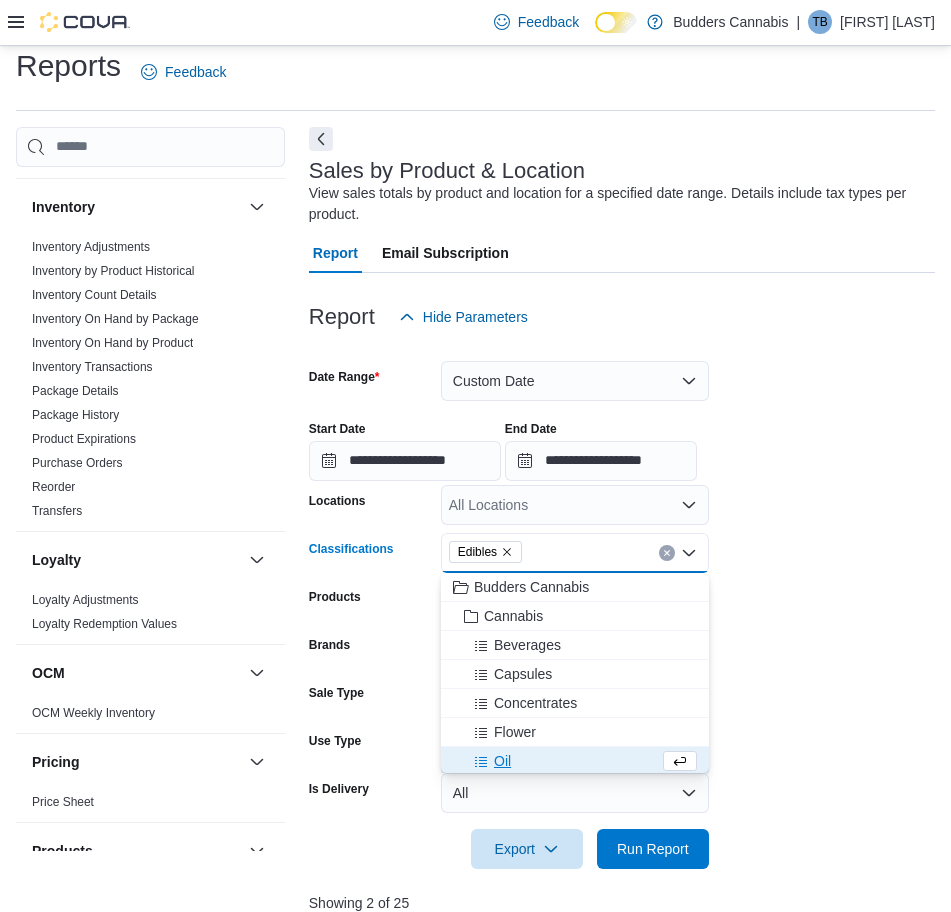 scroll, scrollTop: 3, scrollLeft: 0, axis: vertical 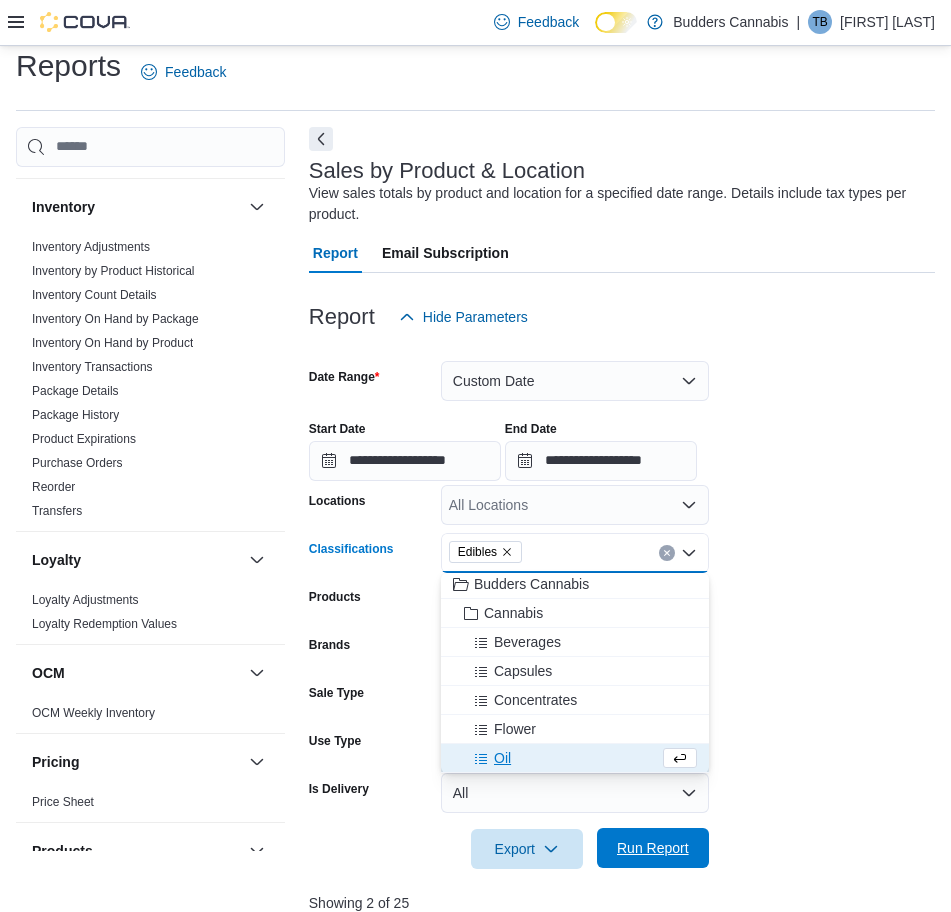 click on "Run Report" at bounding box center (653, 848) 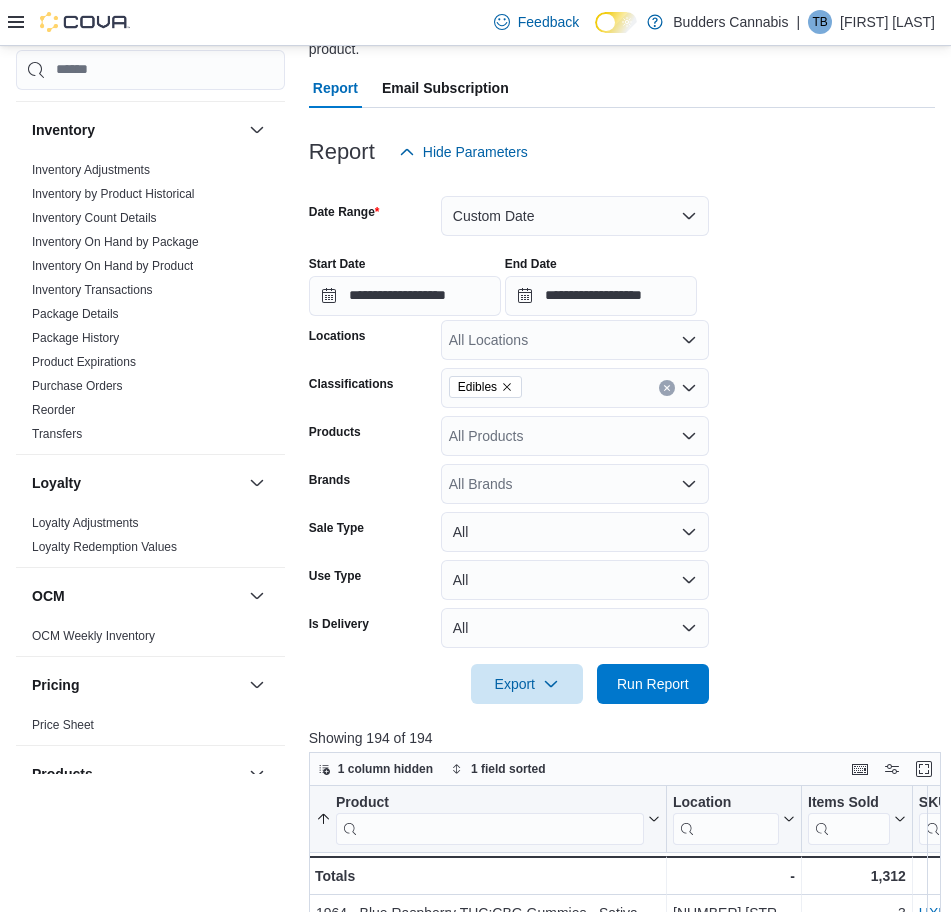 scroll, scrollTop: 516, scrollLeft: 0, axis: vertical 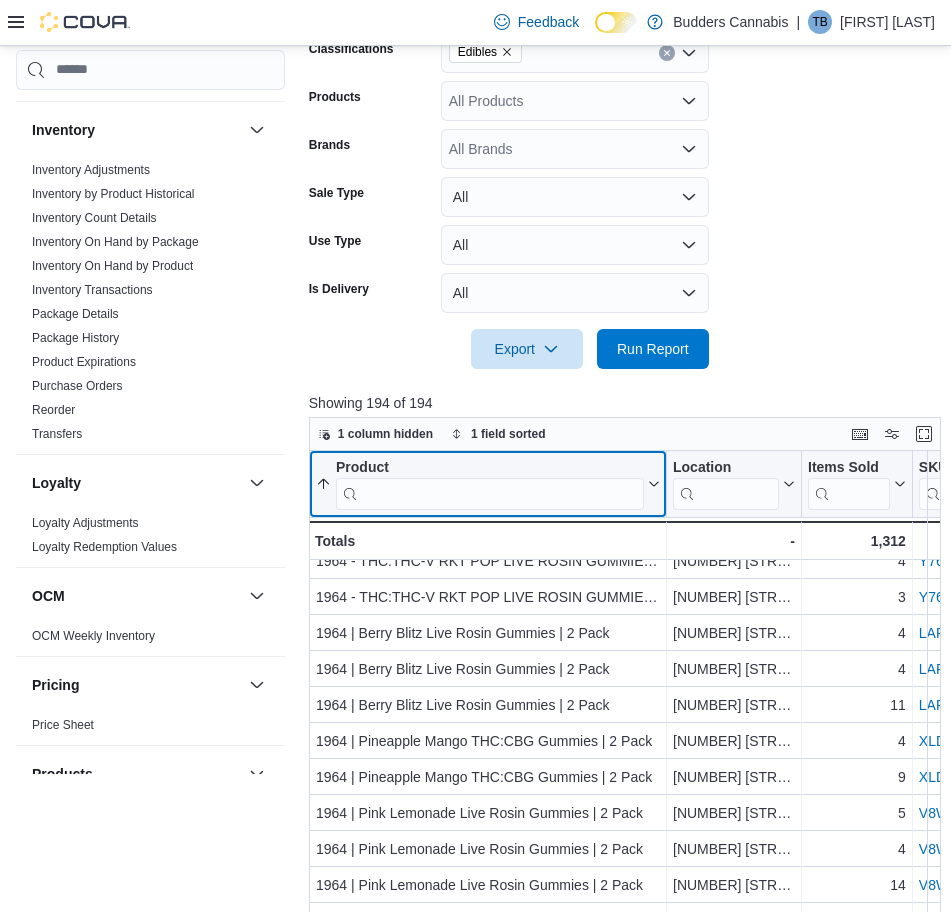 click at bounding box center [490, 493] 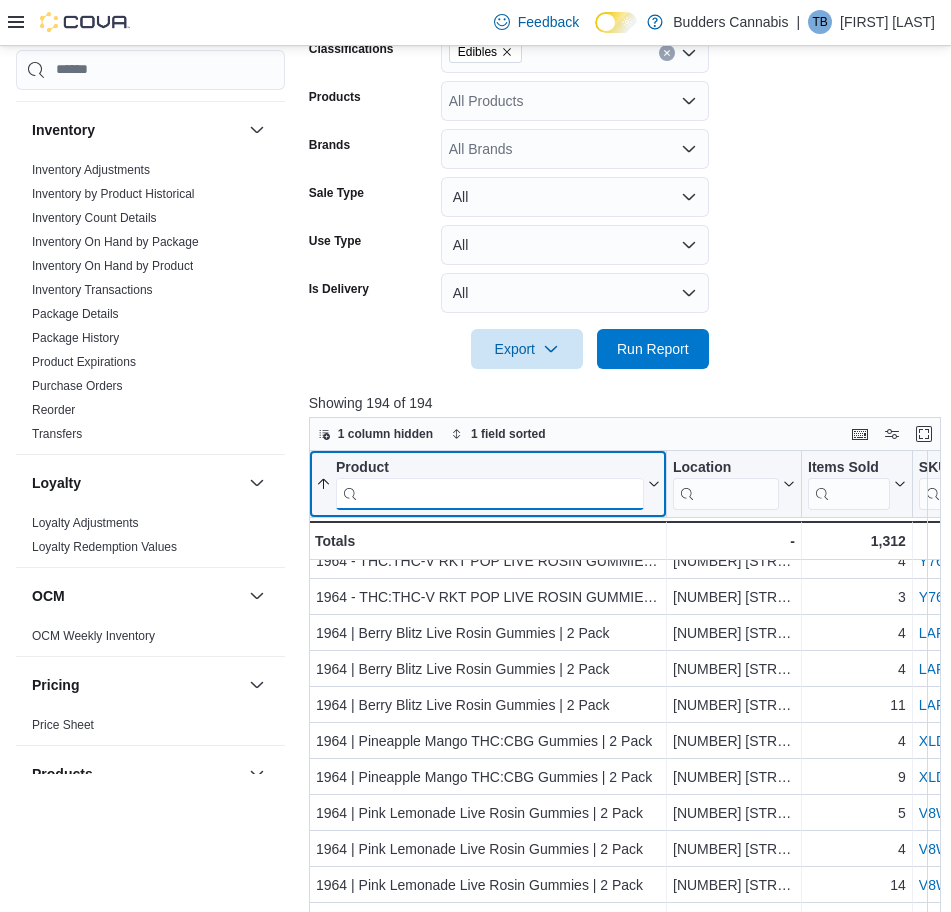paste on "**********" 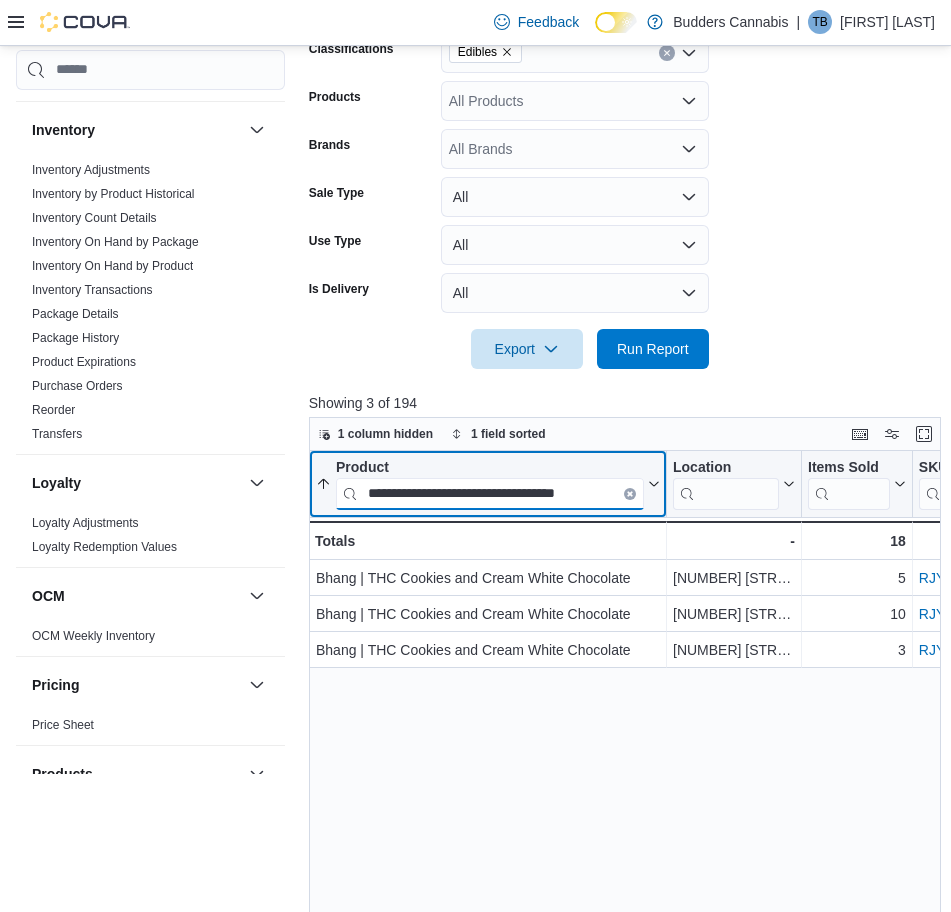 scroll, scrollTop: 0, scrollLeft: 0, axis: both 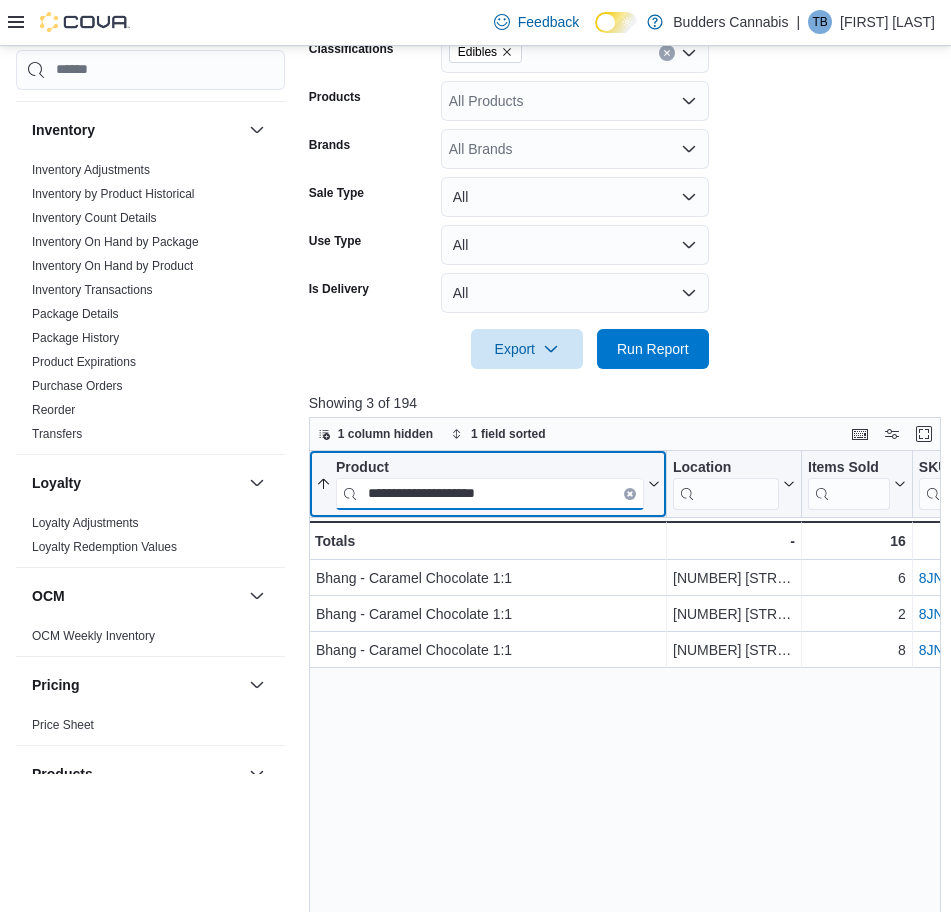 click on "**********" at bounding box center [490, 493] 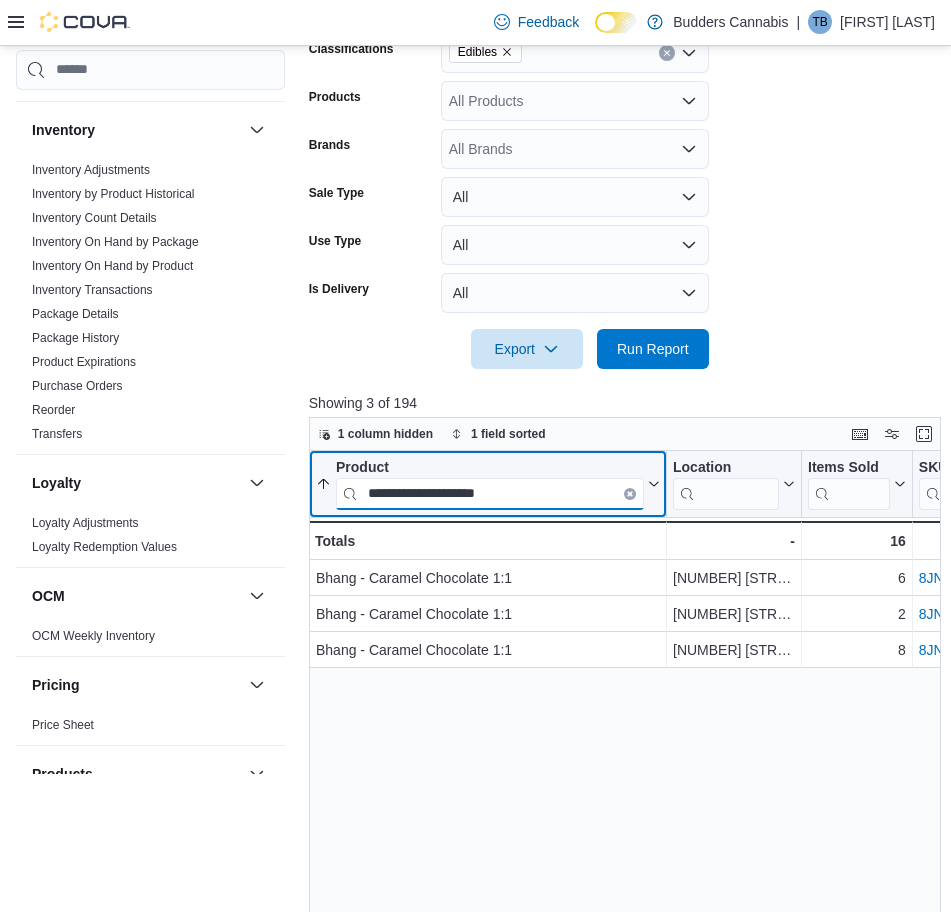 click on "**********" at bounding box center [490, 493] 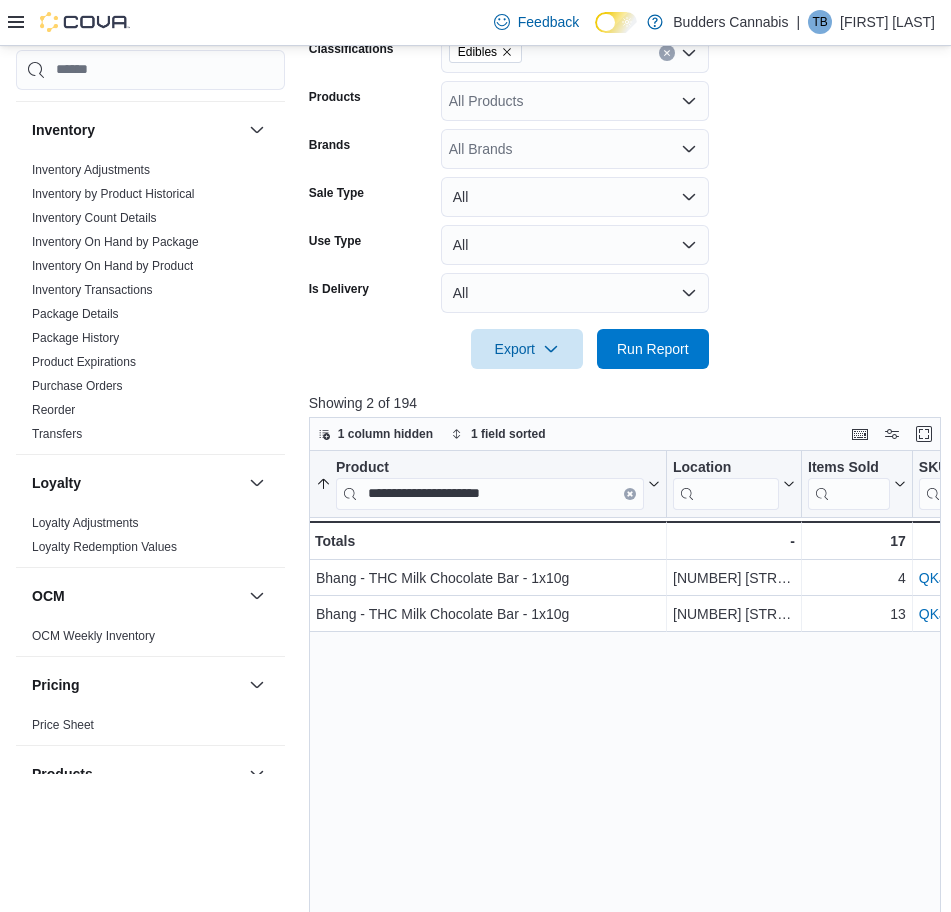 click on "**********" at bounding box center [628, 799] 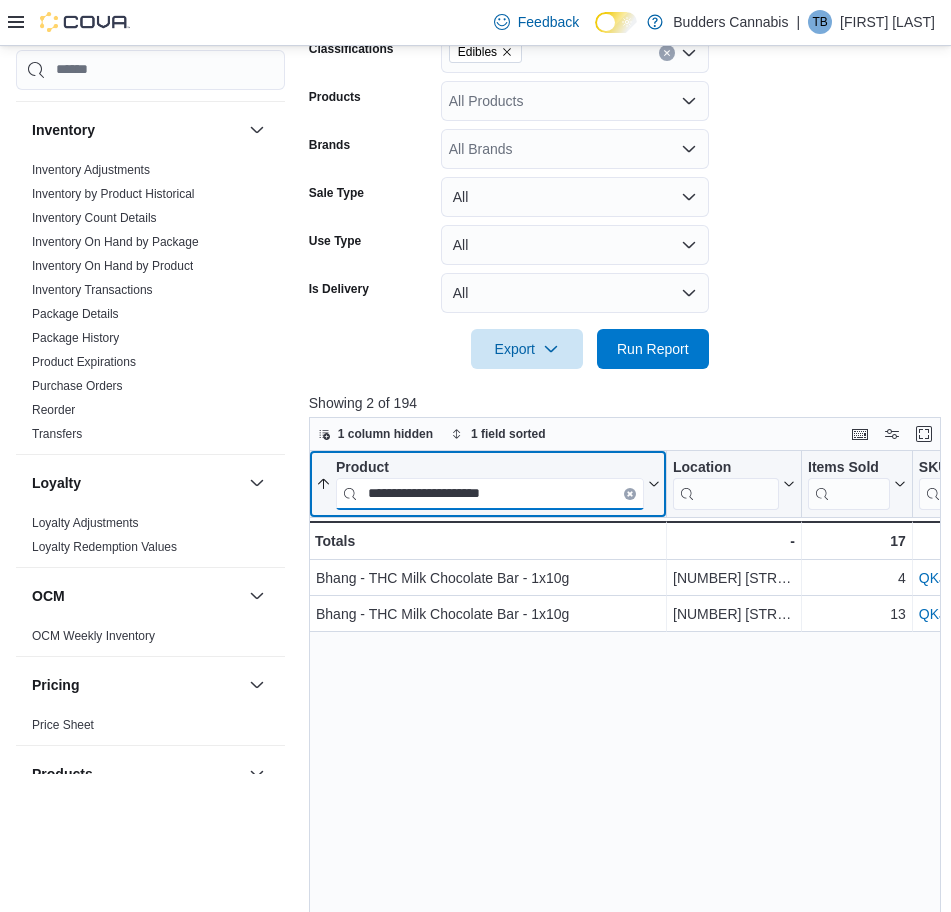 click on "**********" at bounding box center [490, 493] 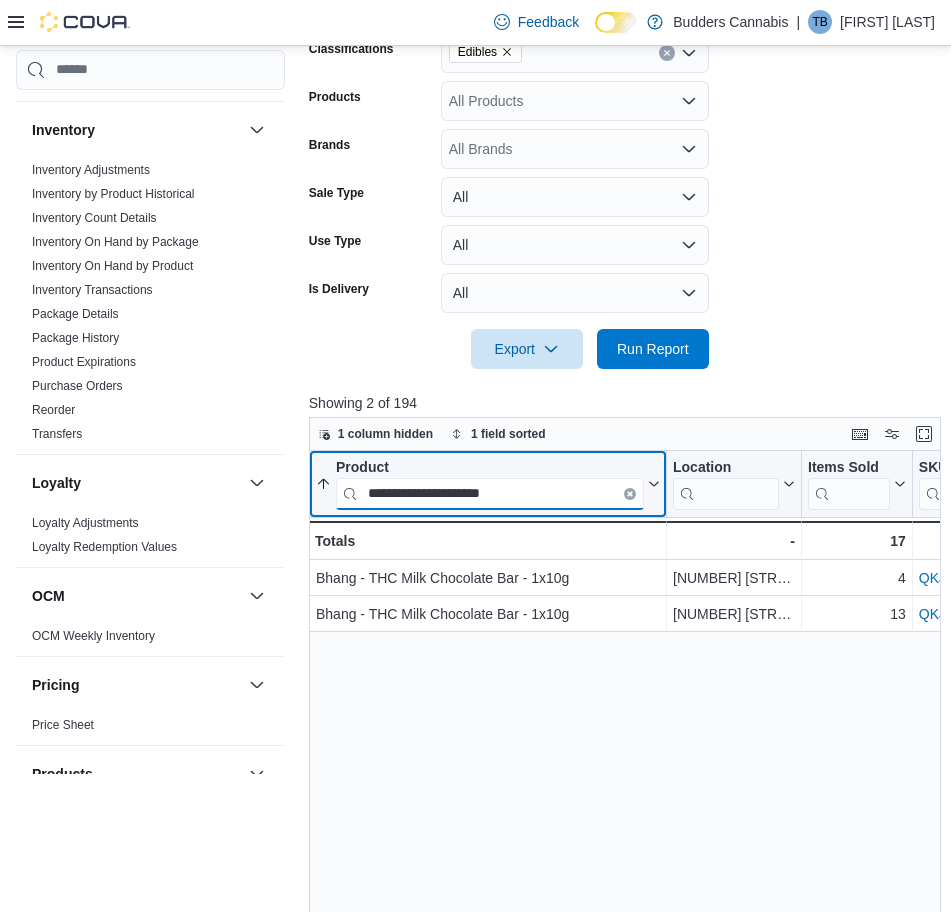 paste on "**********" 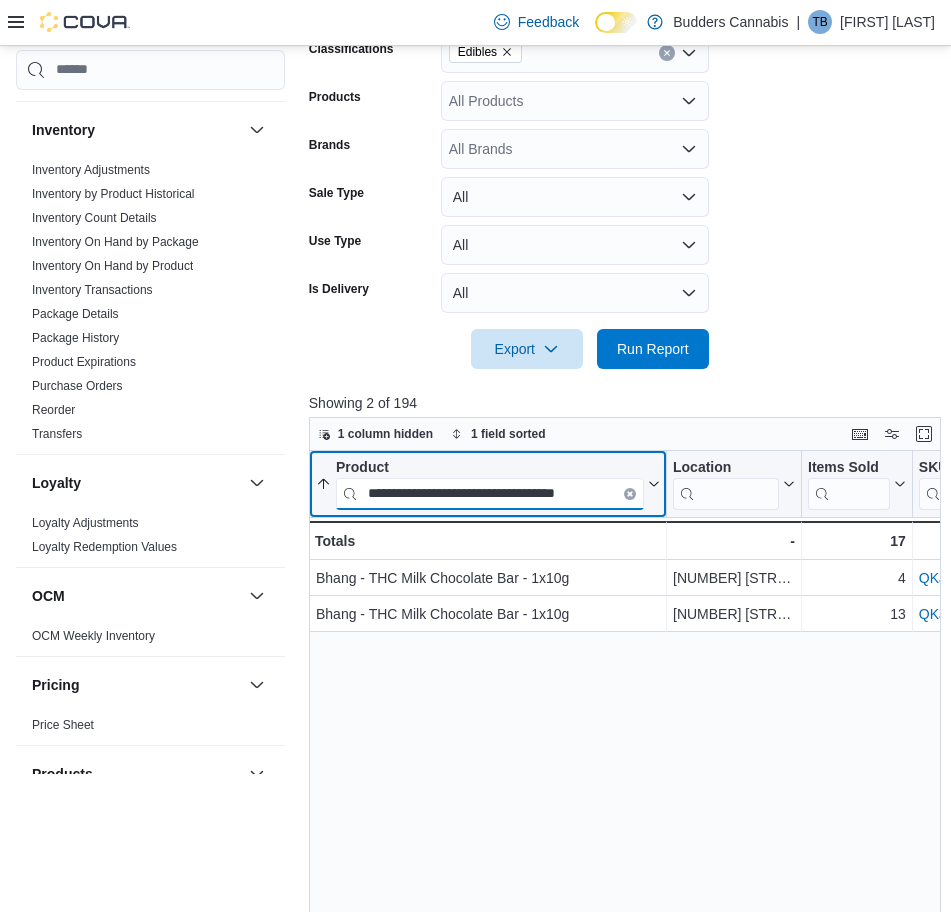 scroll, scrollTop: 0, scrollLeft: 14, axis: horizontal 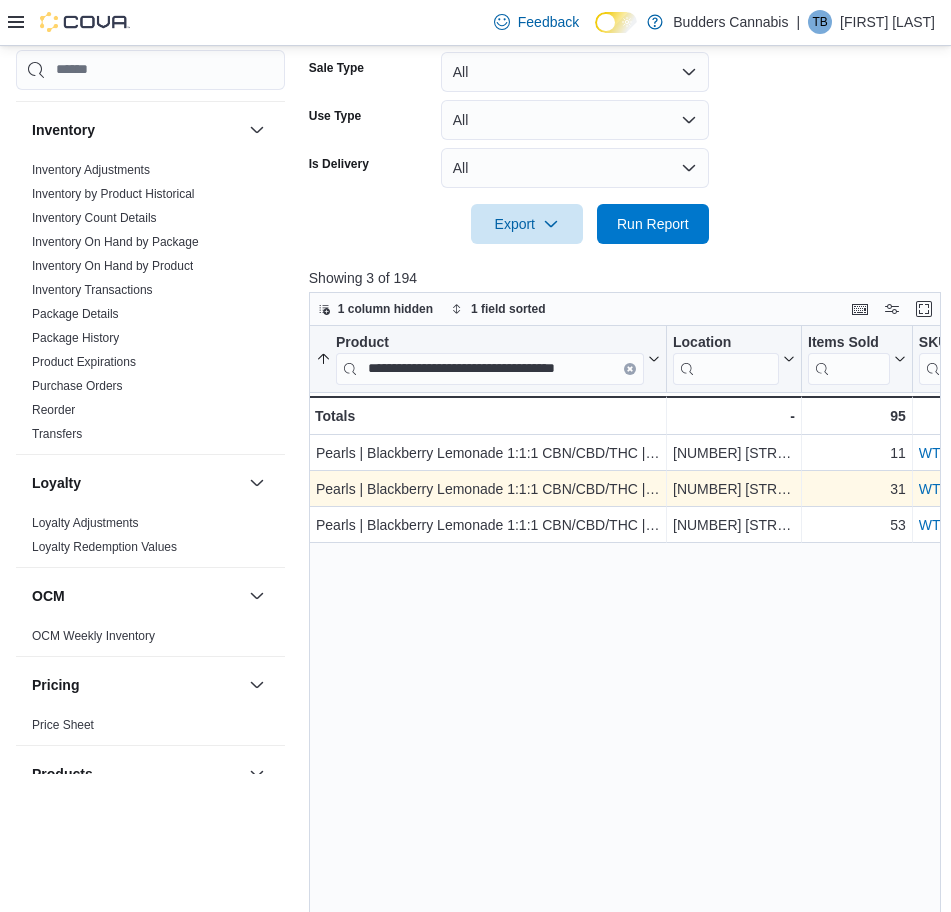 drag, startPoint x: 456, startPoint y: 697, endPoint x: 465, endPoint y: 471, distance: 226.17914 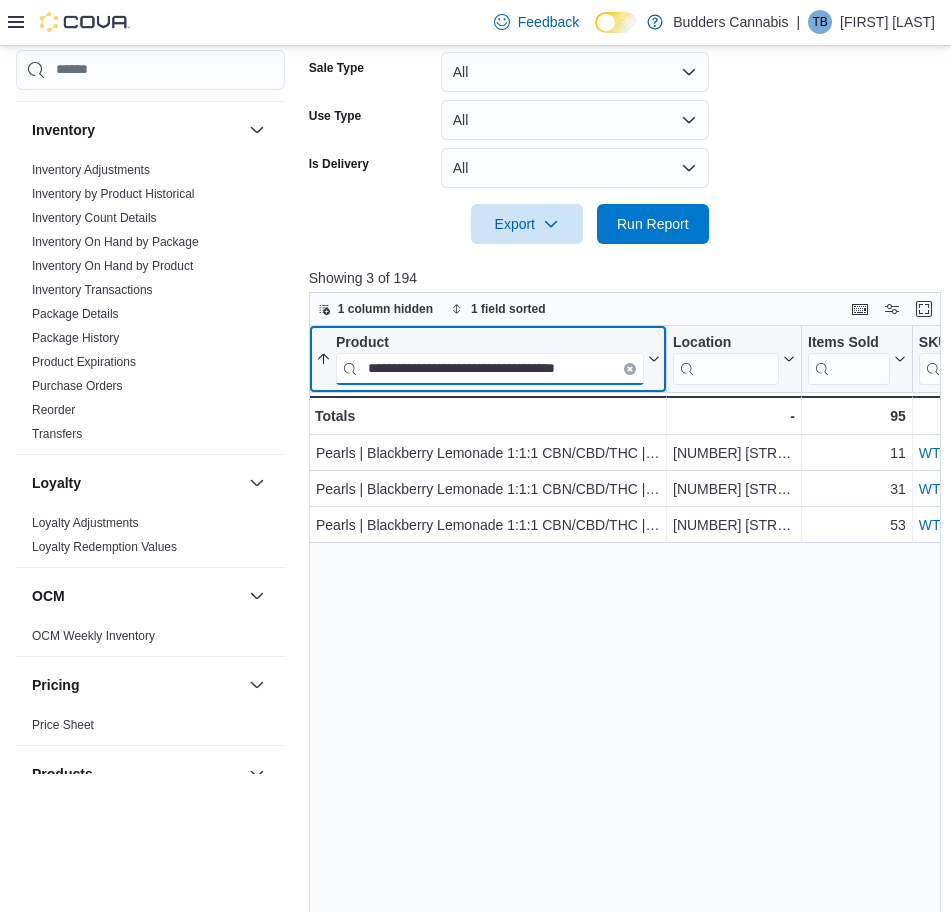 click on "**********" at bounding box center [490, 368] 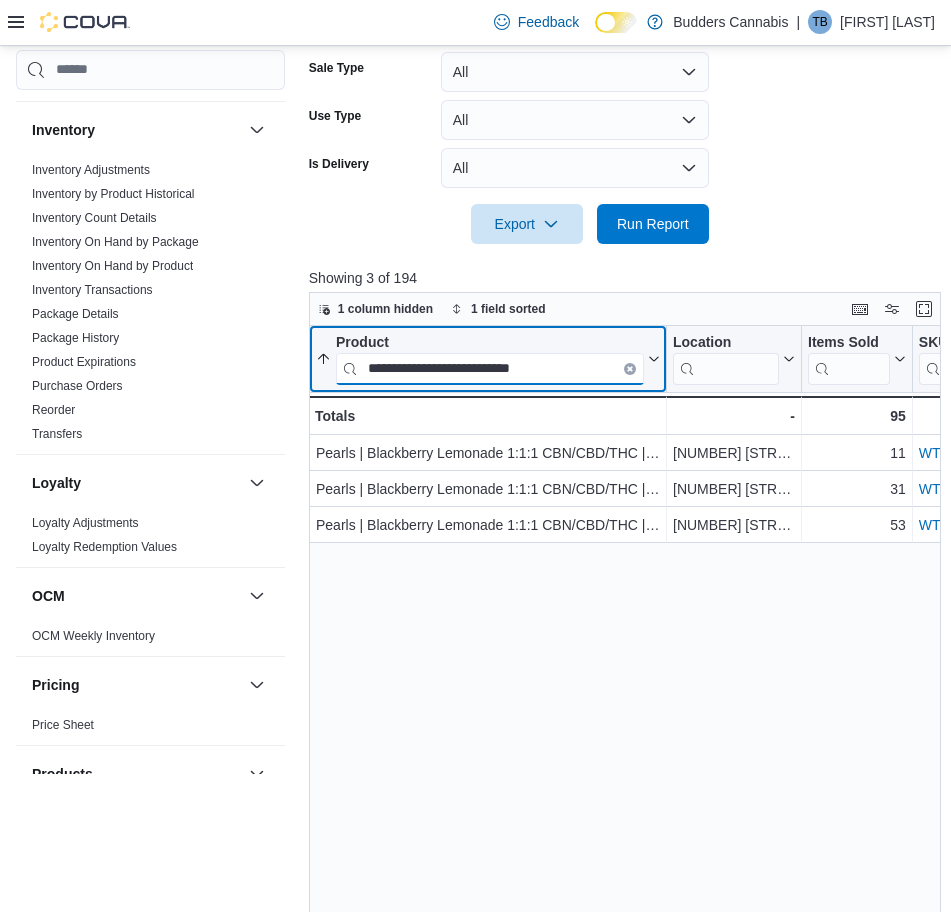 scroll, scrollTop: 0, scrollLeft: 0, axis: both 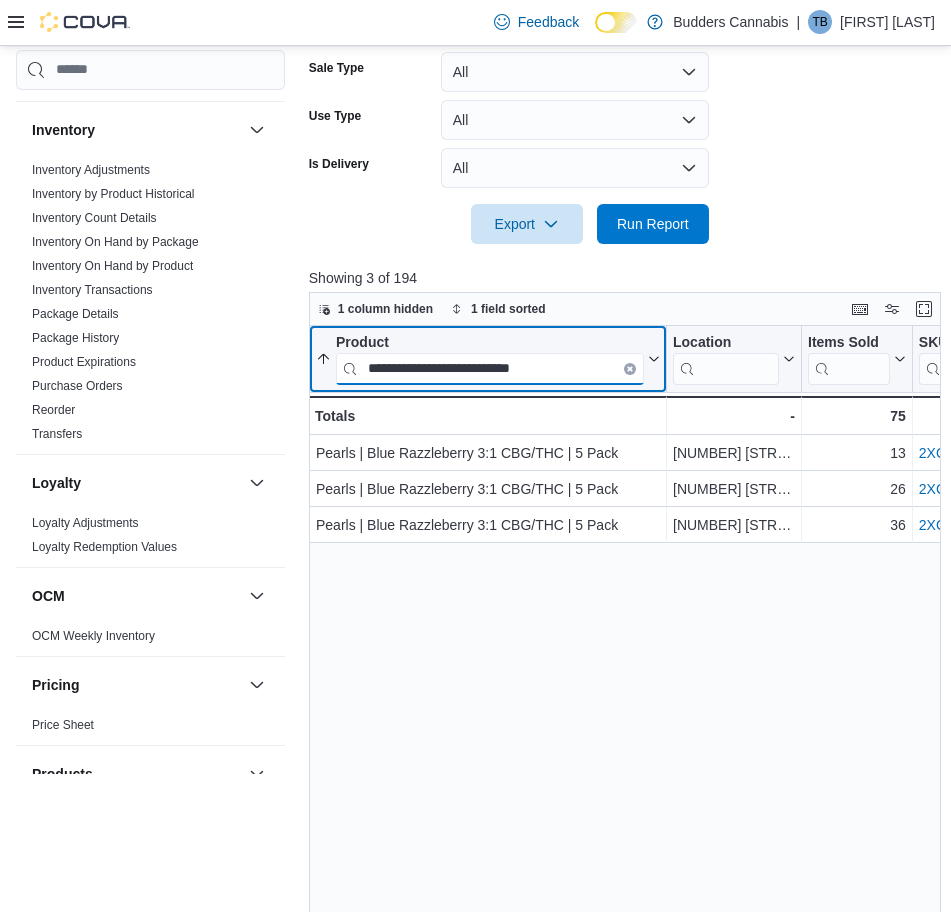 type on "**********" 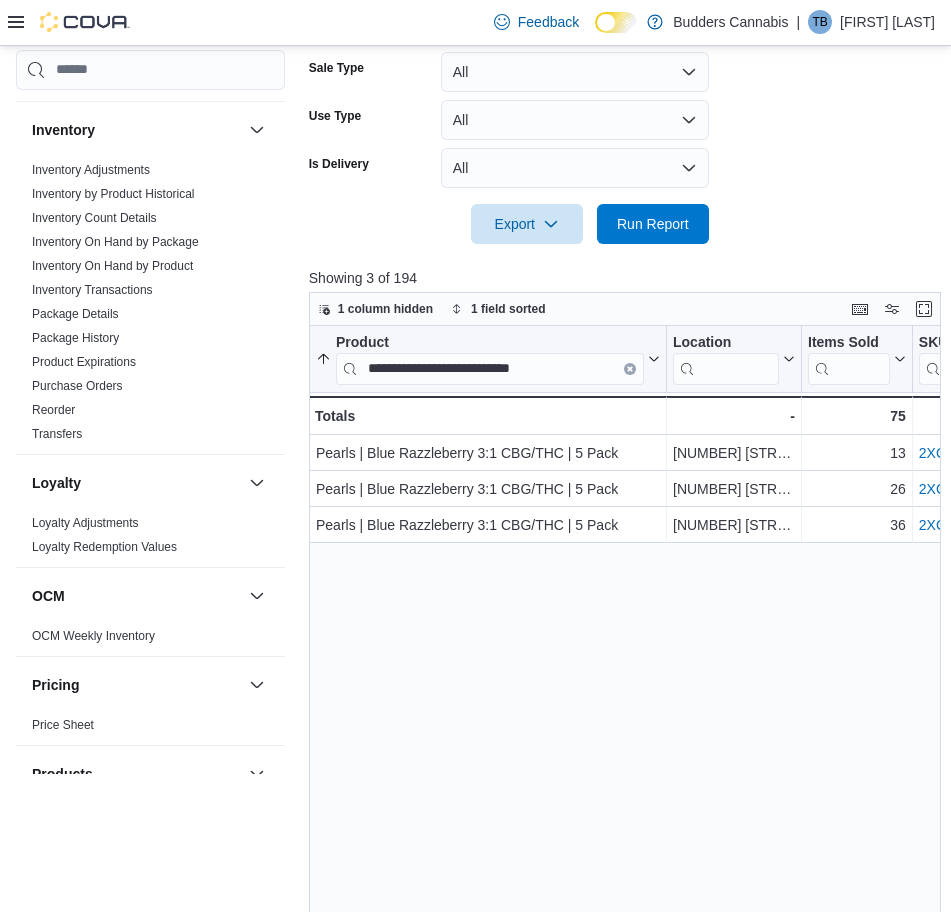 click on "**********" at bounding box center (628, 674) 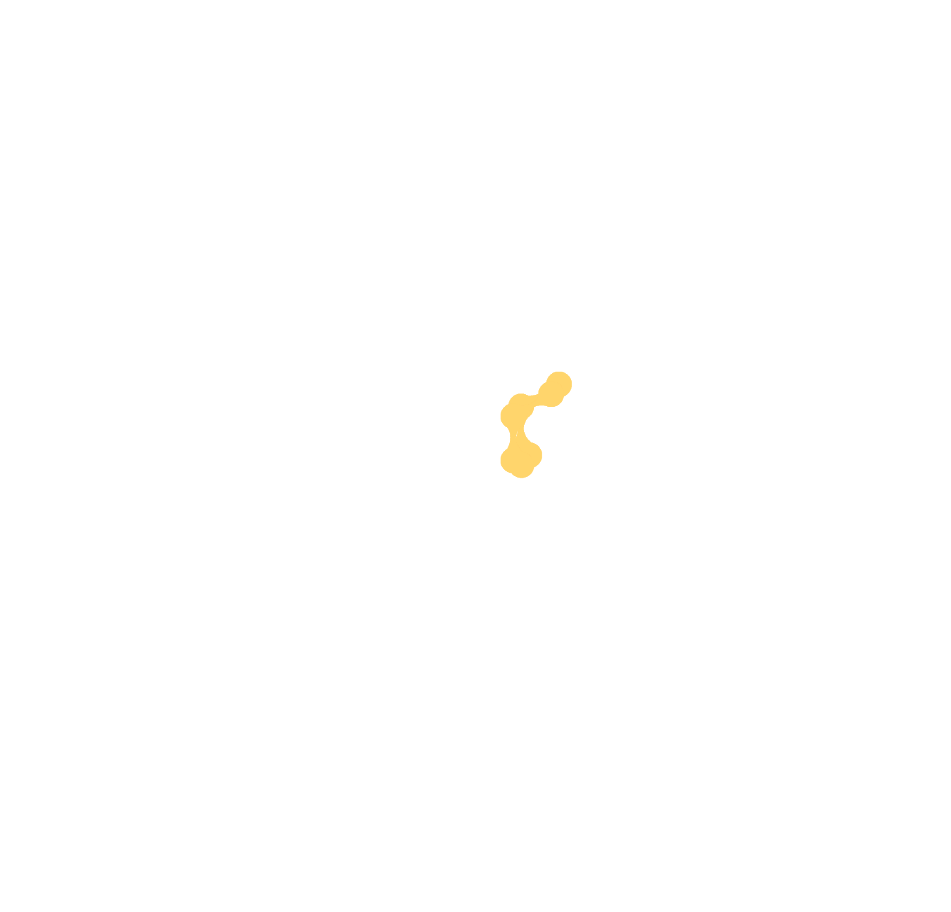 scroll, scrollTop: 0, scrollLeft: 0, axis: both 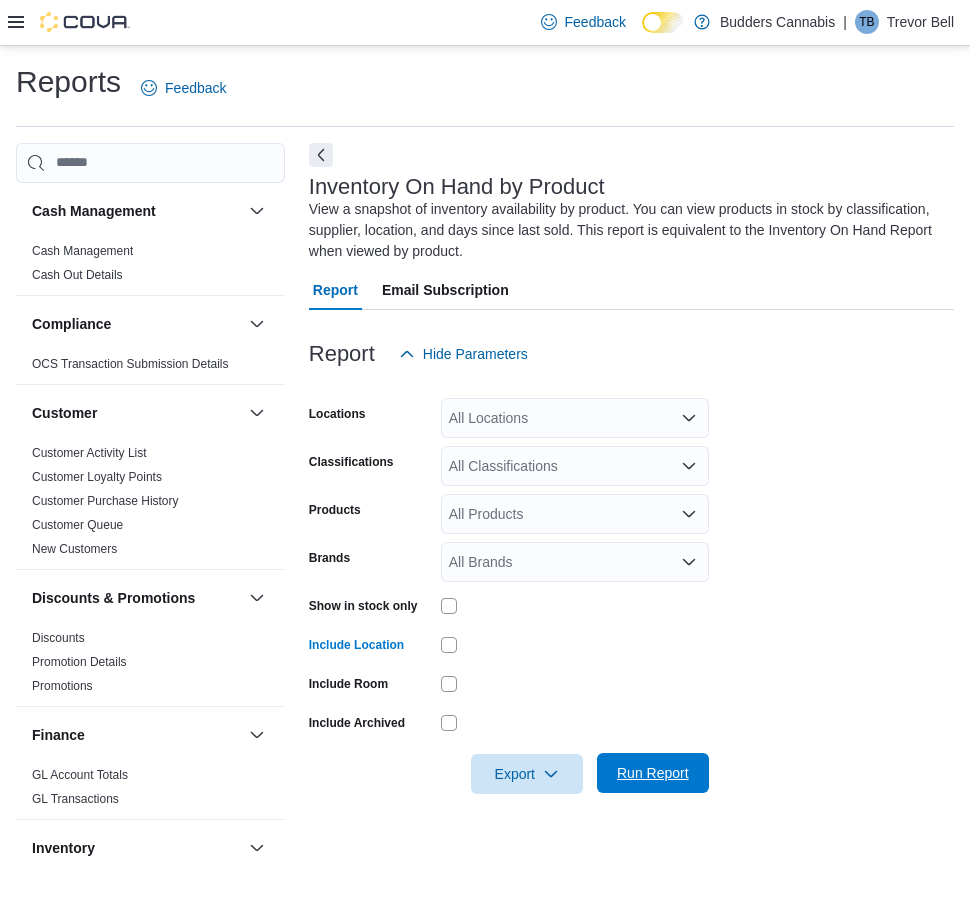 click on "Run Report" at bounding box center (653, 773) 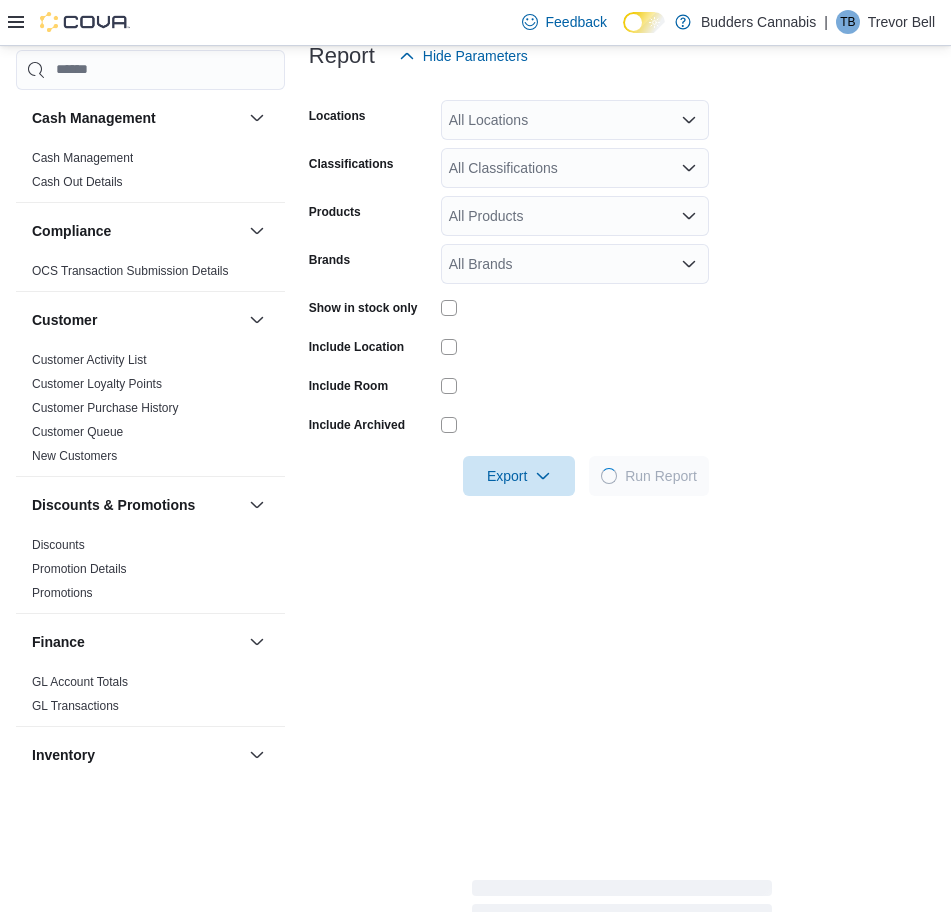 scroll, scrollTop: 625, scrollLeft: 0, axis: vertical 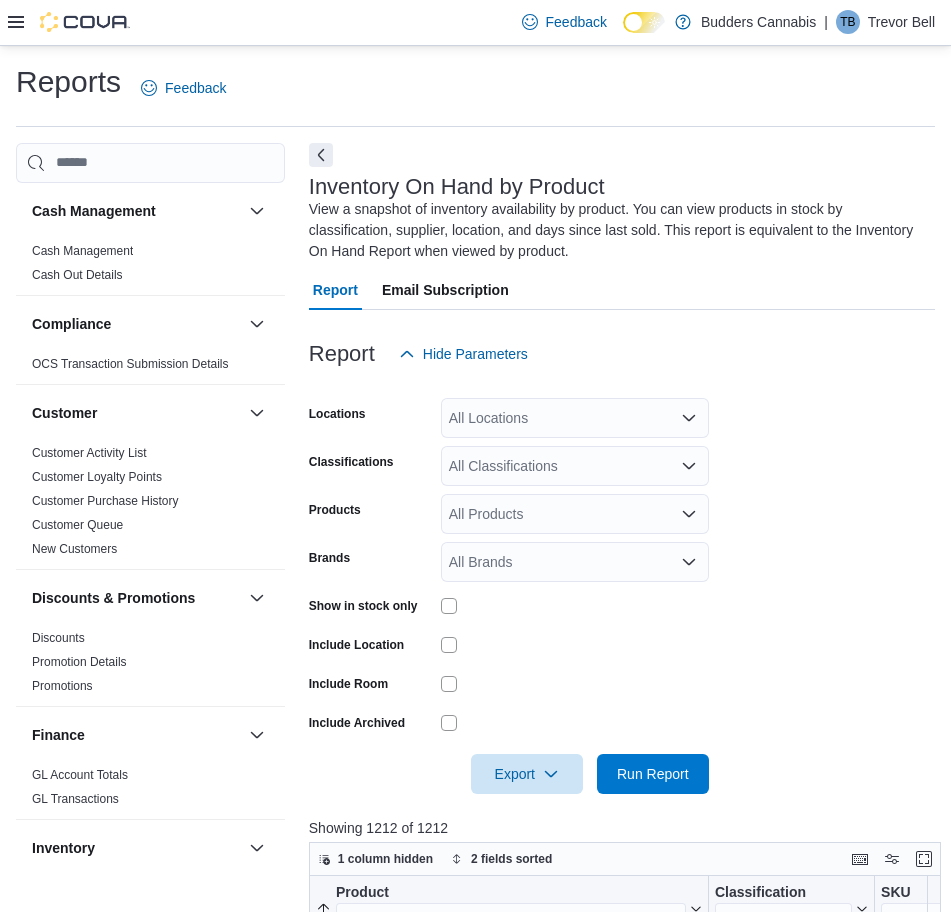 click on "Locations All Locations Classifications All Classifications Products All Products Brands All Brands Show in stock only Include Location Include Room Include Archived Export  Run Report" at bounding box center [622, 584] 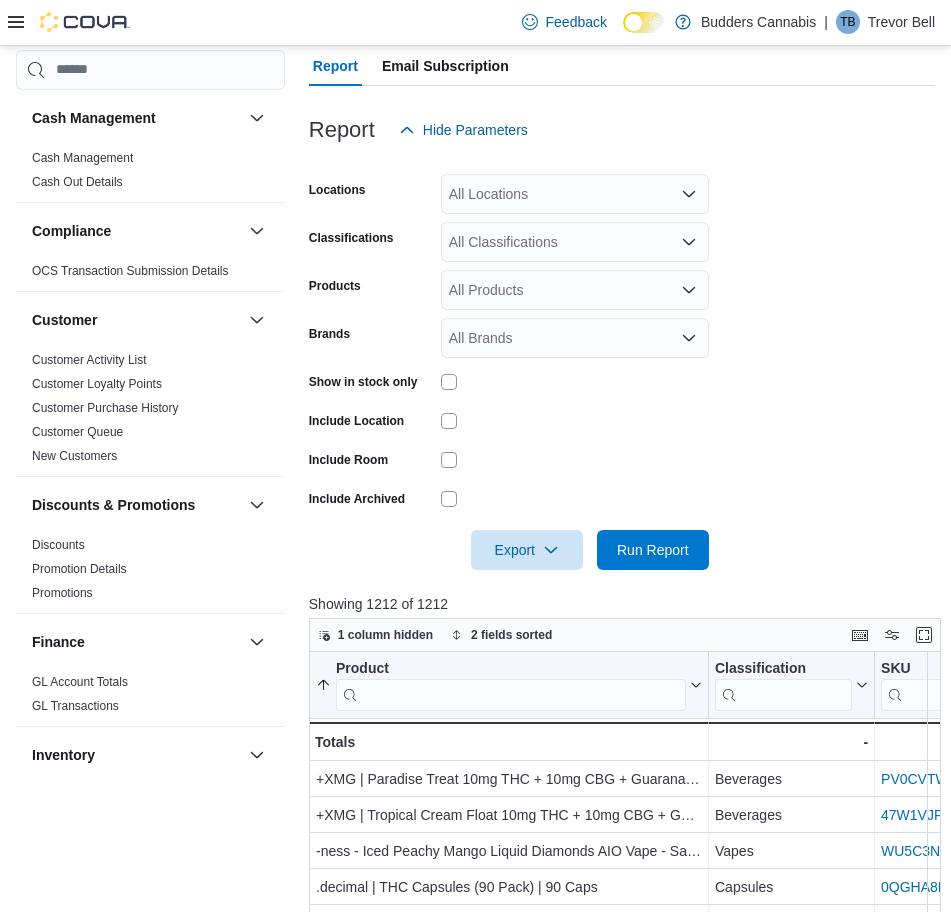 scroll, scrollTop: 500, scrollLeft: 0, axis: vertical 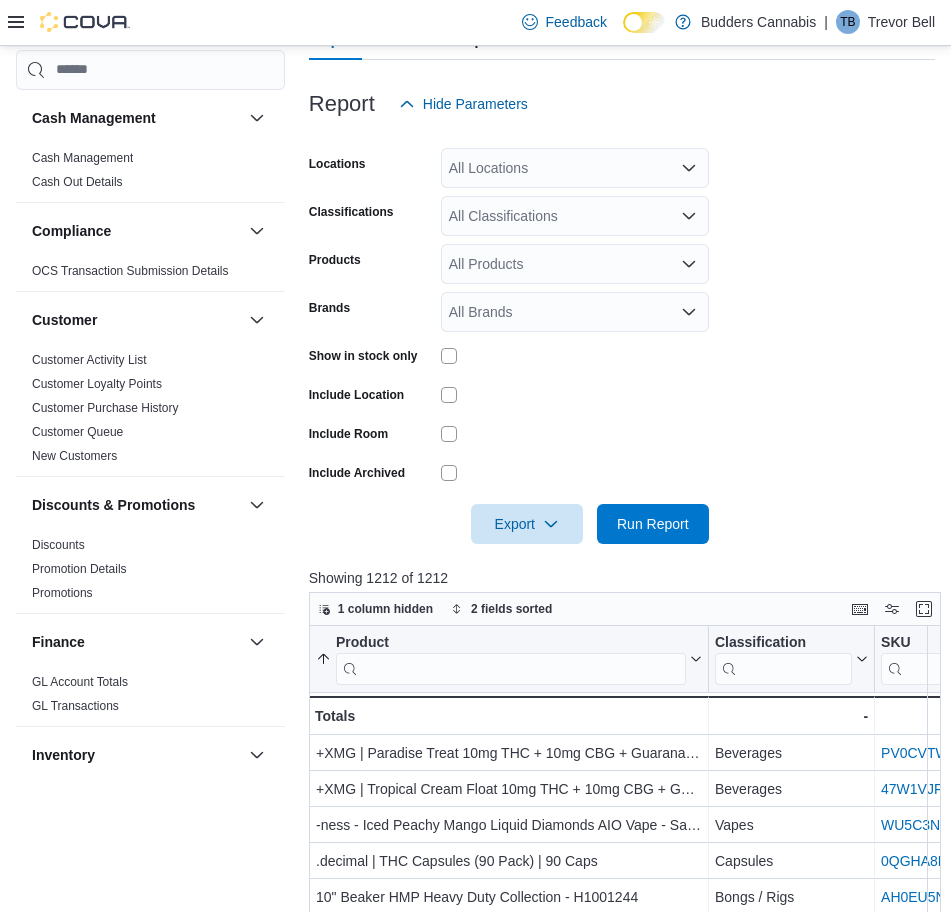 click on "All Products" at bounding box center [575, 264] 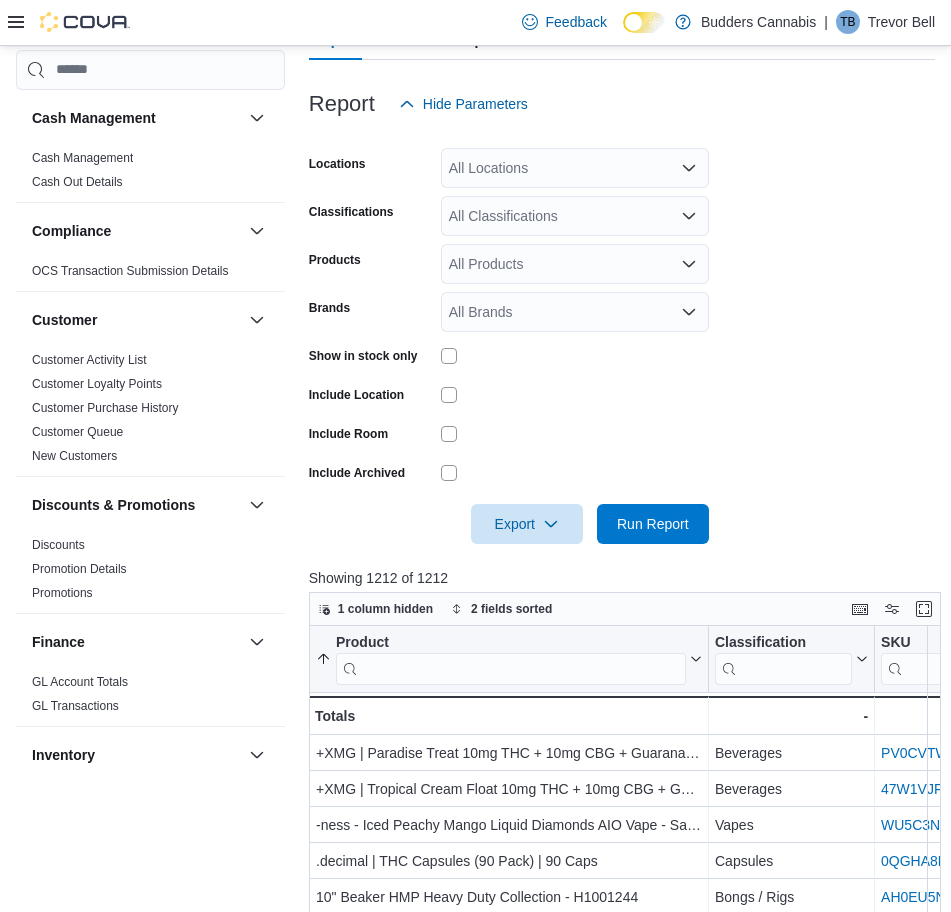 drag, startPoint x: 741, startPoint y: 446, endPoint x: 743, endPoint y: 370, distance: 76.02631 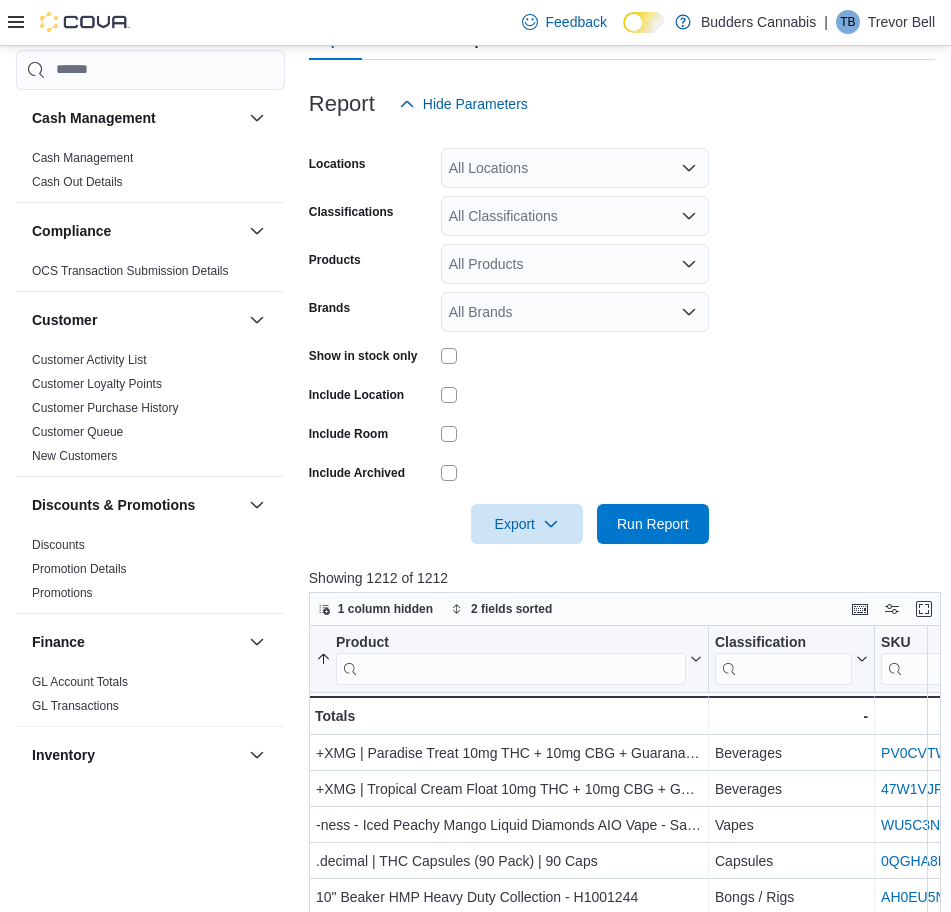 click 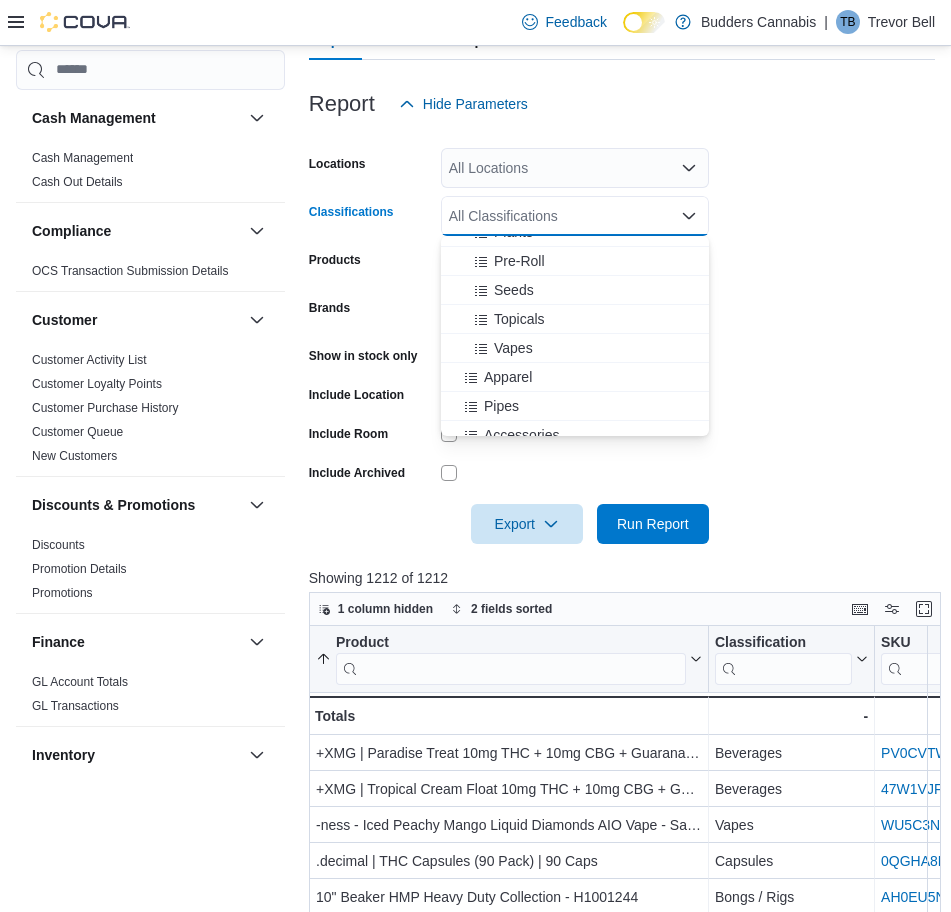 scroll, scrollTop: 0, scrollLeft: 0, axis: both 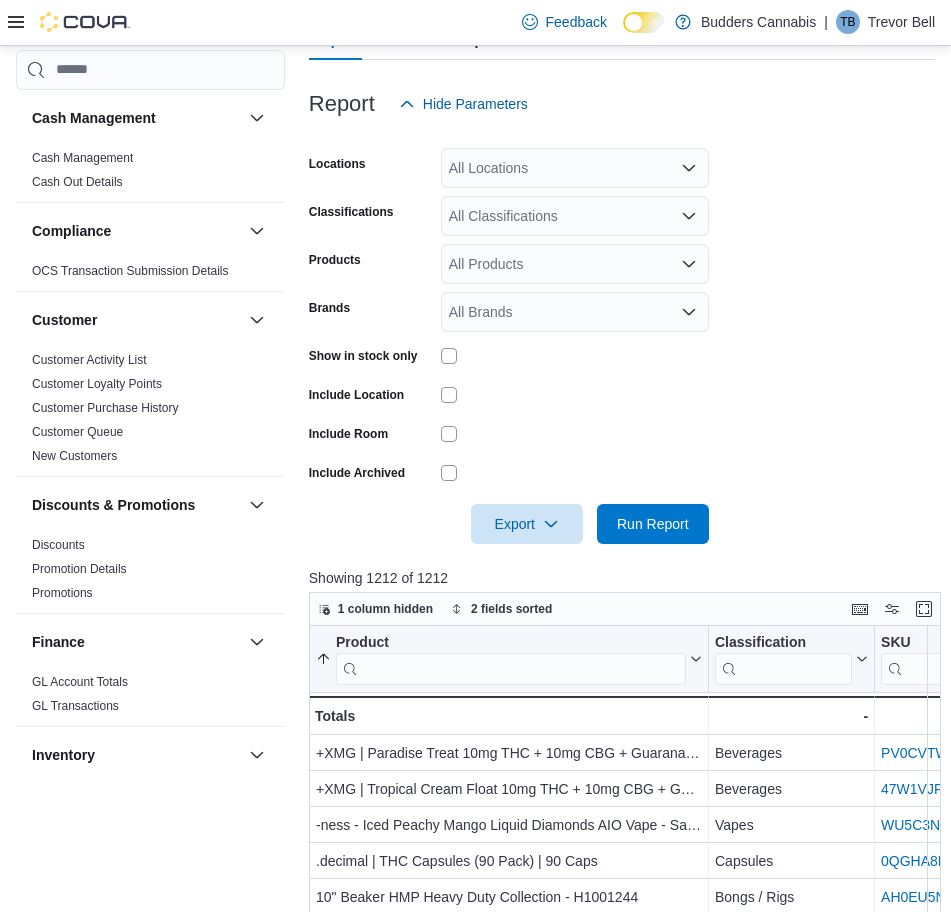 click on "Locations All Locations Classifications All Classifications Products All Products Brands All Brands Show in stock only Include Location Include Room Include Archived Export  Run Report" at bounding box center (622, 334) 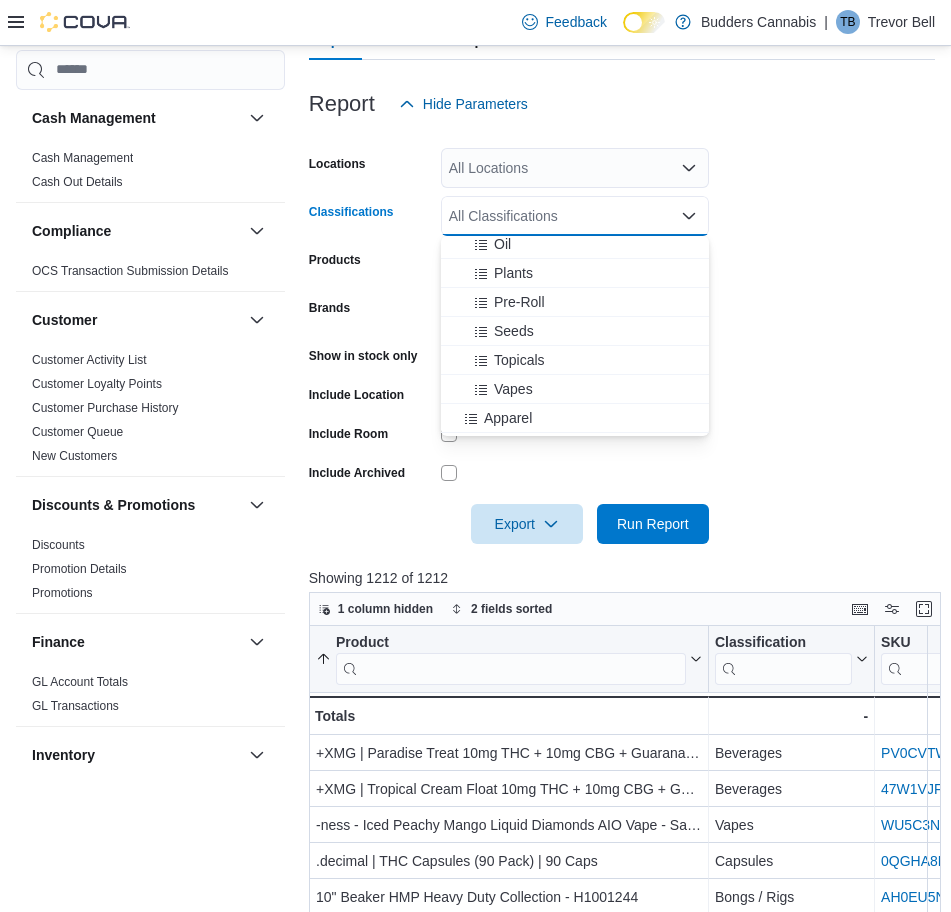 scroll, scrollTop: 250, scrollLeft: 0, axis: vertical 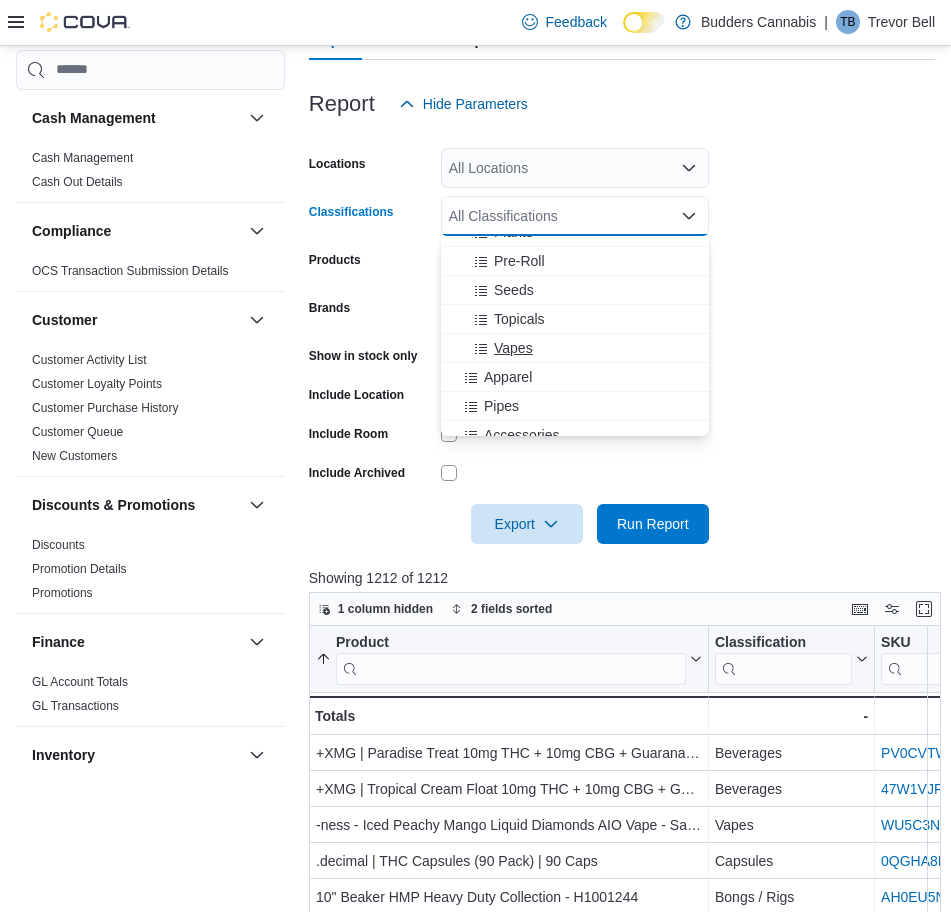 click on "Vapes" at bounding box center [513, 348] 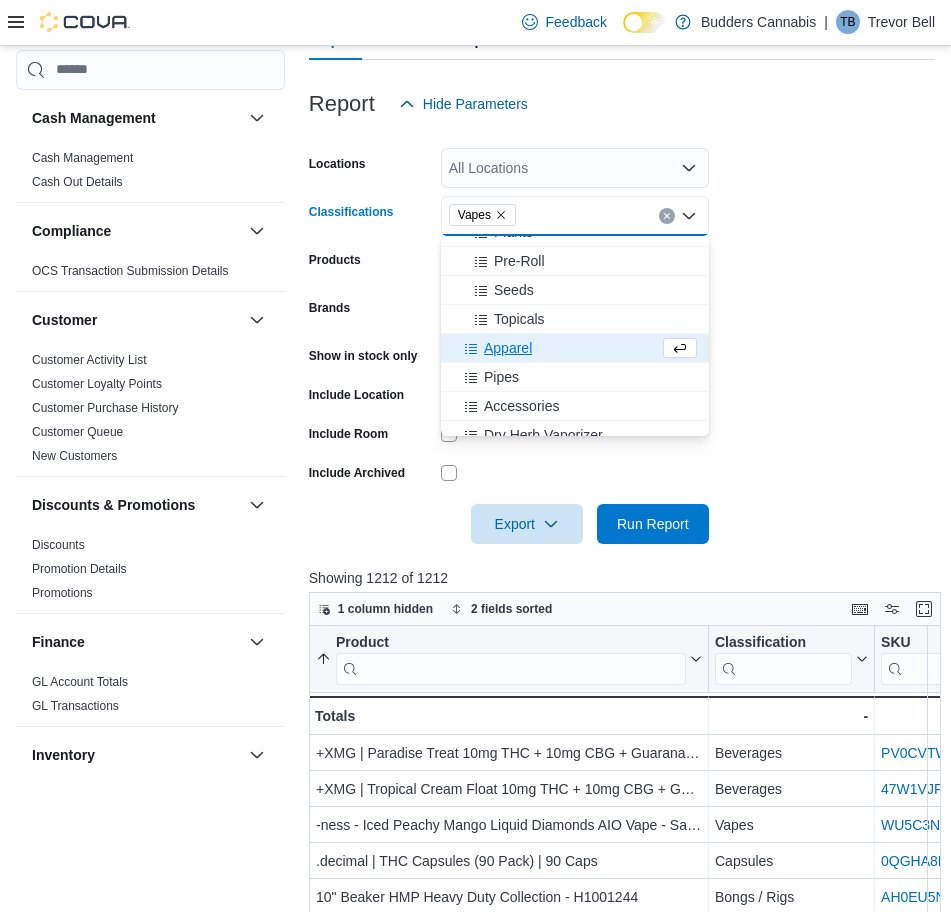 click on "Locations All Locations Classifications Vapes Combo box. Selected. Vapes. Press Backspace to delete Vapes. Combo box input. All Classifications. Type some text or, to display a list of choices, press Down Arrow. To exit the list of choices, press Escape. Products All Products Brands All Brands Show in stock only Include Location Include Room Include Archived Export  Run Report" at bounding box center [622, 334] 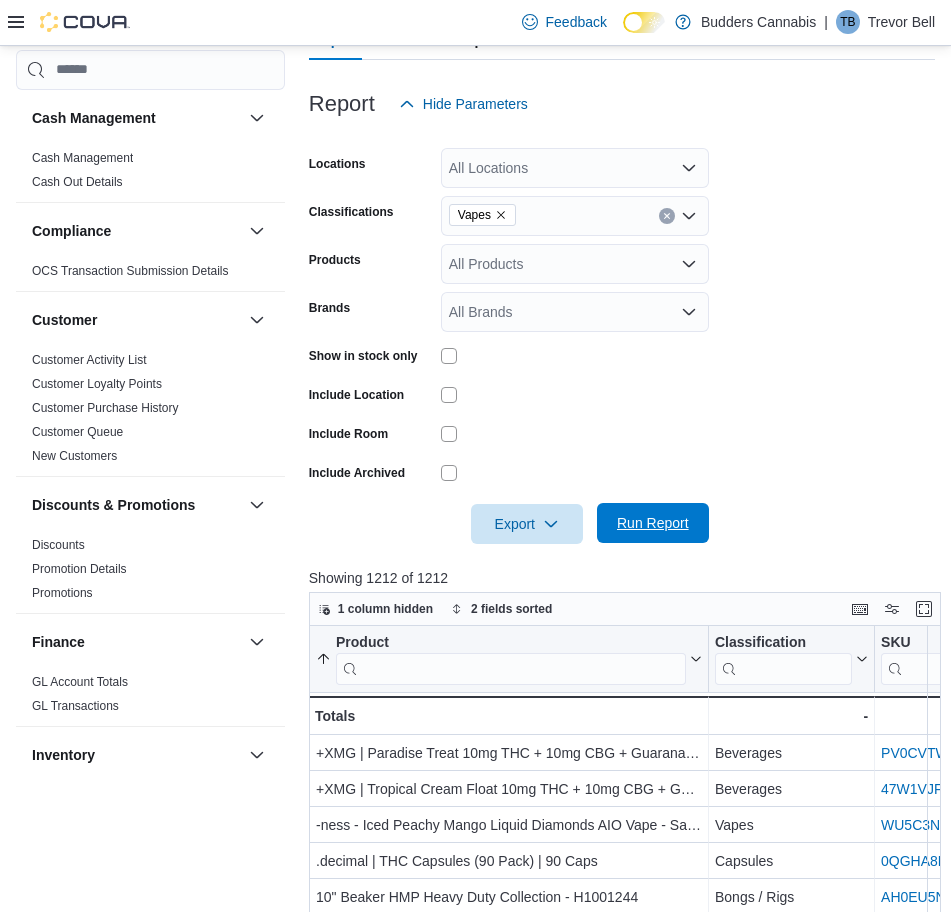 click on "Run Report" at bounding box center [653, 523] 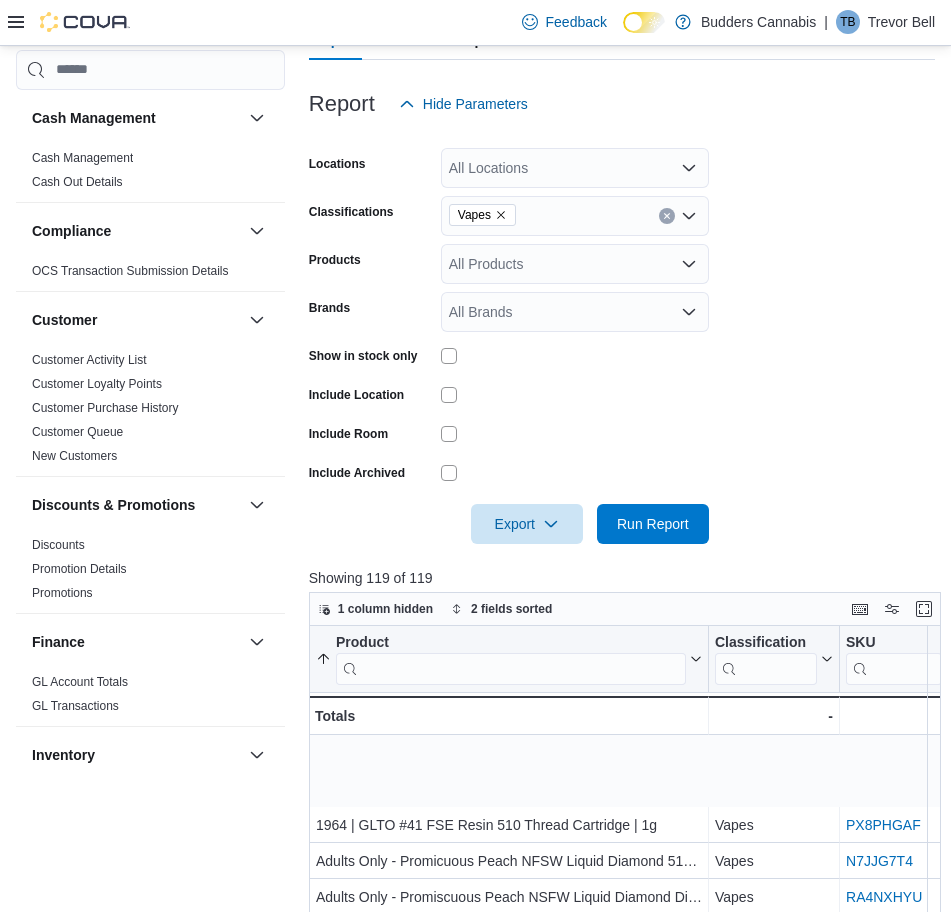 scroll, scrollTop: 250, scrollLeft: 0, axis: vertical 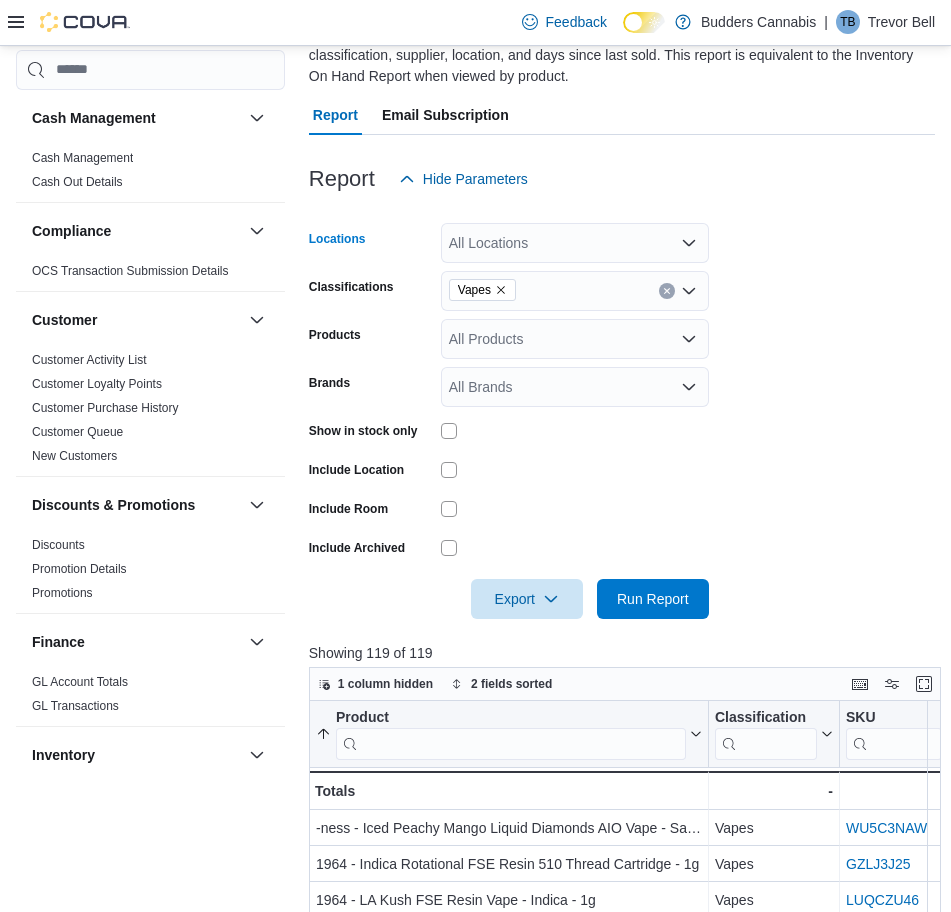 drag, startPoint x: 601, startPoint y: 242, endPoint x: 626, endPoint y: 241, distance: 25.019993 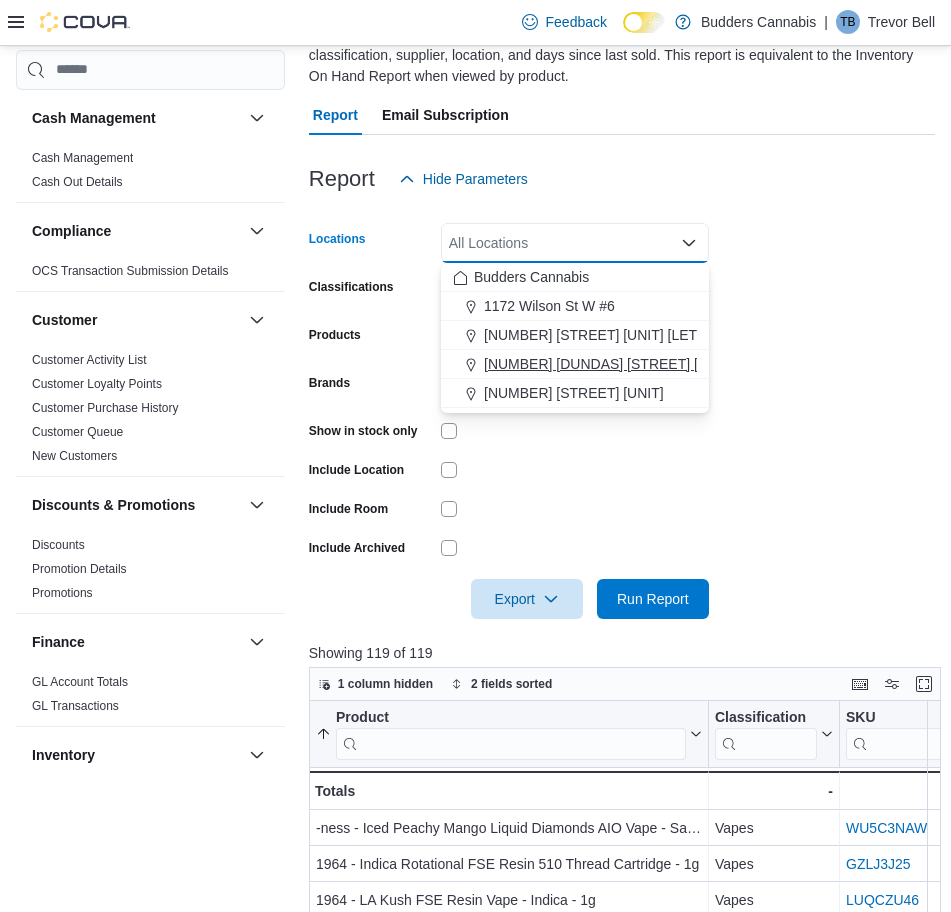 click on "[NUMBER] [STREET] Unit [NUMBER]" at bounding box center [609, 364] 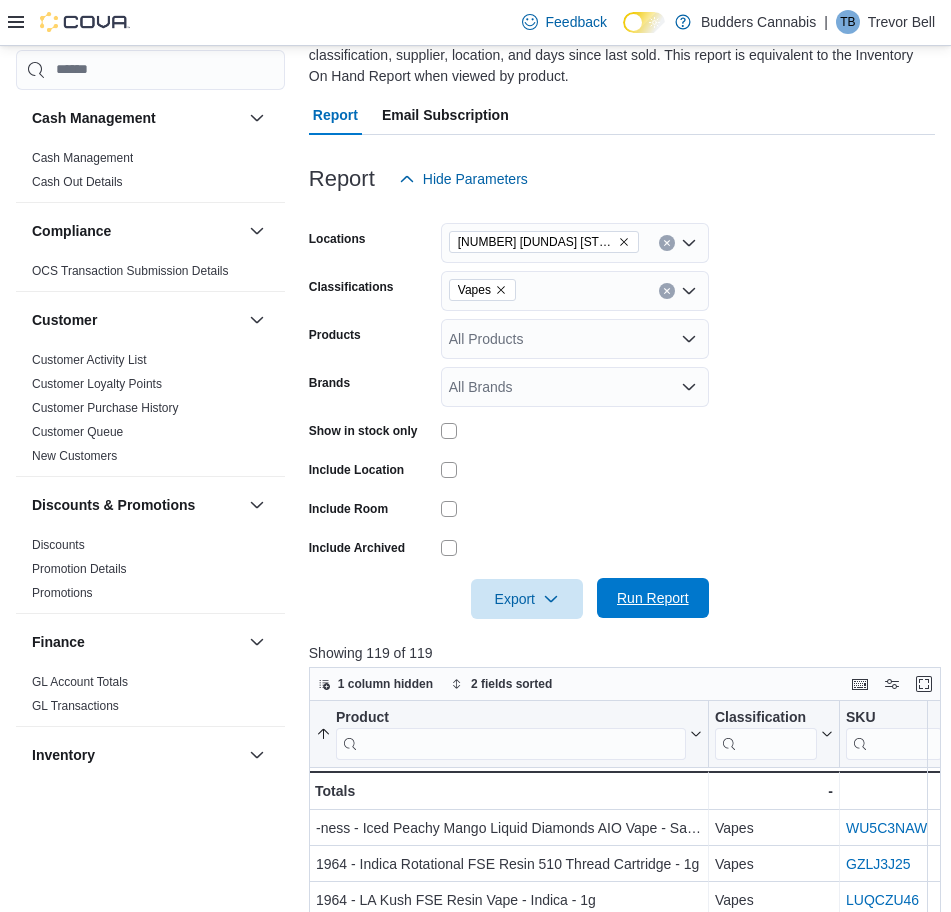 drag, startPoint x: 654, startPoint y: 607, endPoint x: 662, endPoint y: 599, distance: 11.313708 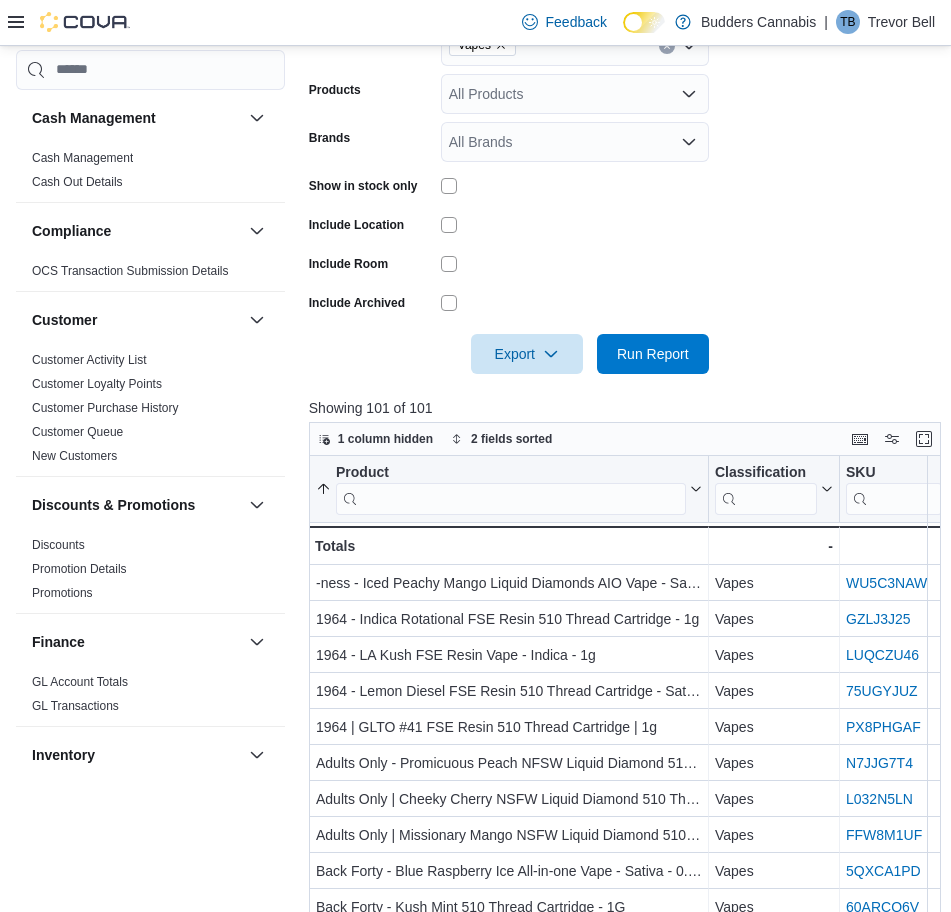 scroll, scrollTop: 425, scrollLeft: 0, axis: vertical 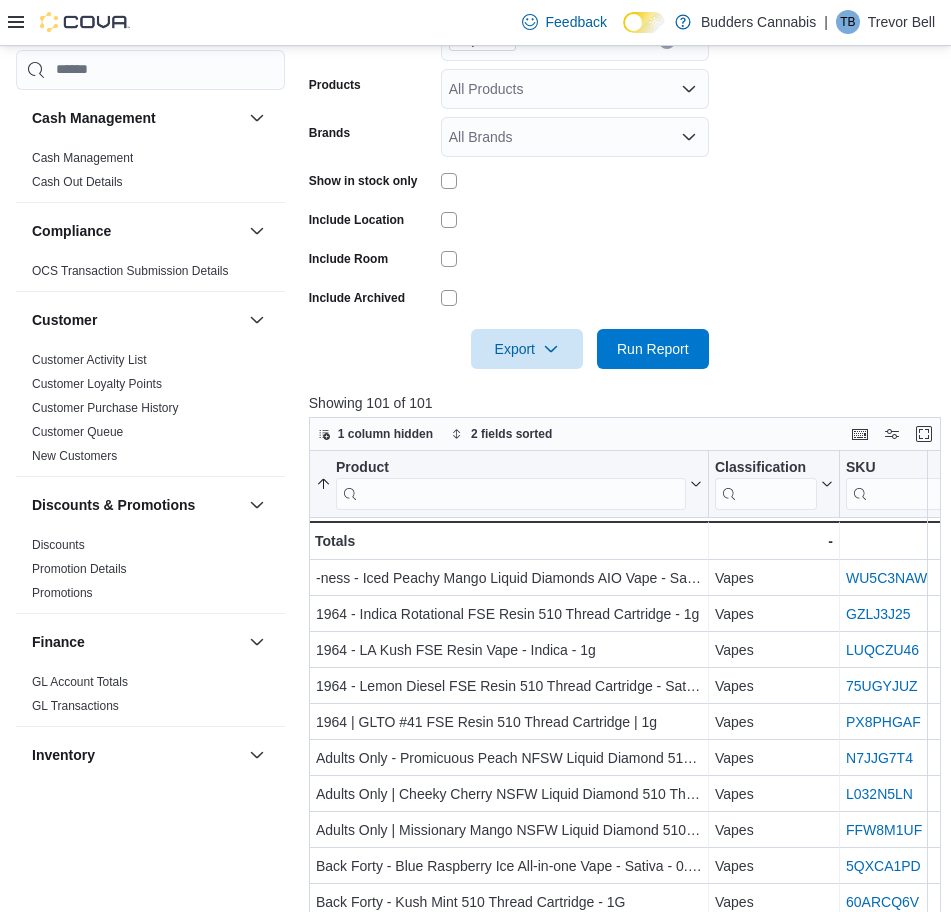 click on "Locations 3466 Dundas St. W Unit 1 Classifications Vapes Products All Products Brands All Brands Show in stock only Include Location Include Room Include Archived Export  Run Report" at bounding box center [622, 159] 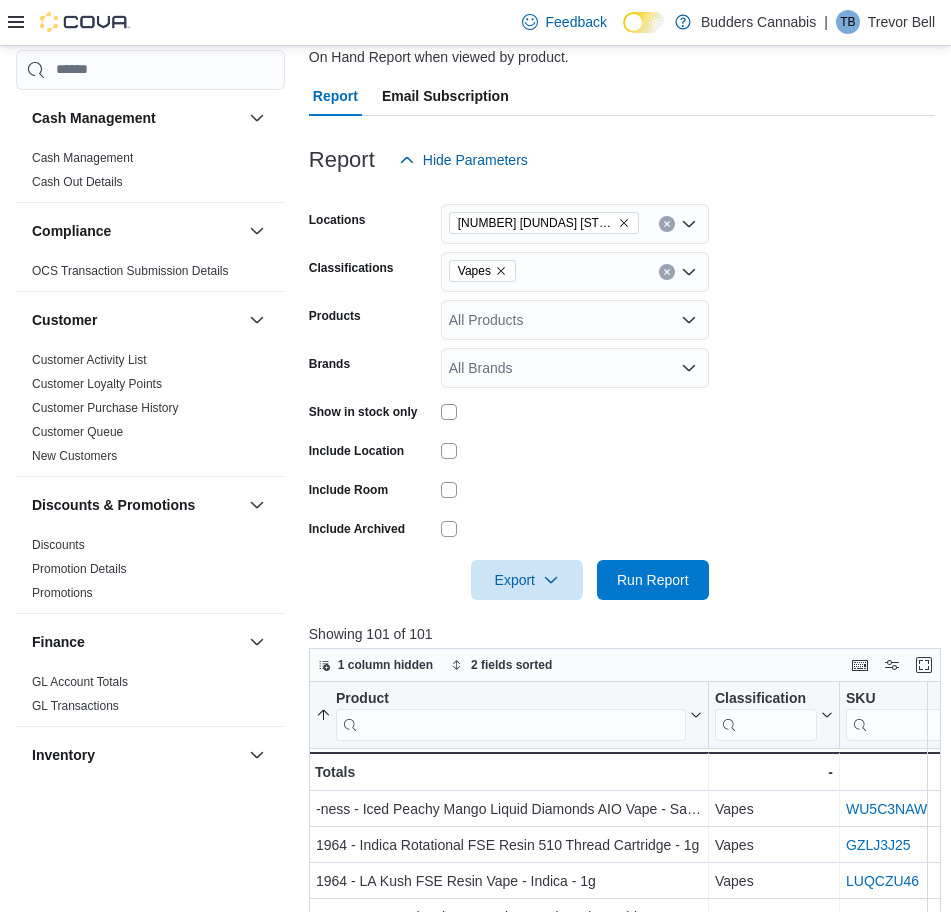 scroll, scrollTop: 0, scrollLeft: 0, axis: both 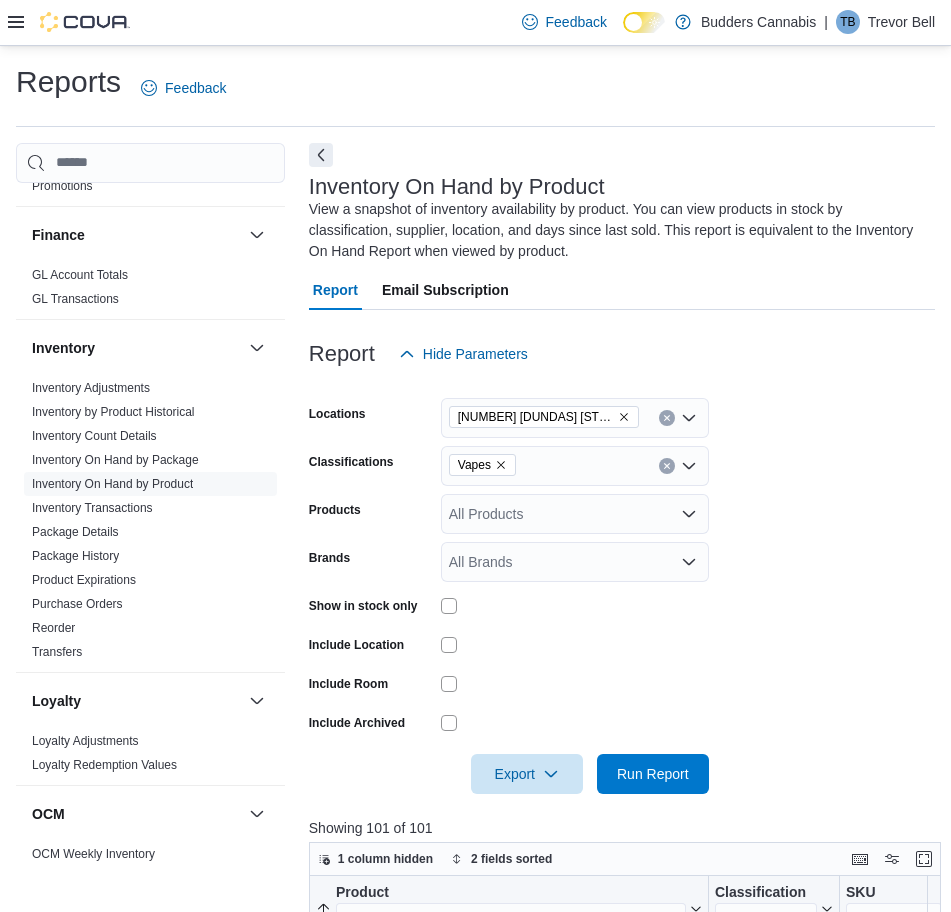 click at bounding box center [667, 418] 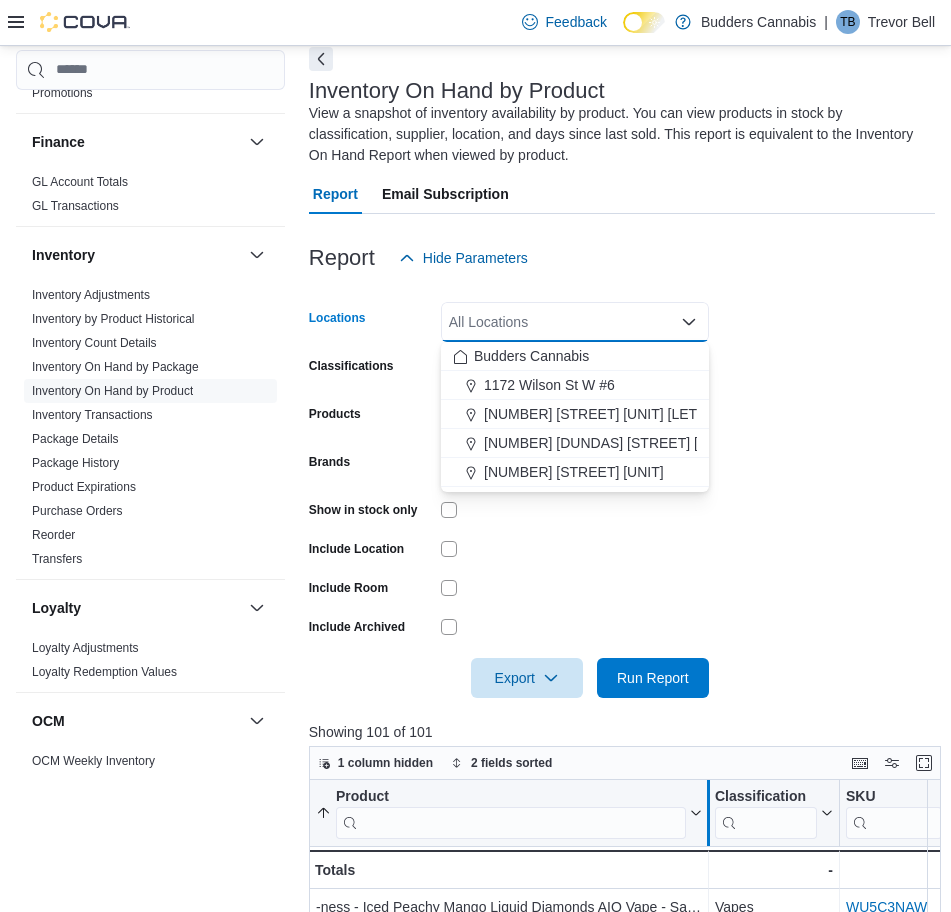scroll, scrollTop: 250, scrollLeft: 0, axis: vertical 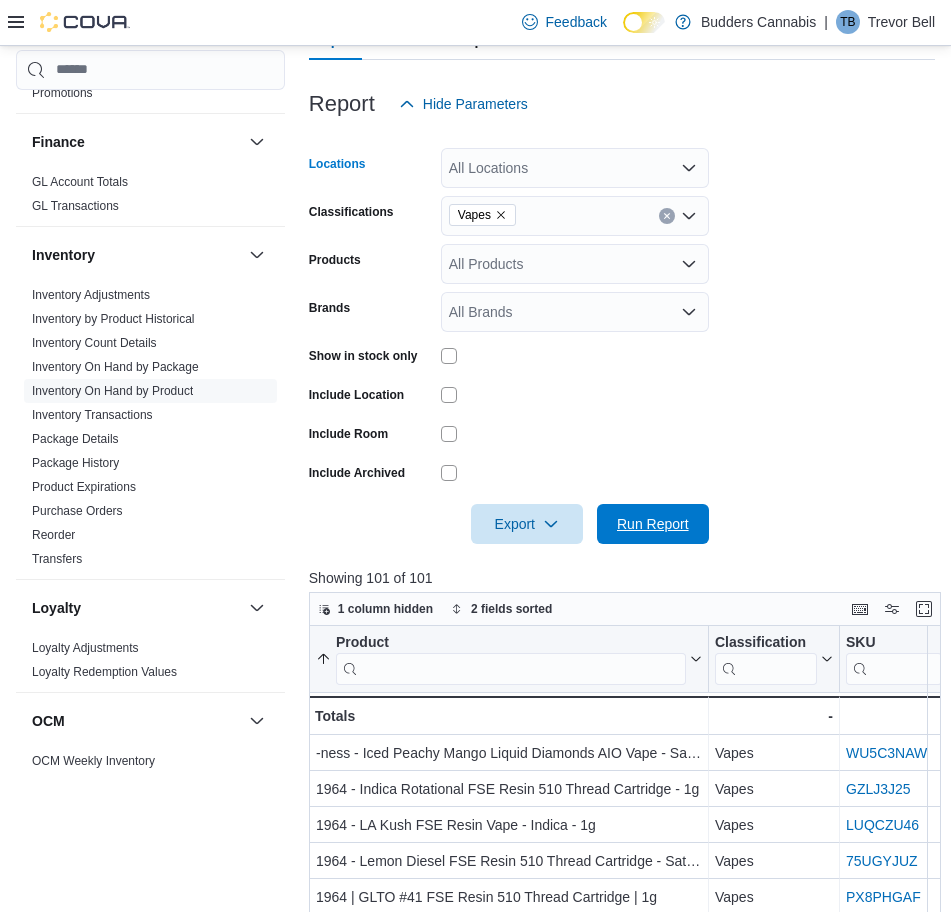 click on "Run Report" at bounding box center [653, 524] 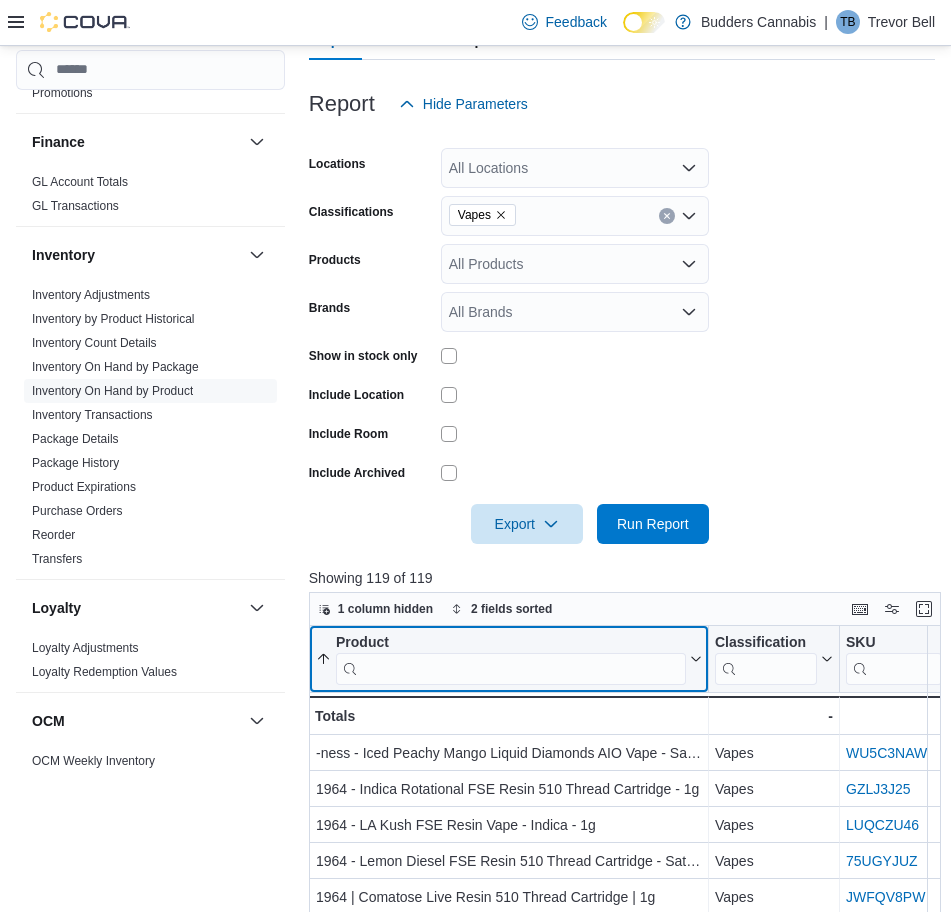 click at bounding box center (511, 668) 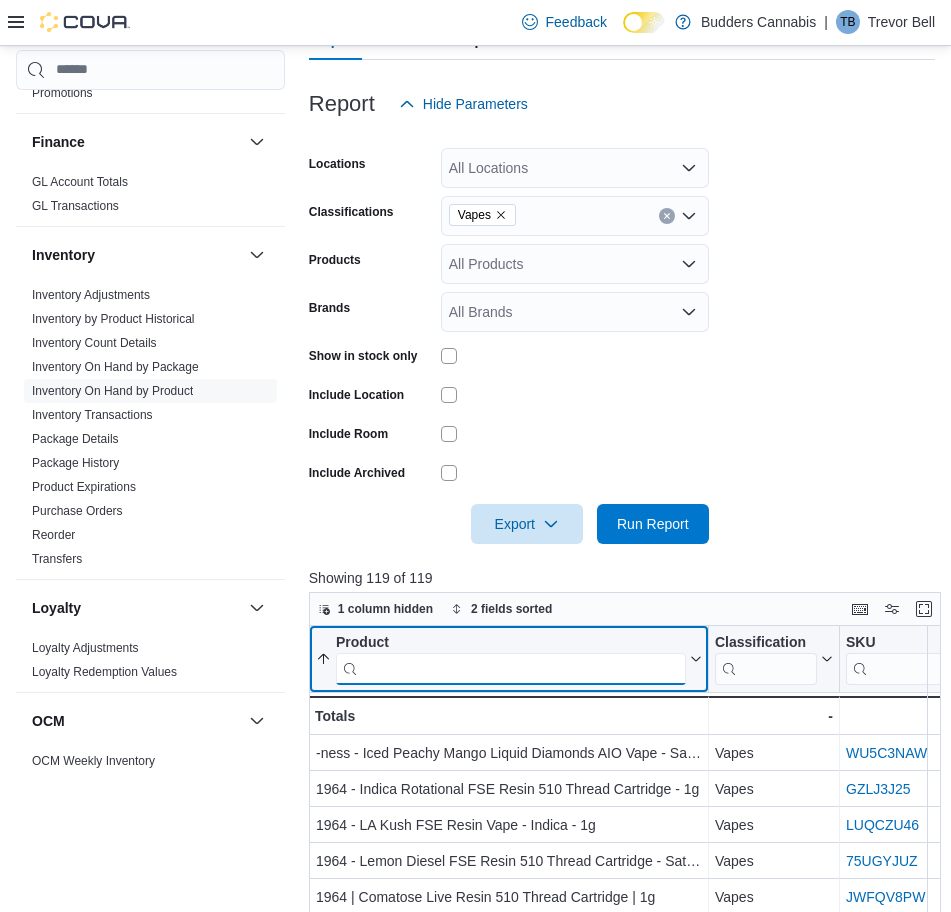 paste on "**********" 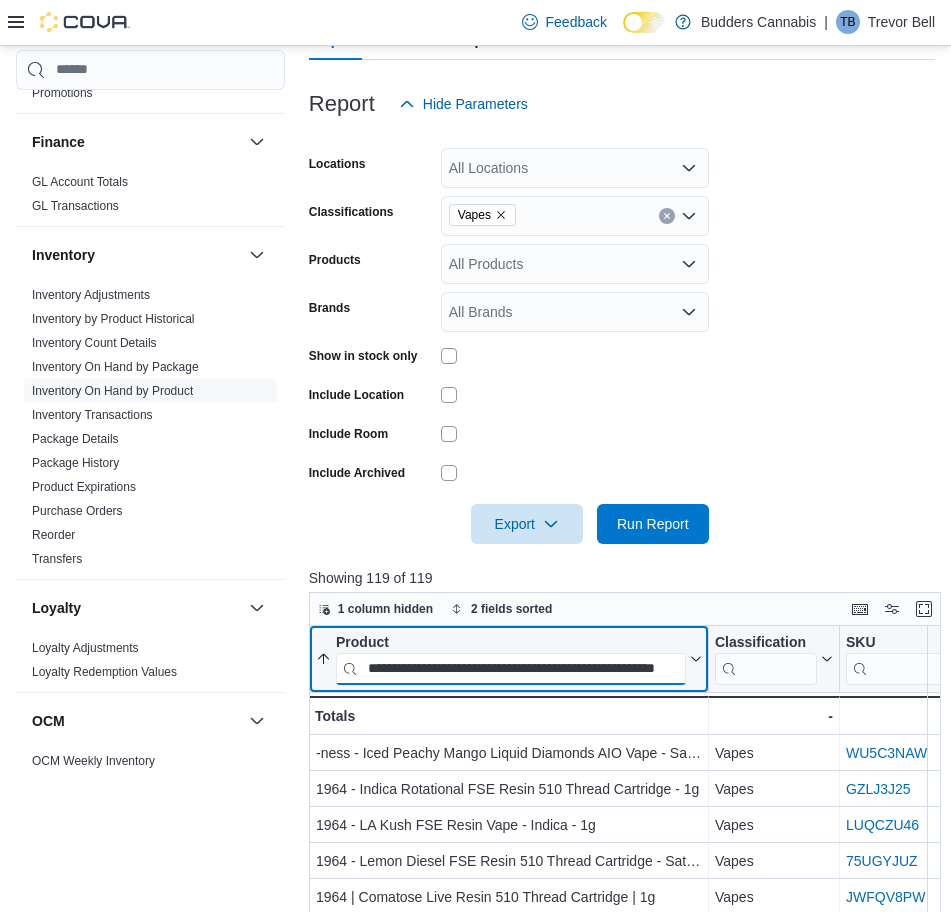 scroll, scrollTop: 0, scrollLeft: 74, axis: horizontal 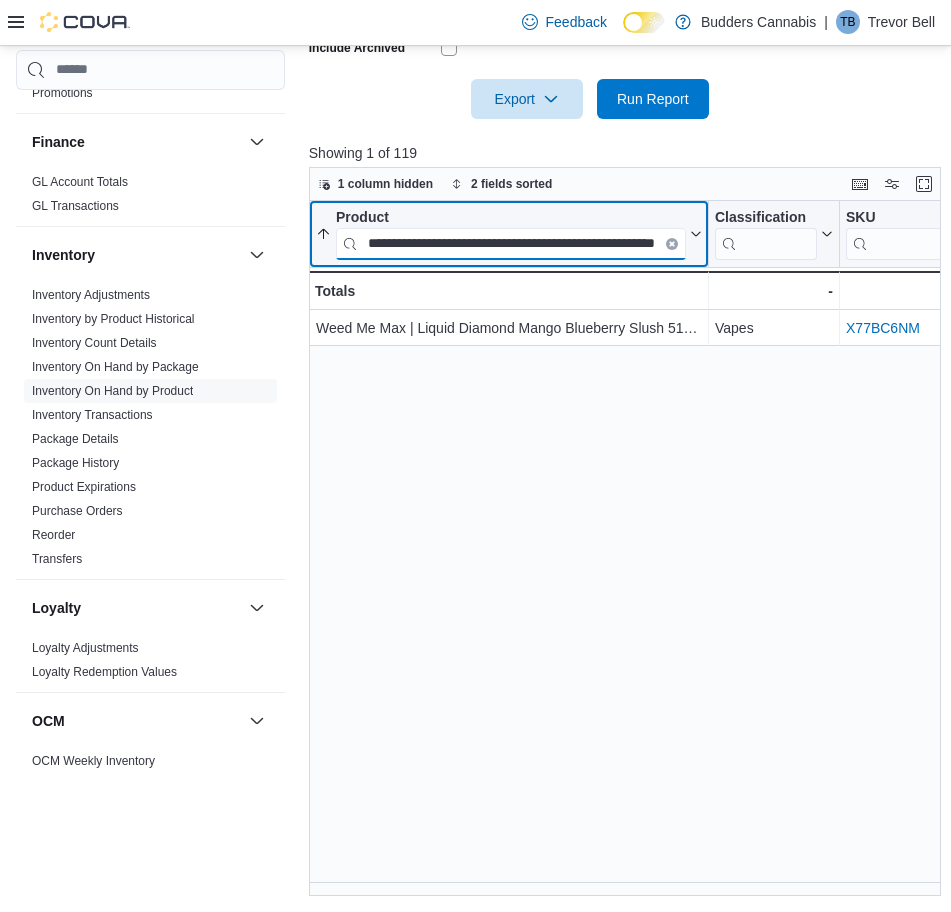 type on "**********" 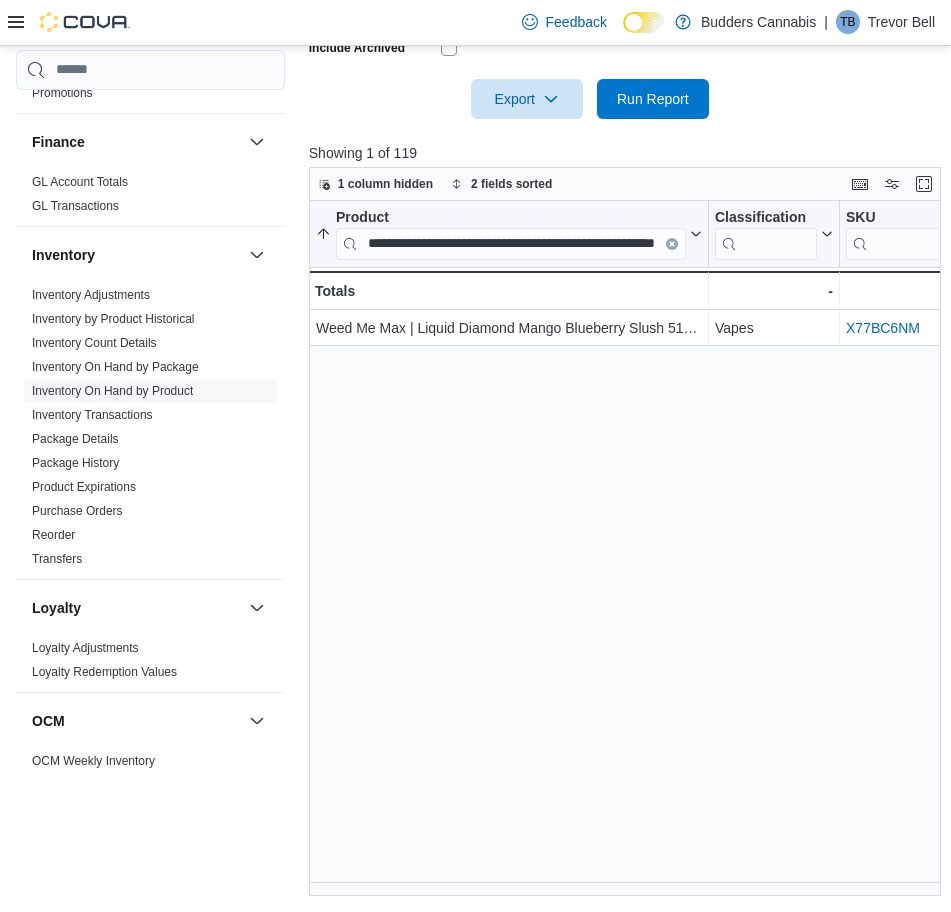 scroll, scrollTop: 0, scrollLeft: 0, axis: both 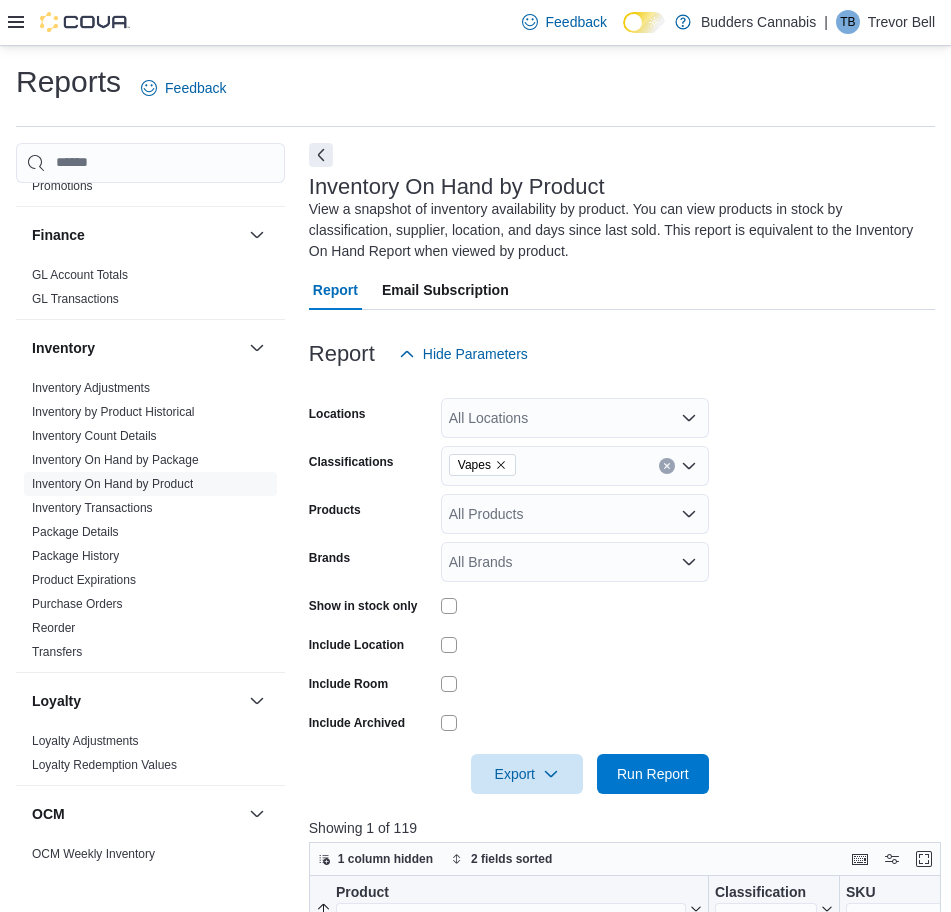 click 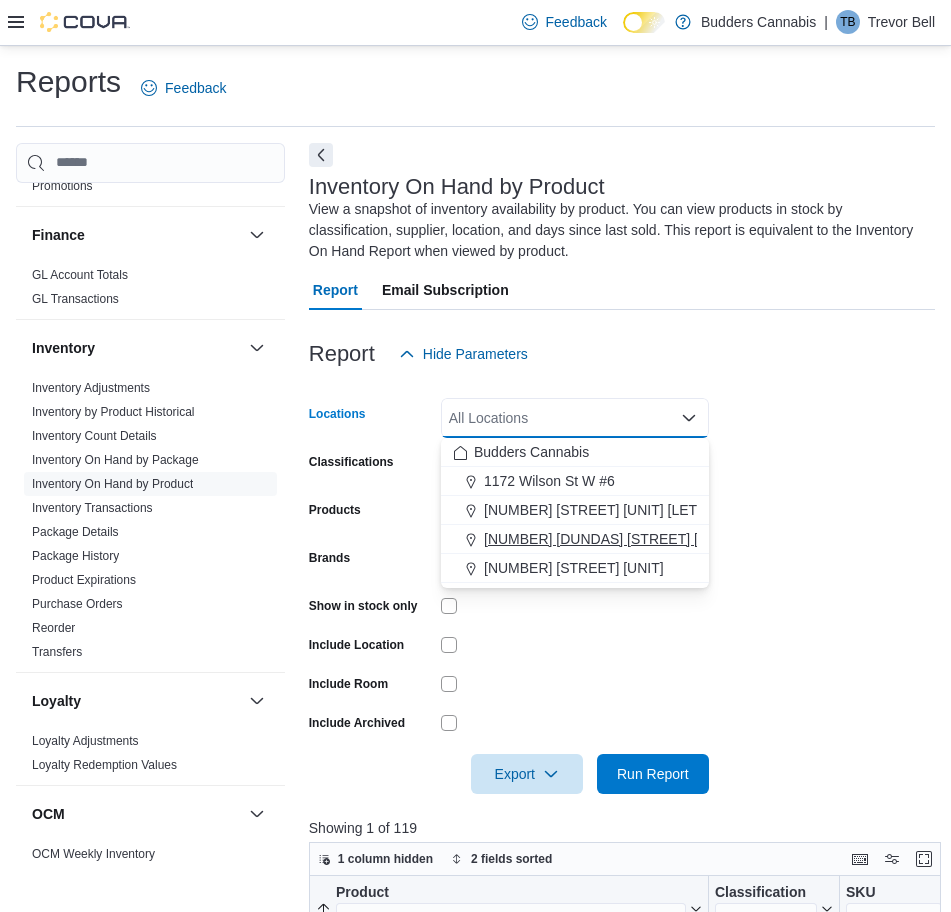 click on "[NUMBER] [STREET] Unit [NUMBER]" at bounding box center [609, 539] 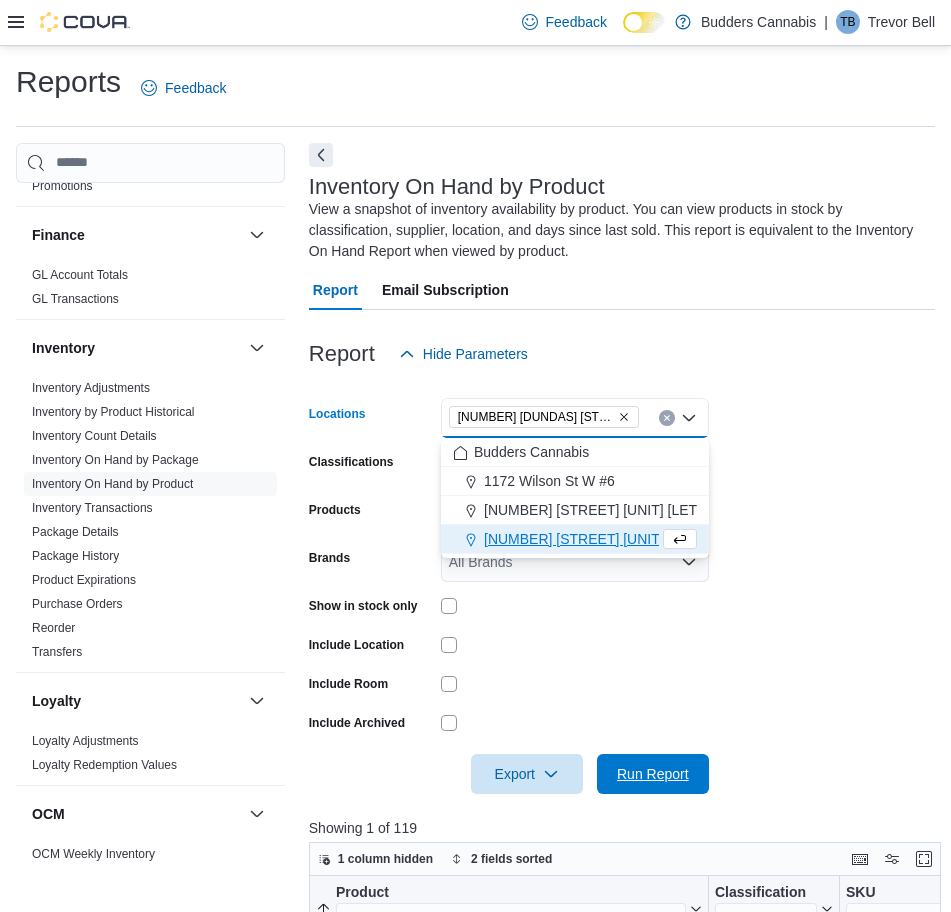 click on "Run Report" at bounding box center (653, 774) 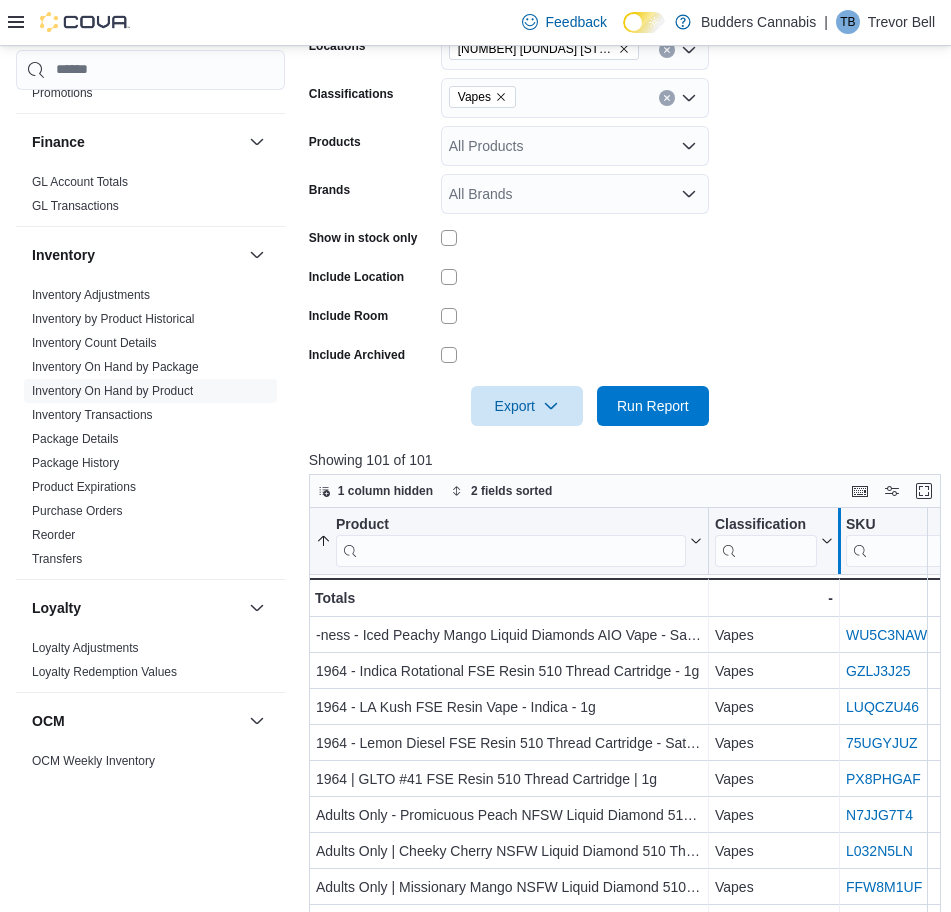 scroll, scrollTop: 375, scrollLeft: 0, axis: vertical 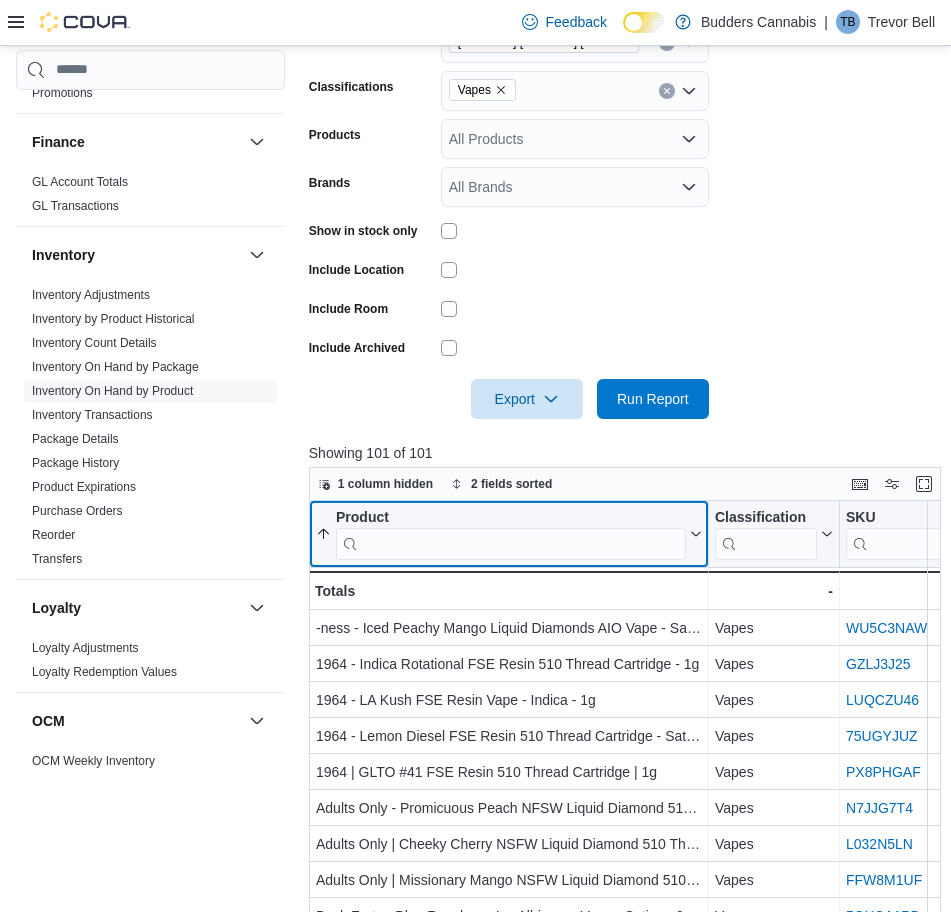 click at bounding box center (511, 543) 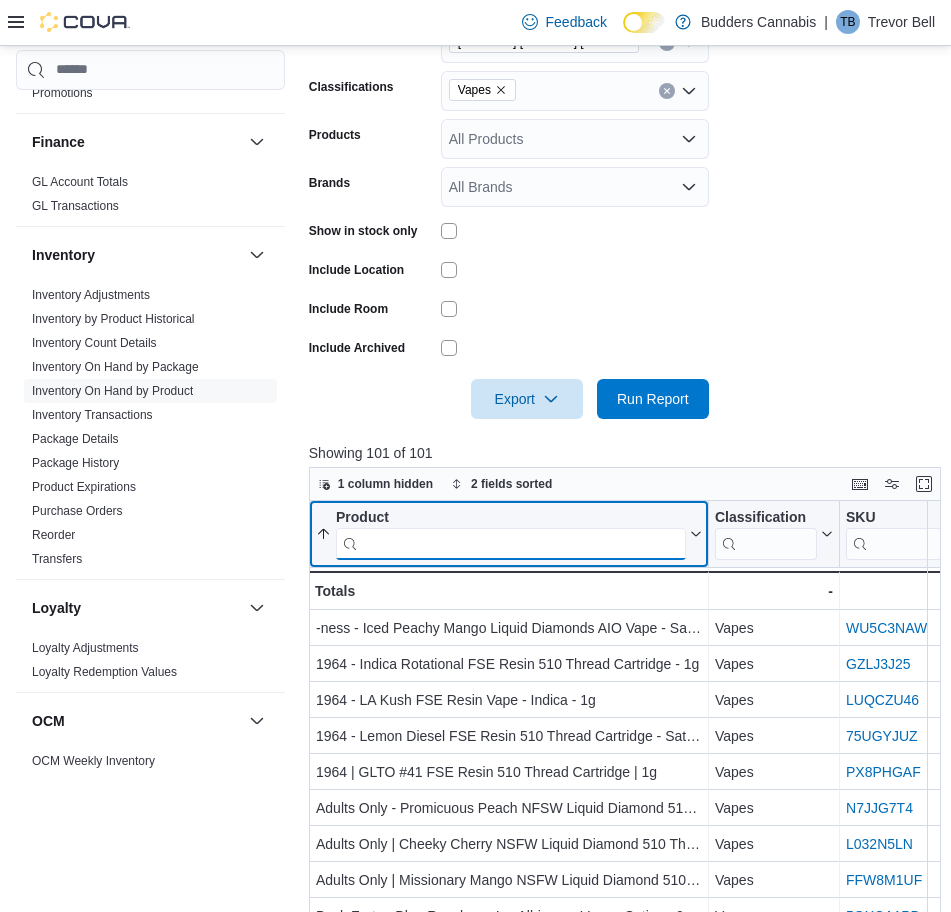 paste on "**********" 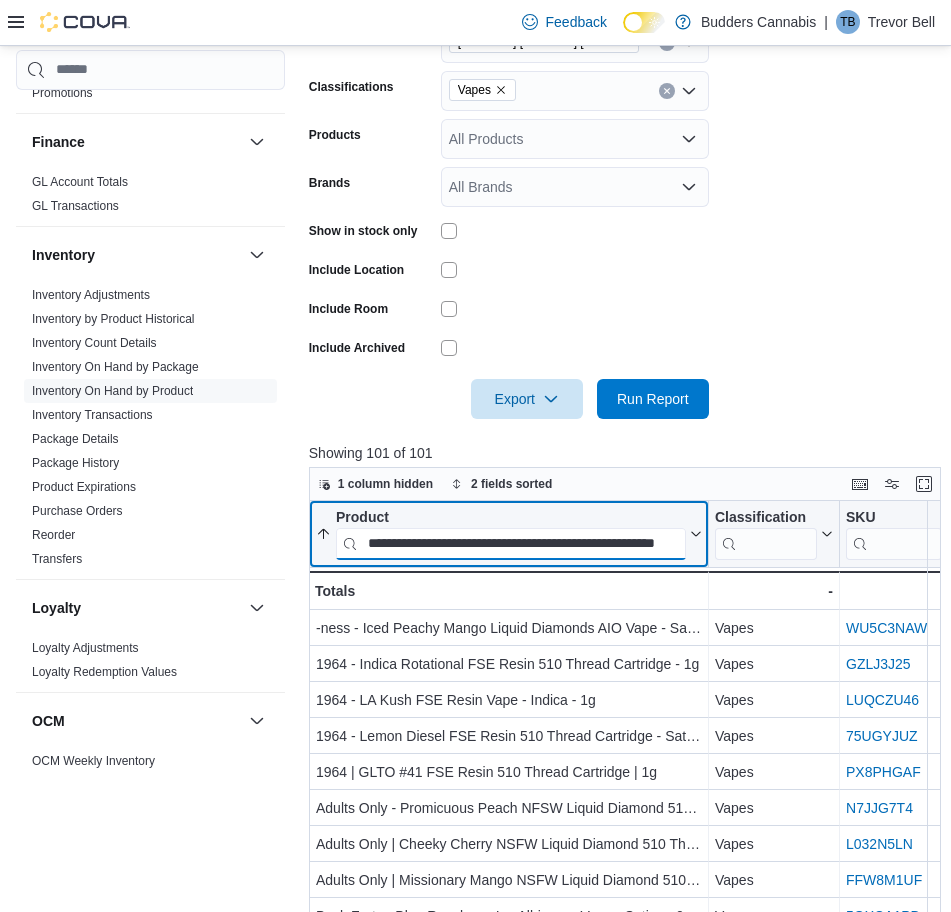 scroll, scrollTop: 0, scrollLeft: 74, axis: horizontal 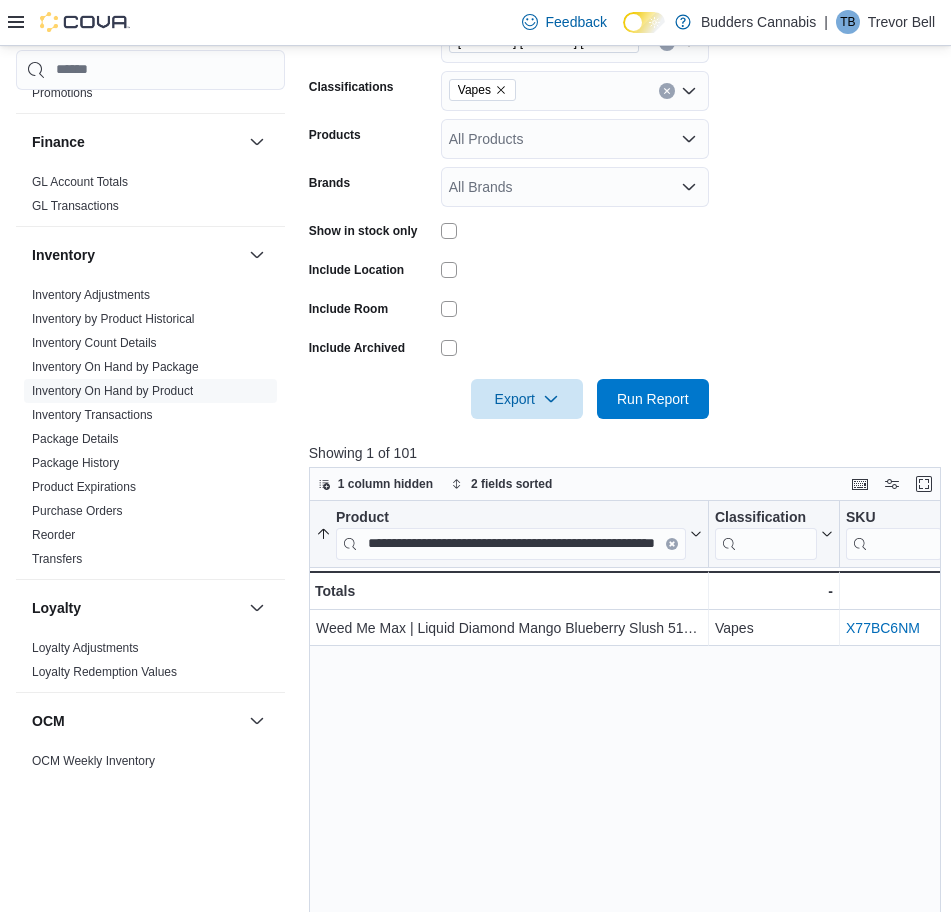 click on "**********" at bounding box center [628, 849] 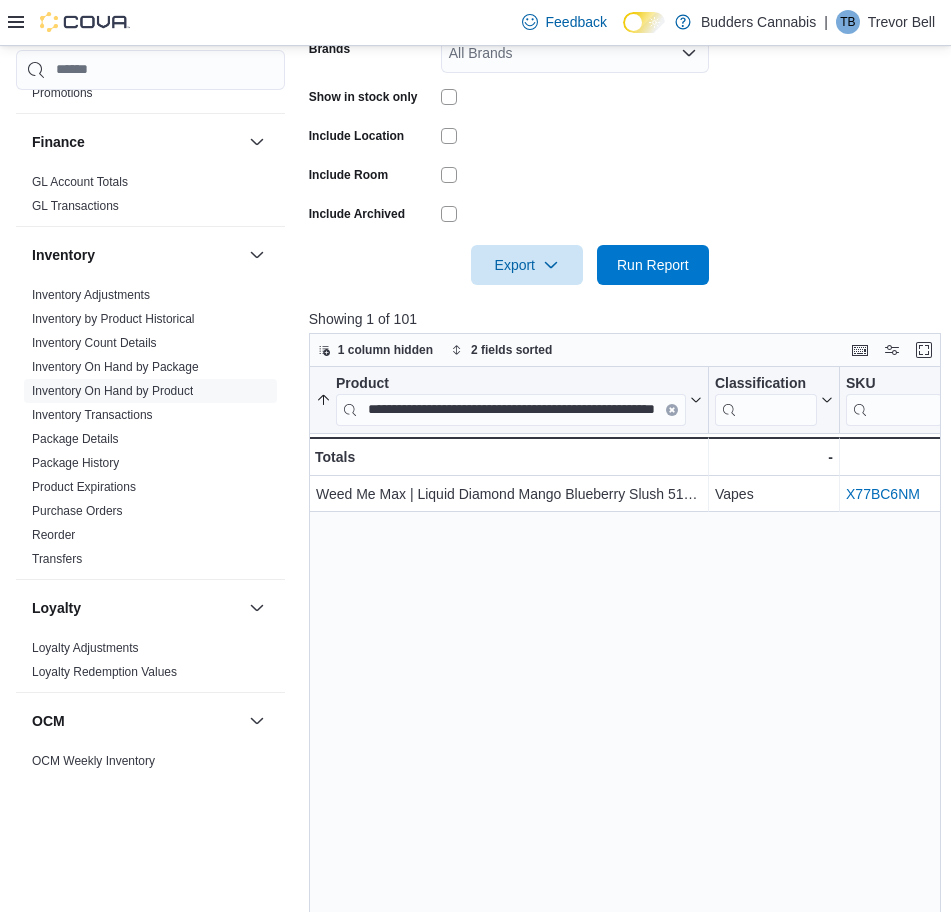 scroll, scrollTop: 675, scrollLeft: 0, axis: vertical 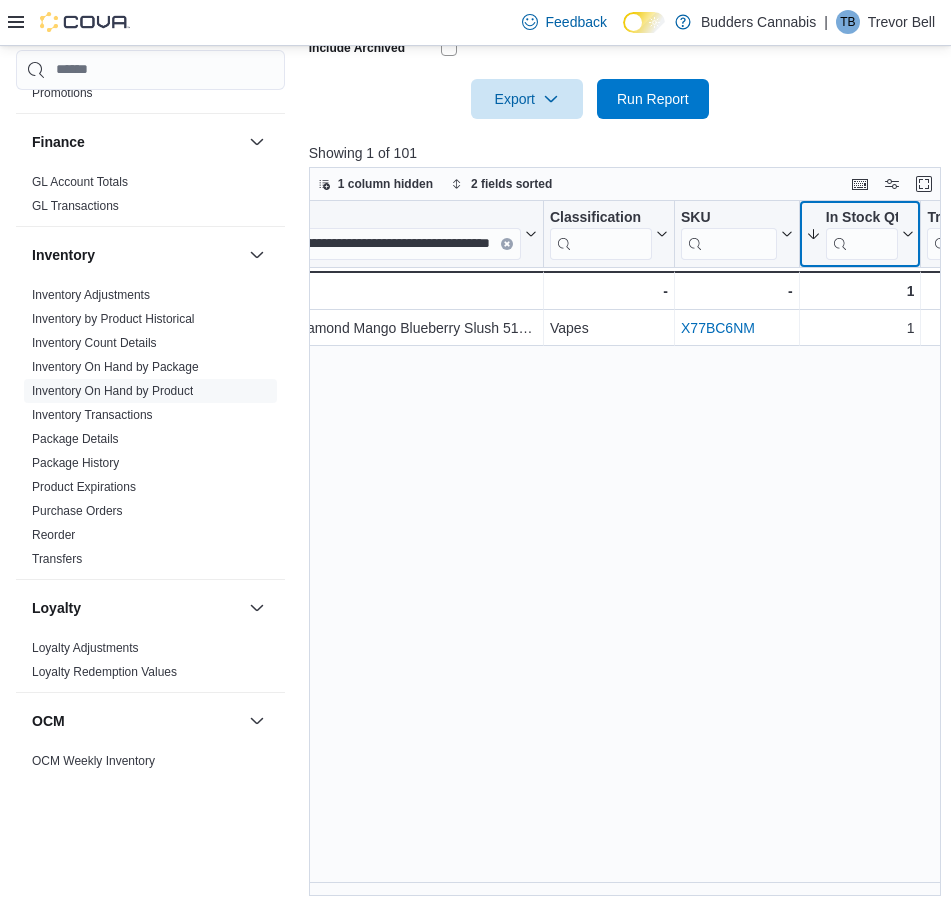 click 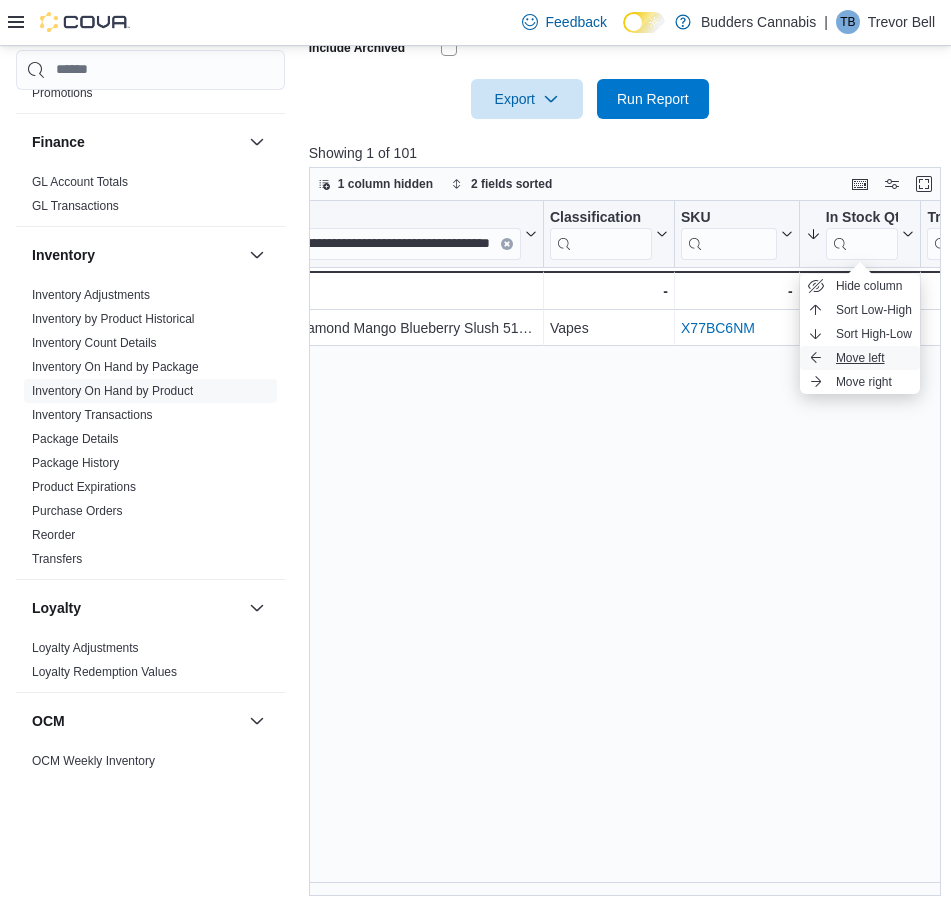 click on "Move left" at bounding box center (860, 358) 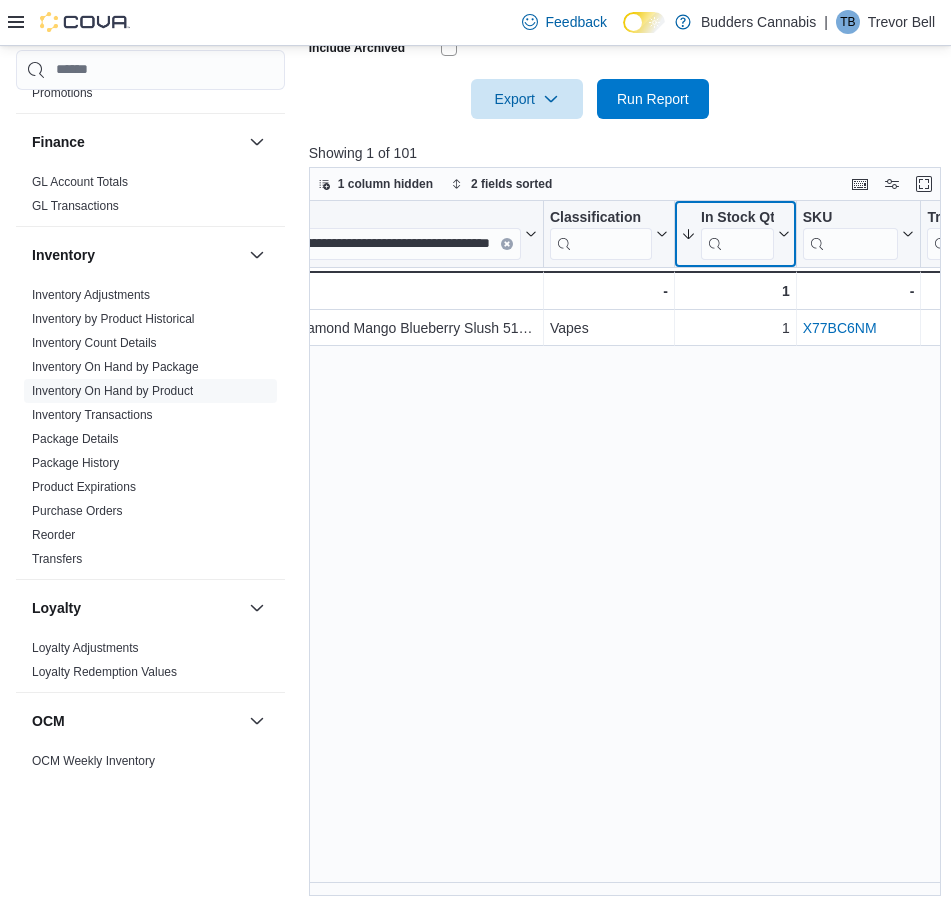 click 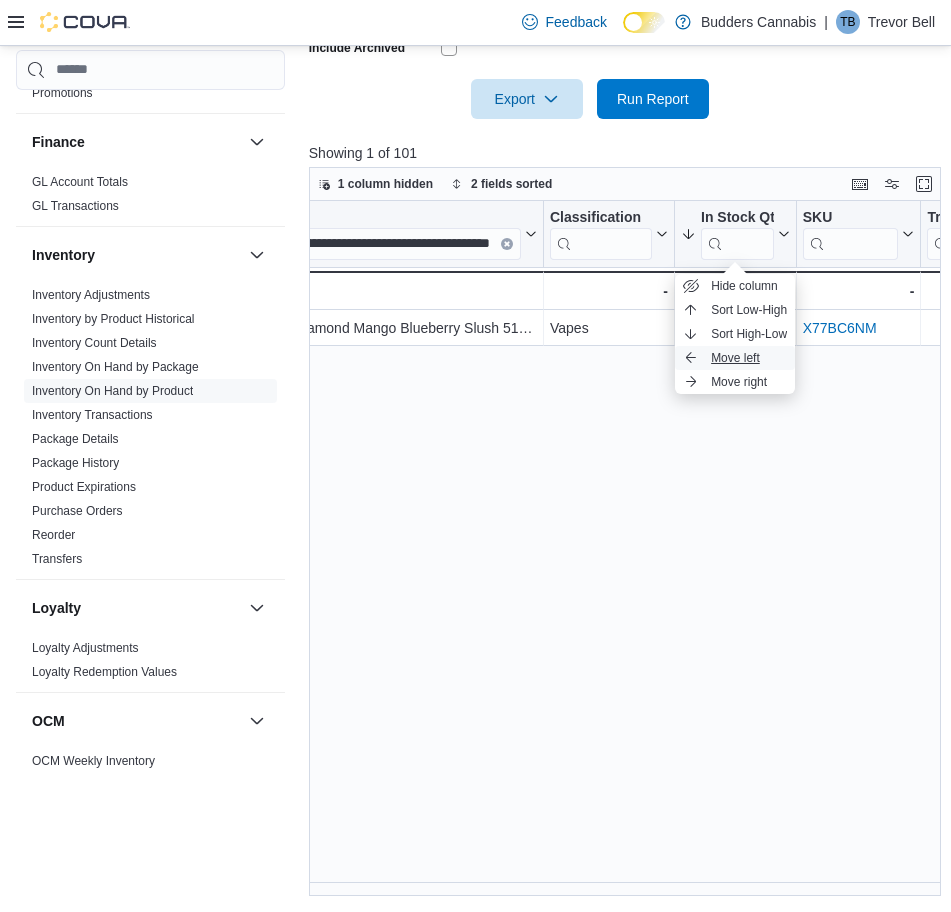 click on "Move left" at bounding box center (735, 358) 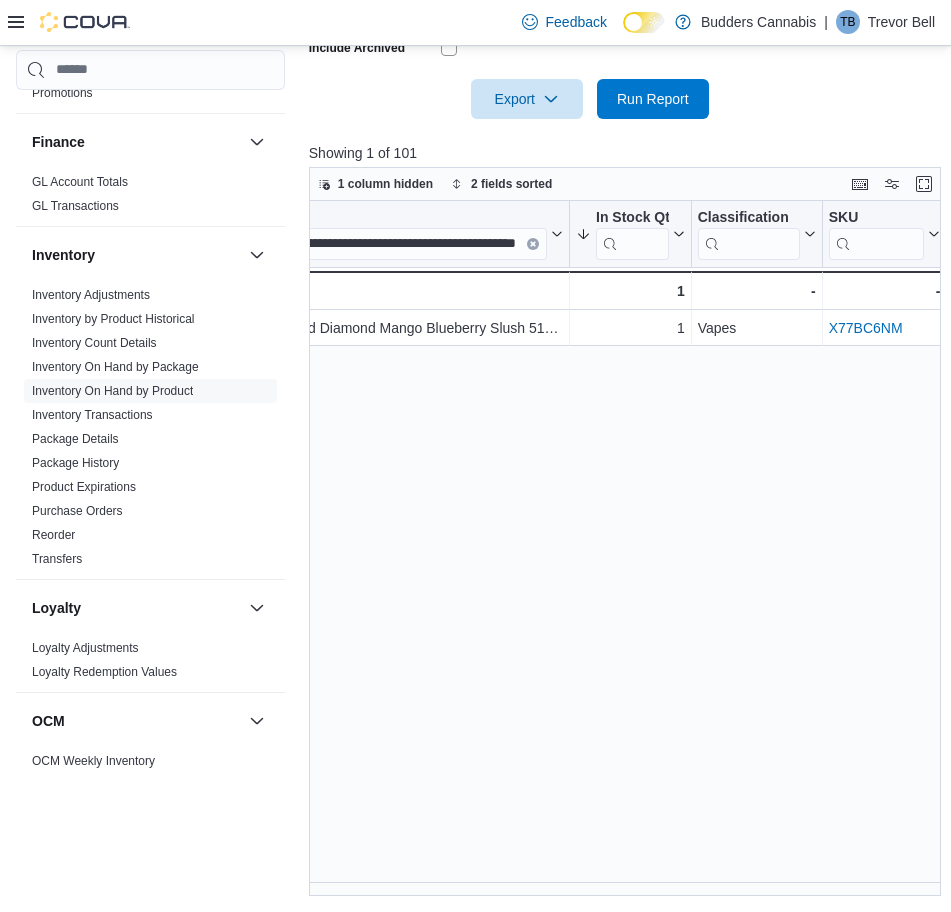 scroll, scrollTop: 0, scrollLeft: 0, axis: both 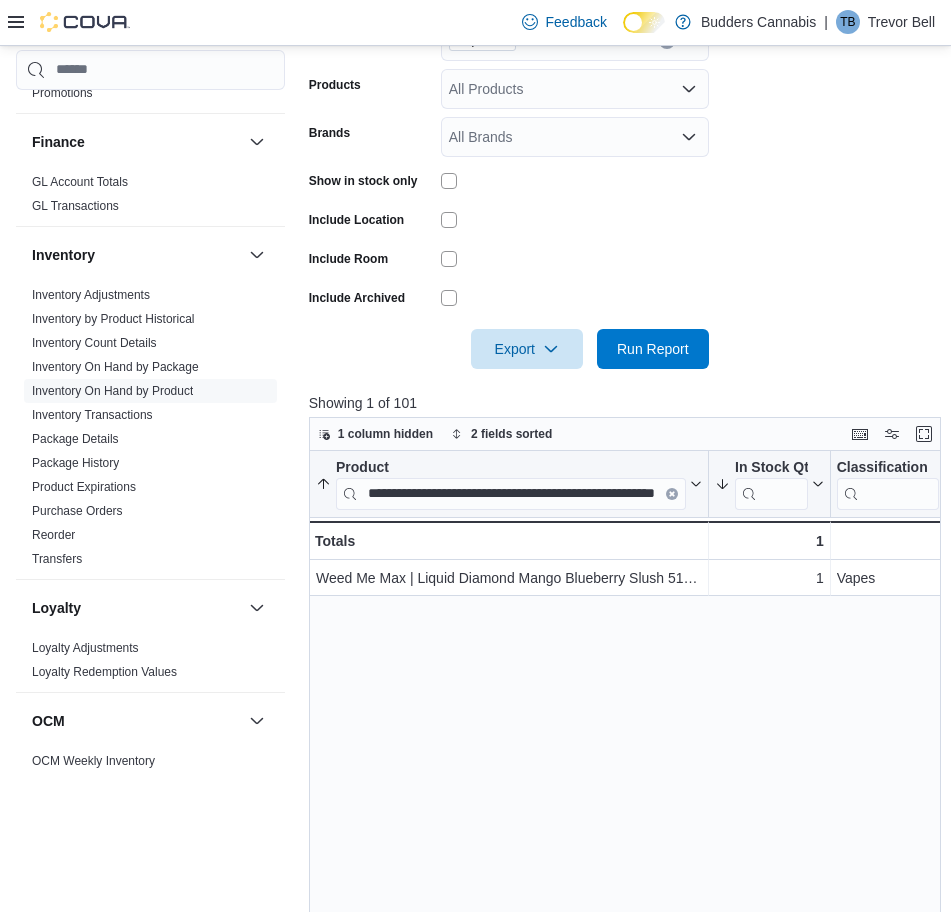 click on "**********" at bounding box center [628, 799] 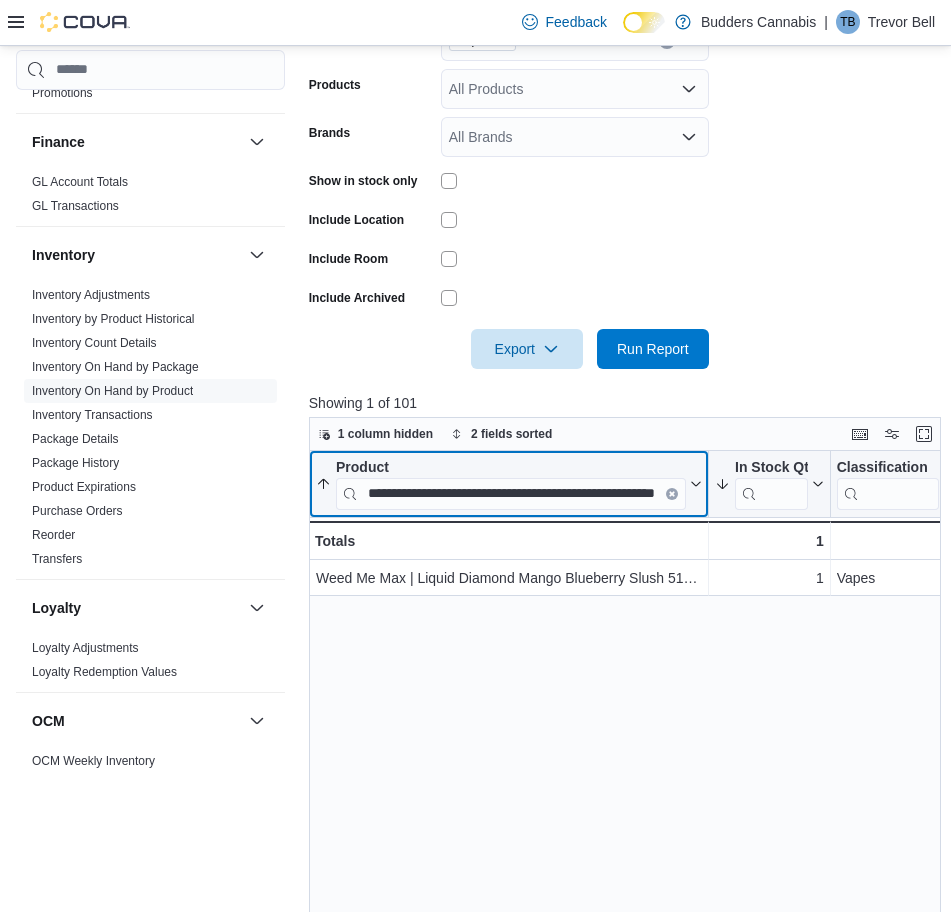 click on "**********" at bounding box center (511, 493) 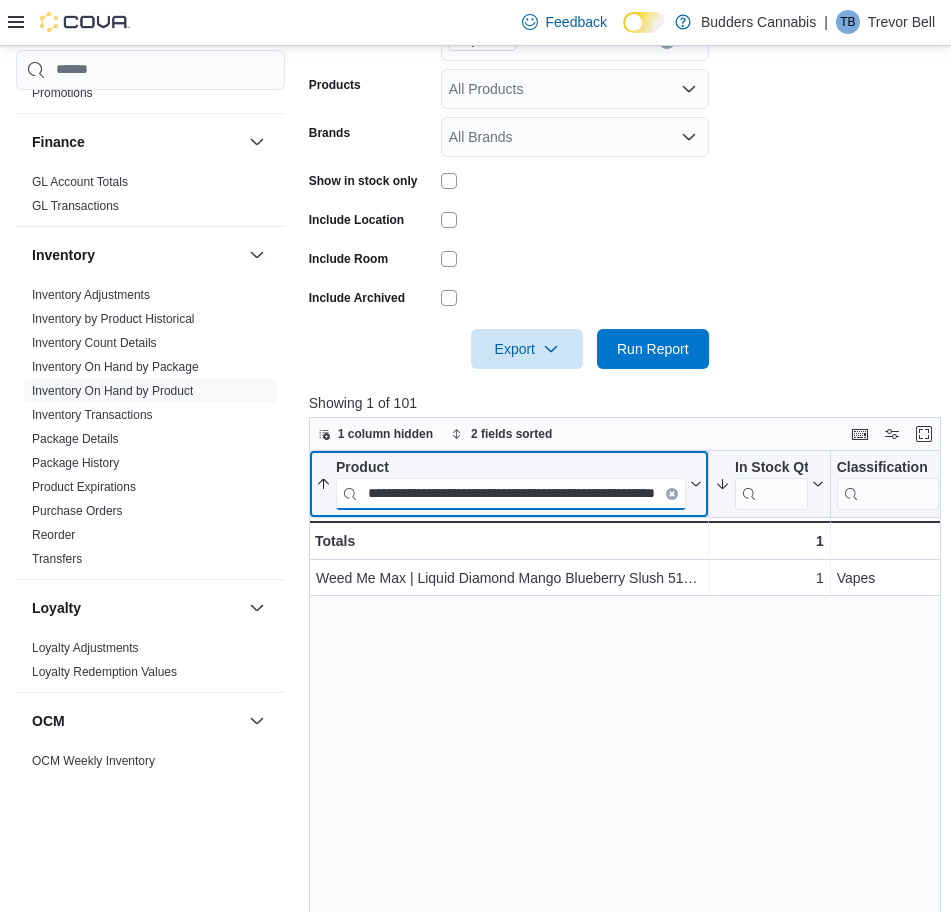 scroll, scrollTop: 0, scrollLeft: 0, axis: both 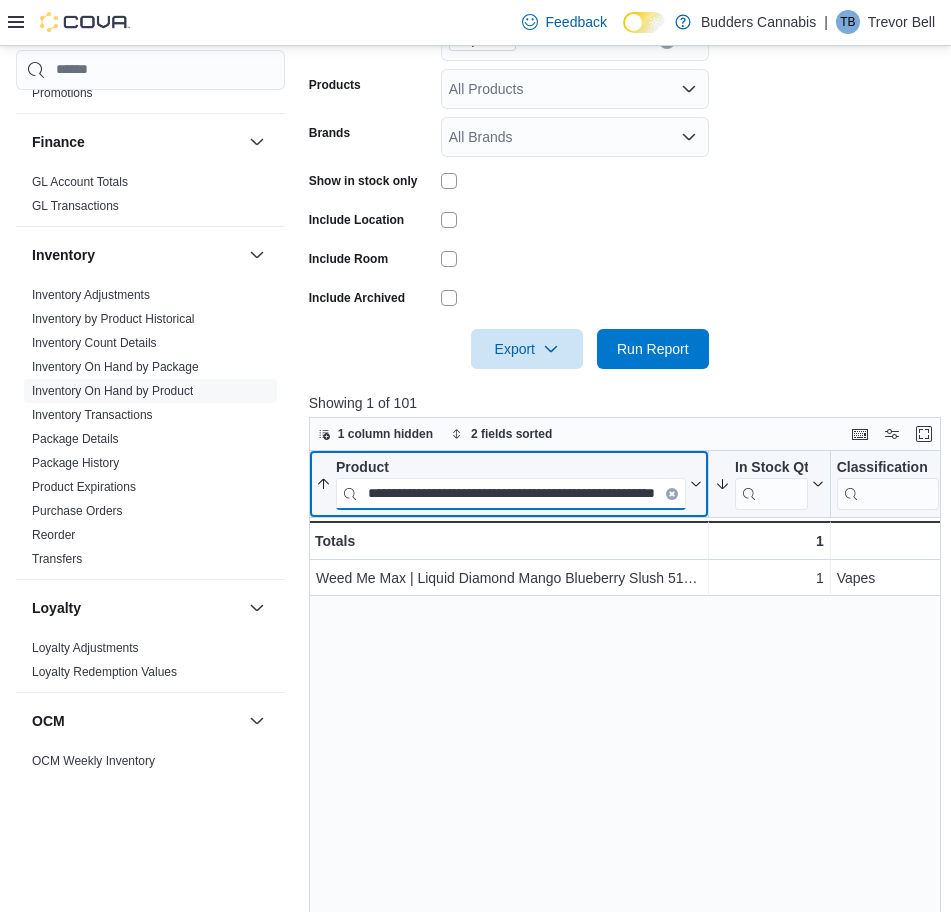 paste 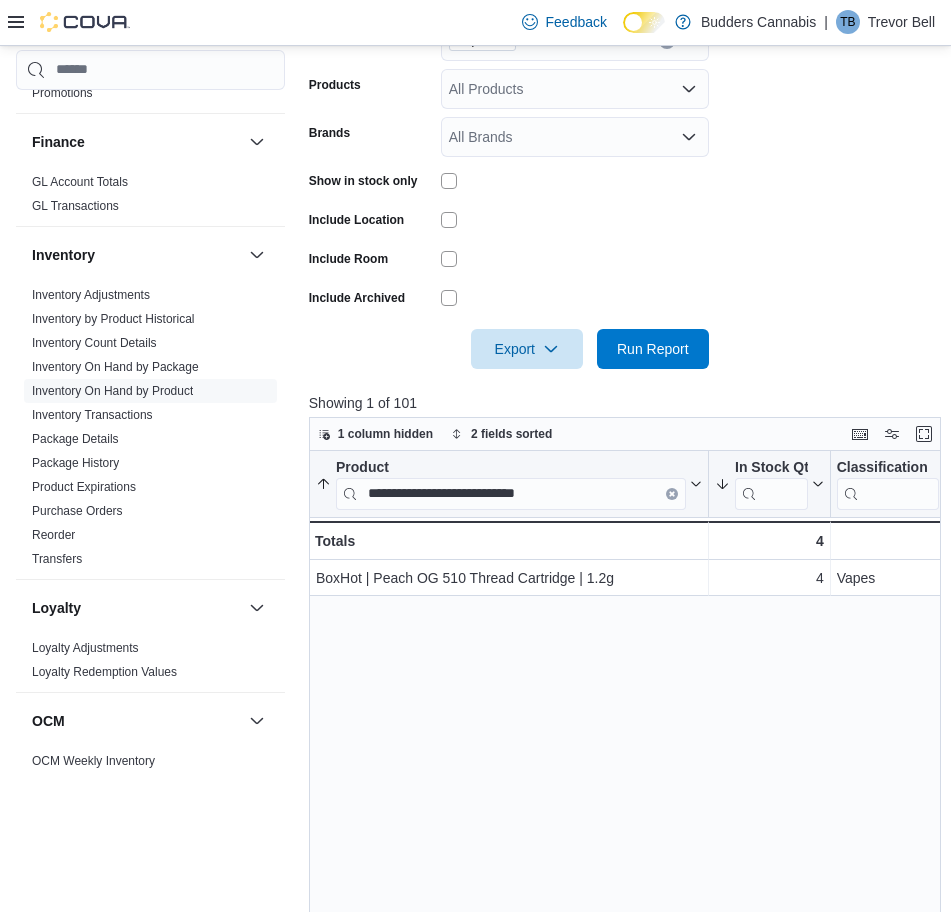 click on "**********" at bounding box center (628, 799) 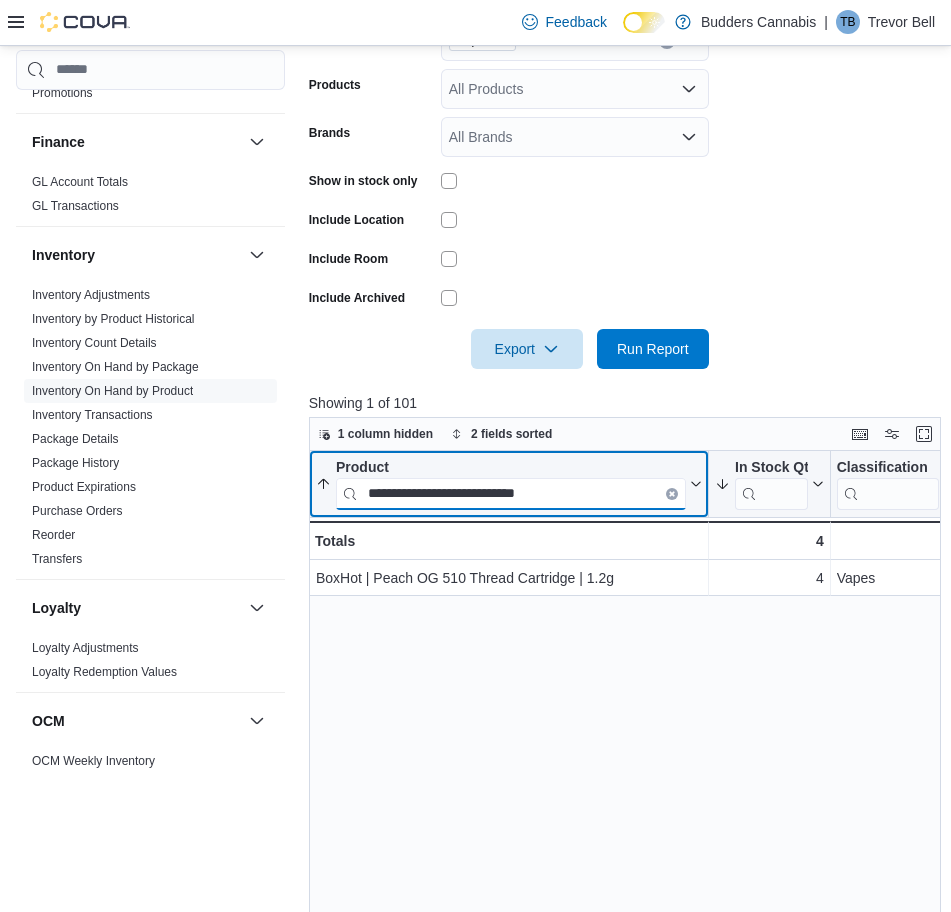 click on "**********" at bounding box center [511, 493] 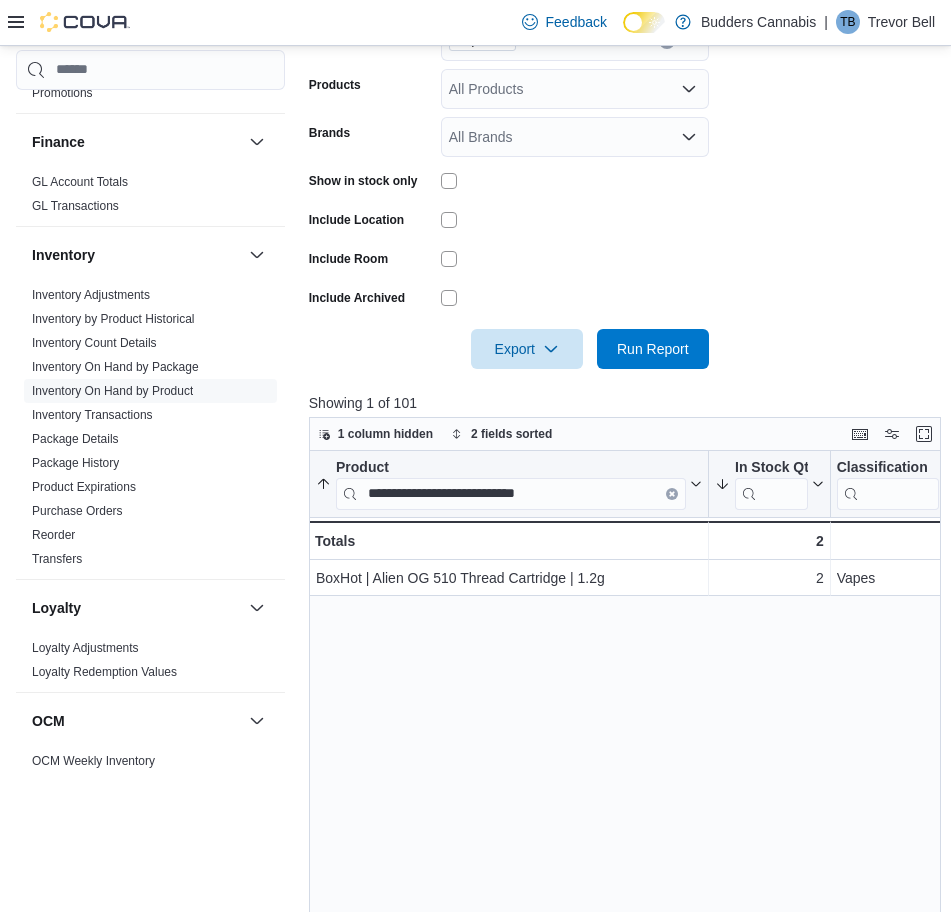 click on "**********" at bounding box center [628, 799] 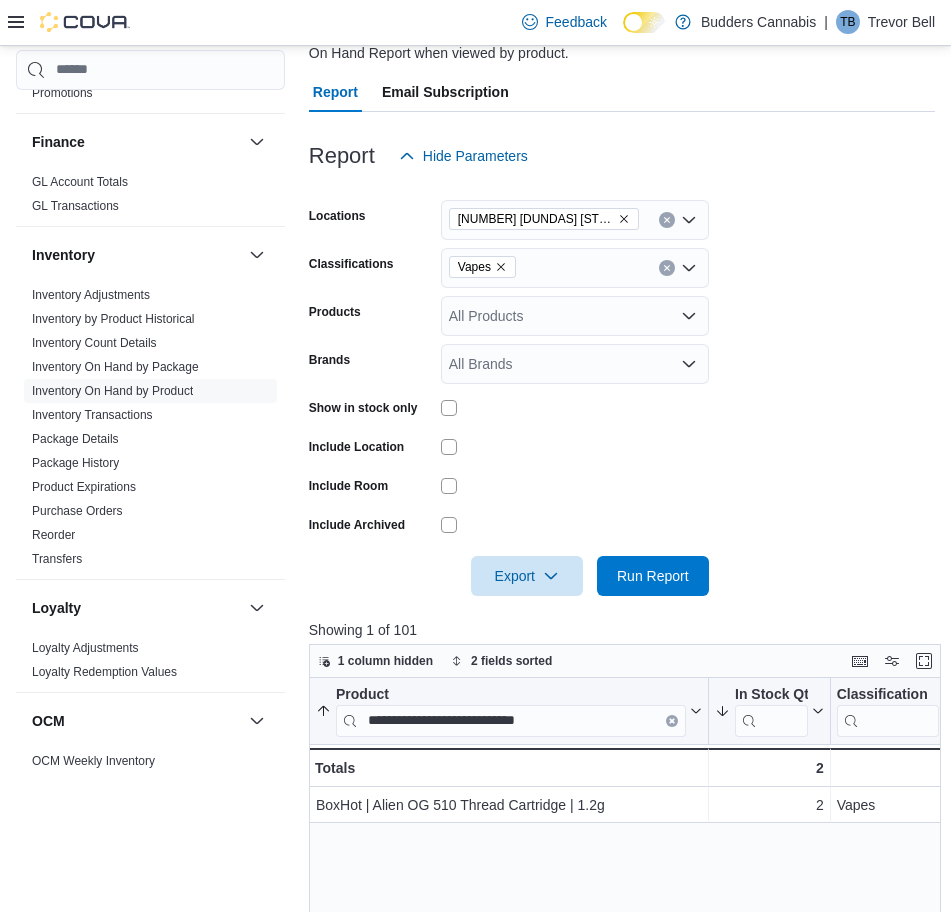 scroll, scrollTop: 0, scrollLeft: 0, axis: both 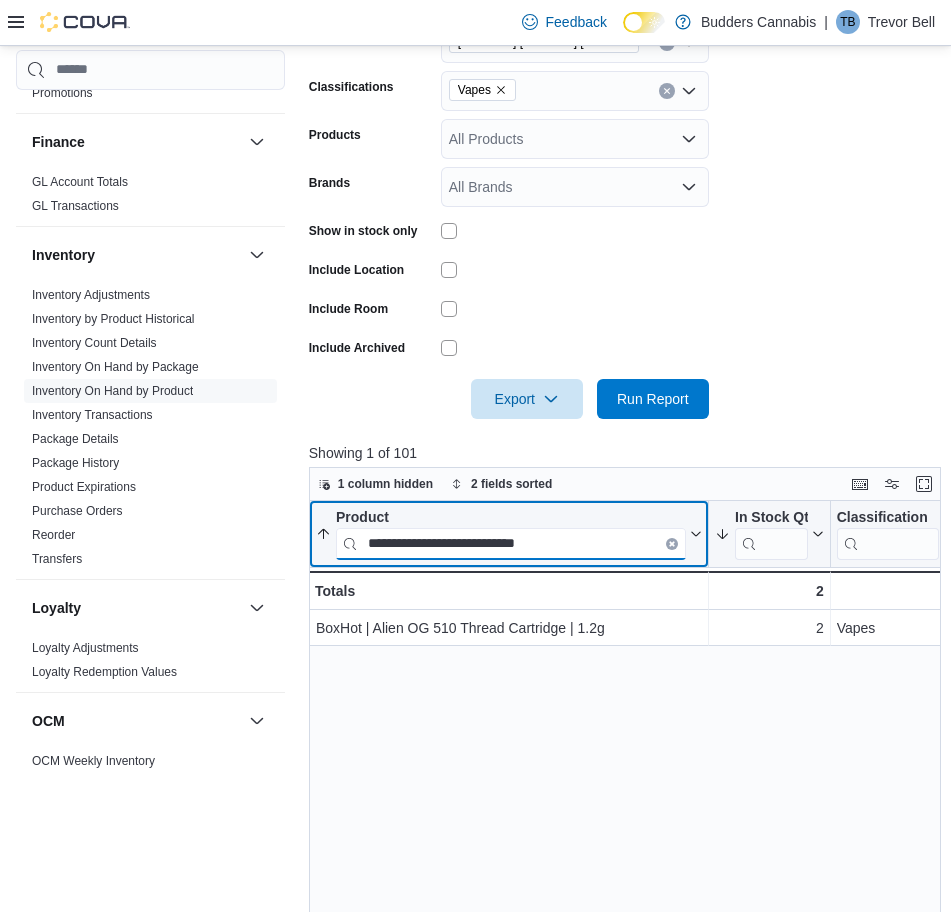 click on "**********" at bounding box center (511, 543) 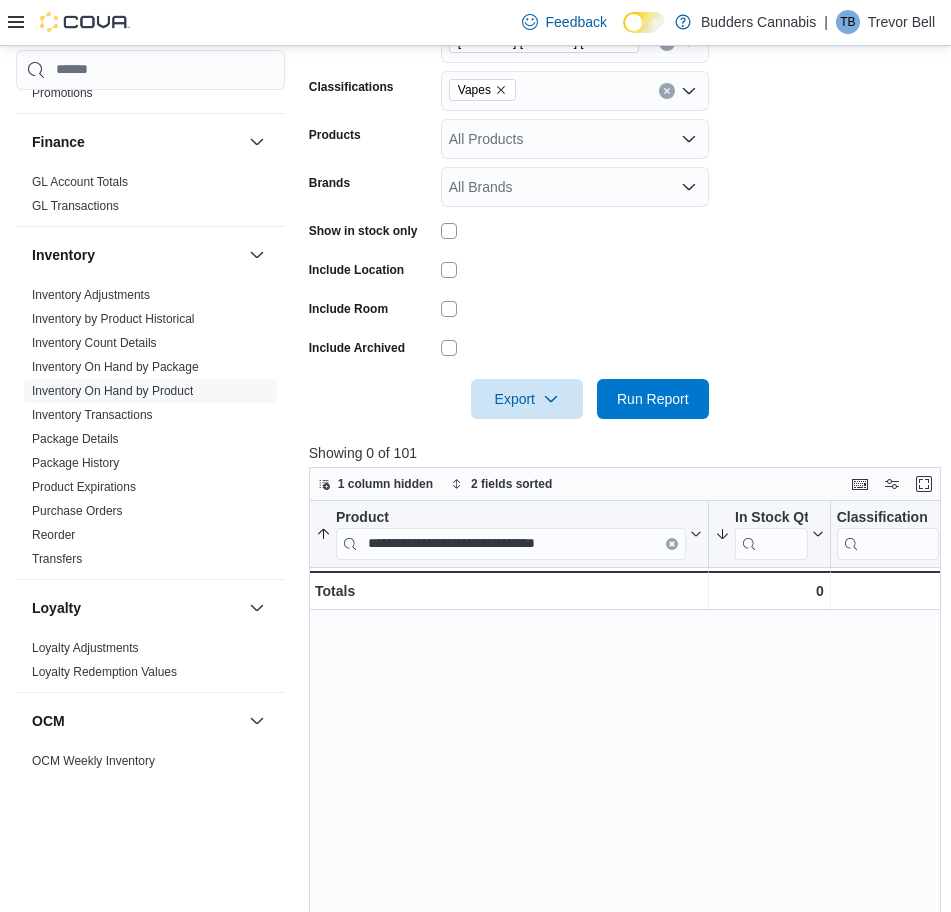 click on "**********" at bounding box center [628, 849] 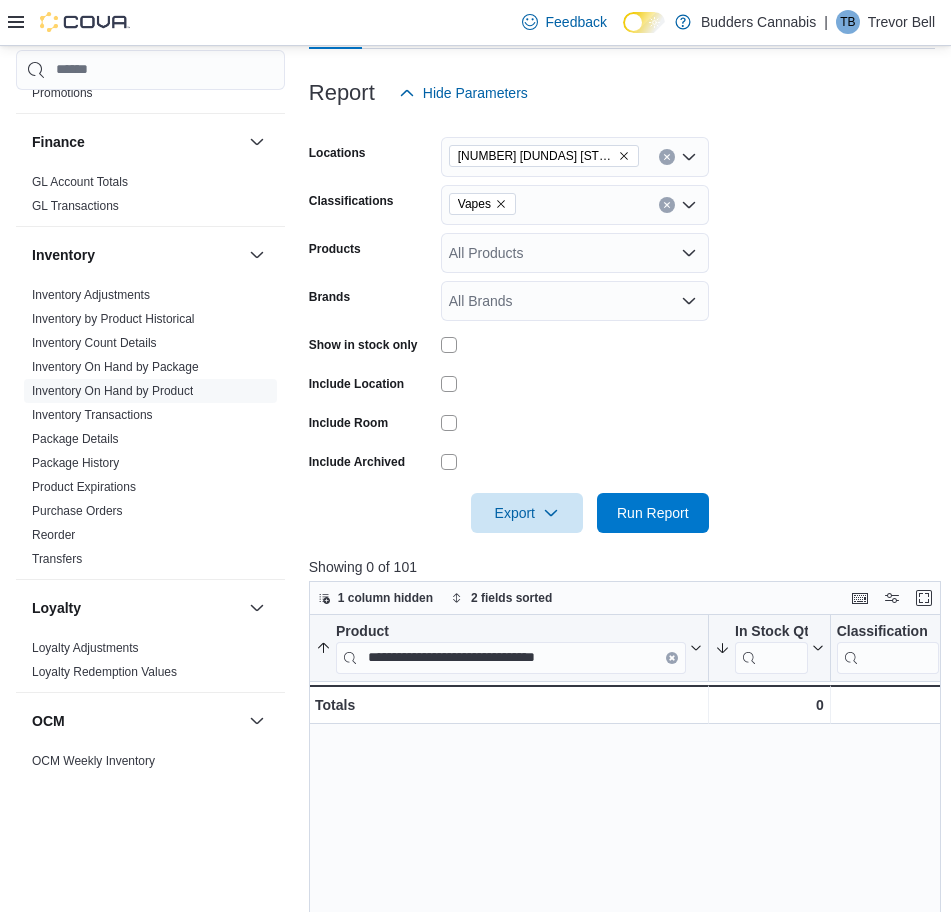 scroll, scrollTop: 250, scrollLeft: 0, axis: vertical 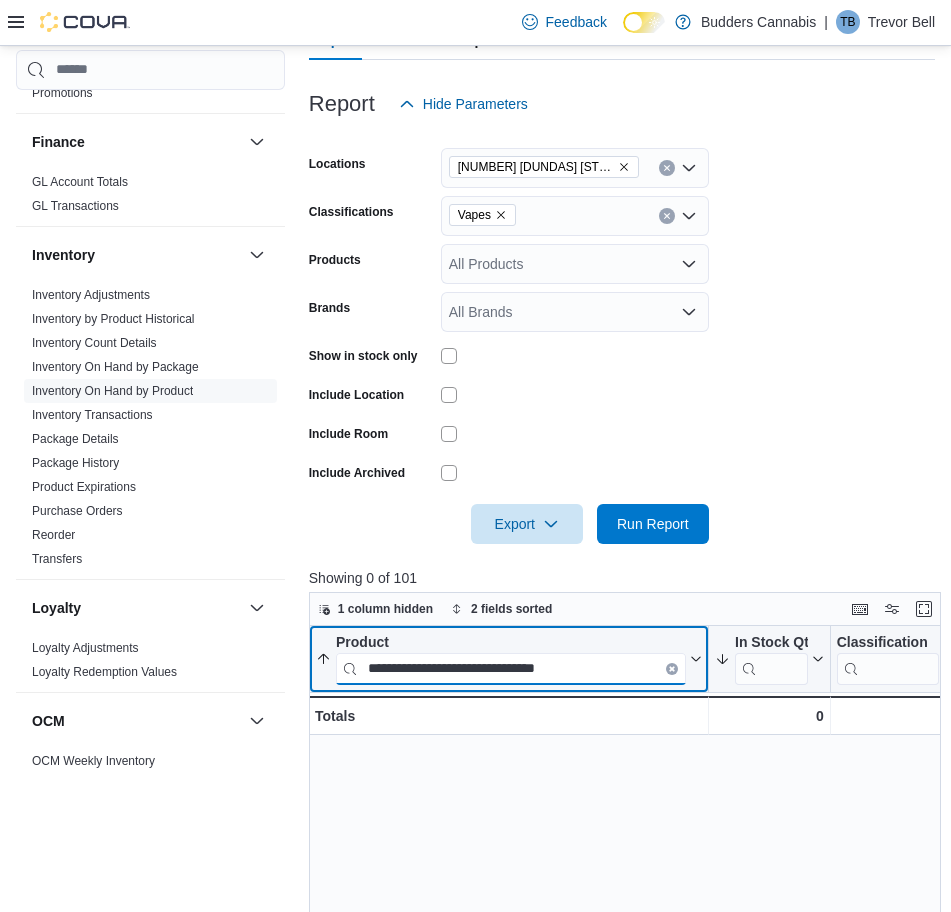 click on "**********" at bounding box center [511, 668] 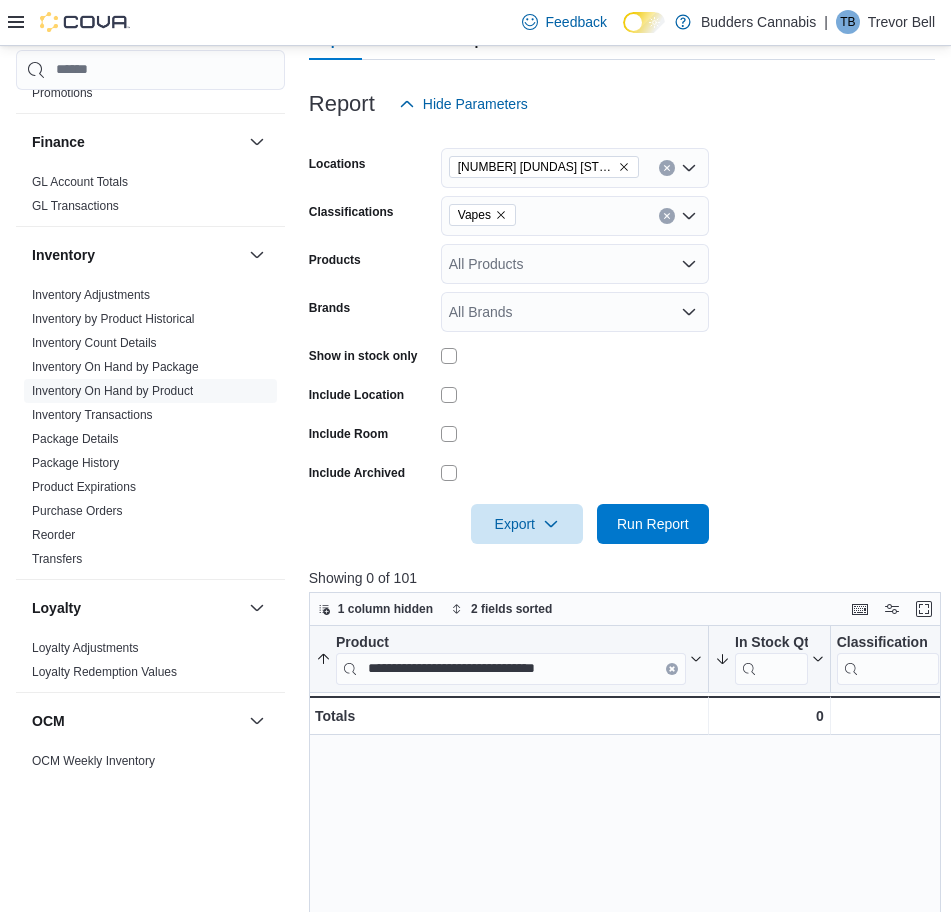 click on "**********" at bounding box center [628, 974] 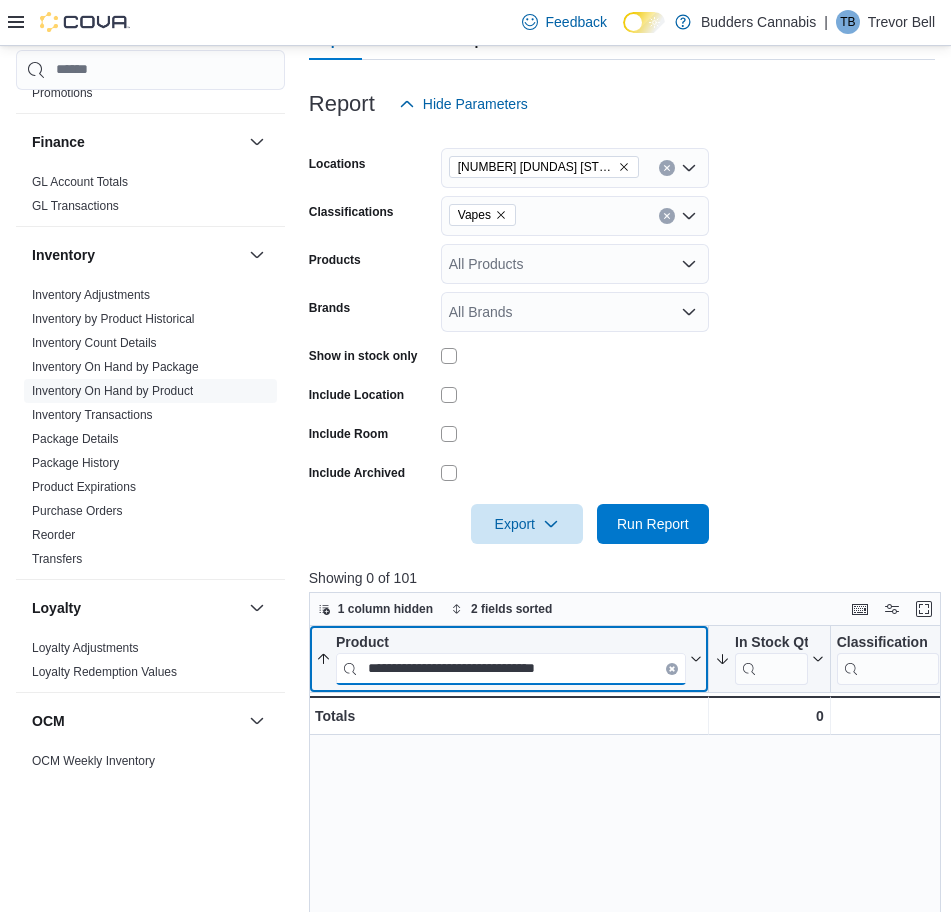 click on "**********" at bounding box center [511, 668] 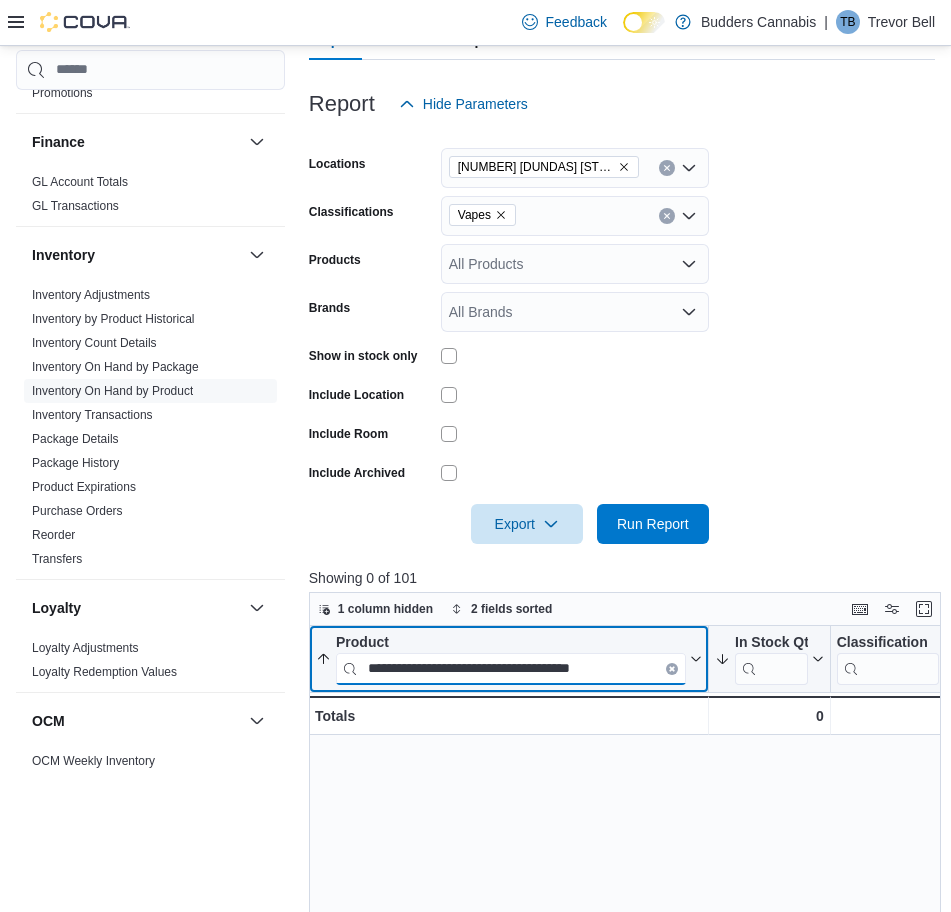 click on "**********" at bounding box center (511, 668) 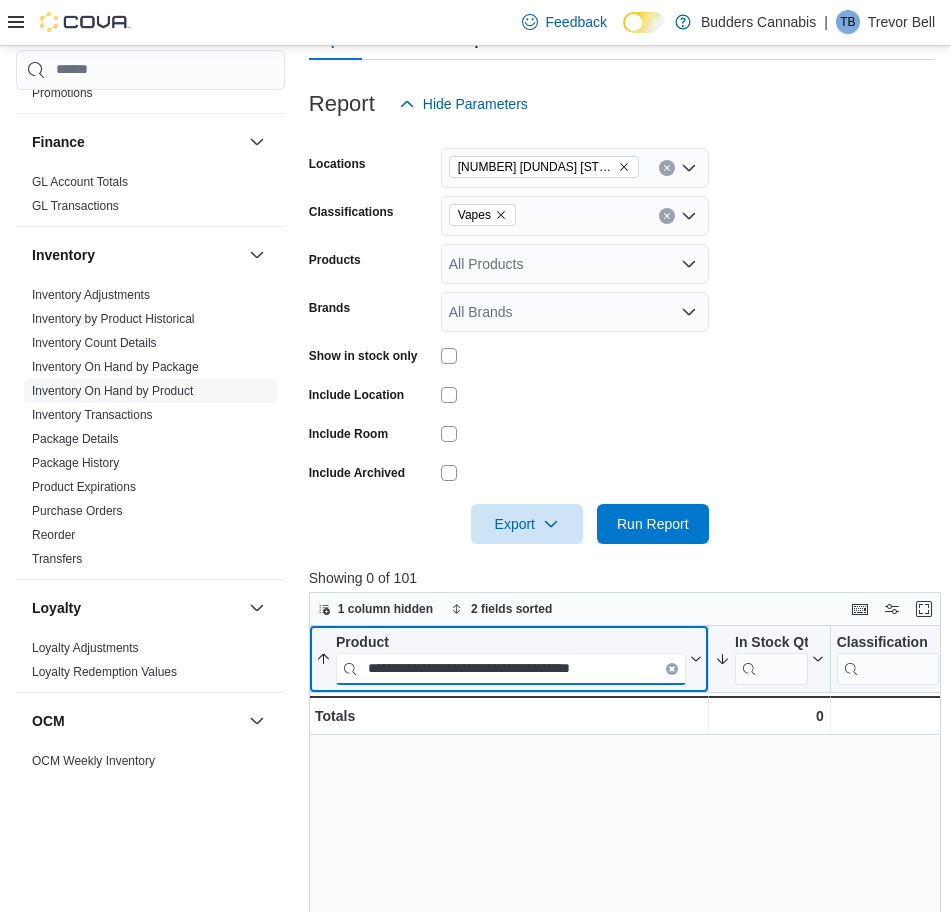 paste on "*" 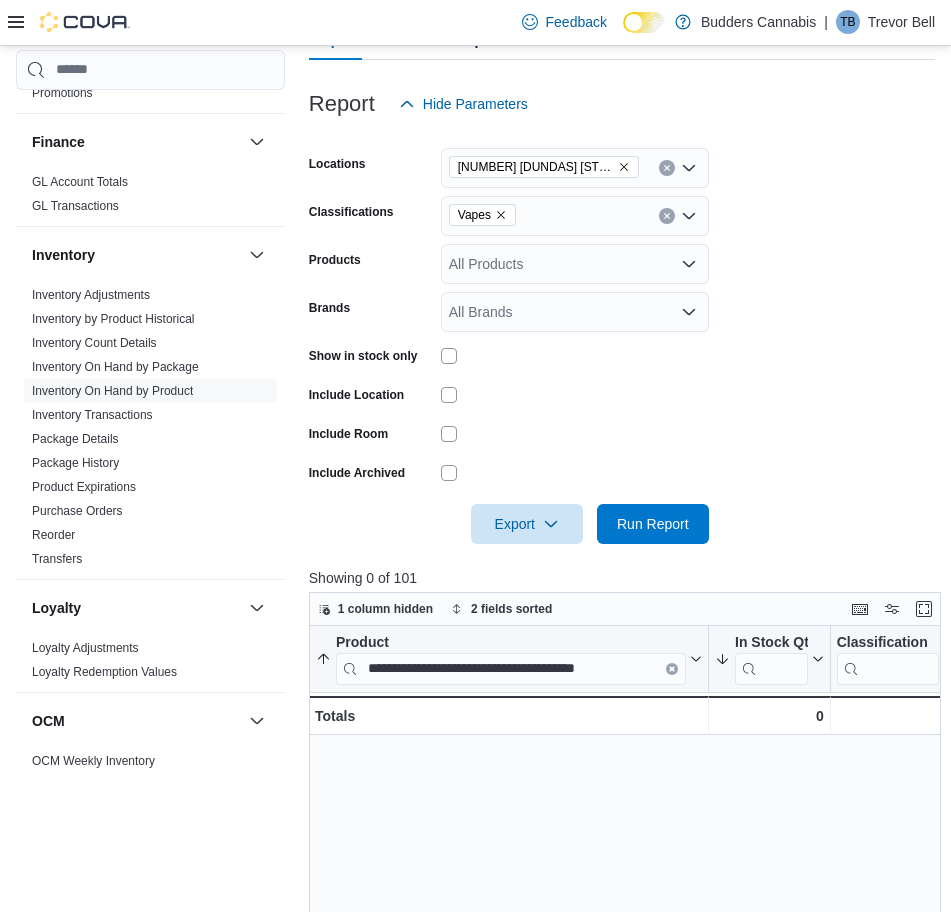 click on "**********" at bounding box center [628, 974] 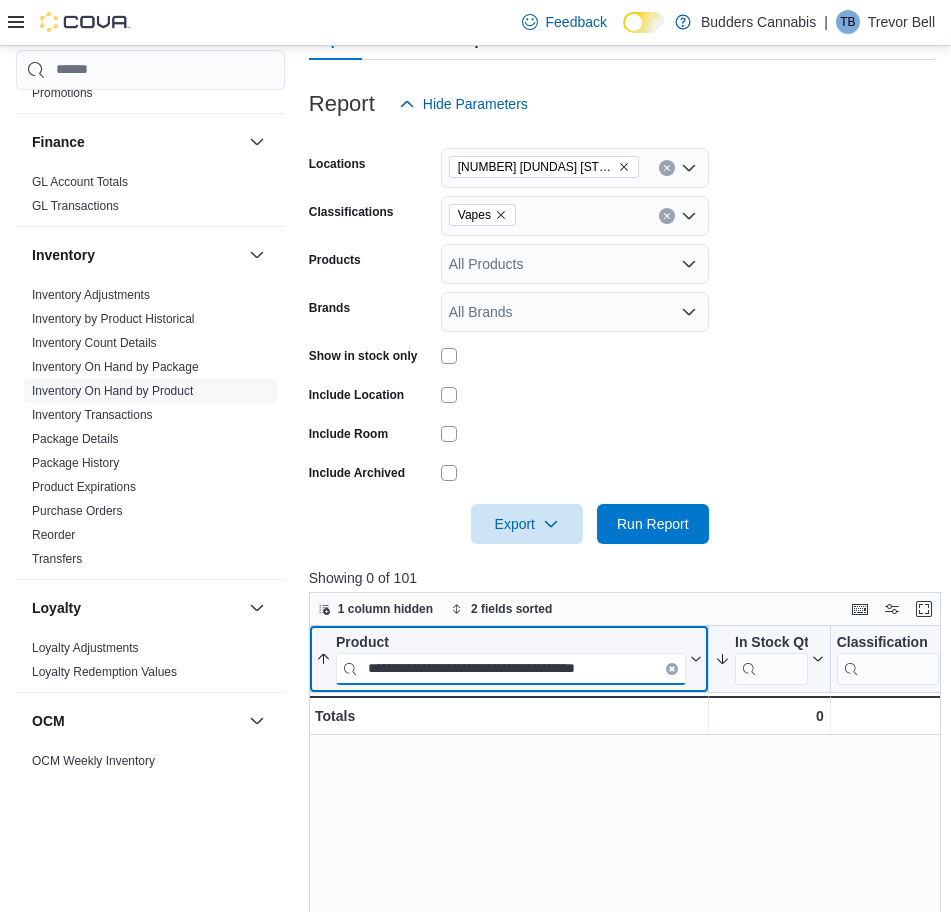 click on "**********" at bounding box center [511, 668] 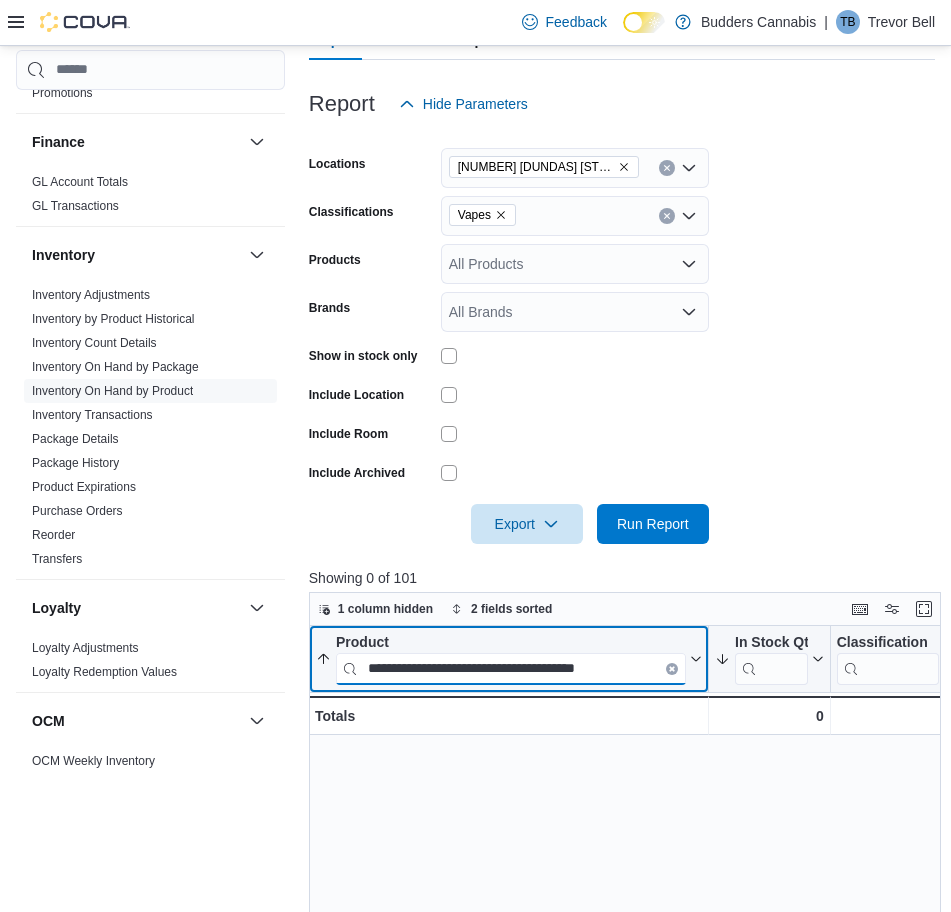 paste 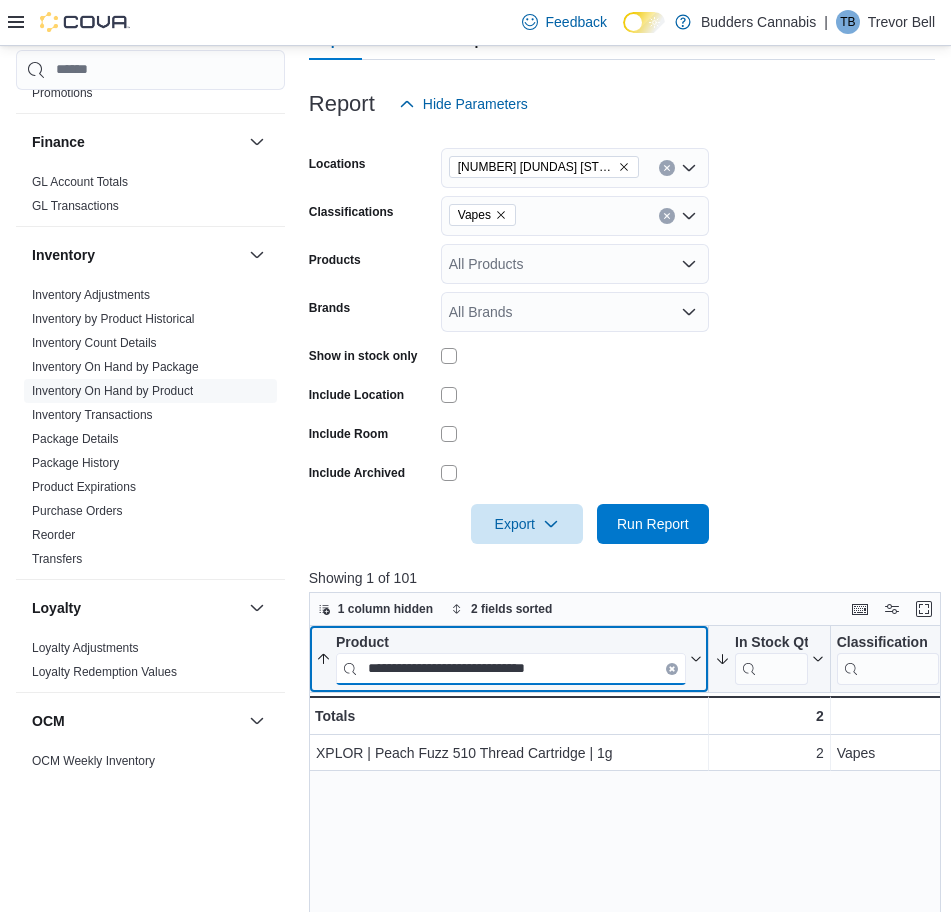 click on "**********" at bounding box center [511, 668] 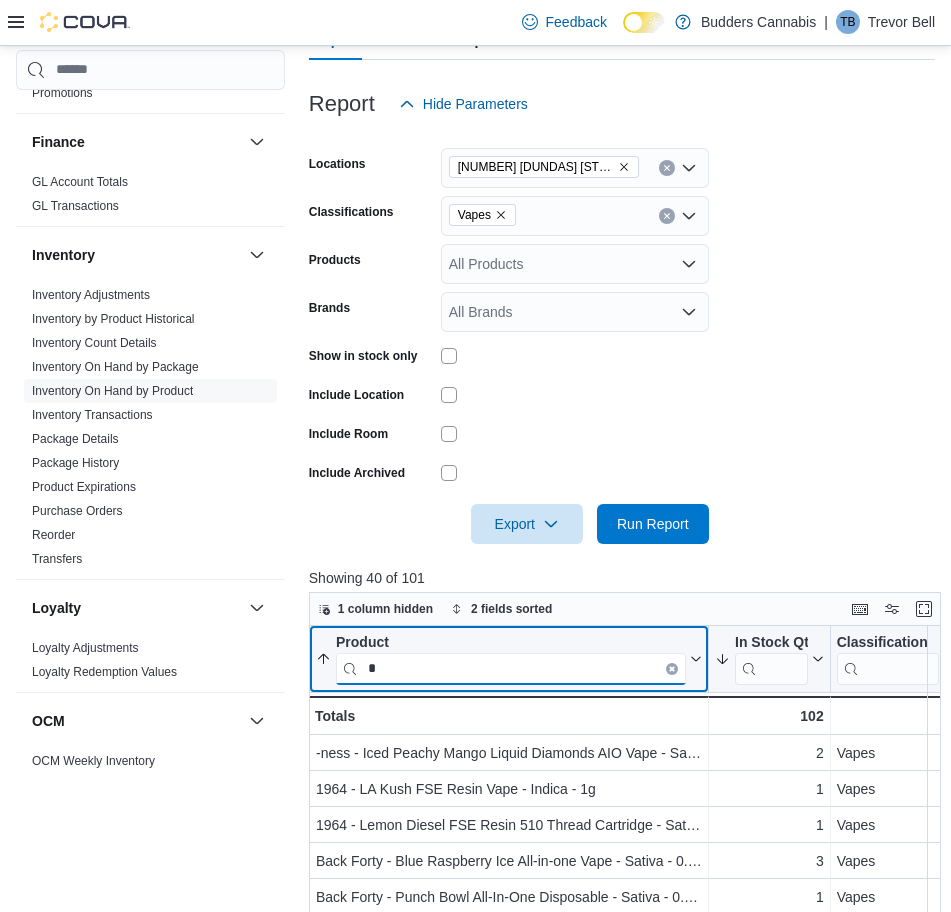 click on "*" at bounding box center (511, 668) 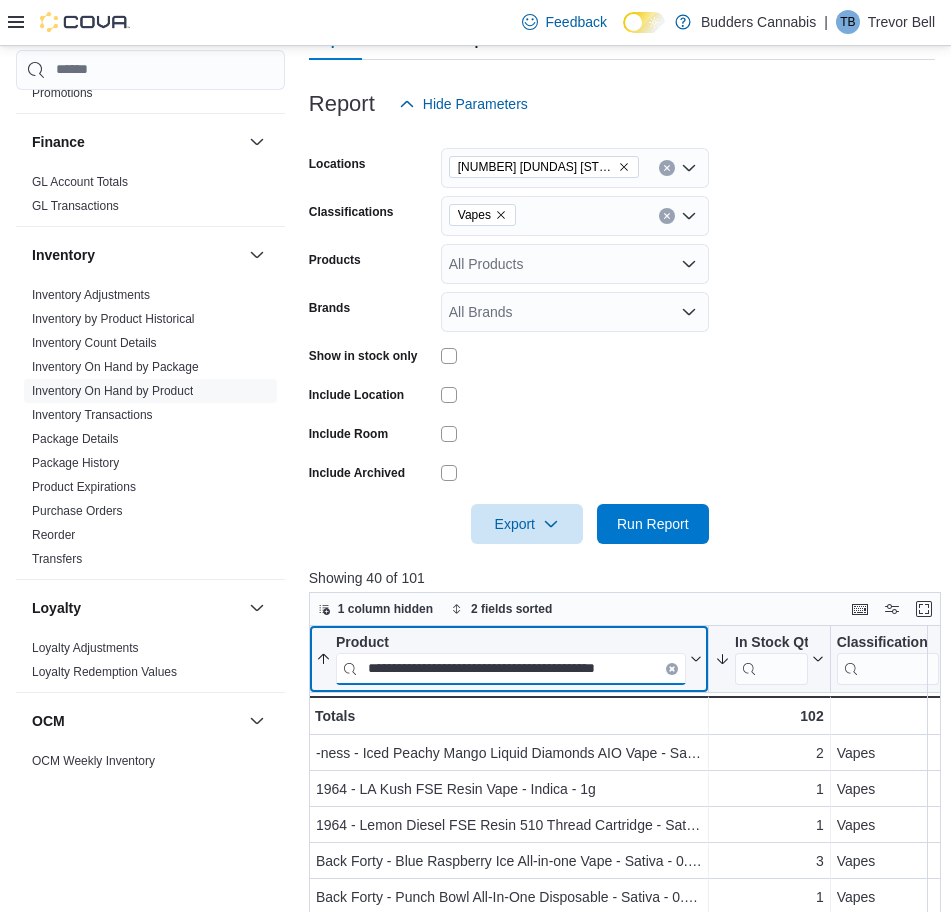 scroll, scrollTop: 0, scrollLeft: 12, axis: horizontal 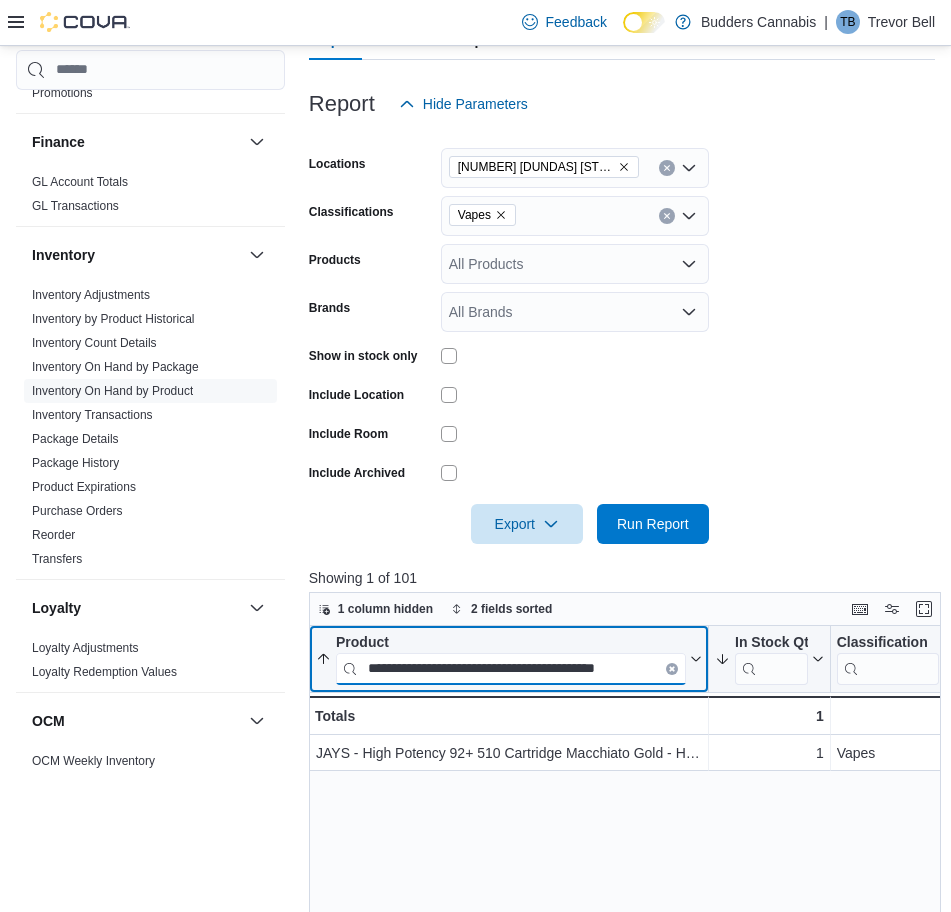 click on "**********" at bounding box center [511, 668] 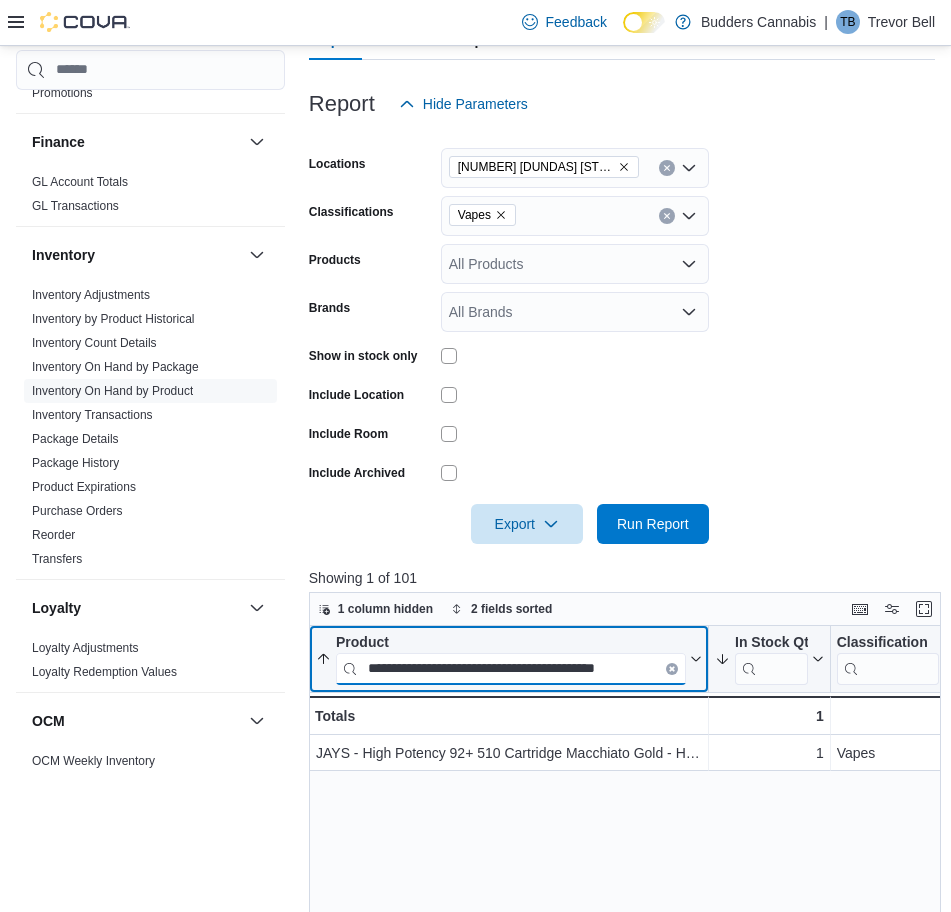 paste 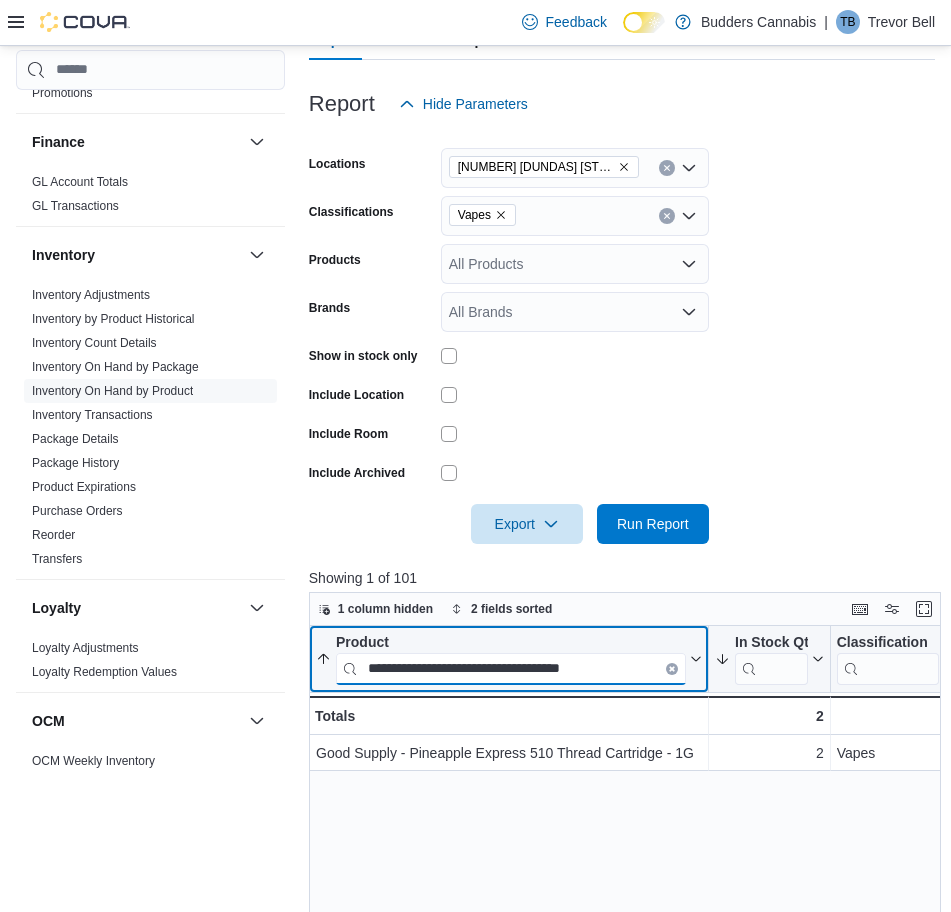 click on "**********" at bounding box center (511, 668) 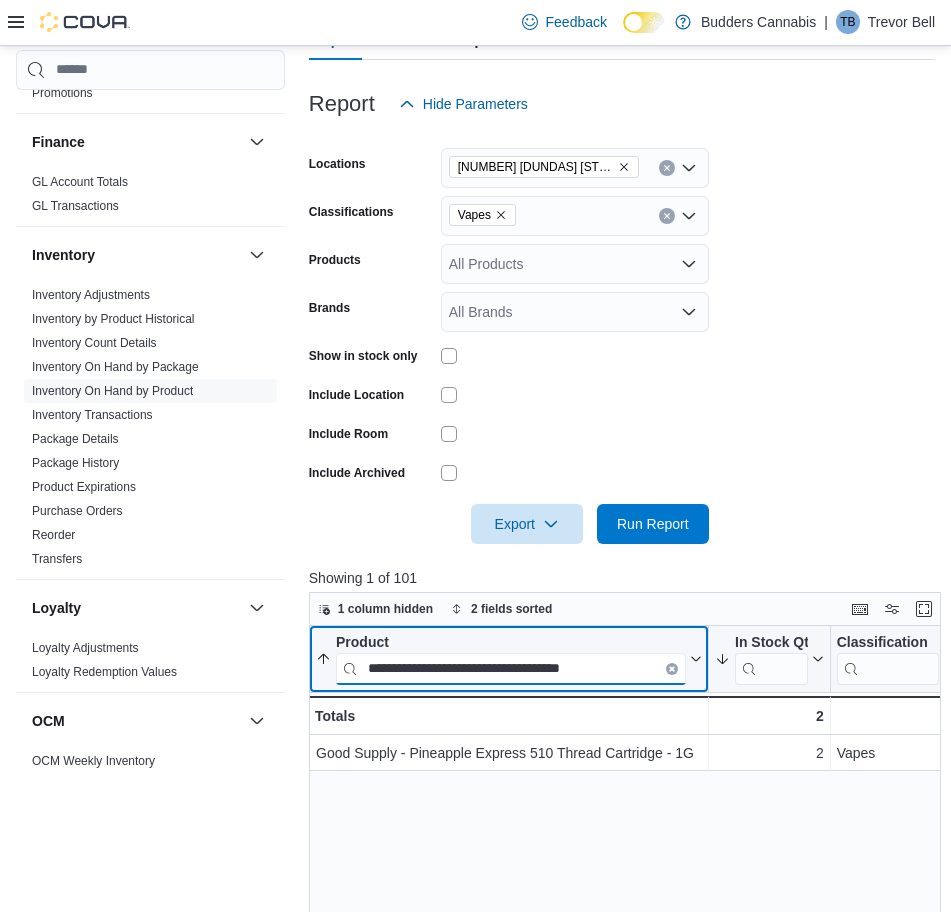 paste on "*****" 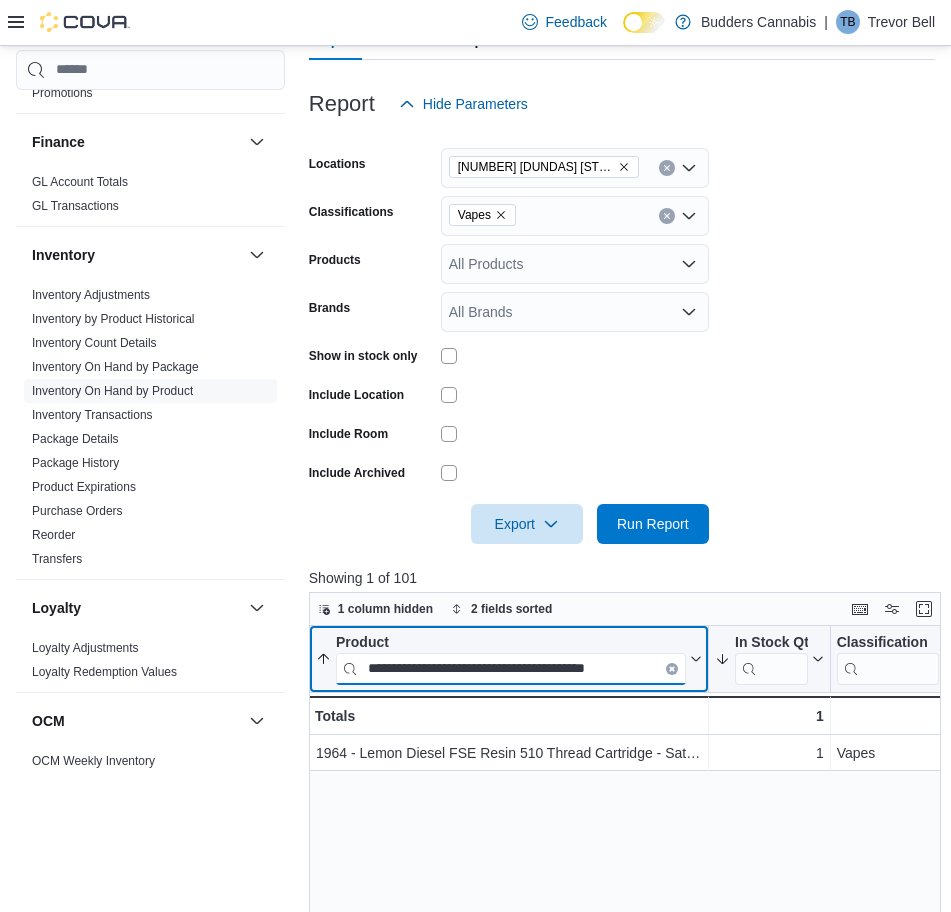 paste 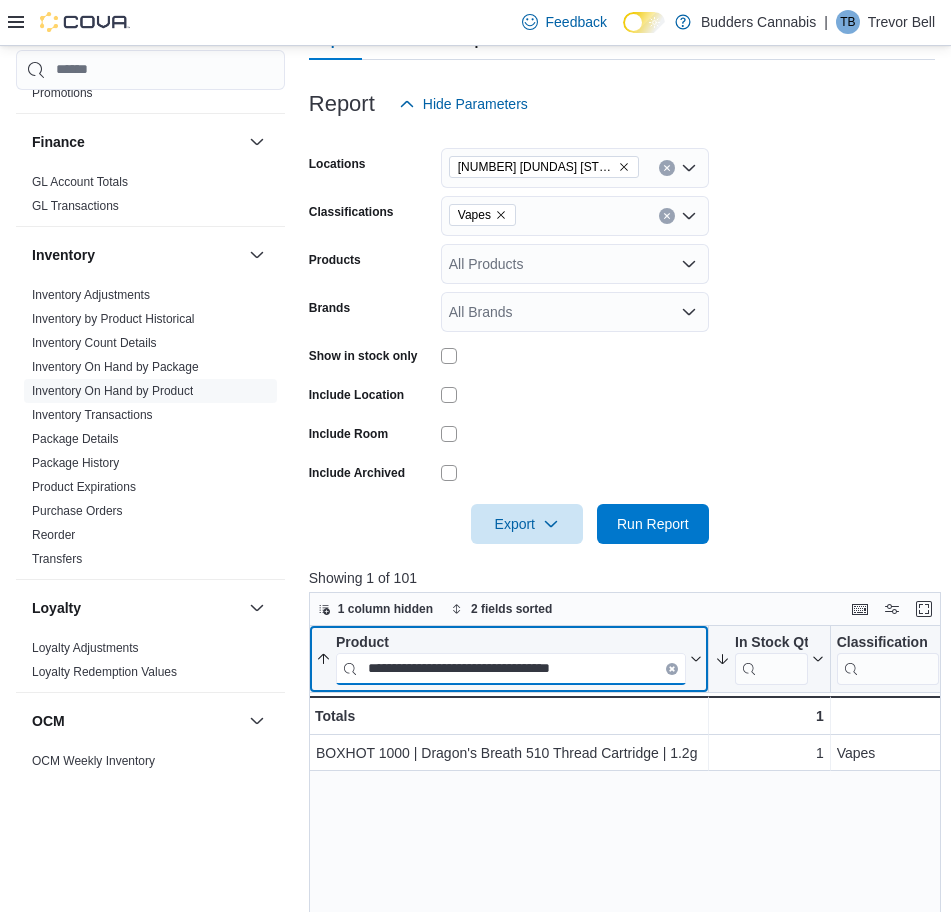 paste 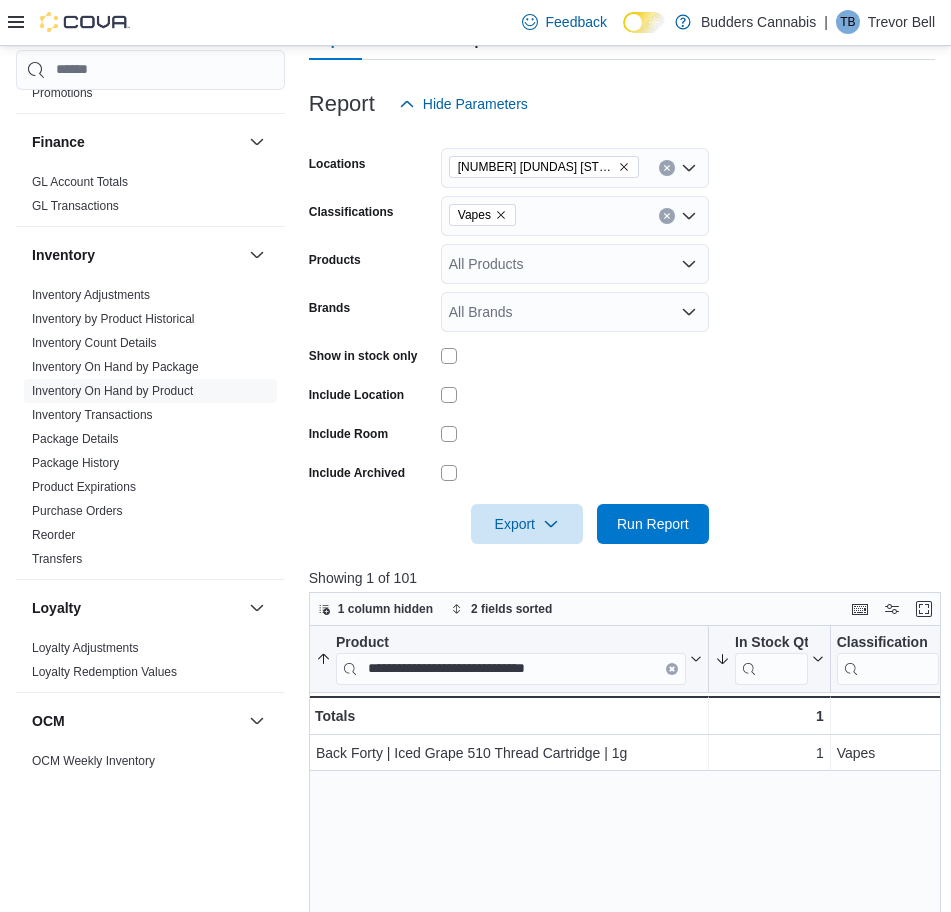 click on "Report Hide Parameters" at bounding box center (622, 104) 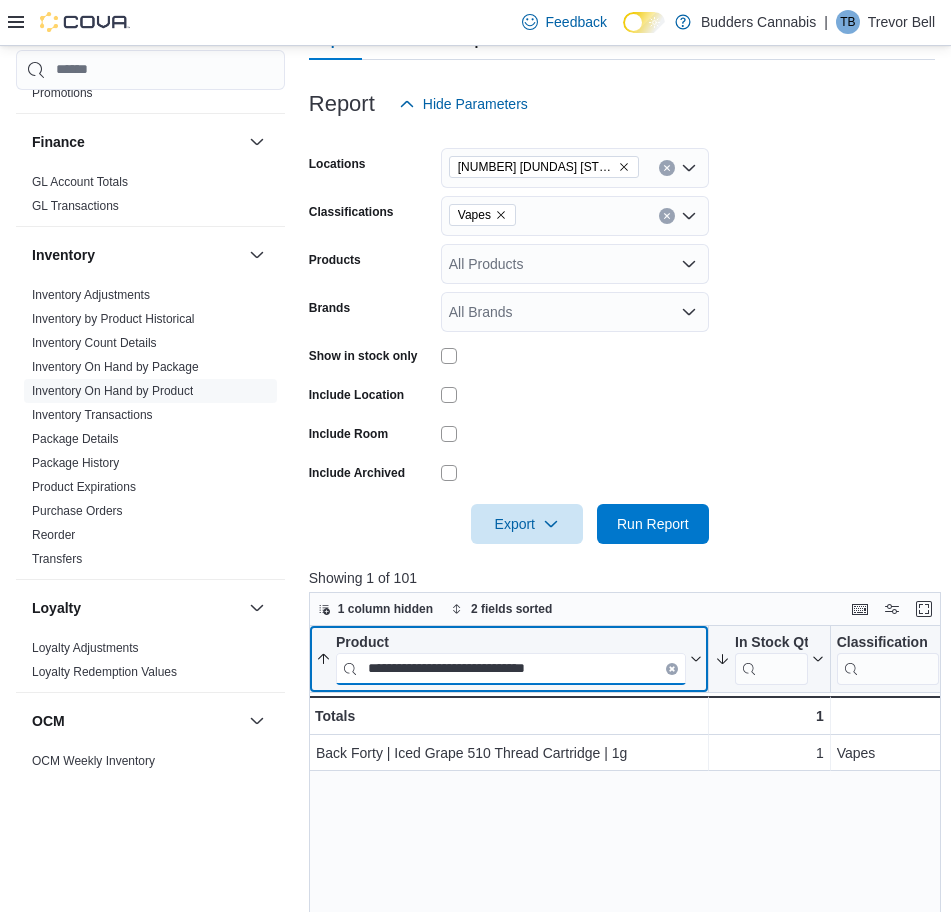click on "**********" at bounding box center [511, 668] 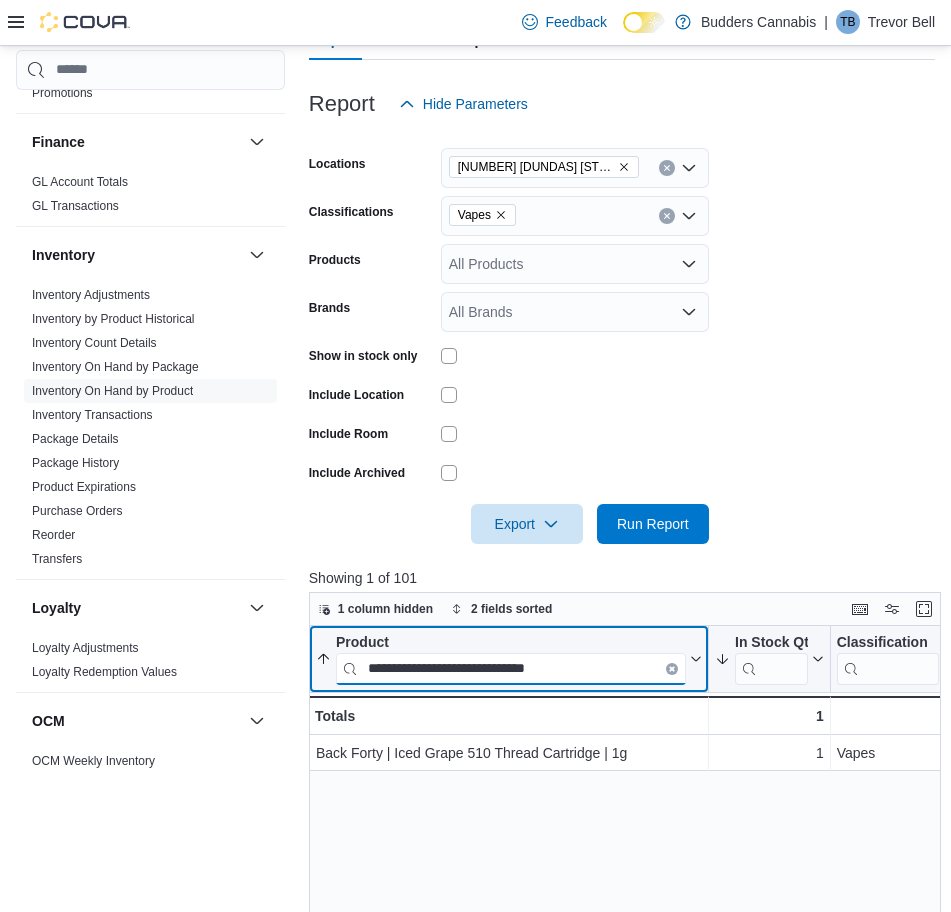 paste on "**********" 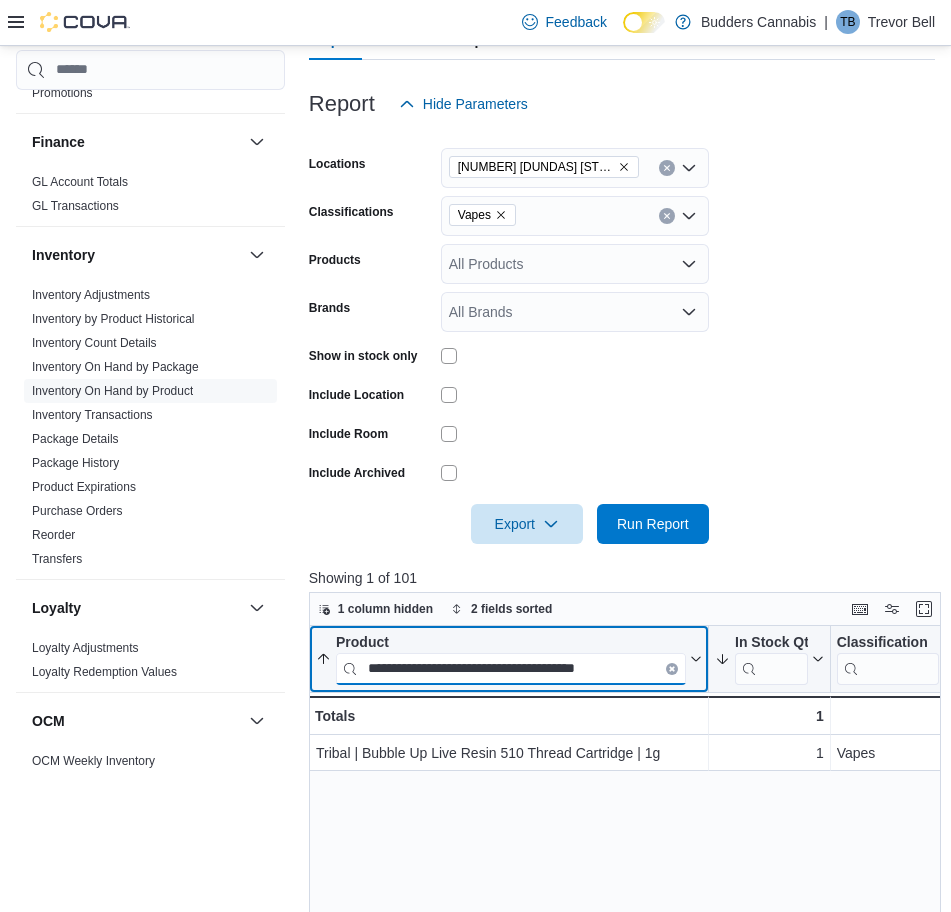 paste on "****" 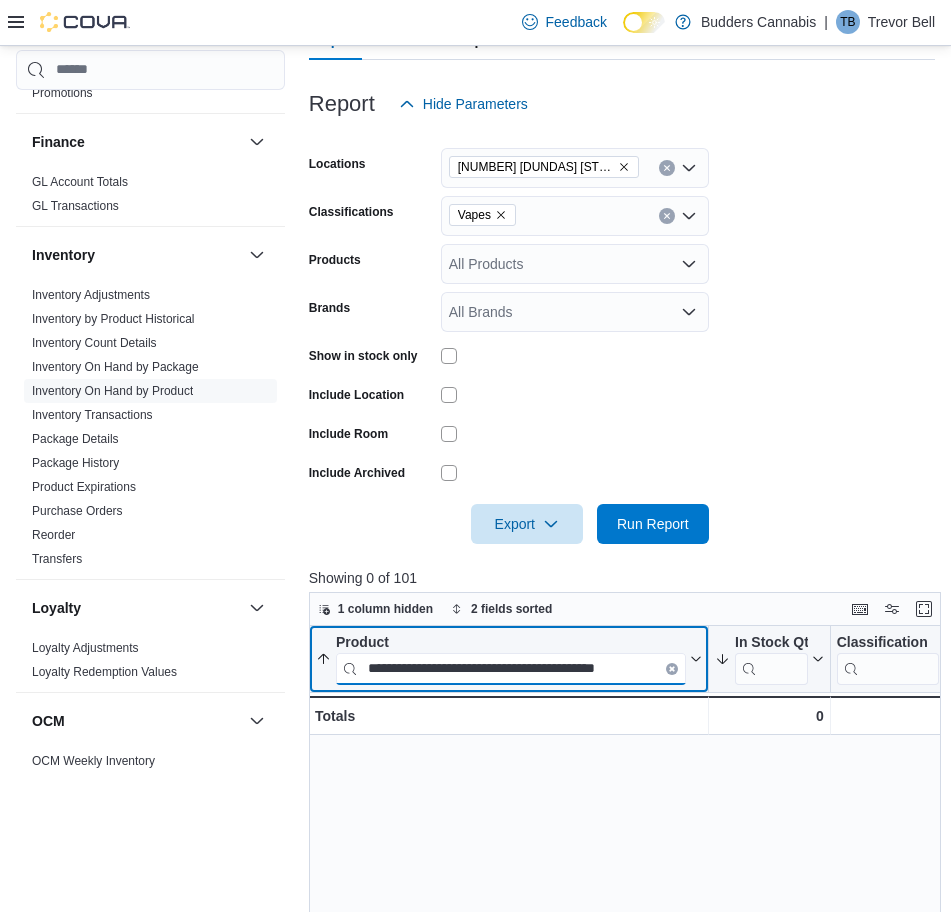 paste 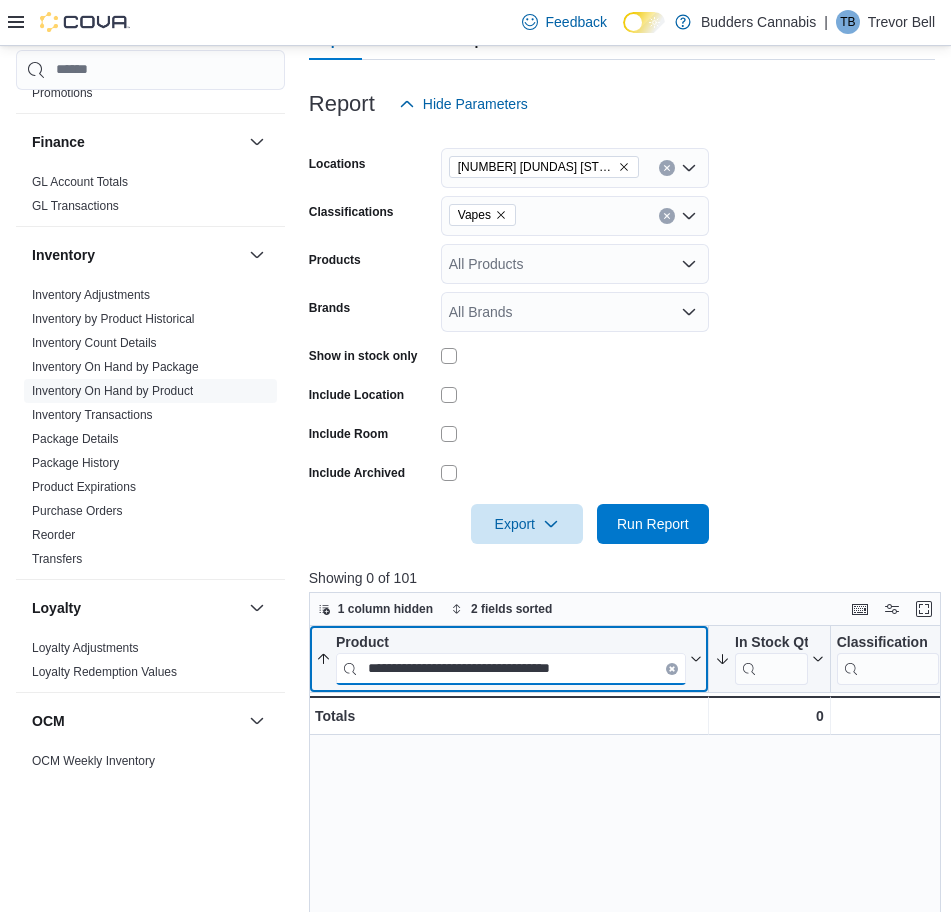 paste on "*********" 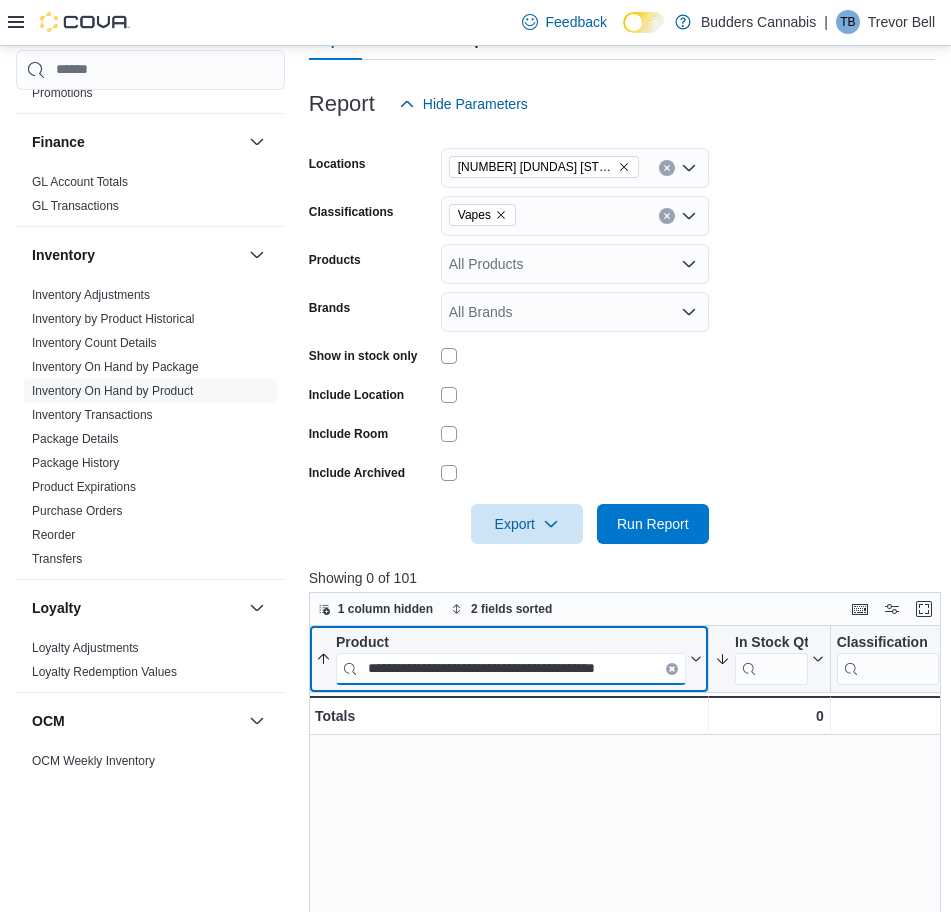 scroll, scrollTop: 0, scrollLeft: 1, axis: horizontal 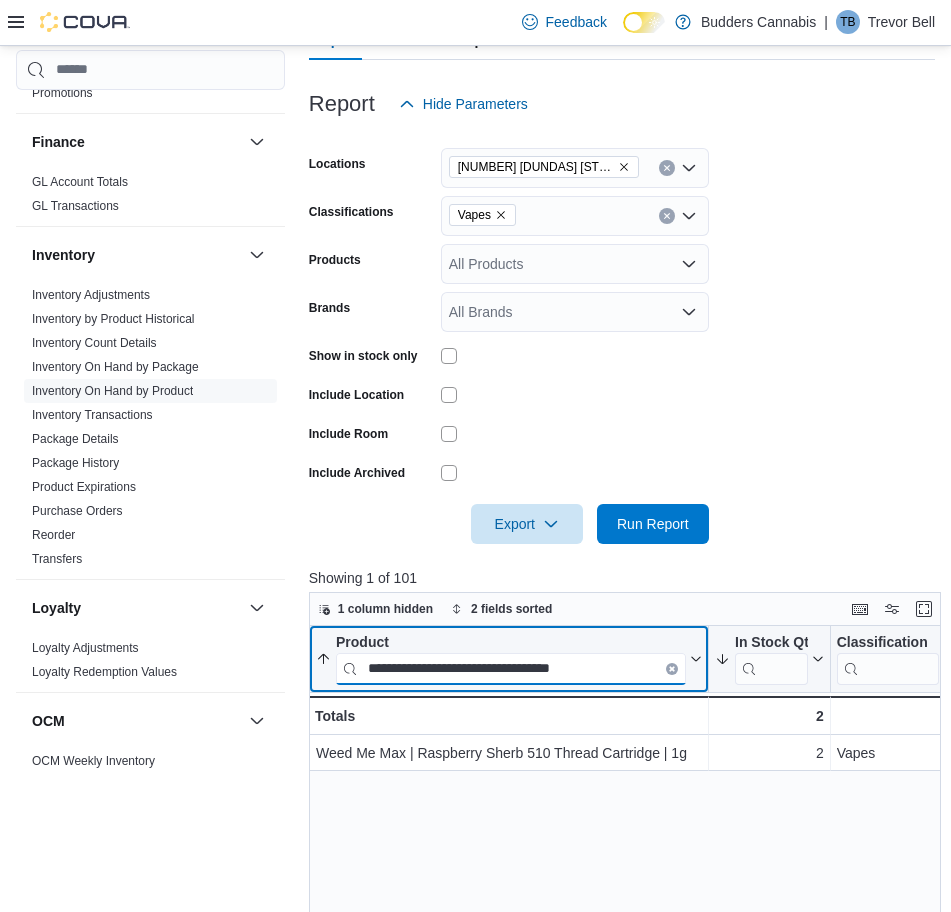 type on "**********" 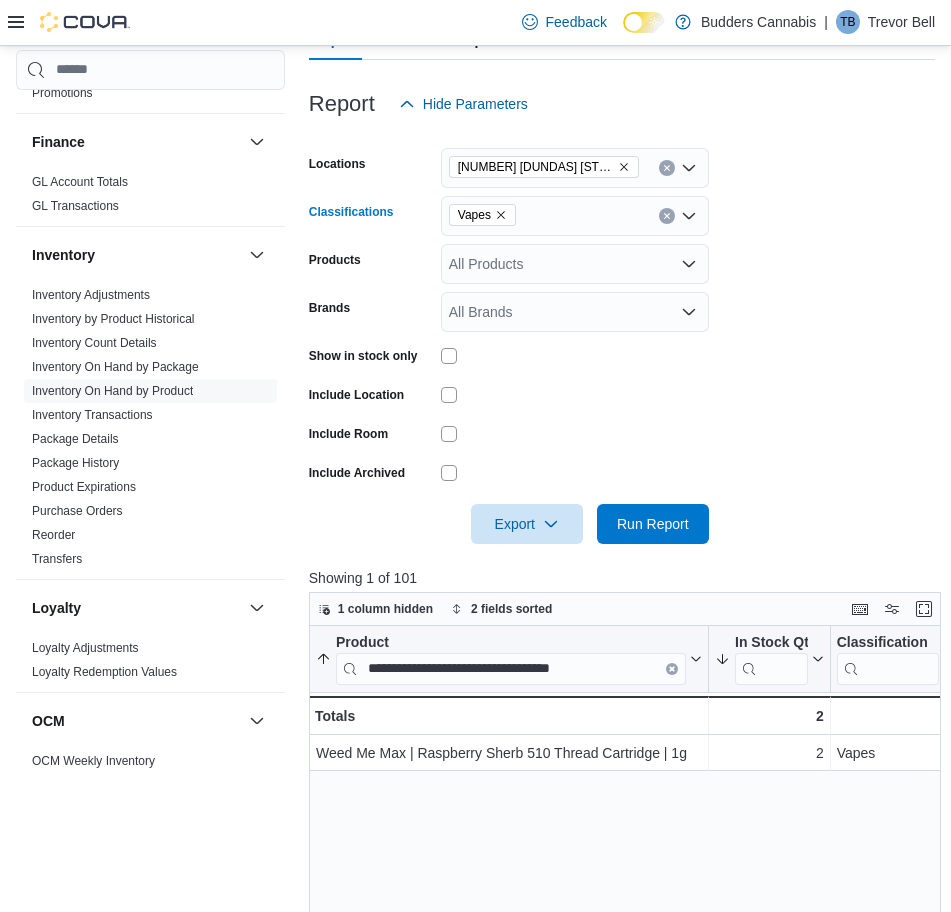 drag, startPoint x: 561, startPoint y: 218, endPoint x: 511, endPoint y: 215, distance: 50.08992 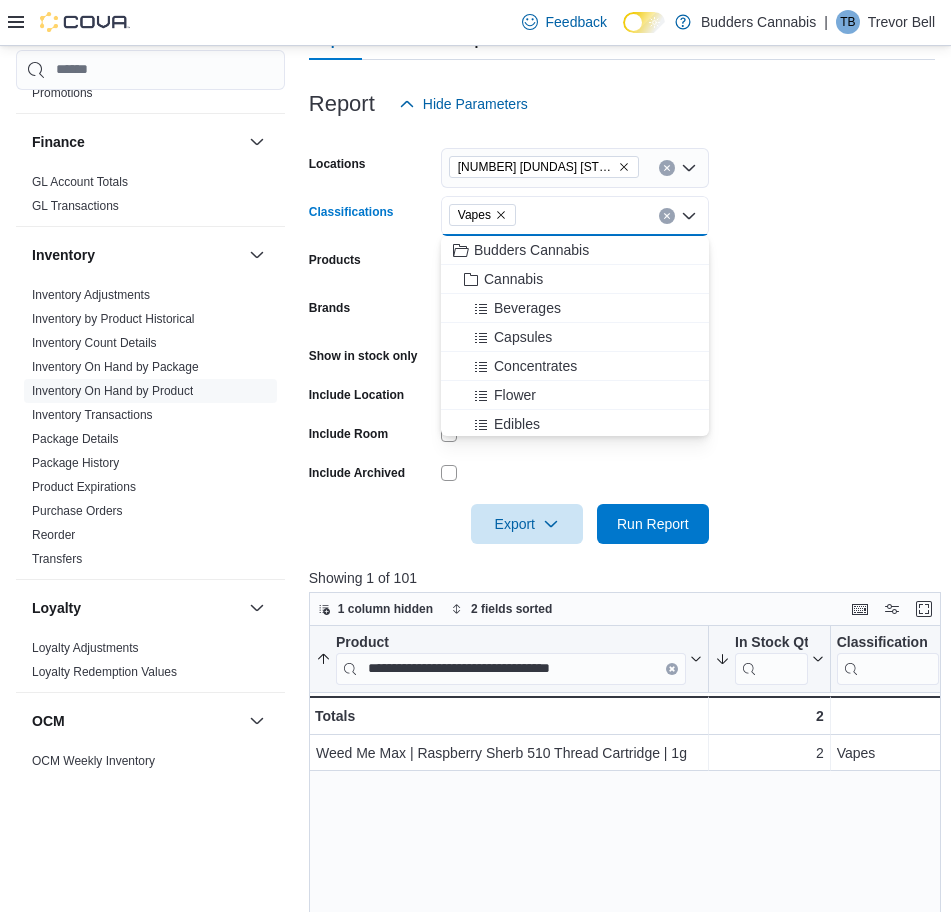 click 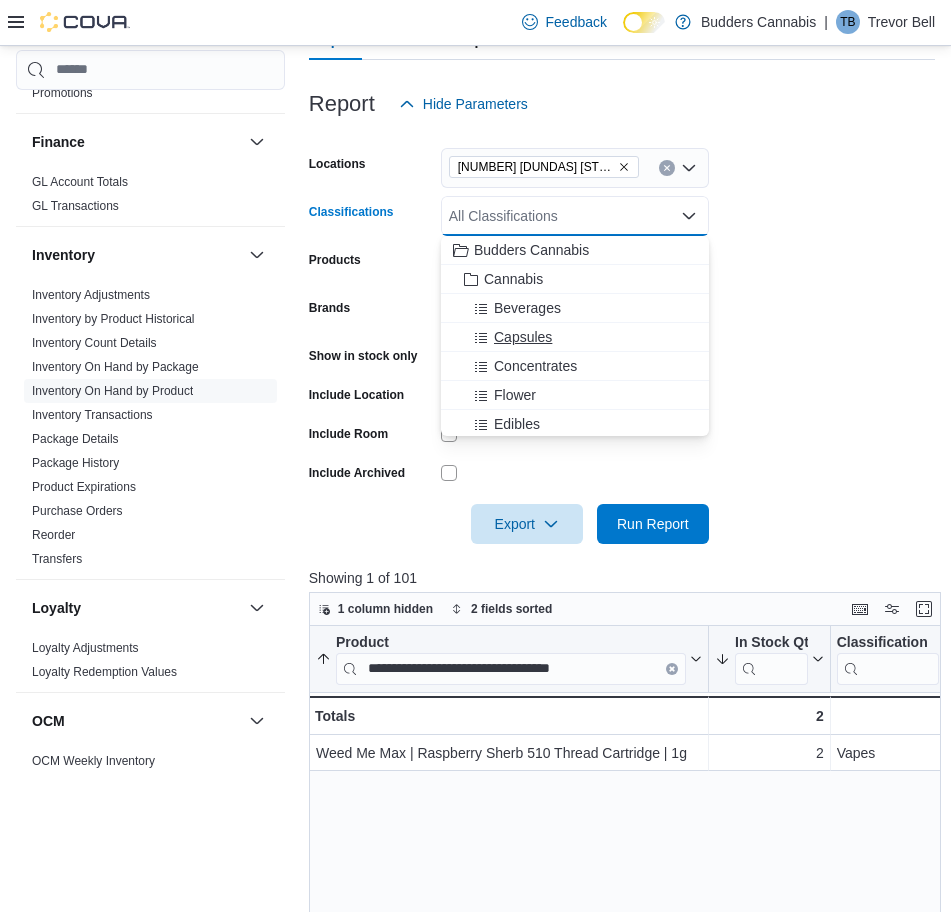 click on "Capsules" at bounding box center [523, 337] 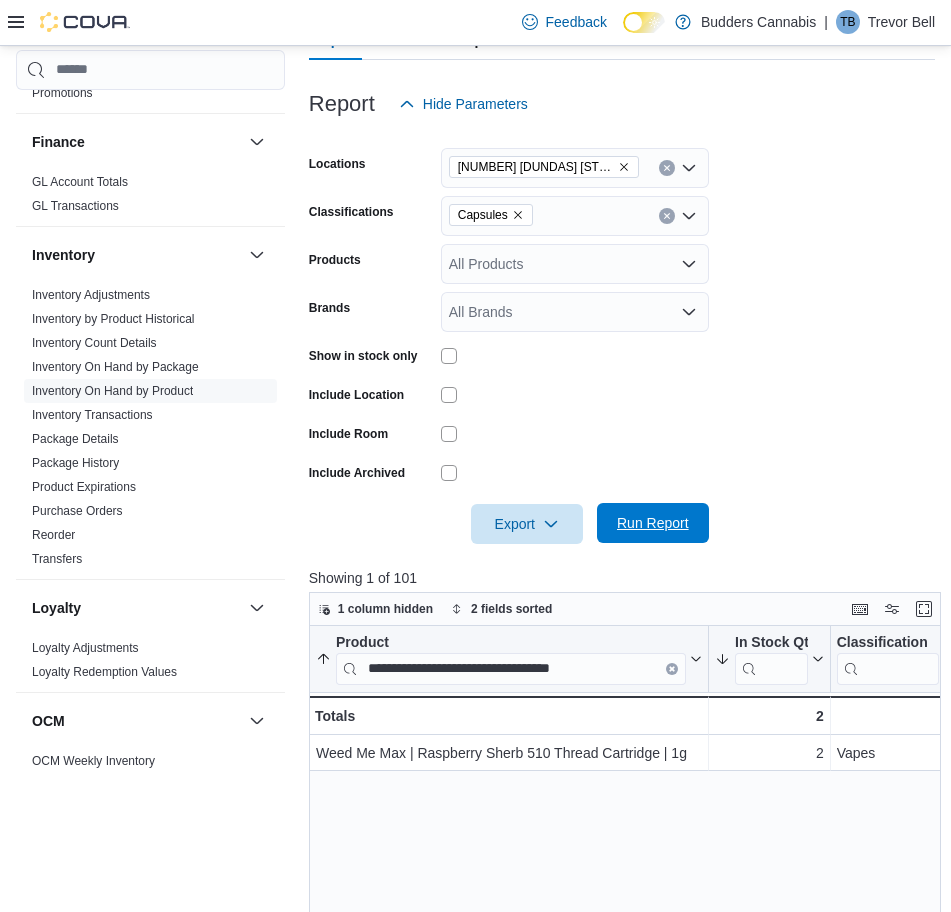 click on "Run Report" at bounding box center (653, 523) 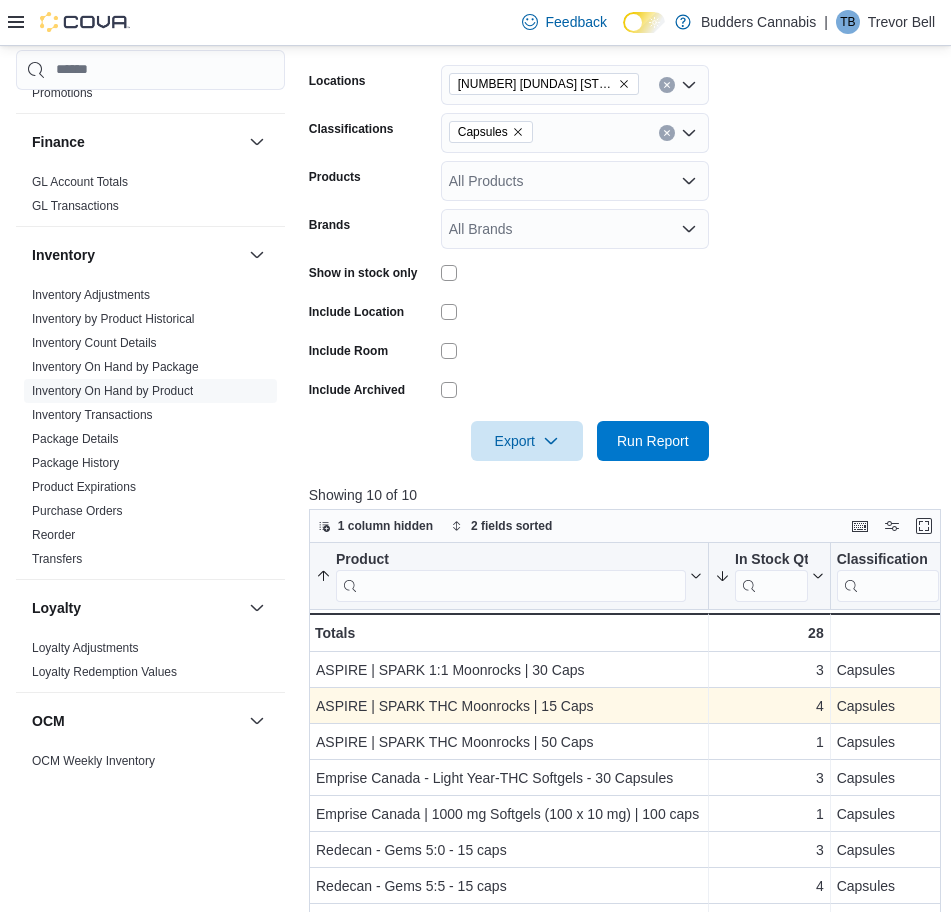 scroll, scrollTop: 375, scrollLeft: 0, axis: vertical 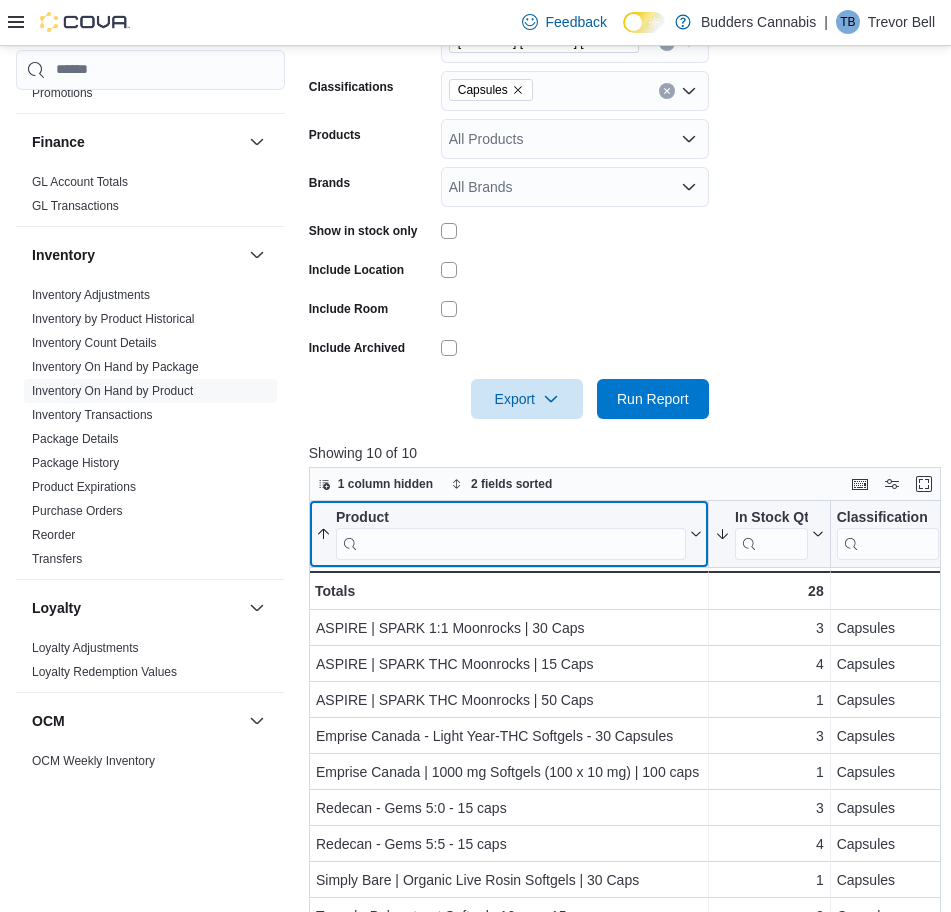 click at bounding box center (511, 543) 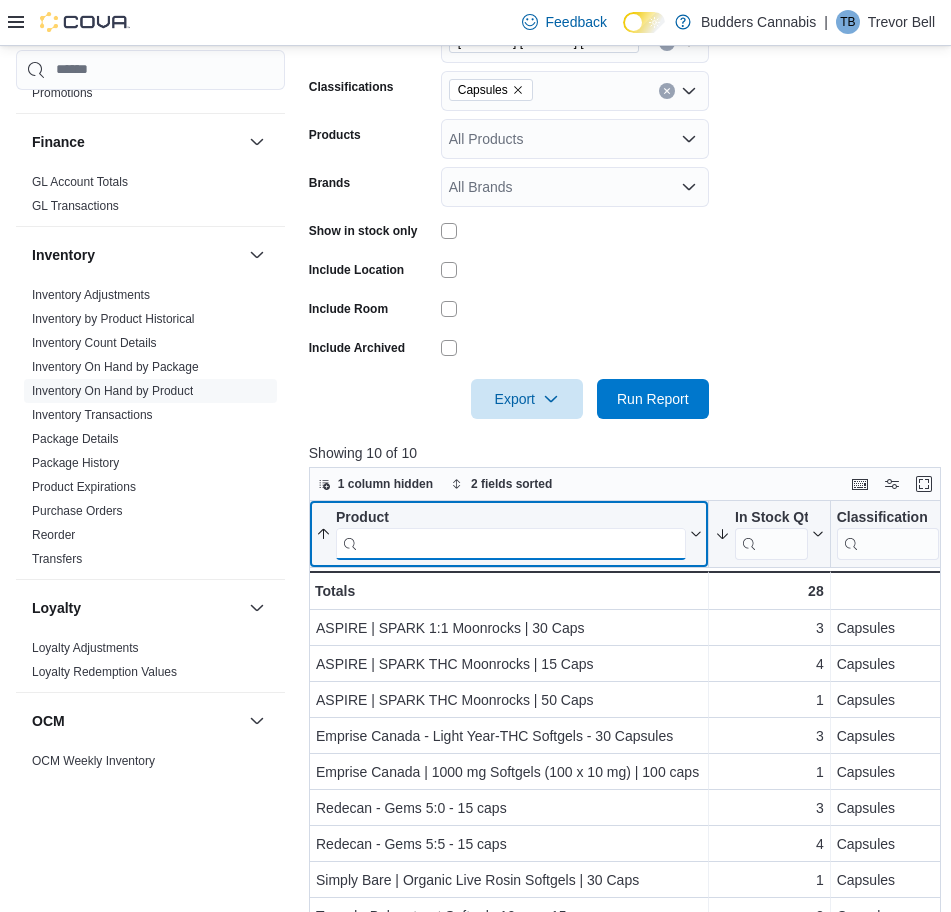 paste on "**********" 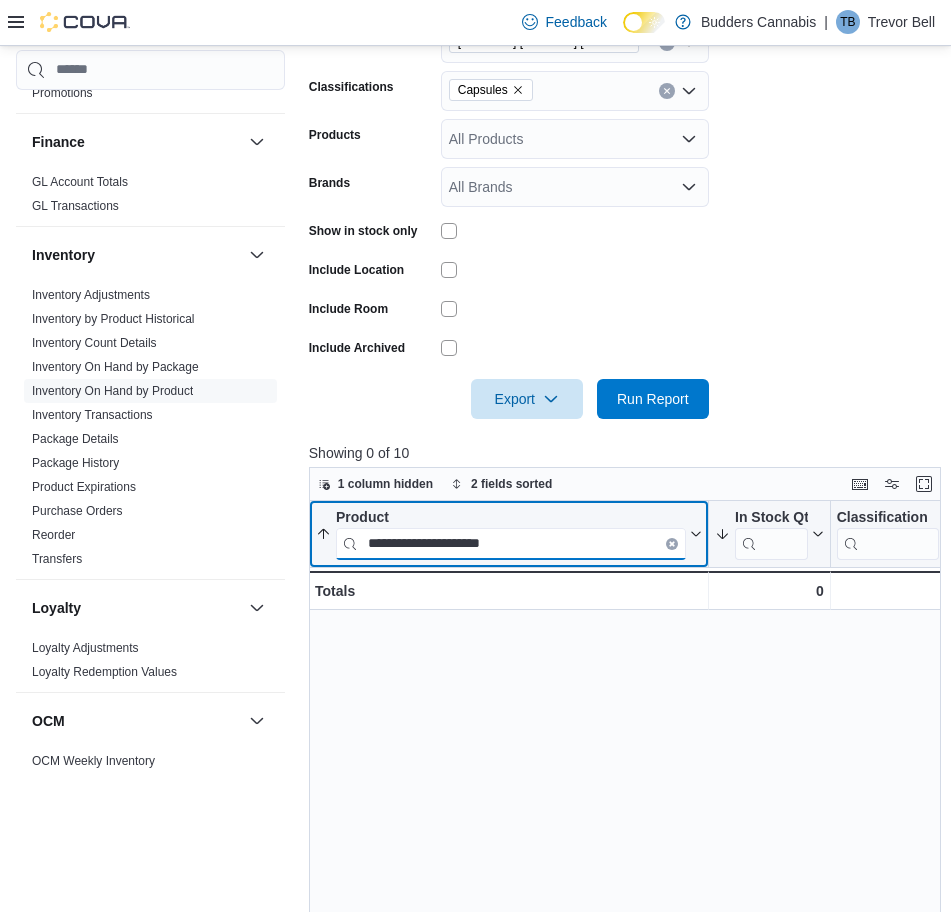paste 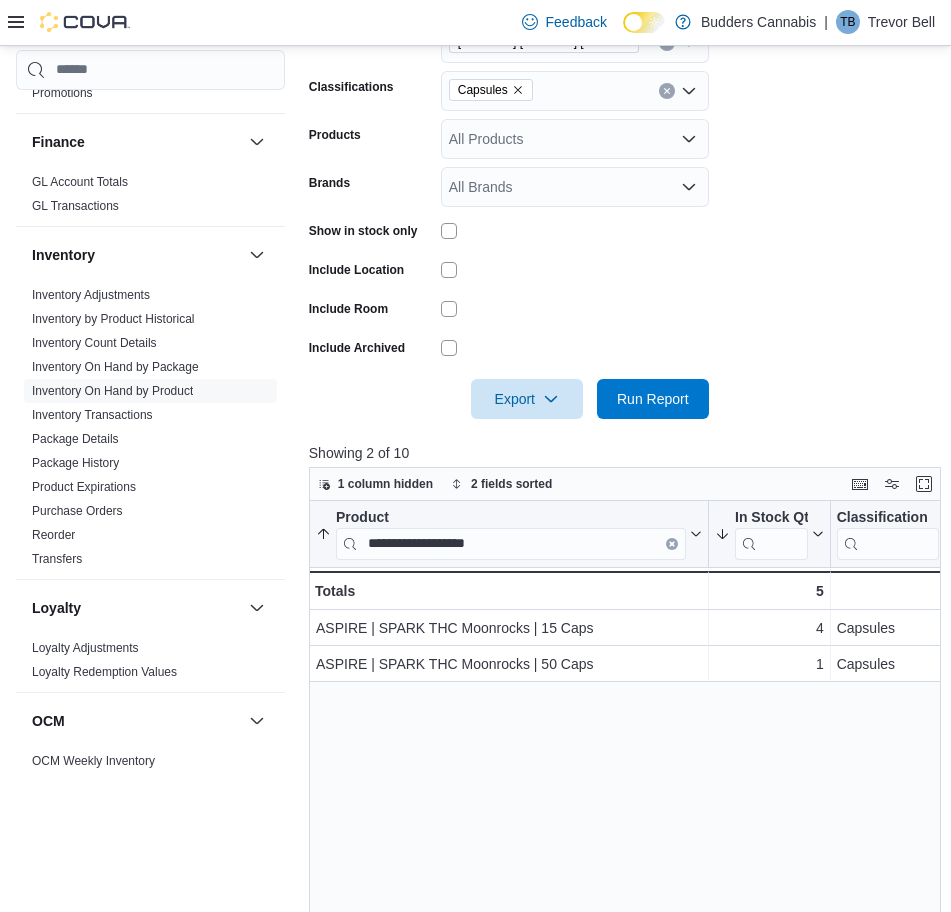 click on "Locations 3466 Dundas St. W Unit 1 Classifications Capsules Products All Products Brands All Brands Show in stock only Include Location Include Room Include Archived Export  Run Report" at bounding box center (622, 209) 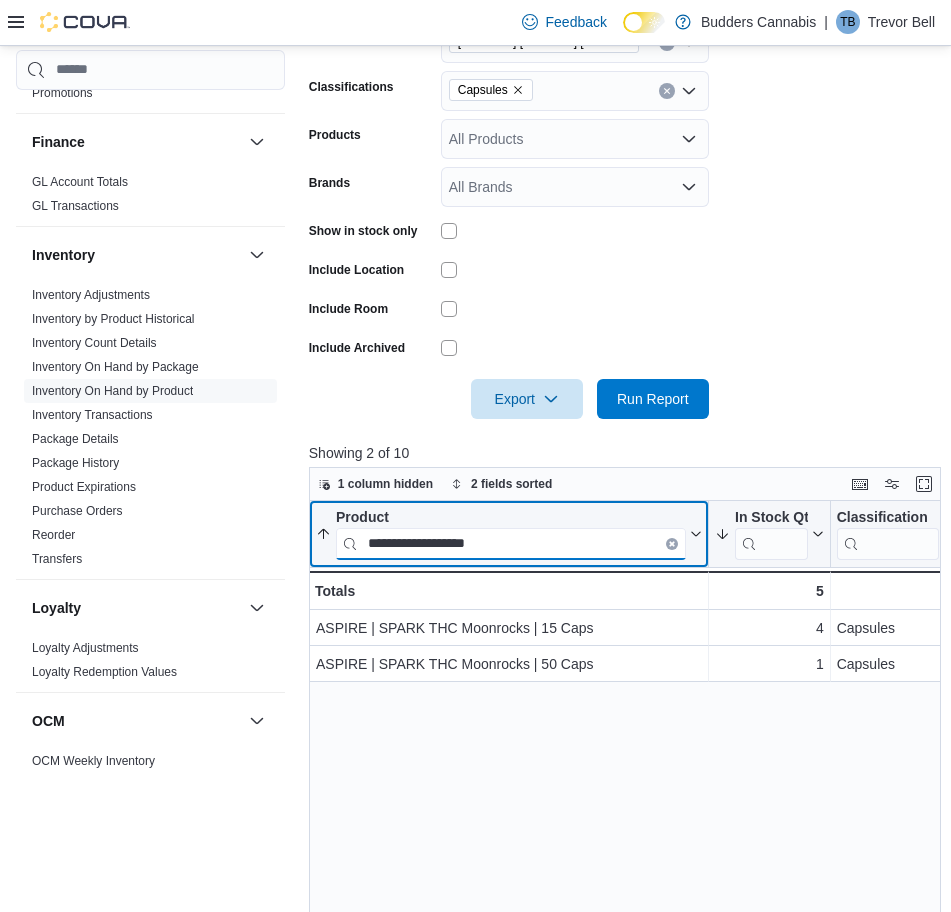click on "**********" at bounding box center [511, 543] 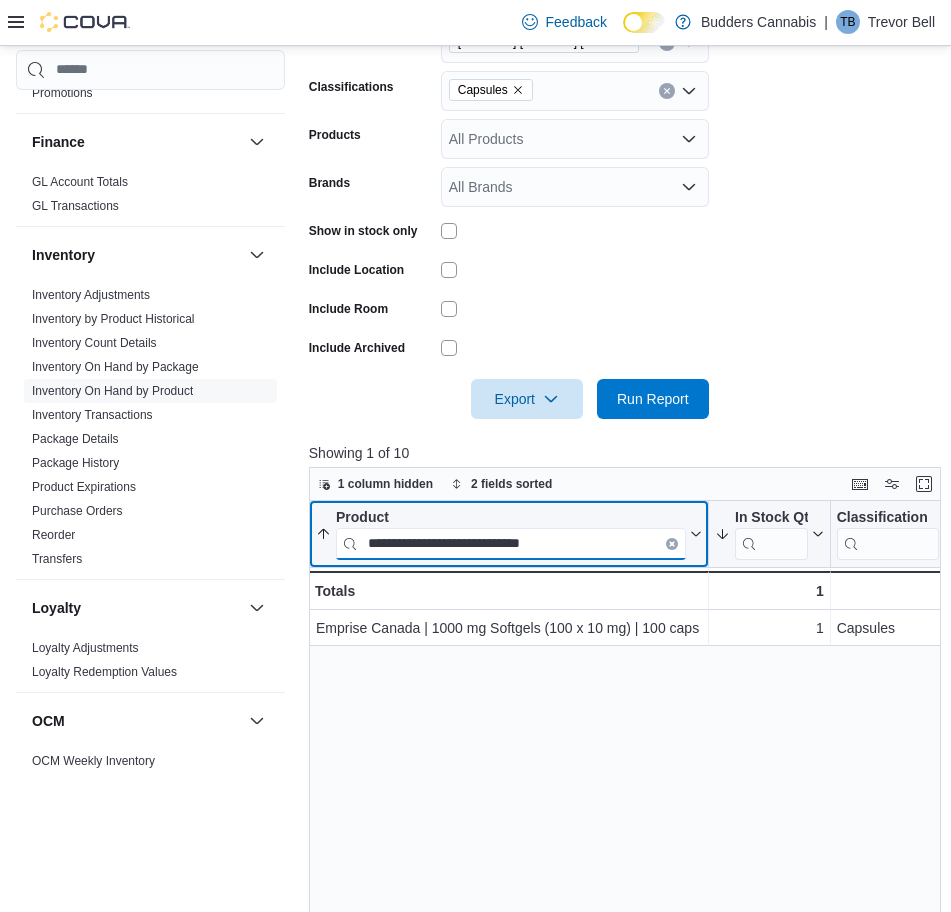 type on "**********" 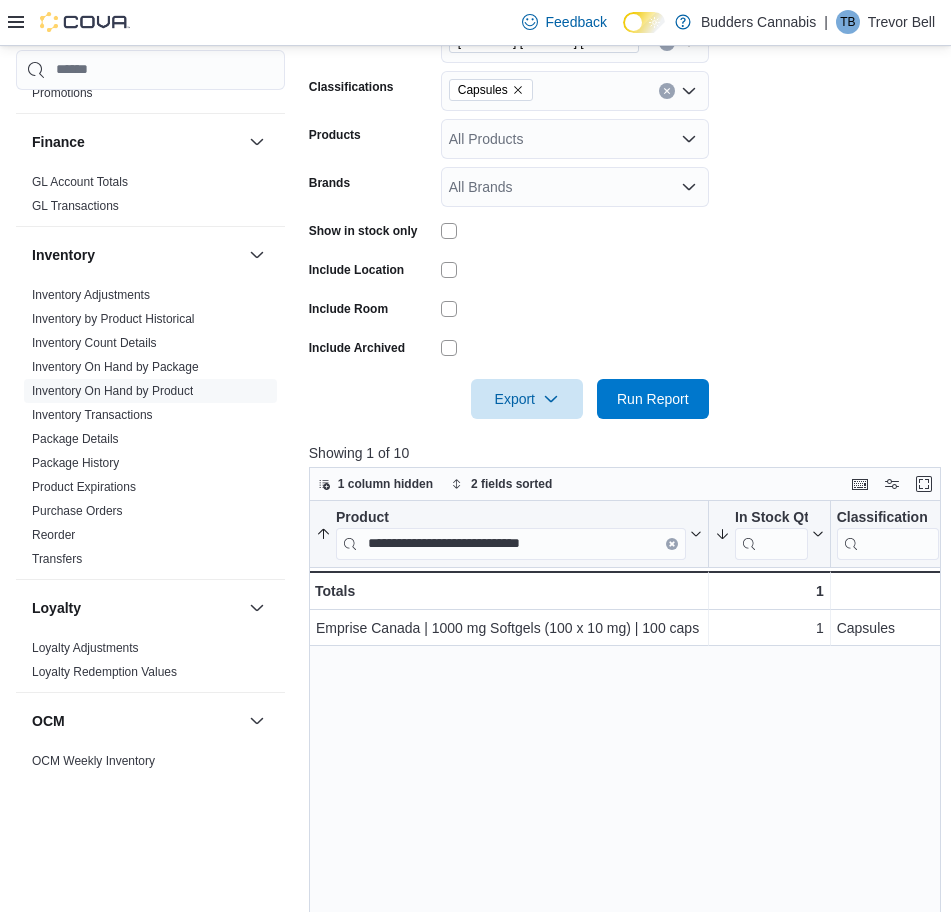 click on "**********" at bounding box center [628, 849] 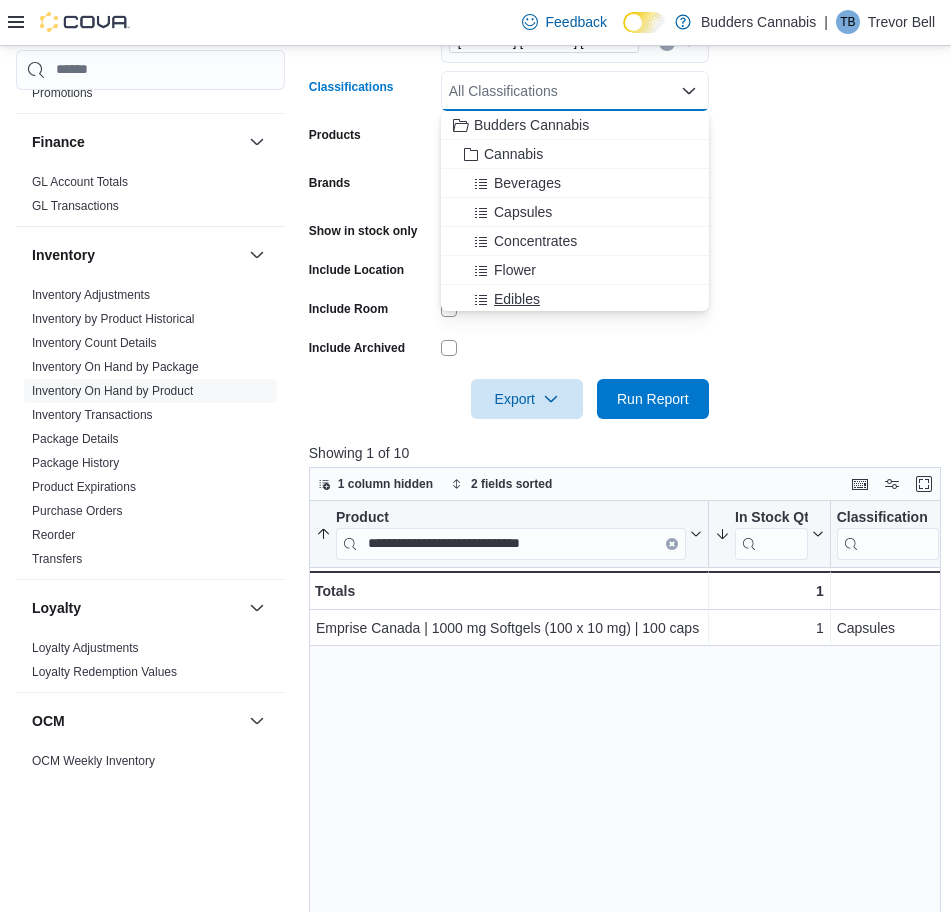 click on "Edibles" at bounding box center [517, 299] 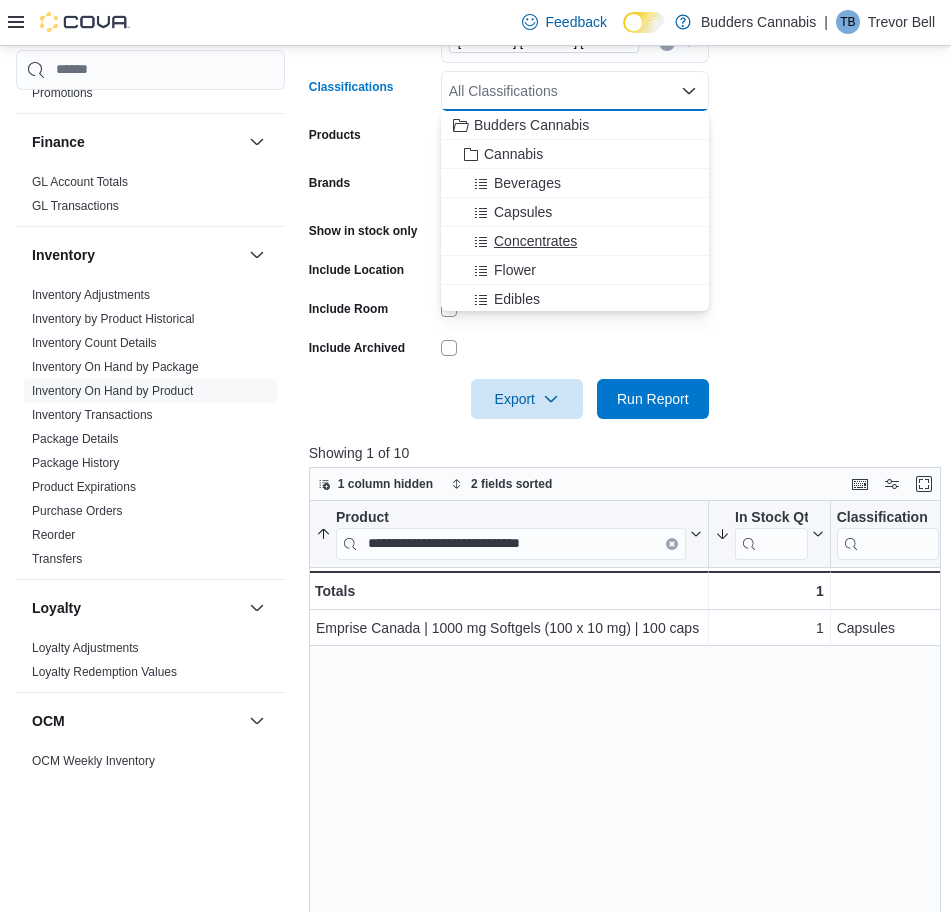 scroll, scrollTop: 3, scrollLeft: 0, axis: vertical 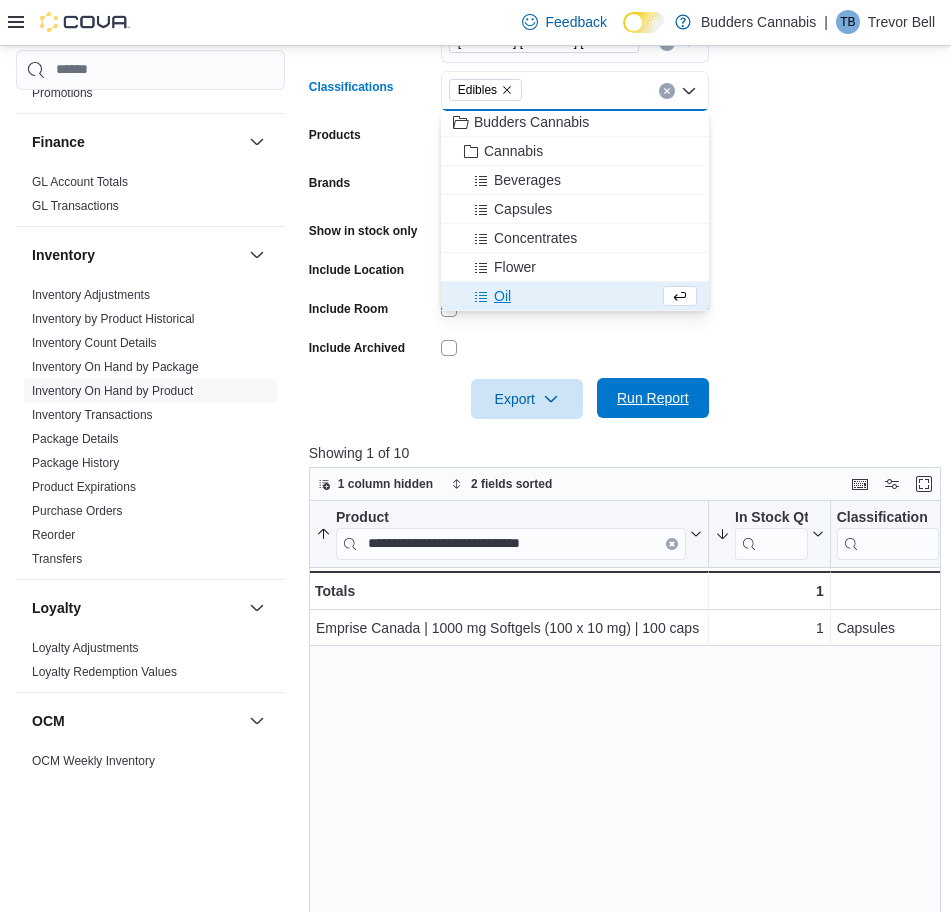 click on "Run Report" at bounding box center [653, 398] 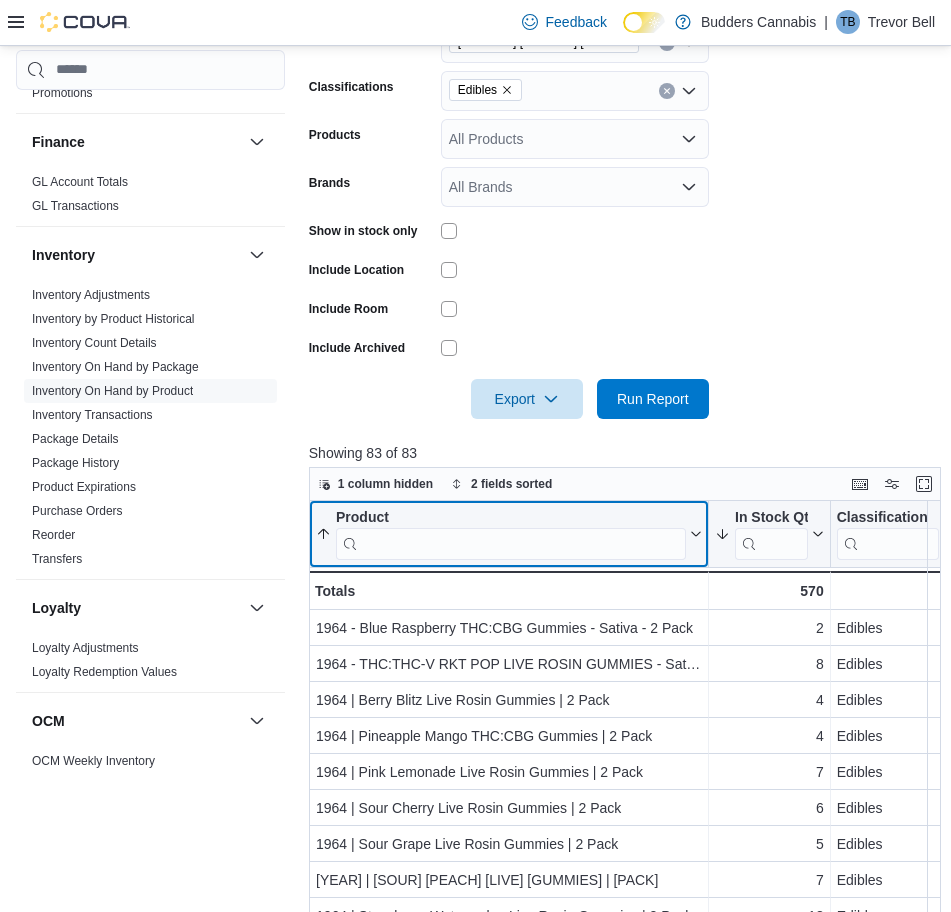 click at bounding box center [511, 543] 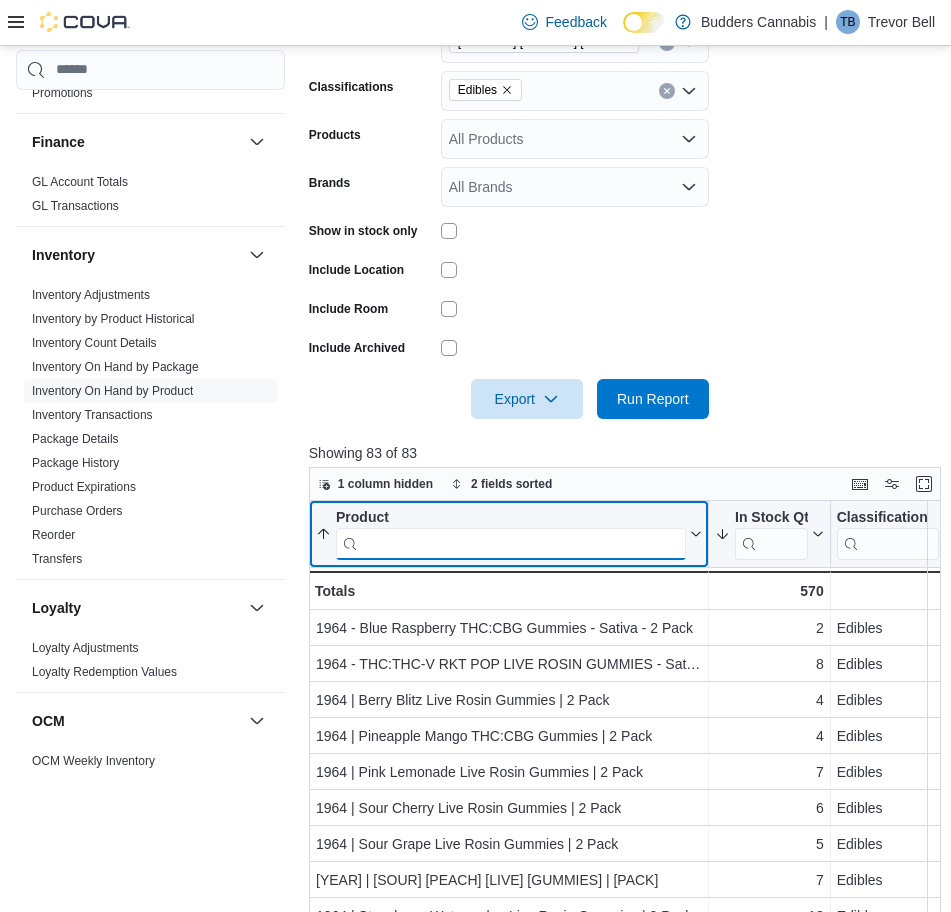 paste on "**********" 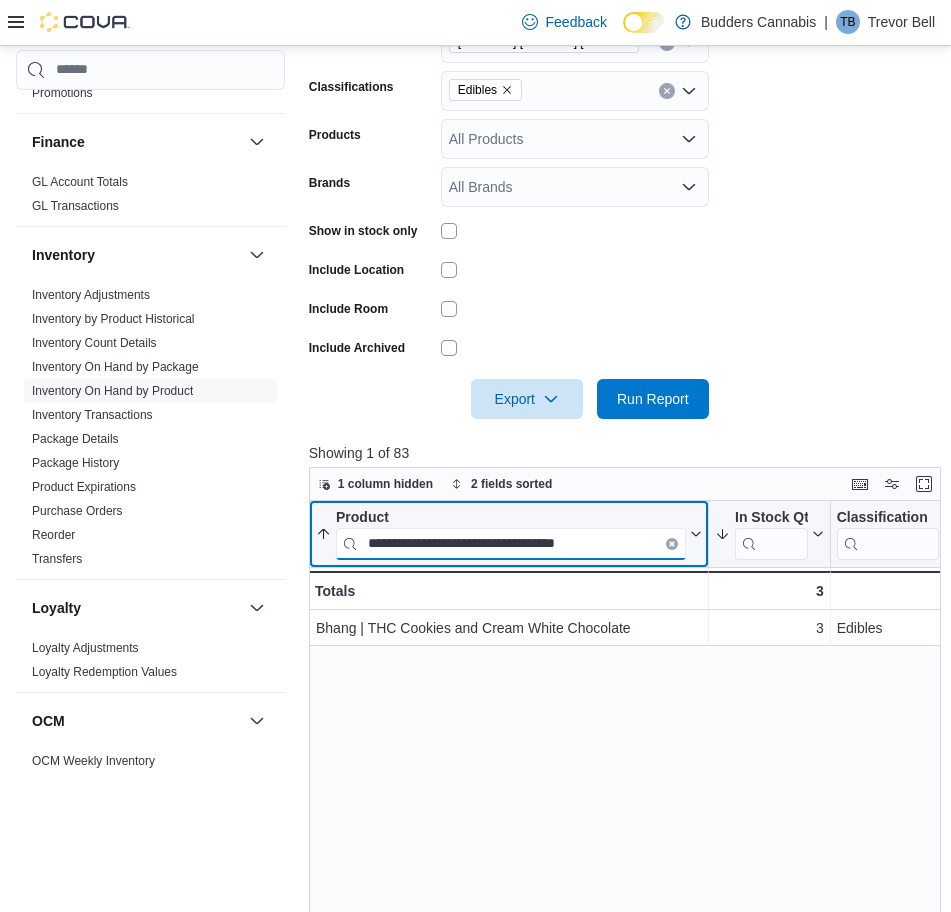 paste 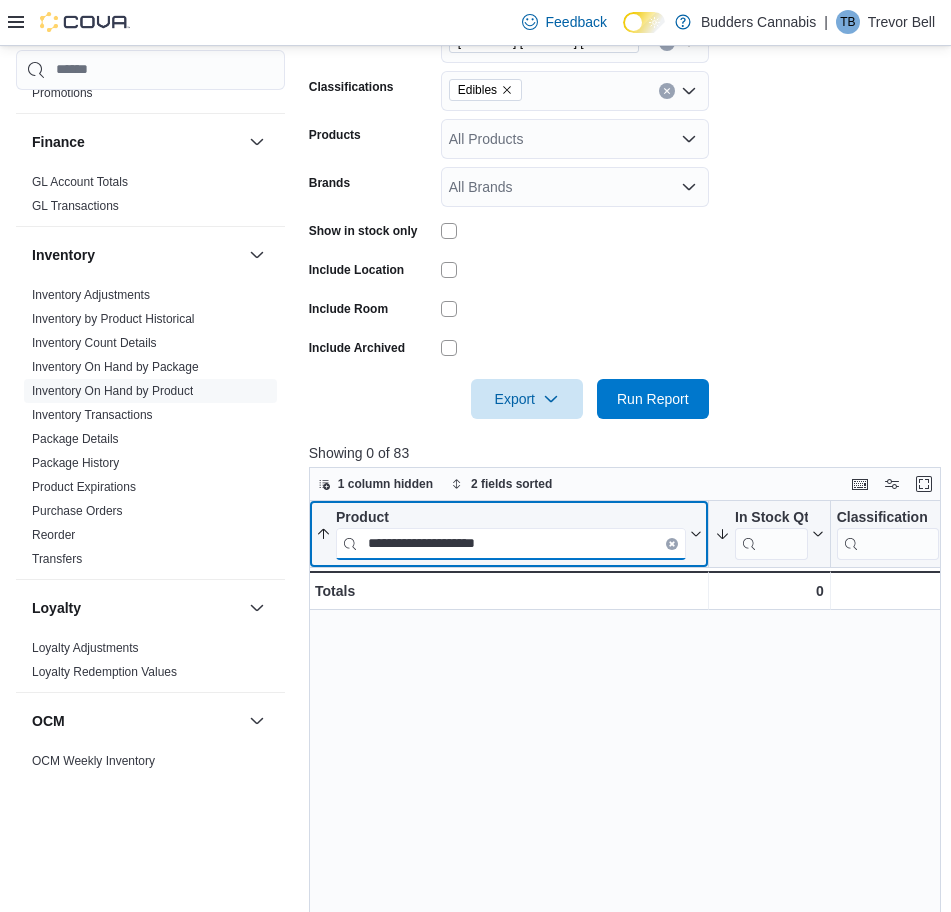 paste on "*" 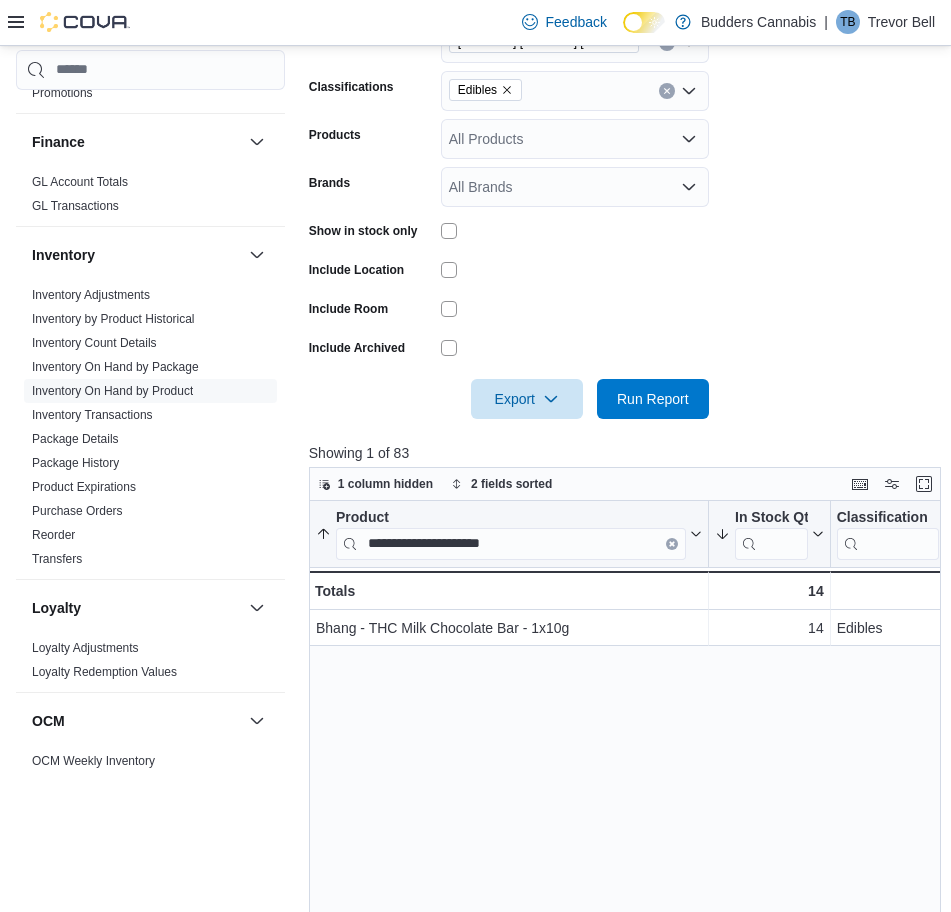 click on "**********" at bounding box center [628, 849] 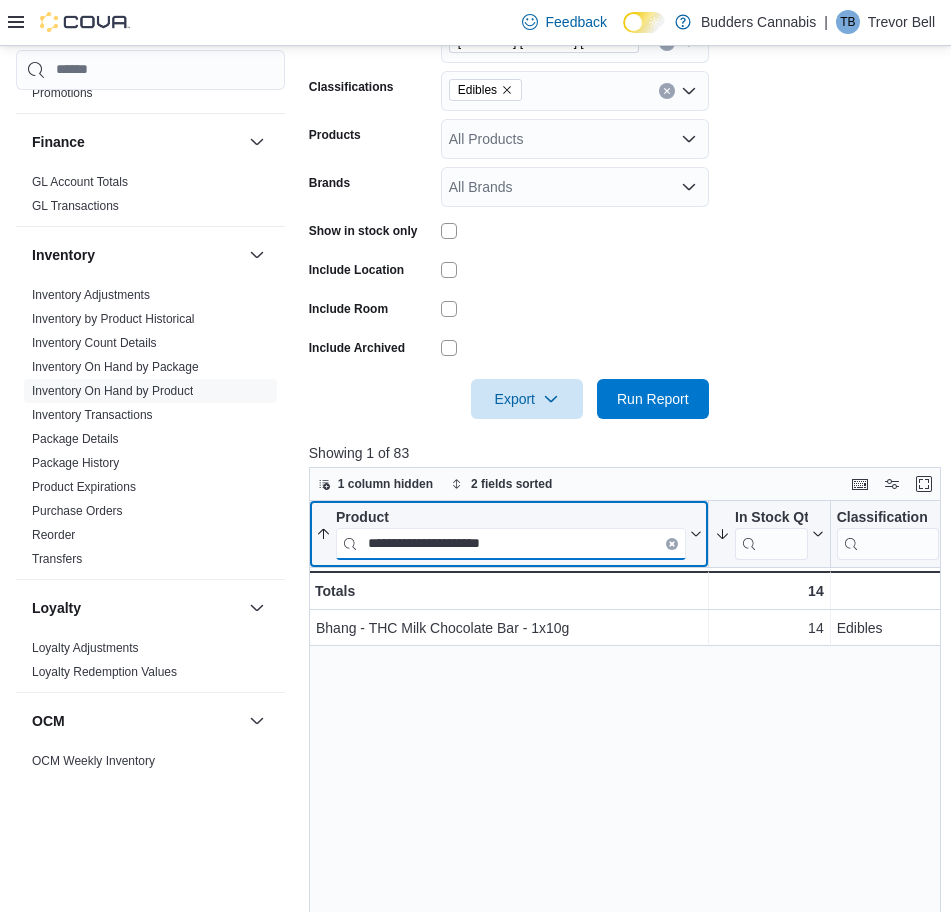 click on "**********" at bounding box center [511, 543] 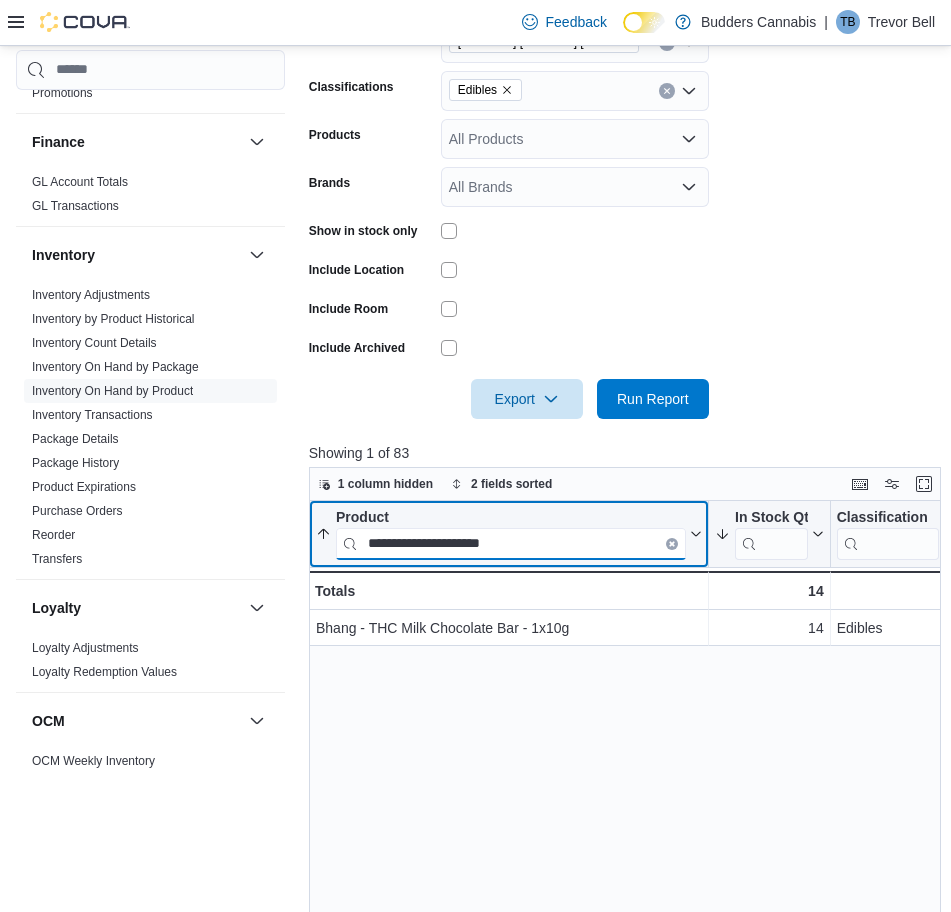 paste on "**********" 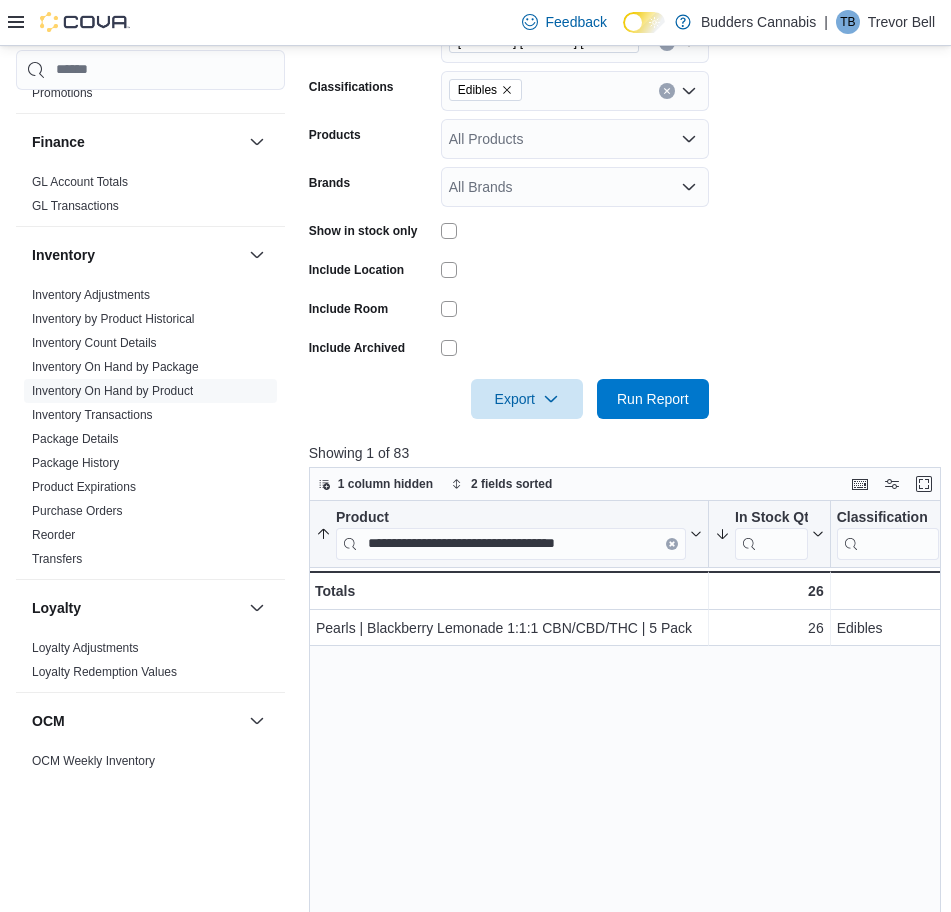 click on "**********" at bounding box center [628, 849] 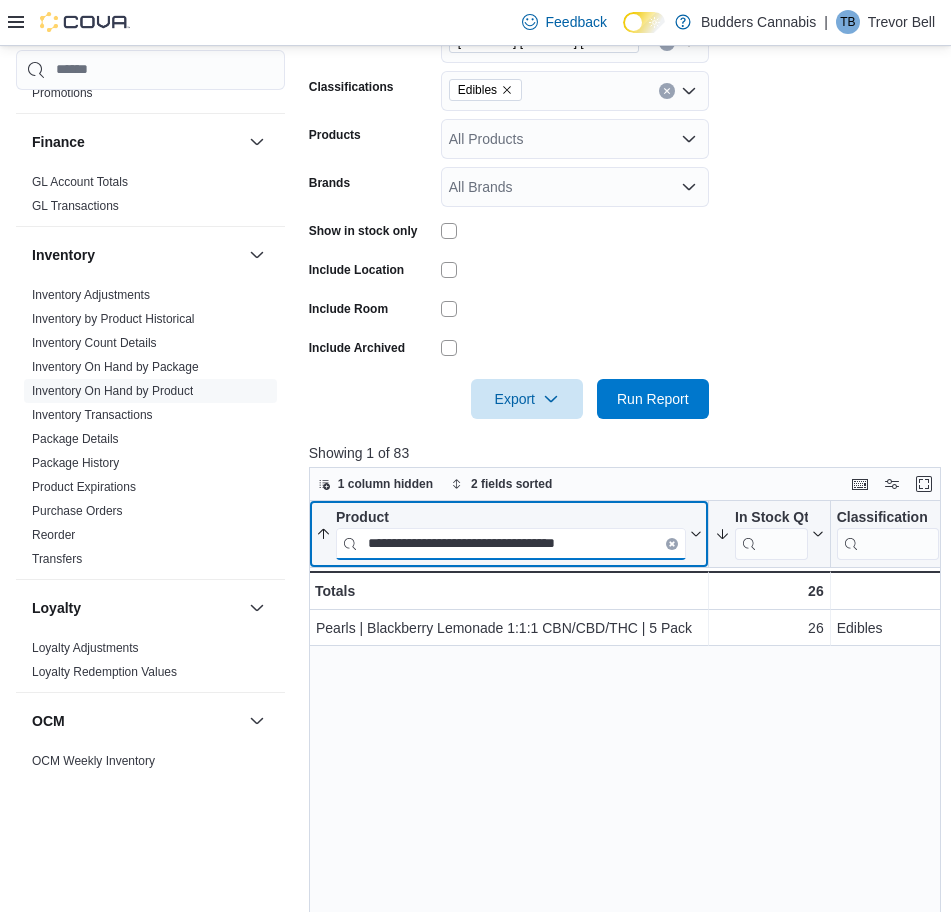 click on "**********" at bounding box center [511, 543] 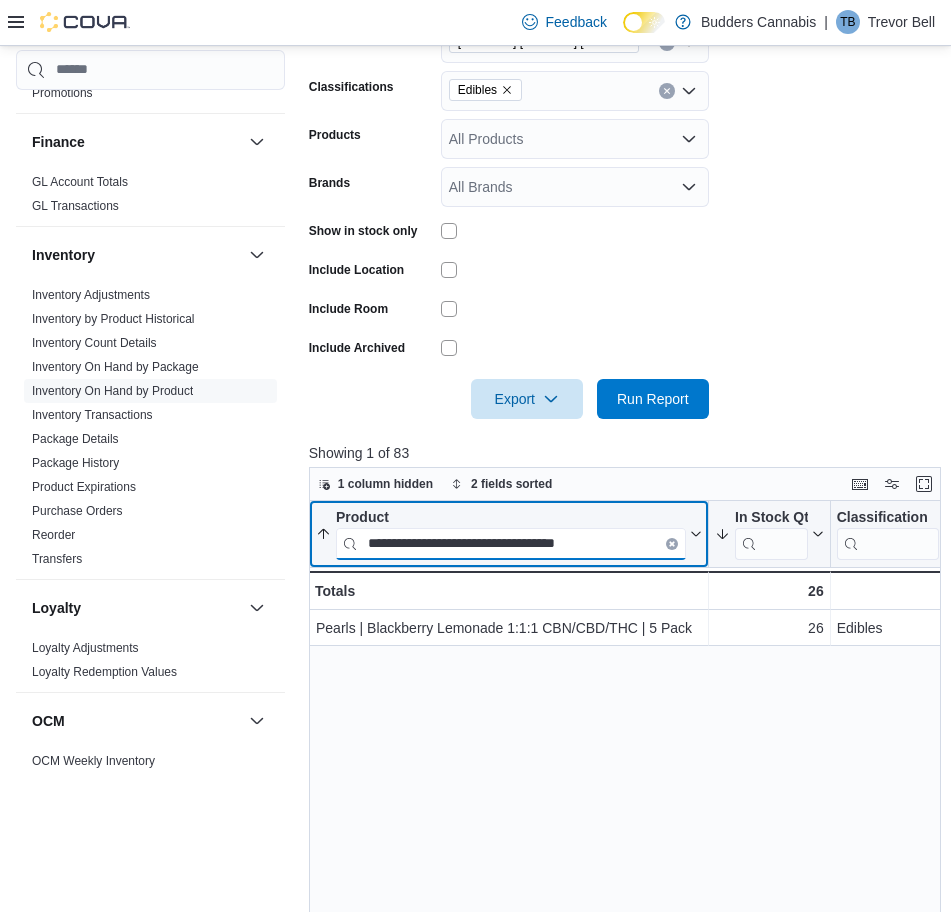 paste 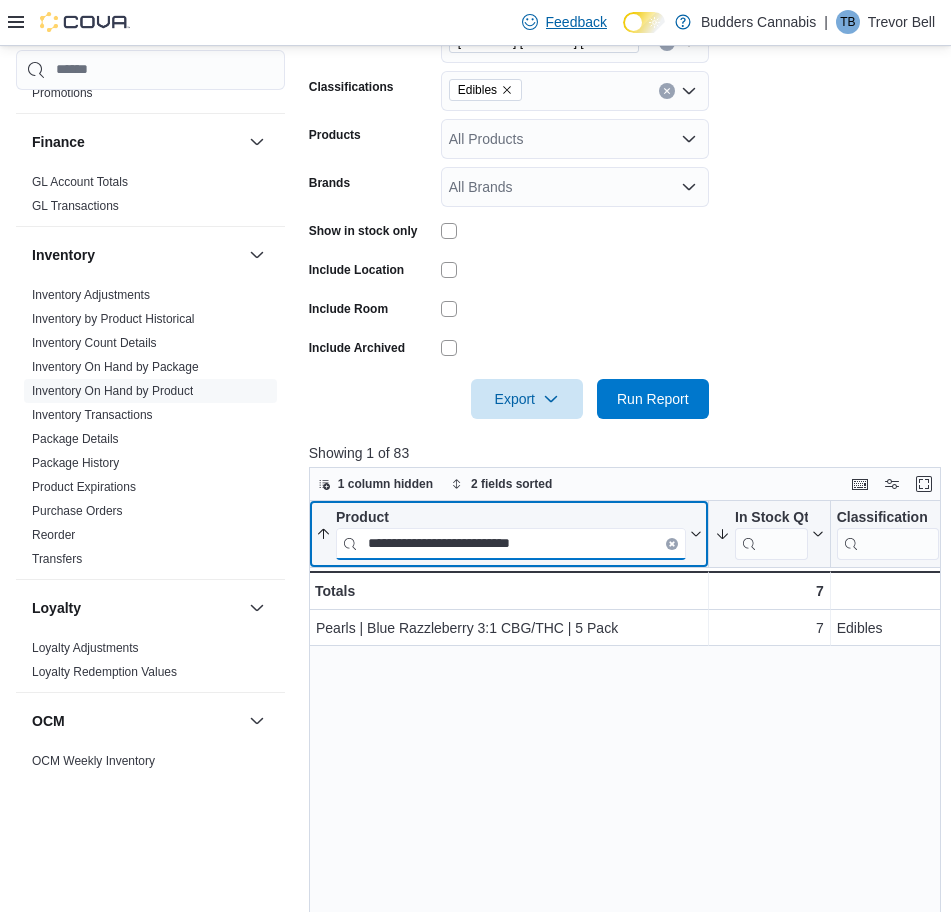 type on "**********" 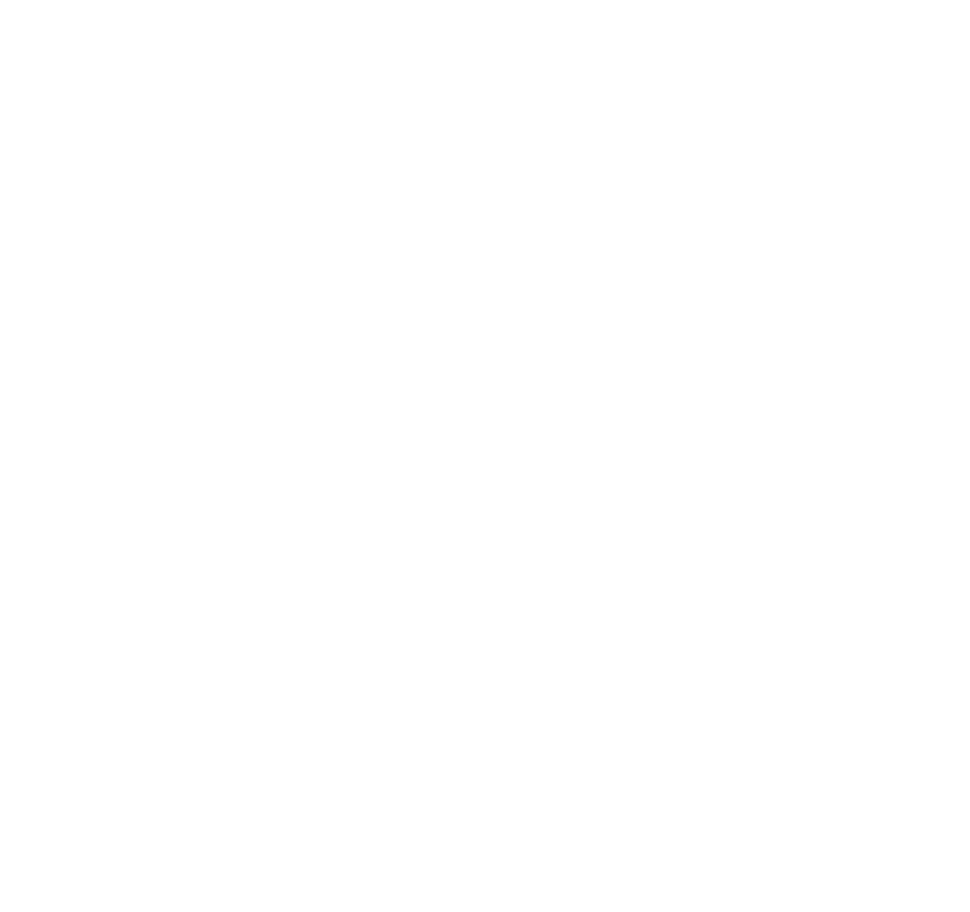 scroll, scrollTop: 0, scrollLeft: 0, axis: both 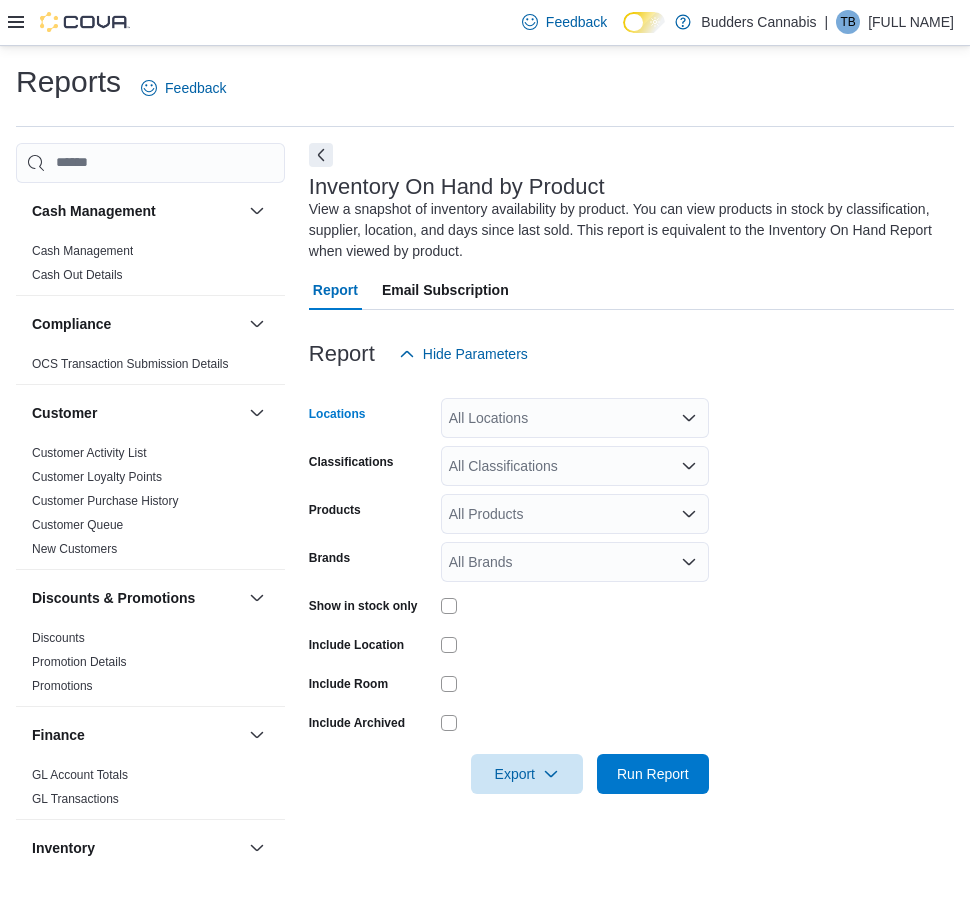 click 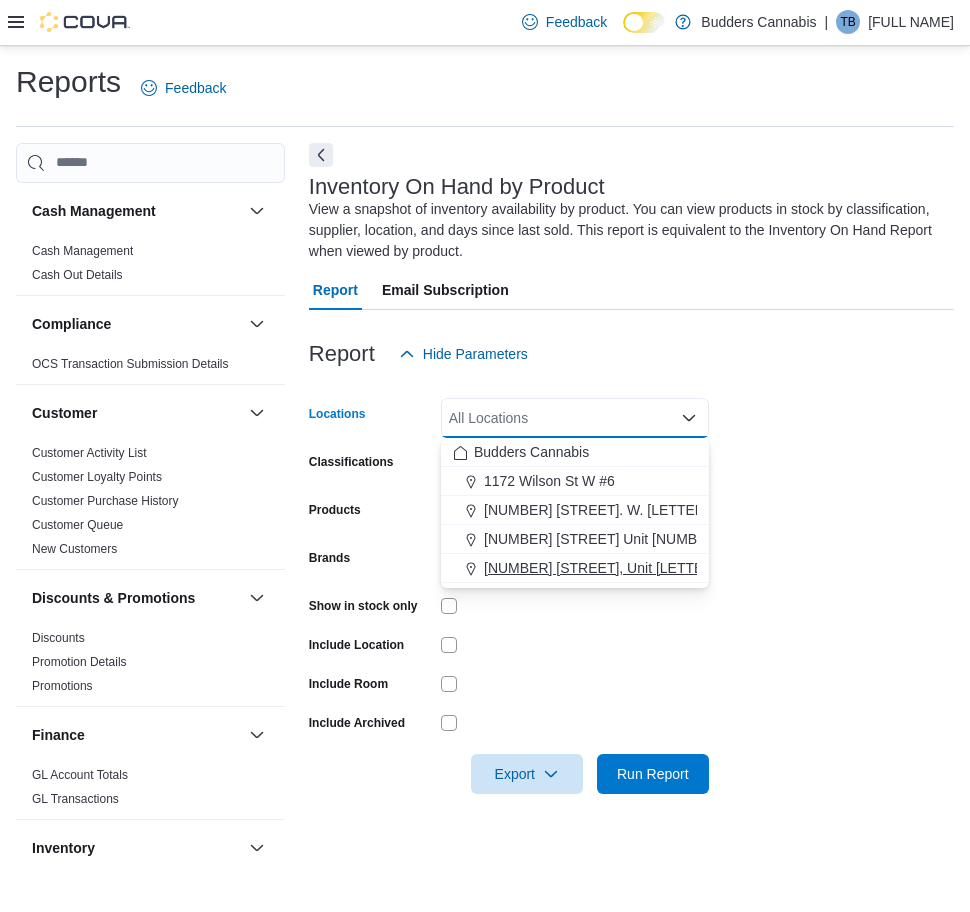 click on "[NUMBER] [STREET], Unit [LETTER]" at bounding box center [600, 568] 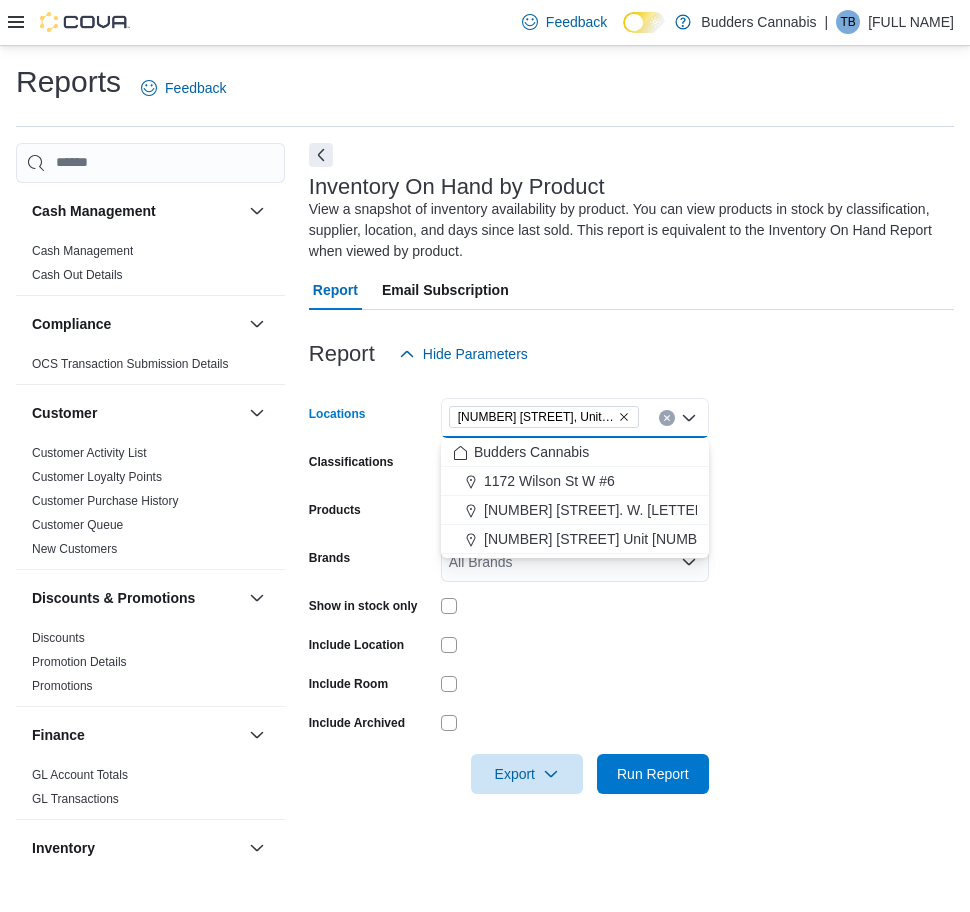 click on "Locations [NUMBER] [STREET], Unit [LETTER] [COMBOBOX]. Selected. [NUMBER] [STREET], Unit [LETTER]. Press Backspace to delete [NUMBER] [STREET], Unit [LETTER]. [COMBOBOX] input. All [LOCATIONS]. Type some text or, to display a list of choices, press Down Arrow. To exit the list of choices, press Escape. [CLASSIFICATIONS] All [CLASSIFICATIONS] [PRODUCTS] All [PRODUCTS] [BRANDS] All [BRANDS] Show in stock only Include Location Include Room Include Archived Export Run Report" at bounding box center (631, 584) 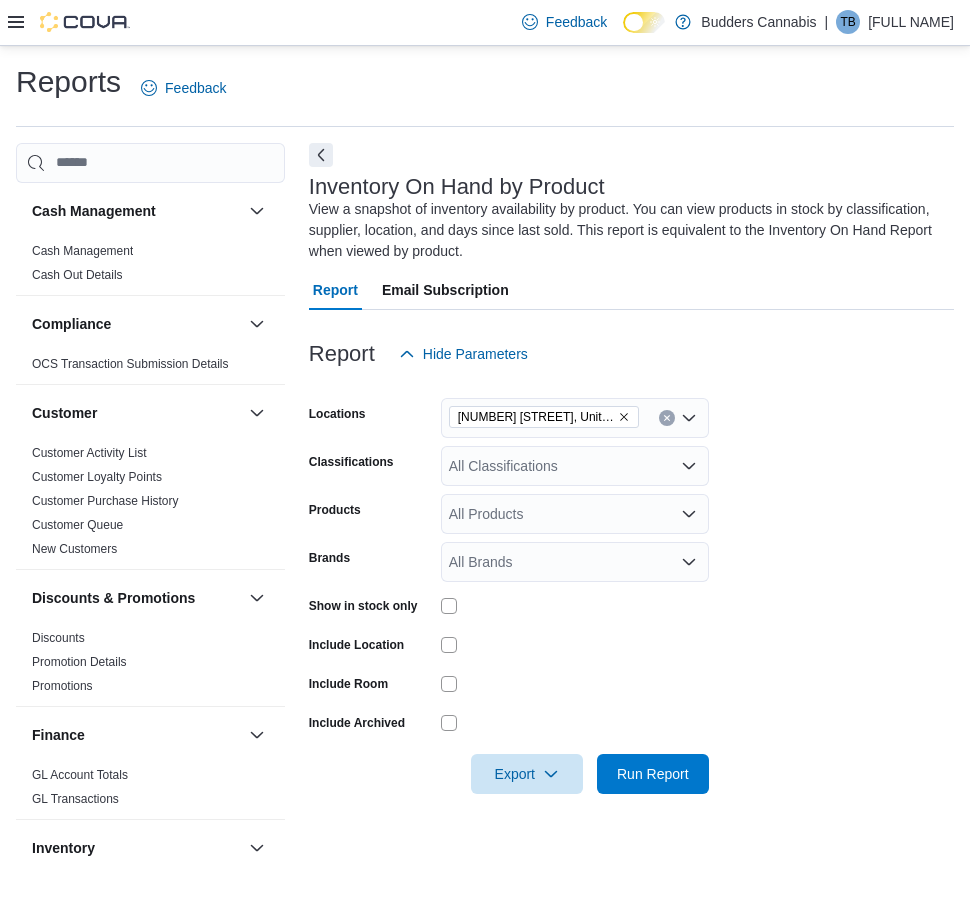 click 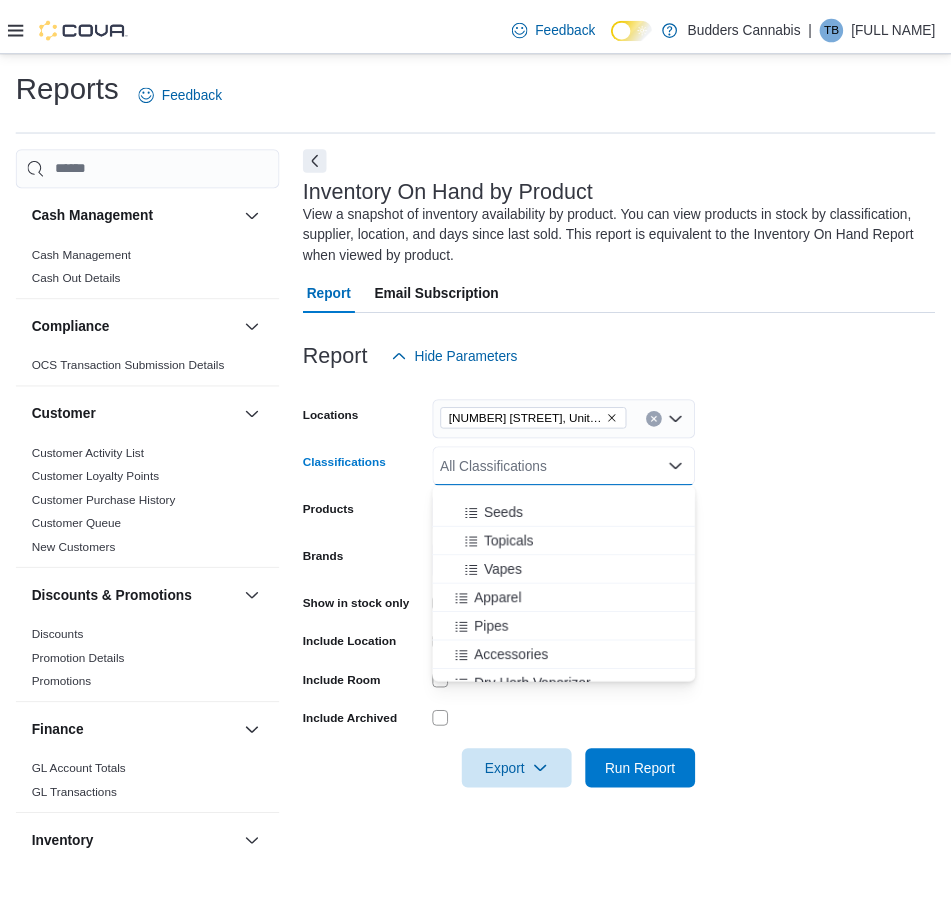scroll, scrollTop: 250, scrollLeft: 0, axis: vertical 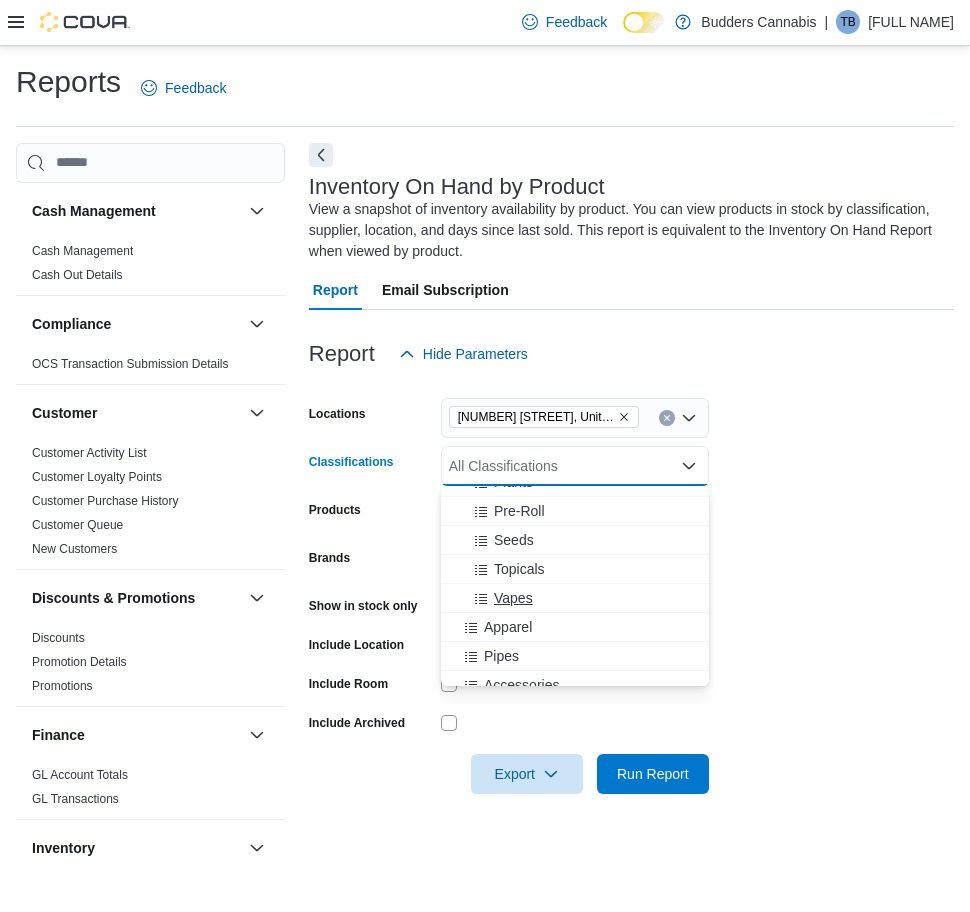 click on "Vapes" at bounding box center (513, 598) 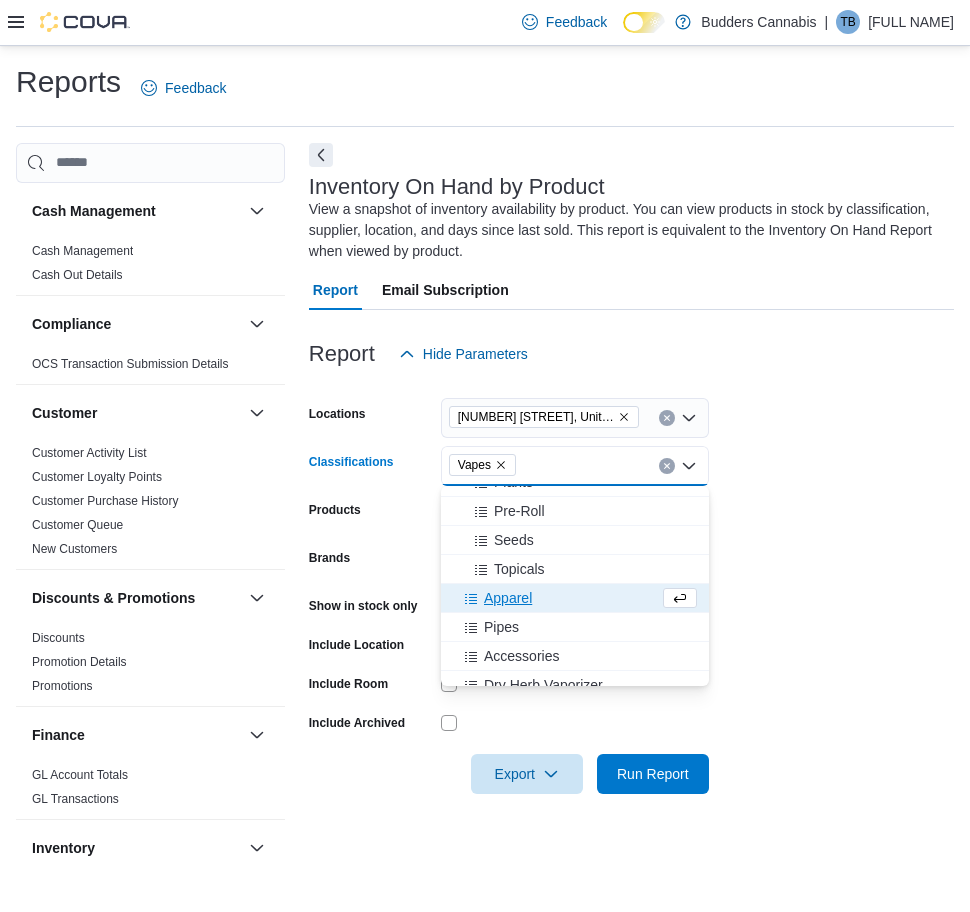 click on "Locations [NUMBER] [STREET], Unit [LETTER] [CLASSIFICATION] [COMBOBOX]. Selected. [CLASSIFICATION]. Press Backspace to delete [CLASSIFICATION]. [COMBOBOX] input. All [CLASSIFICATION]. Type some text or, to display a list of choices, press Down Arrow. To exit the list of choices, press Escape. [PRODUCTS] All [PRODUCTS] [BRANDS] All [BRANDS] Show in stock only Include Location Include Room Include Archived Export Run Report" at bounding box center [631, 584] 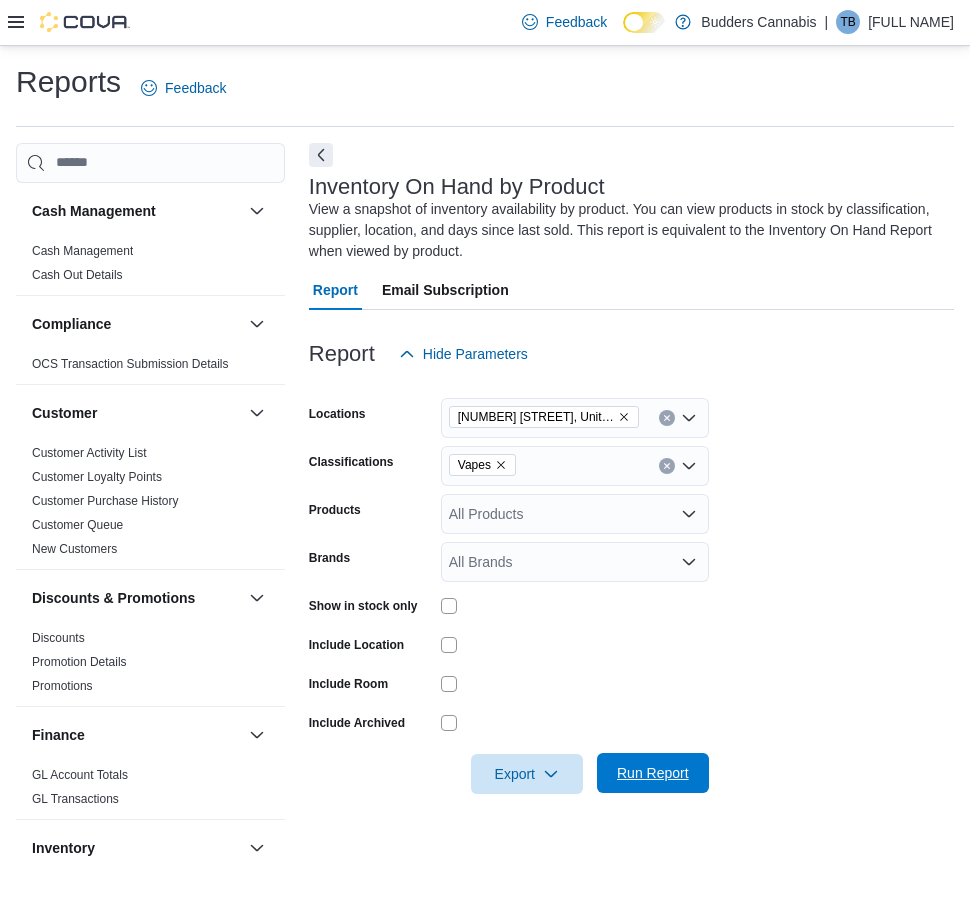 click on "Run Report" at bounding box center [653, 773] 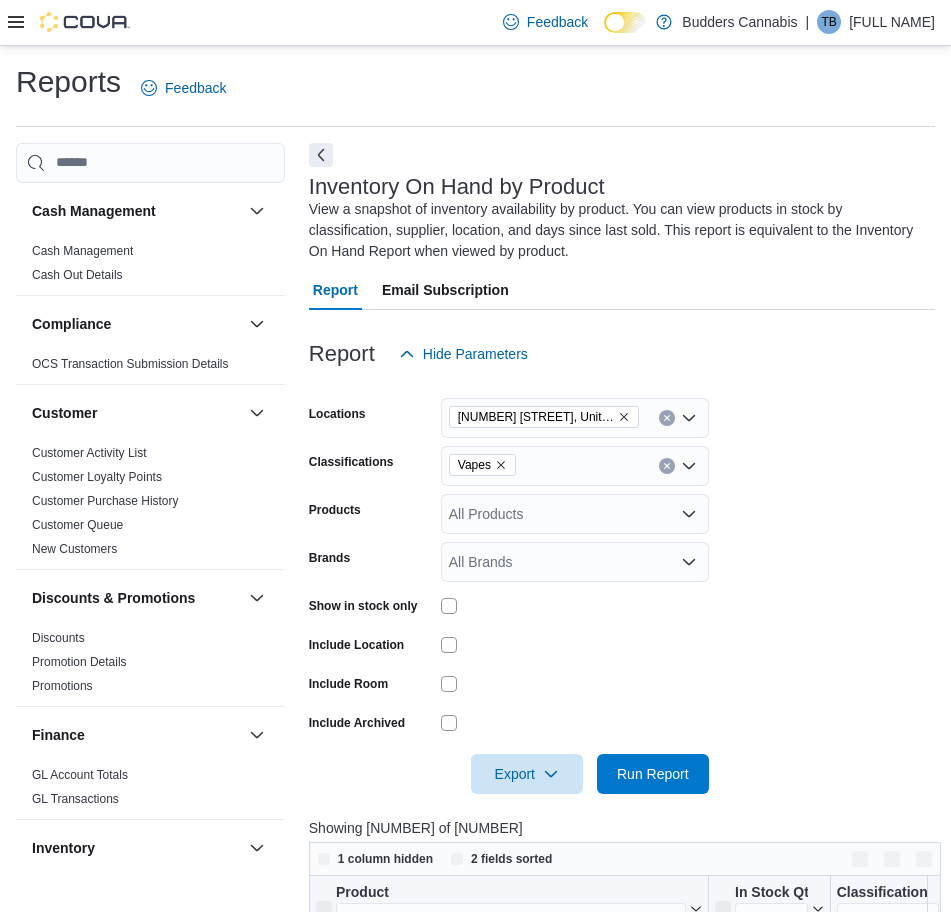scroll, scrollTop: 500, scrollLeft: 0, axis: vertical 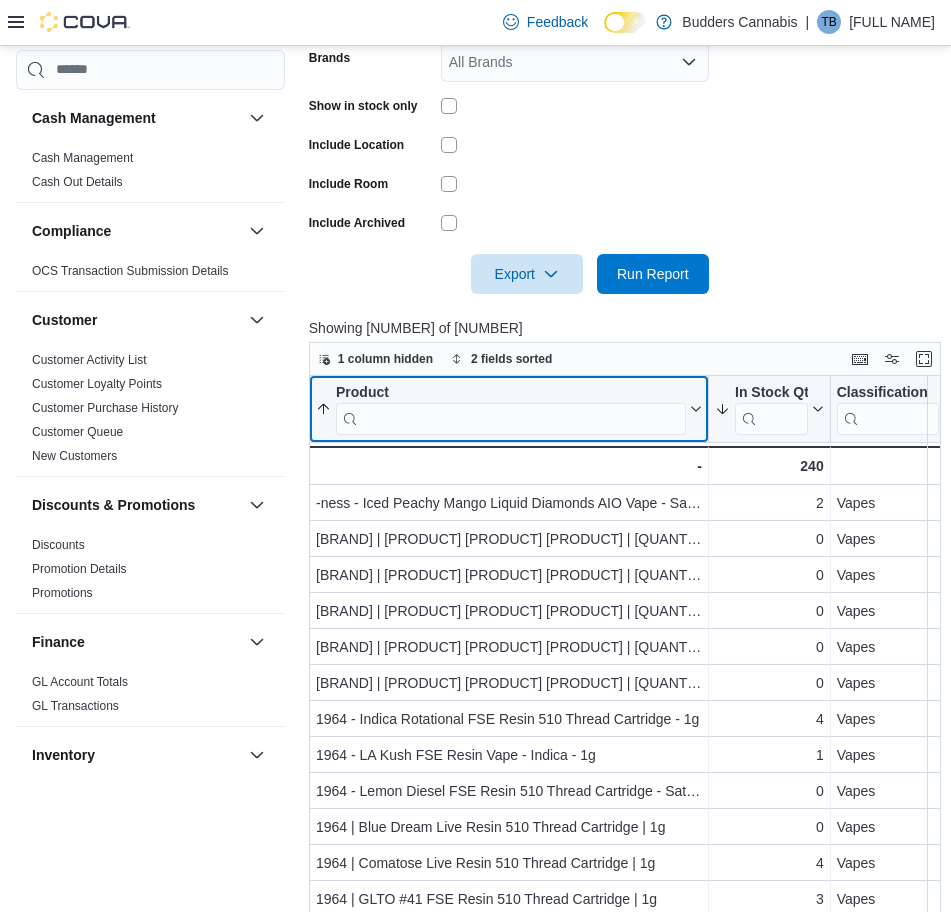 click at bounding box center [511, 418] 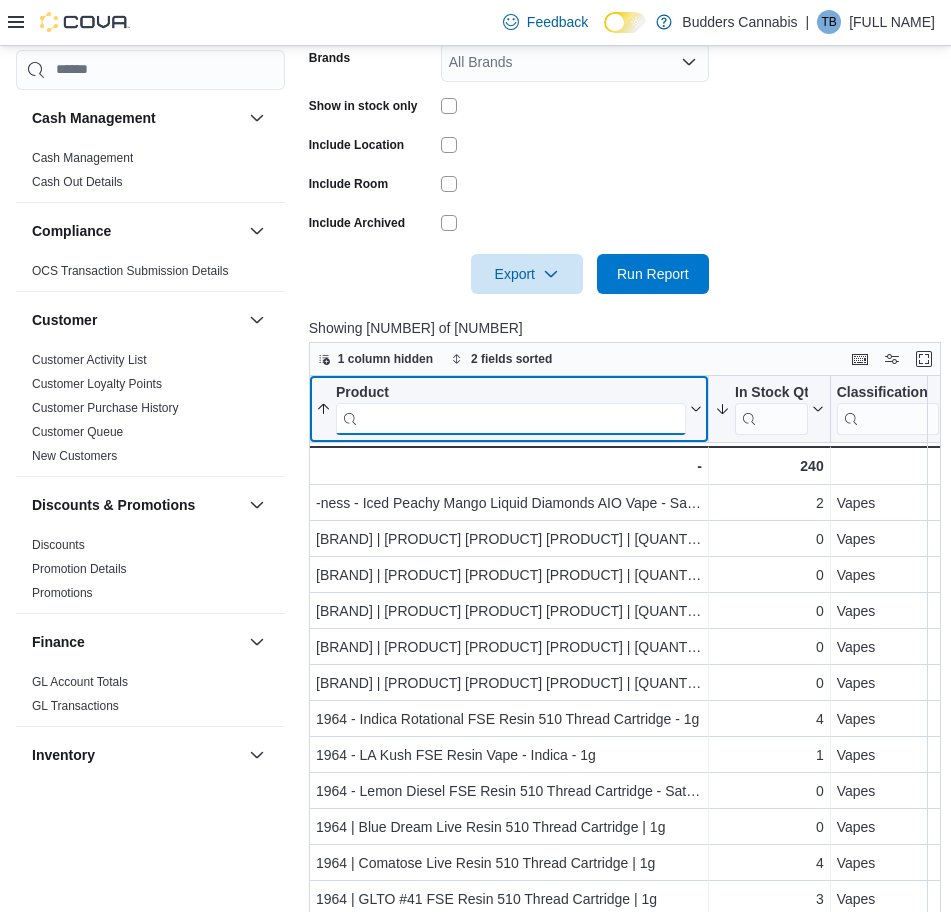 paste on "**********" 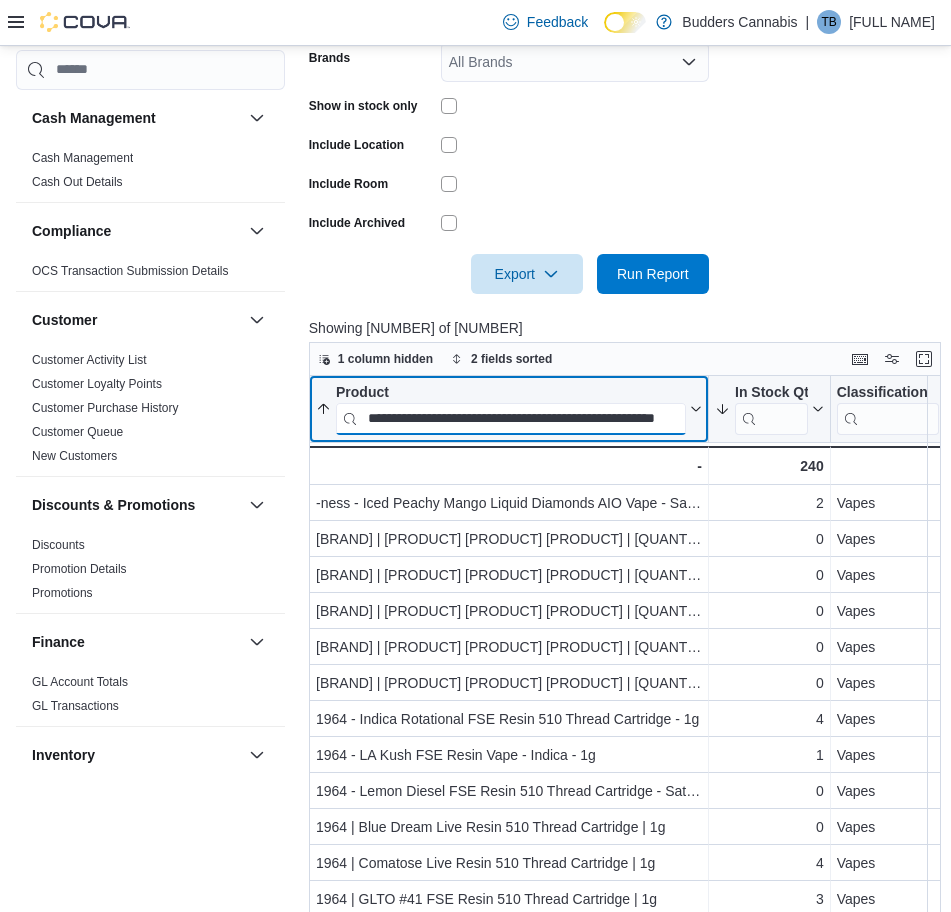 scroll, scrollTop: 0, scrollLeft: 74, axis: horizontal 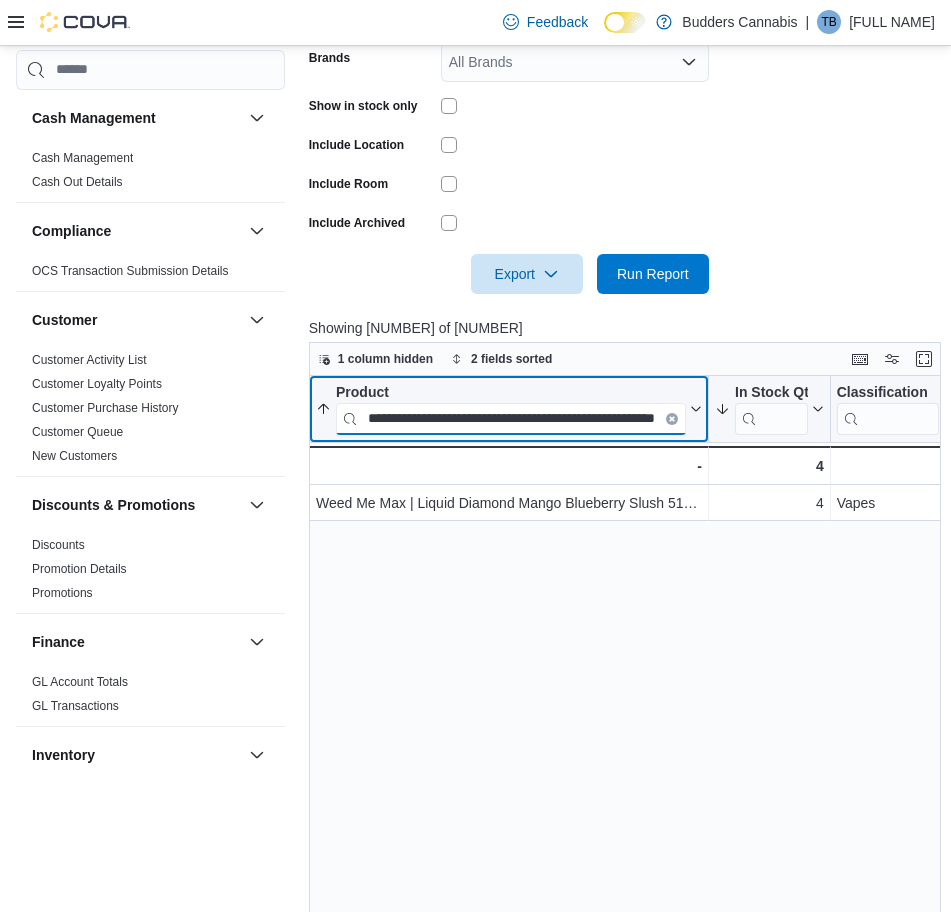 type on "**********" 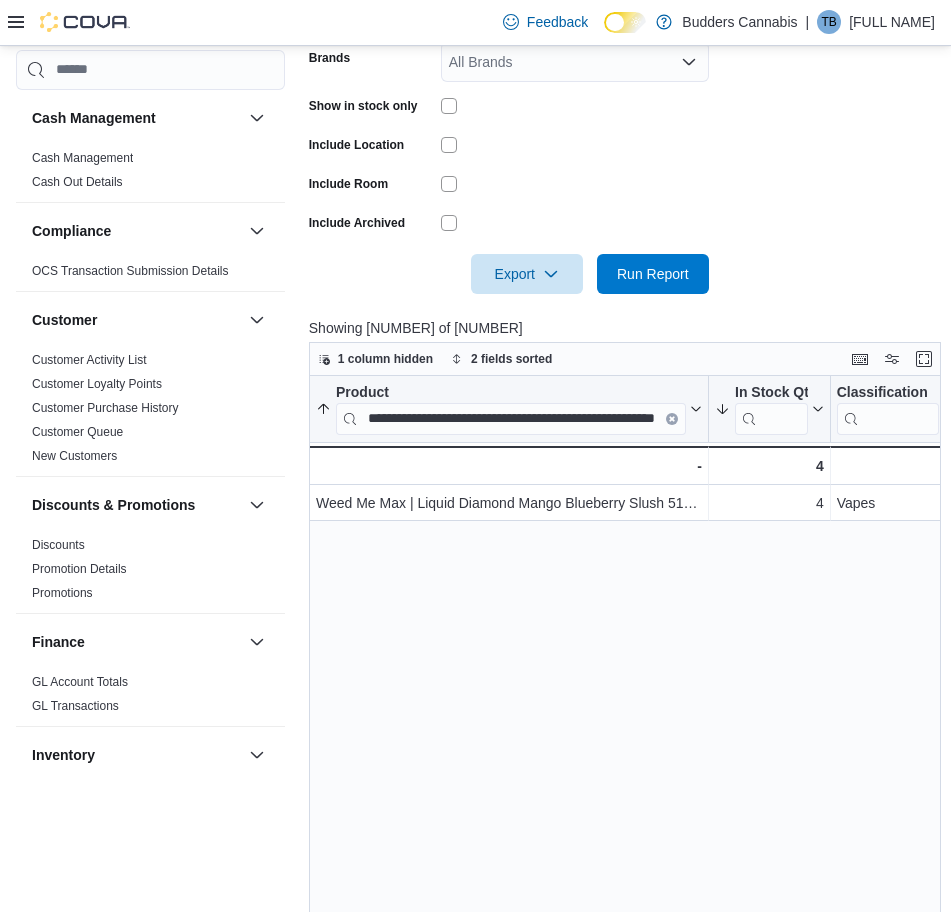 click on "**********" at bounding box center [628, 724] 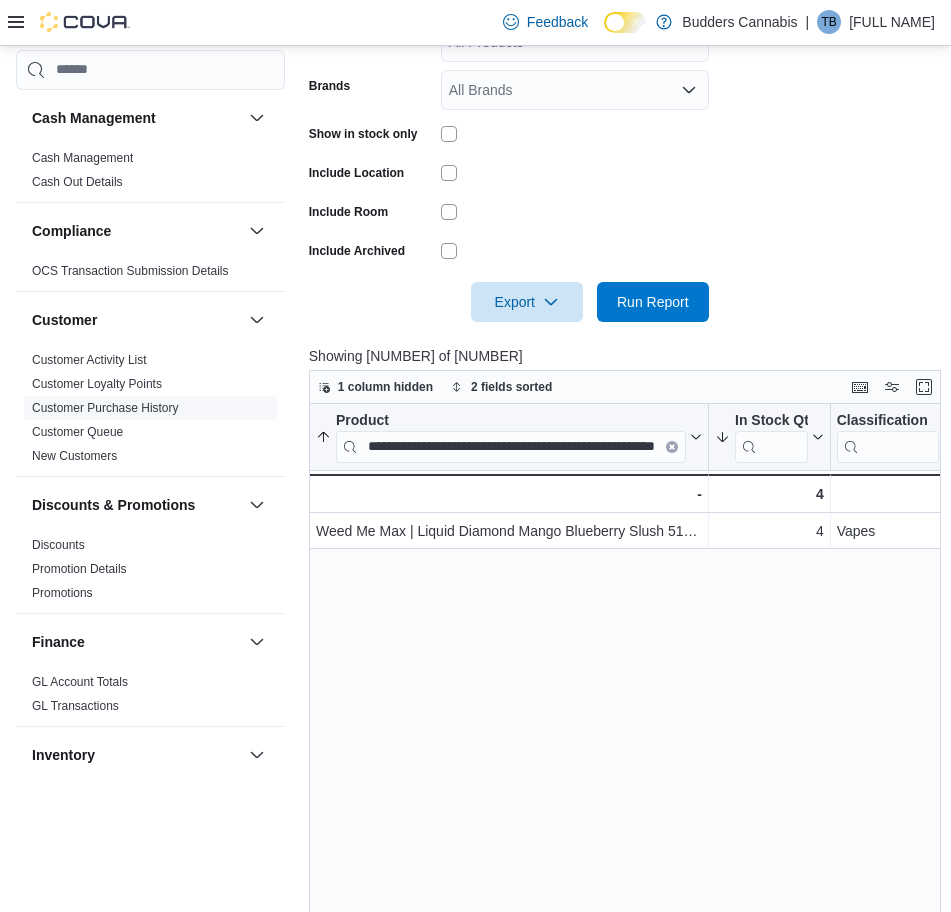 scroll, scrollTop: 375, scrollLeft: 0, axis: vertical 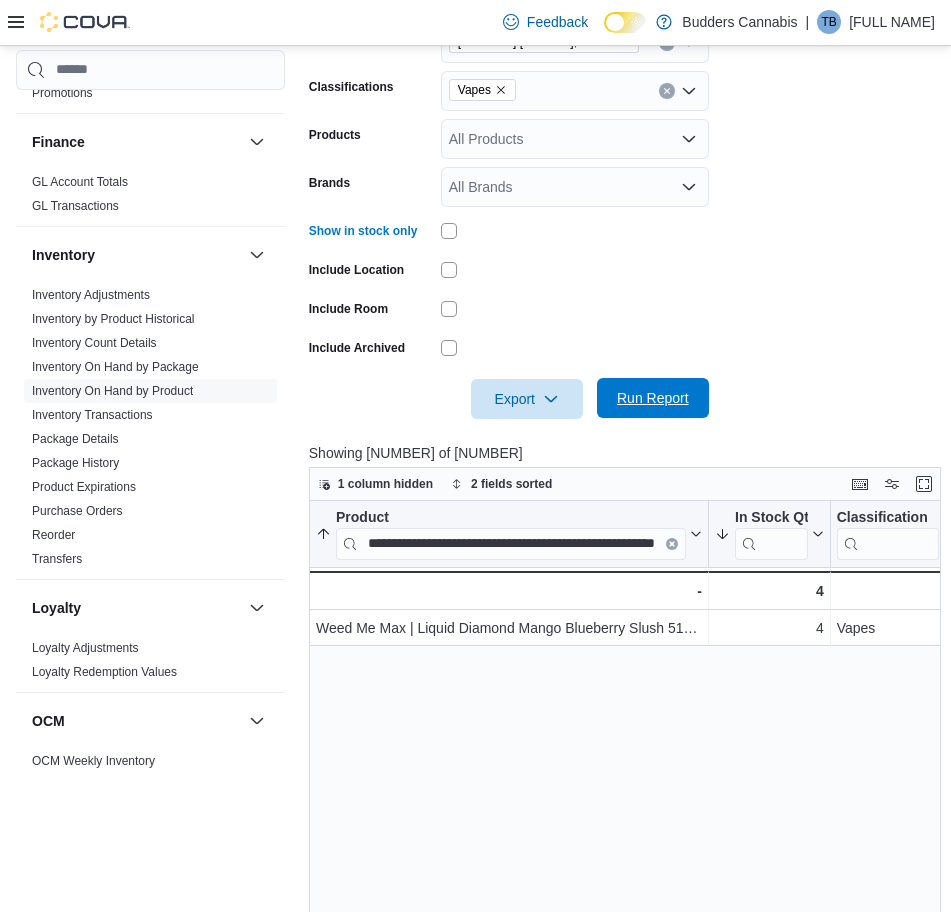 drag, startPoint x: 640, startPoint y: 402, endPoint x: 654, endPoint y: 397, distance: 14.866069 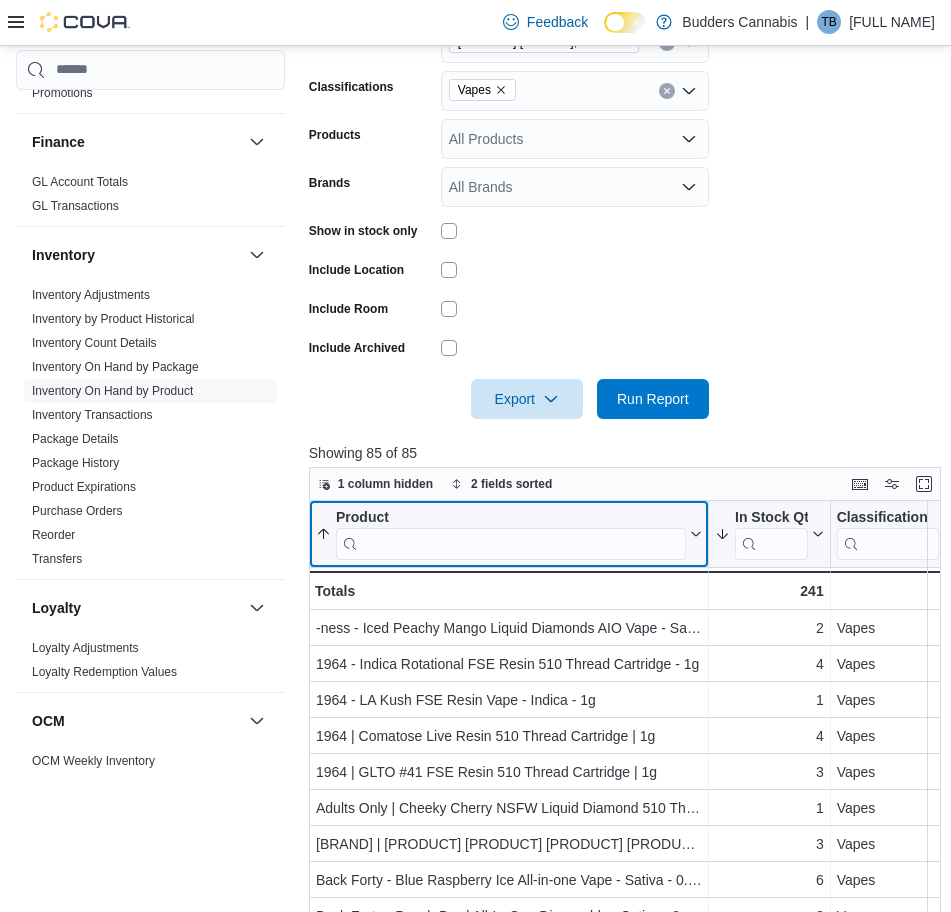 click at bounding box center (511, 543) 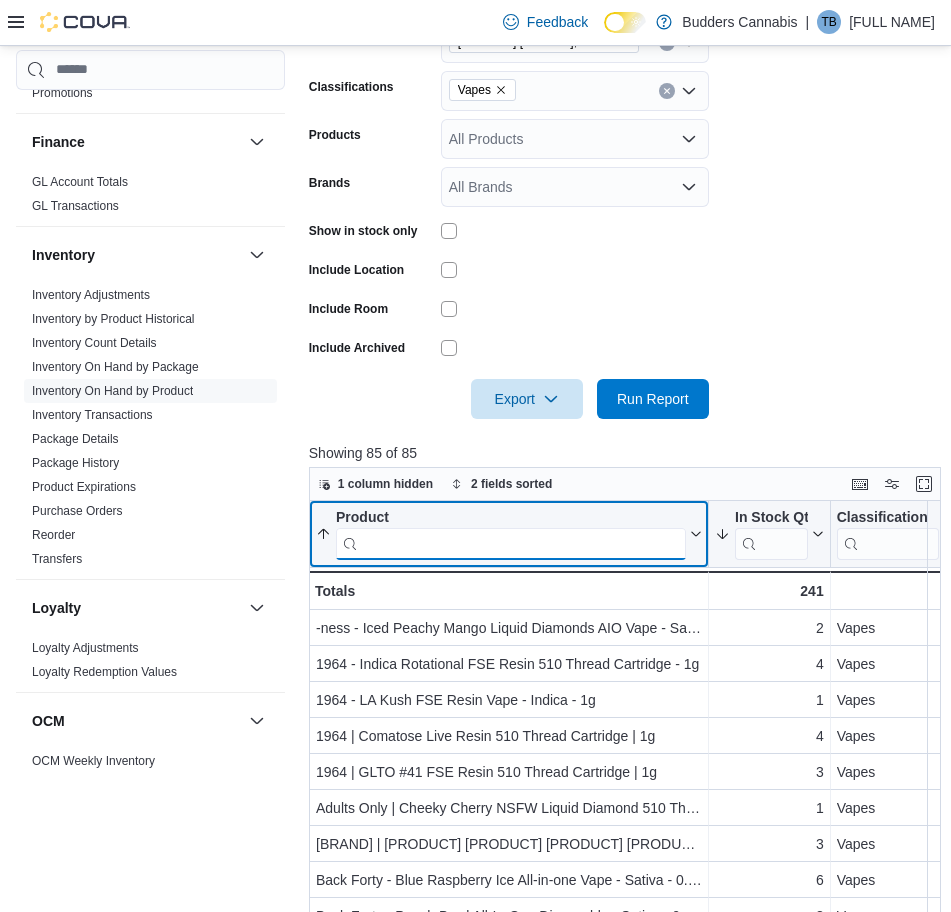 paste on "**********" 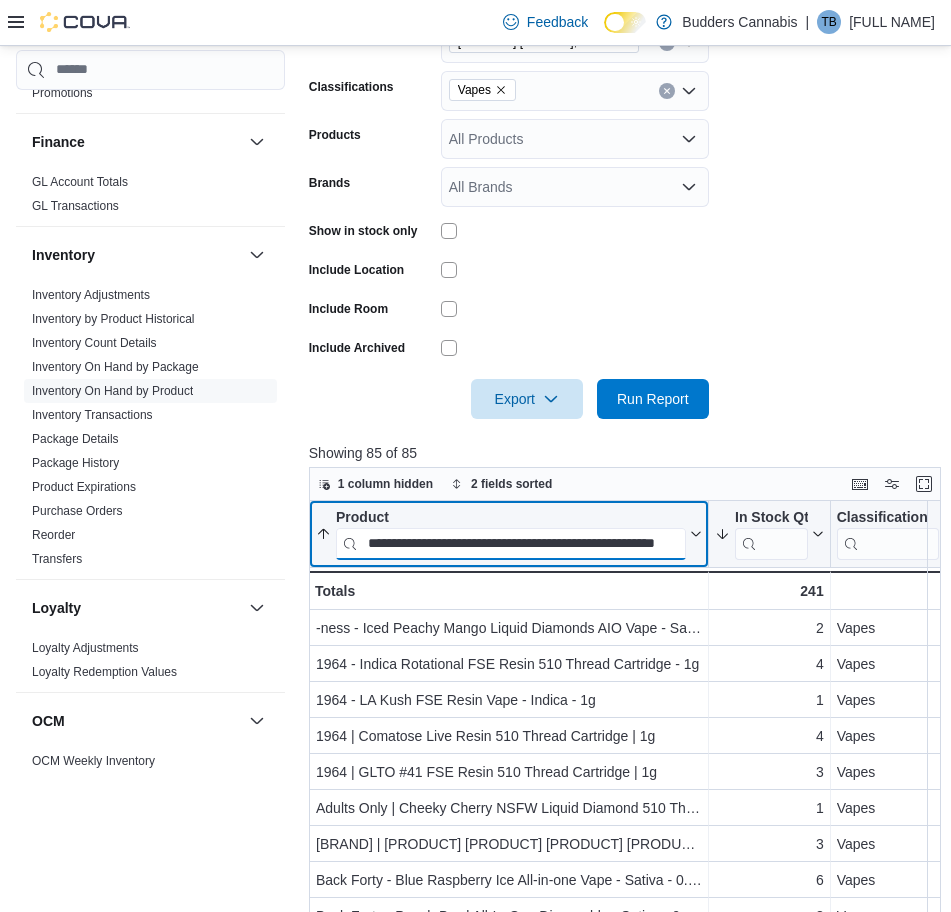 scroll, scrollTop: 0, scrollLeft: 74, axis: horizontal 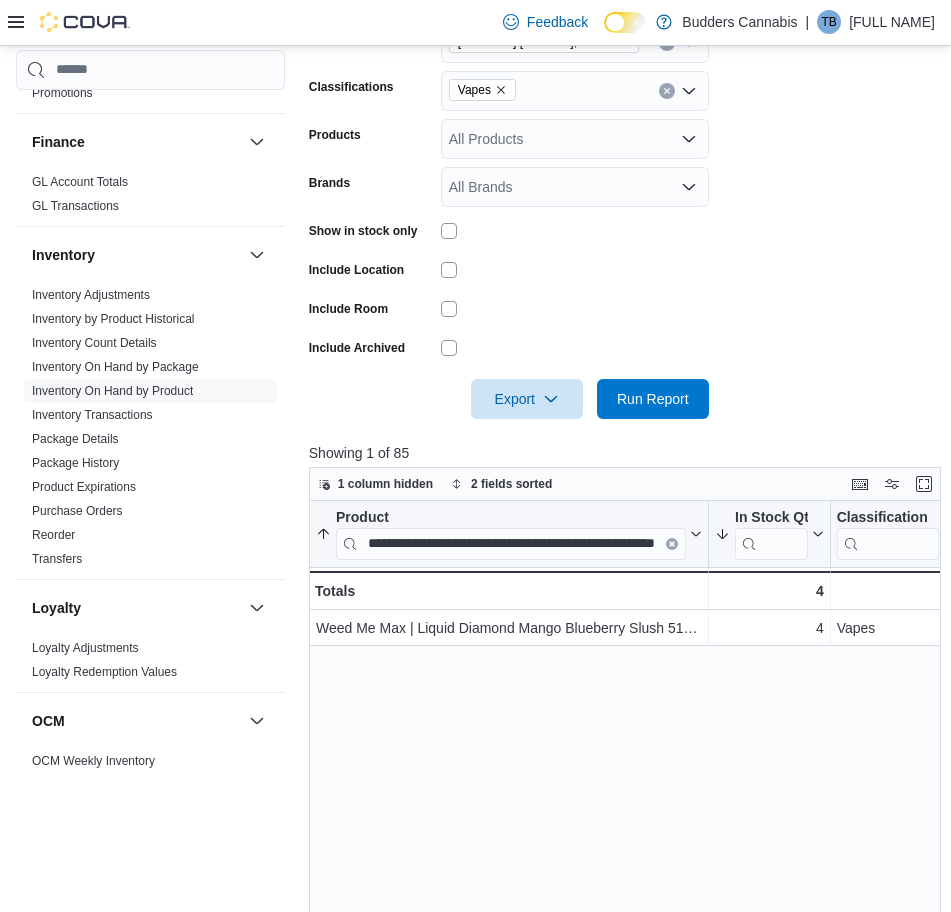 click on "**********" at bounding box center (628, 849) 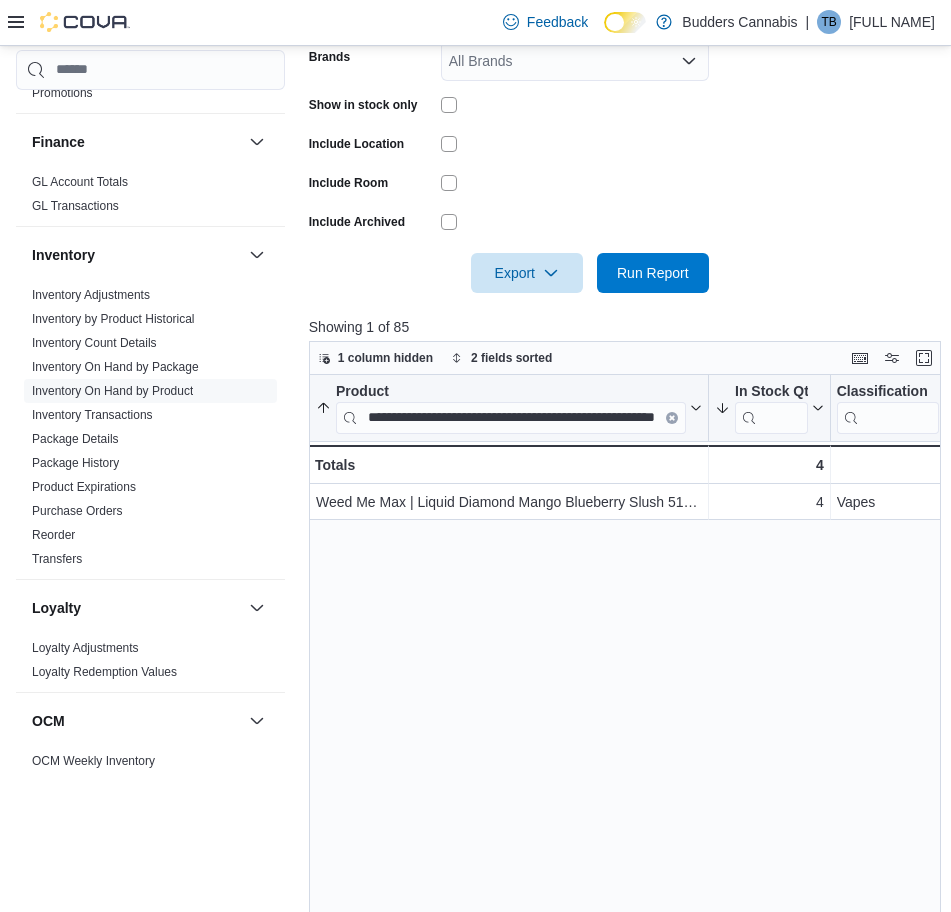 scroll, scrollTop: 250, scrollLeft: 0, axis: vertical 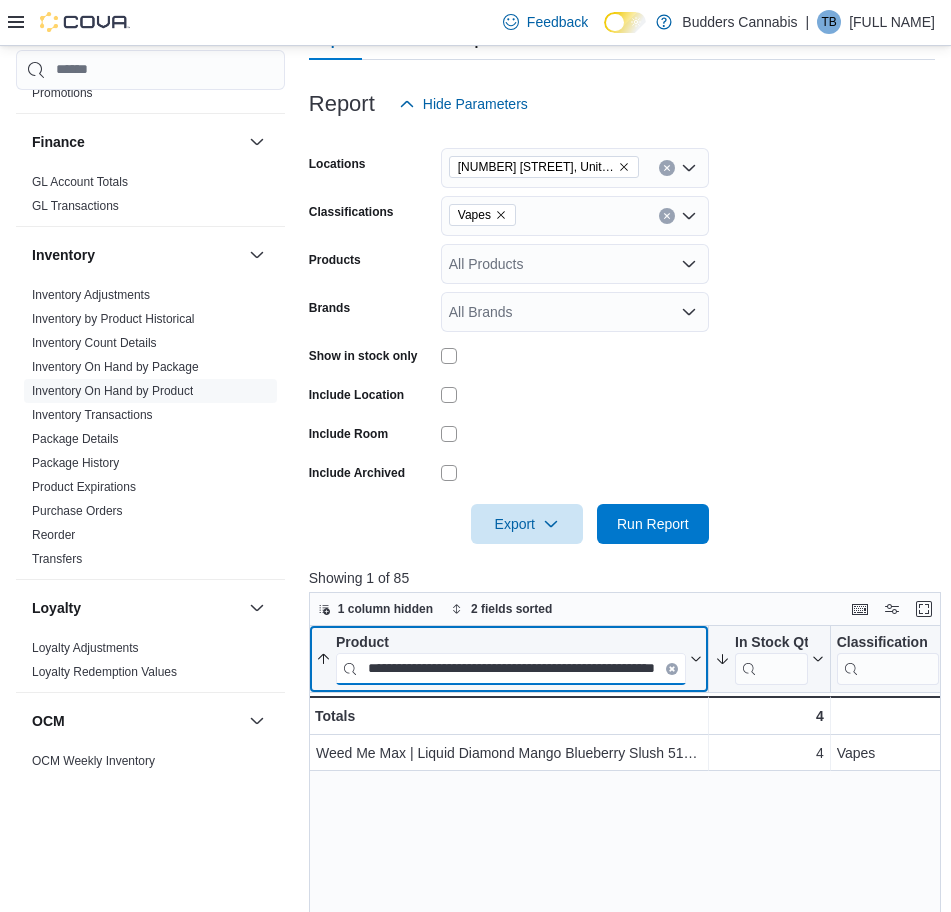 click on "**********" at bounding box center (511, 668) 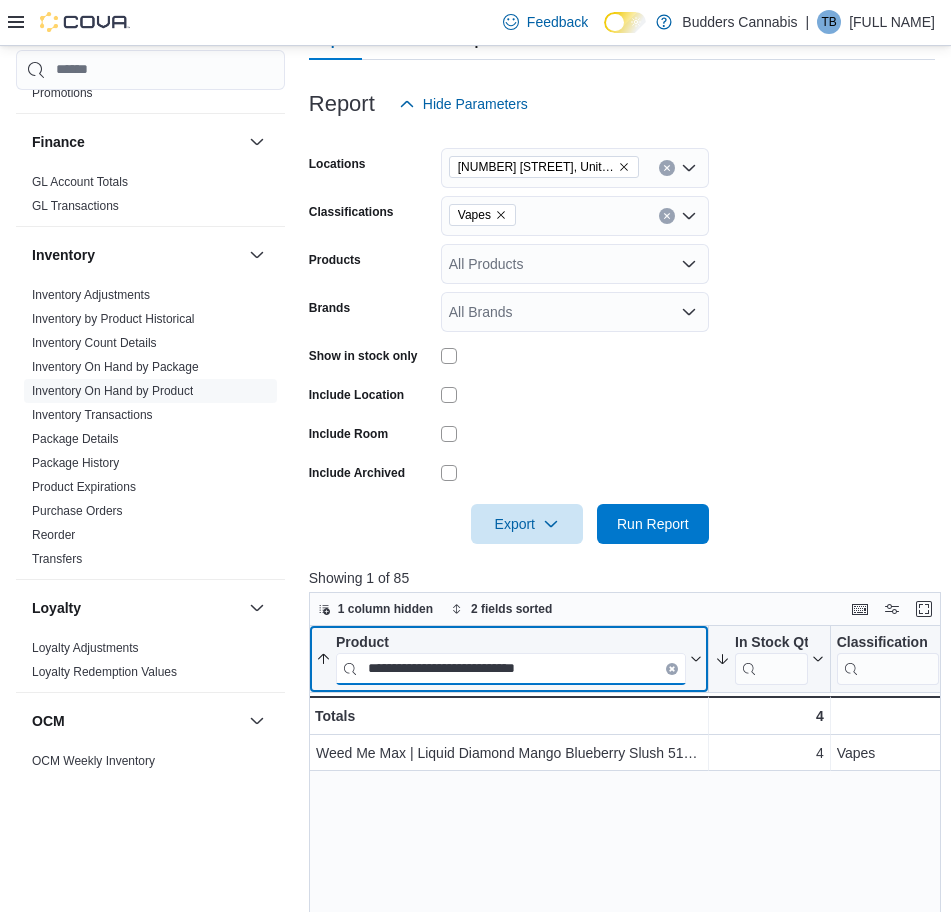 scroll, scrollTop: 0, scrollLeft: 0, axis: both 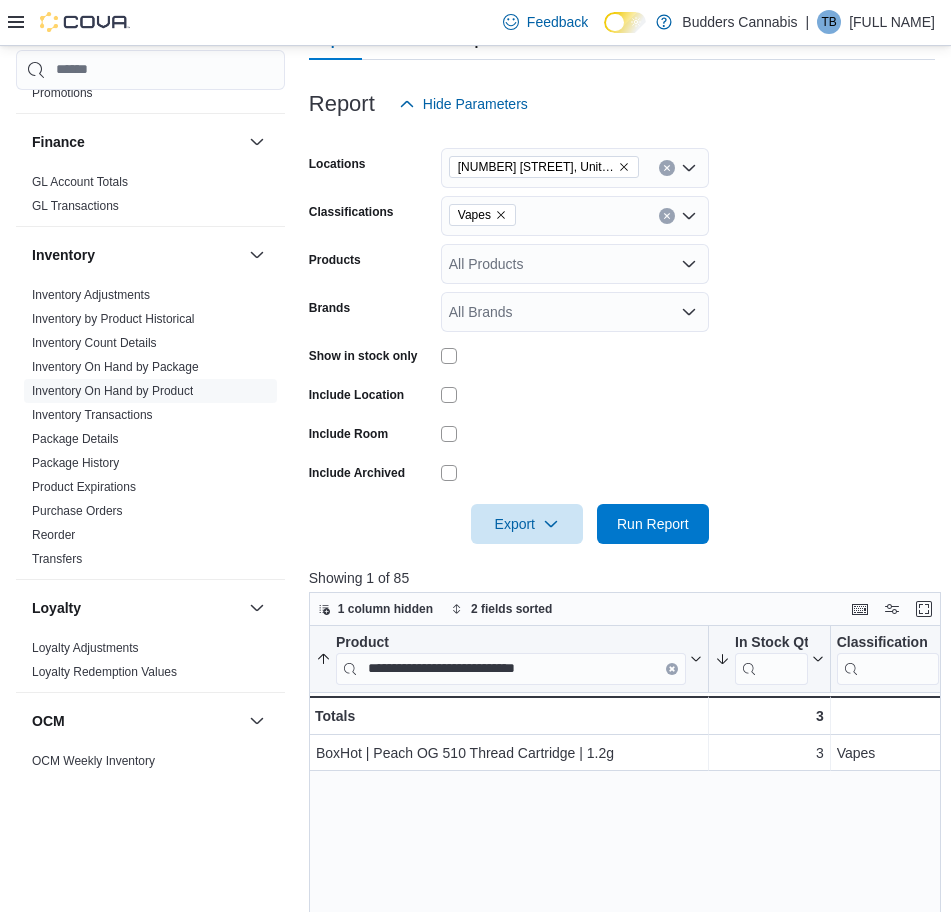 click on "**********" at bounding box center [628, 974] 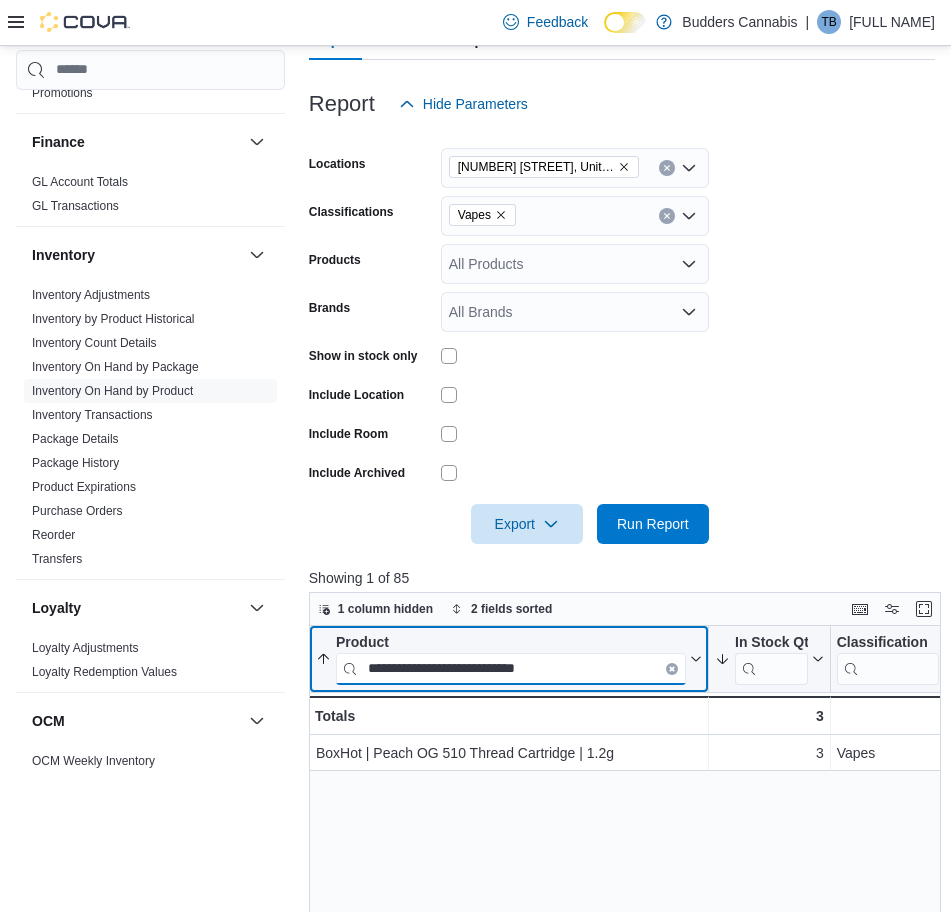 click on "**********" at bounding box center (511, 668) 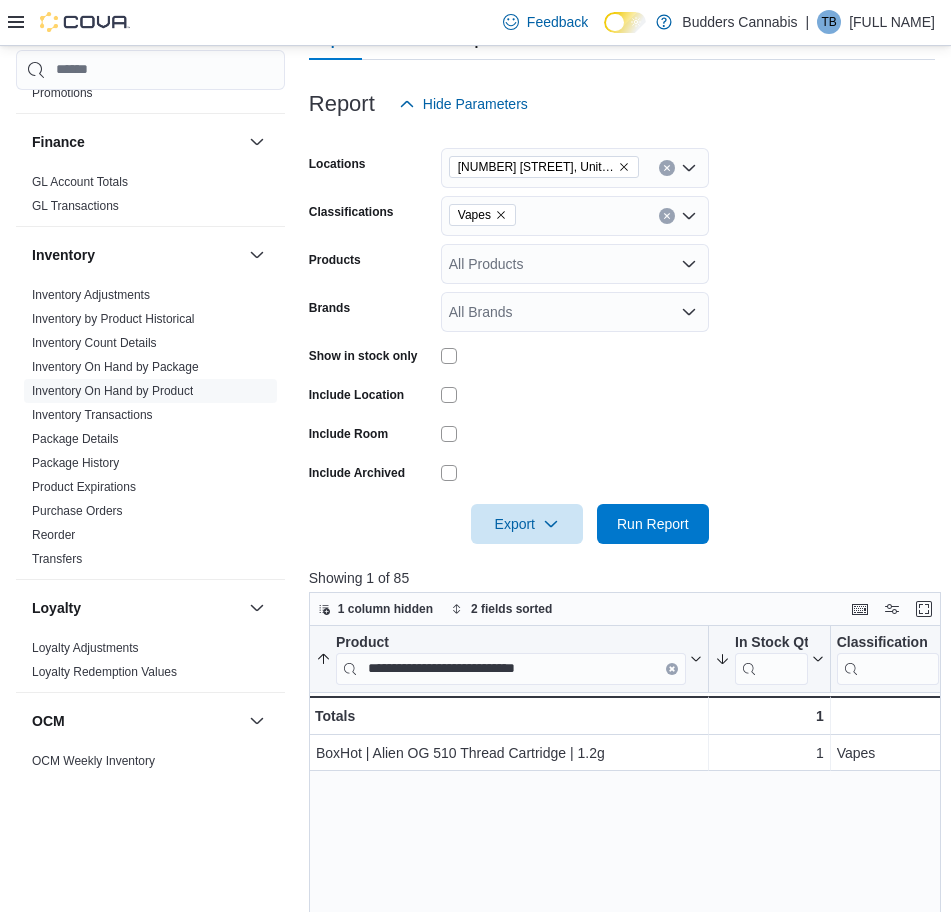 click on "**********" at bounding box center (628, 974) 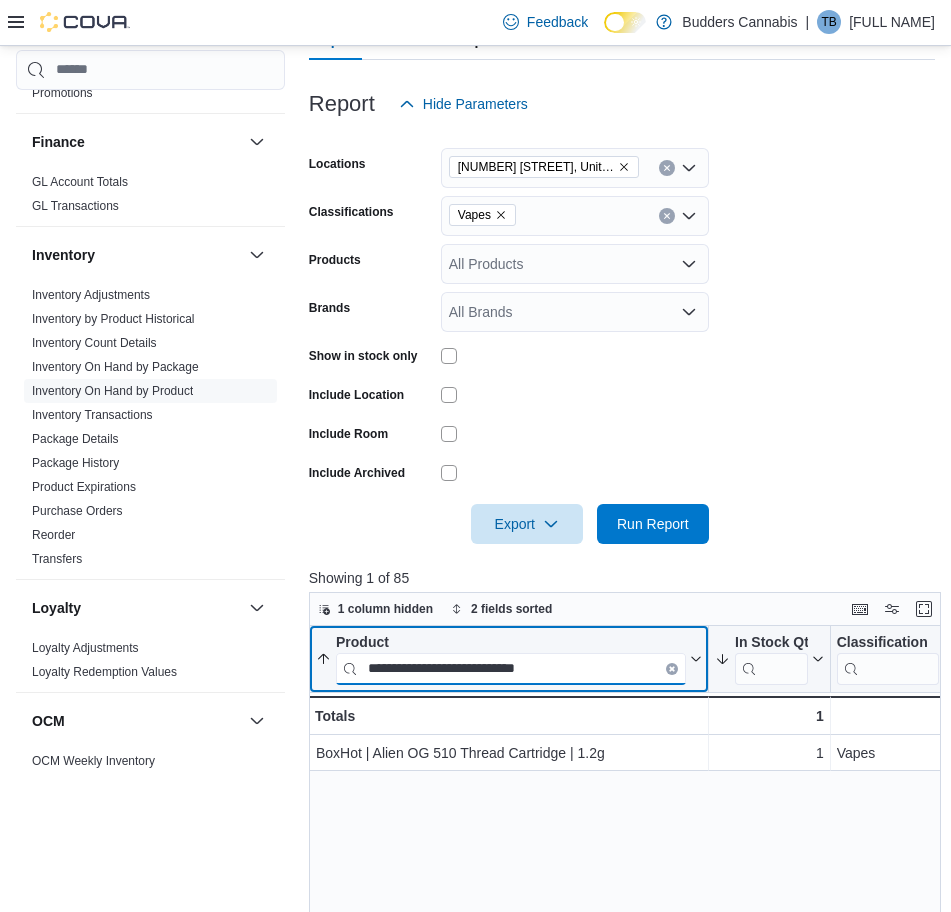 click on "**********" at bounding box center [511, 668] 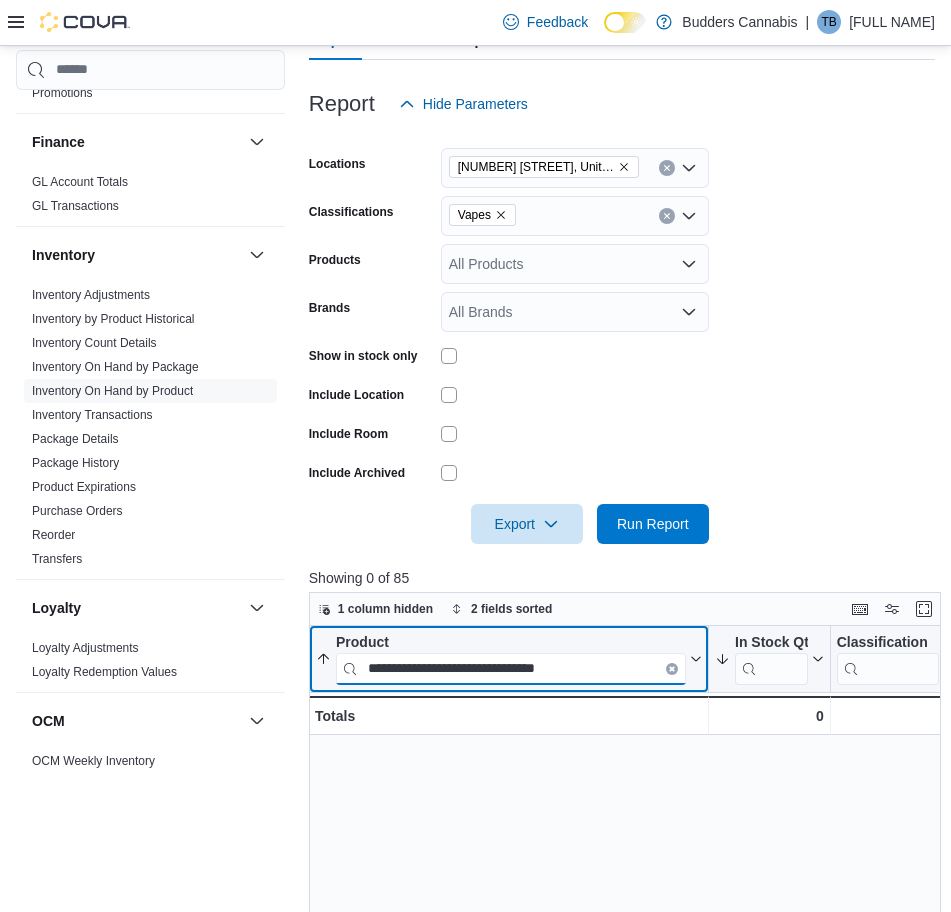 click on "**********" at bounding box center (511, 668) 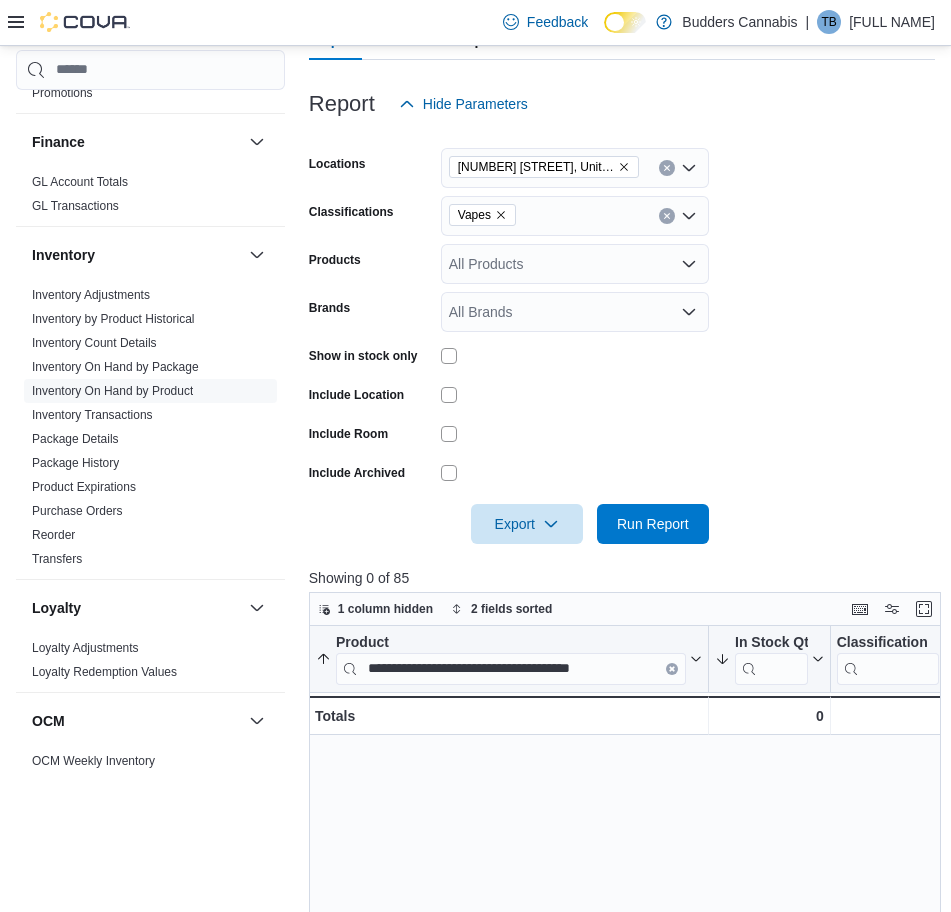 click on "**********" at bounding box center (628, 974) 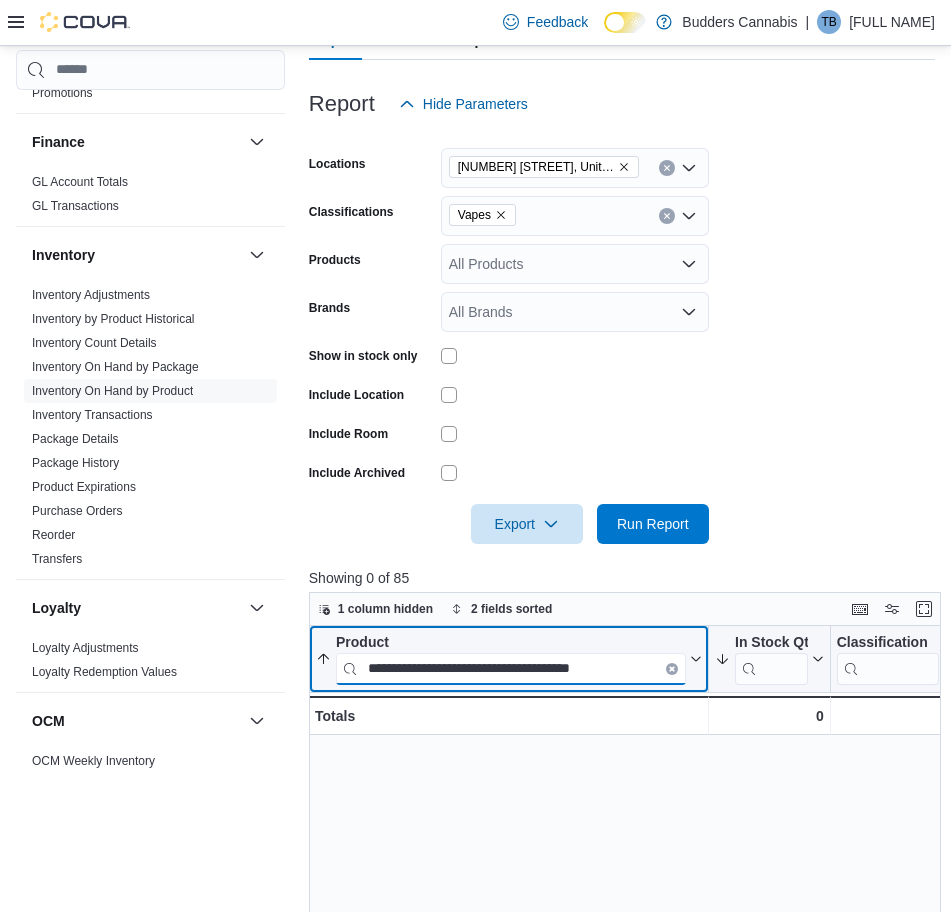 click on "**********" at bounding box center [511, 668] 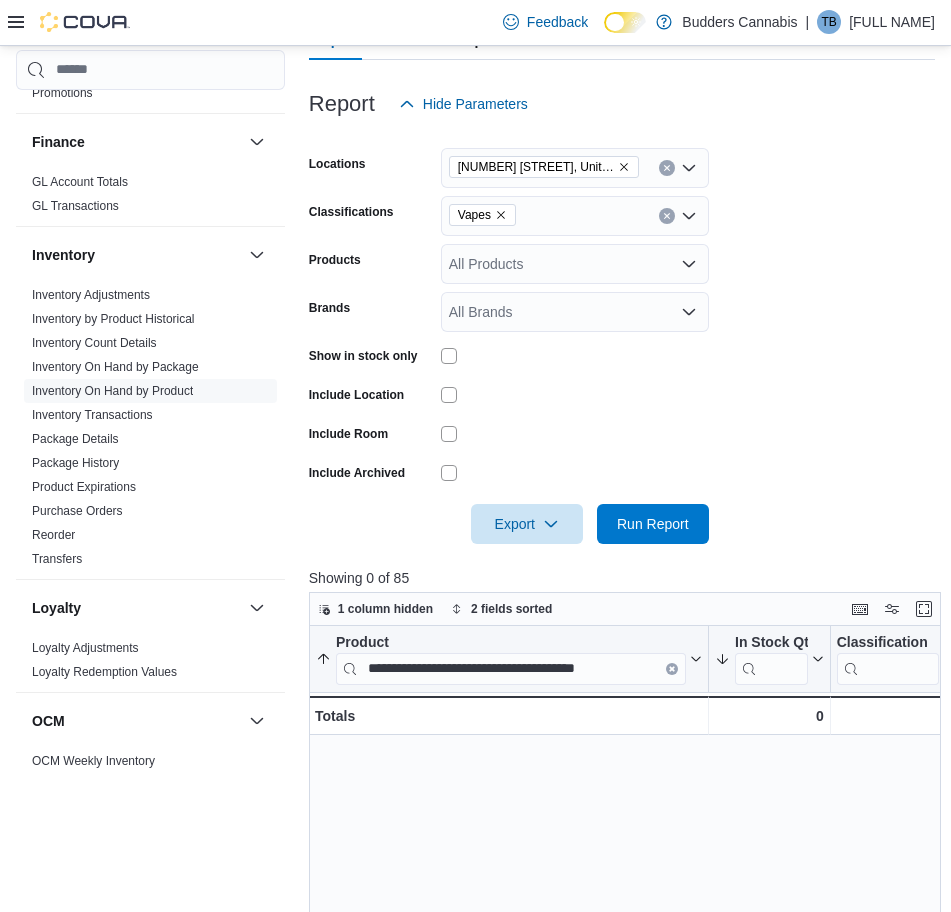 click on "**********" at bounding box center [628, 974] 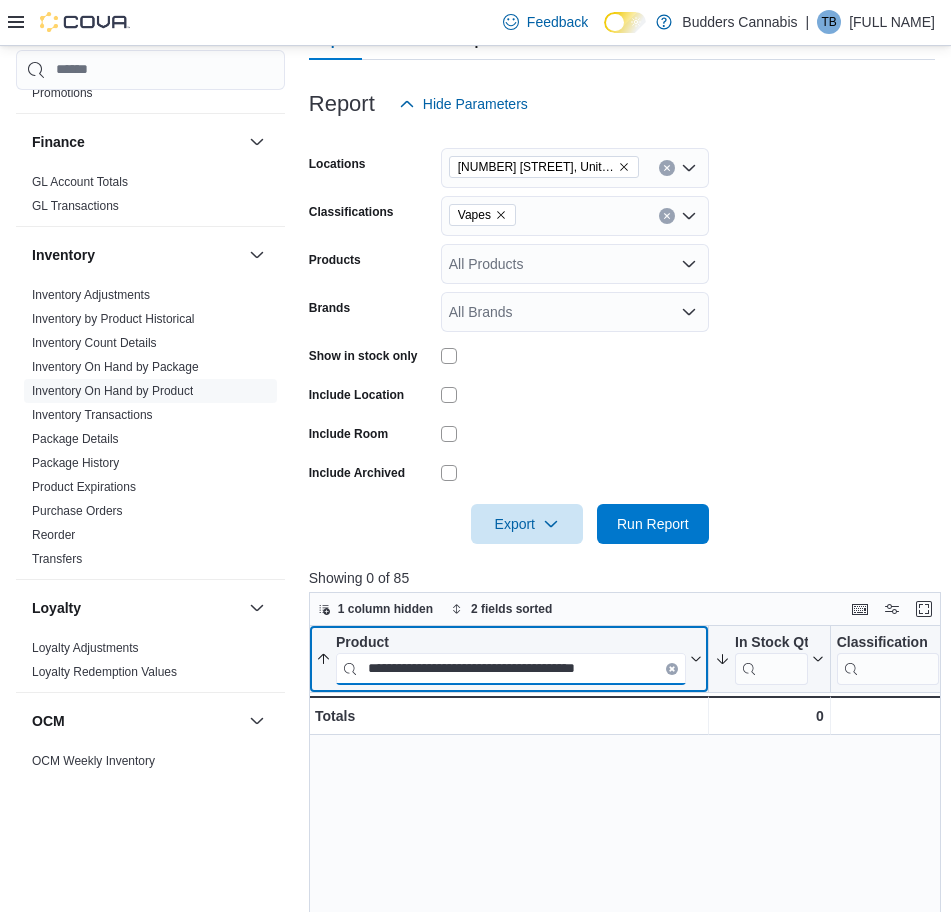 click on "**********" at bounding box center (511, 668) 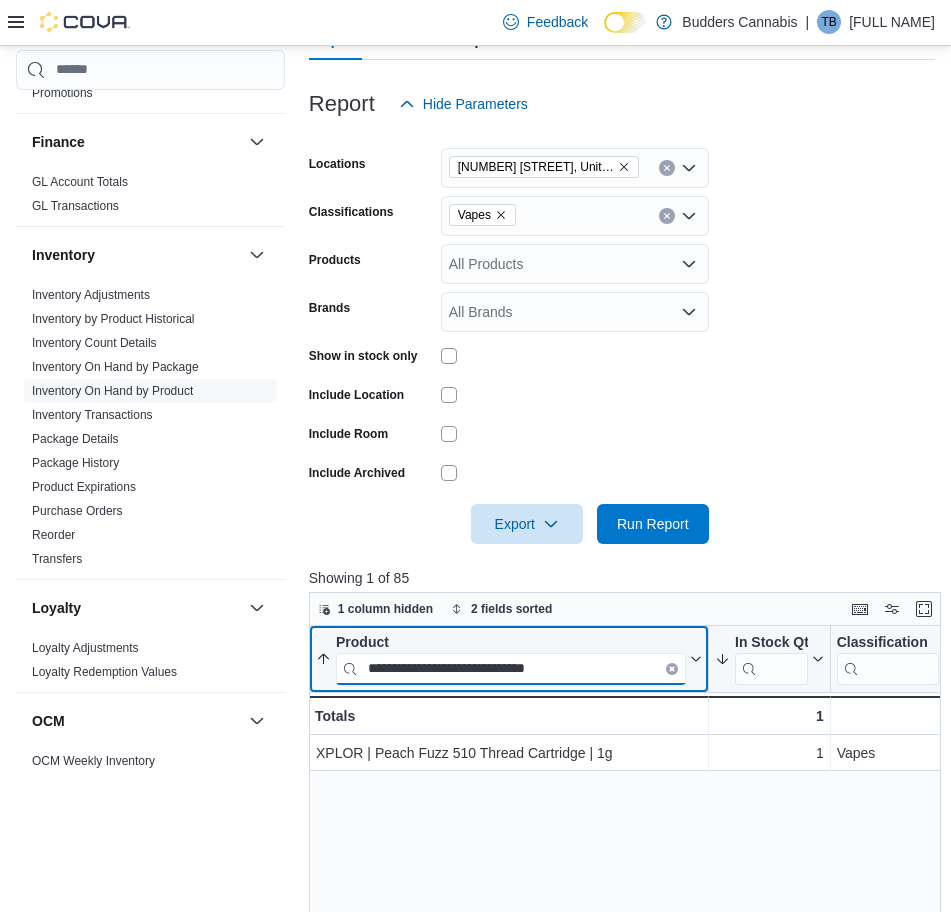 click on "**********" at bounding box center [511, 668] 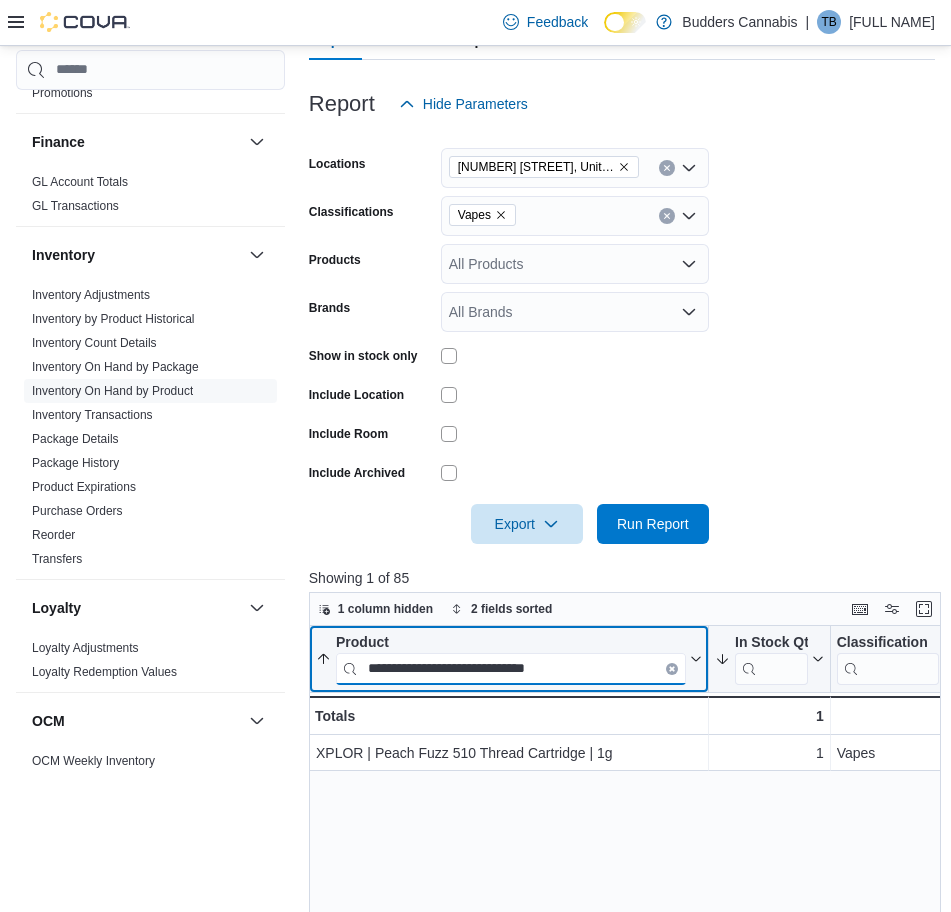 paste on "**********" 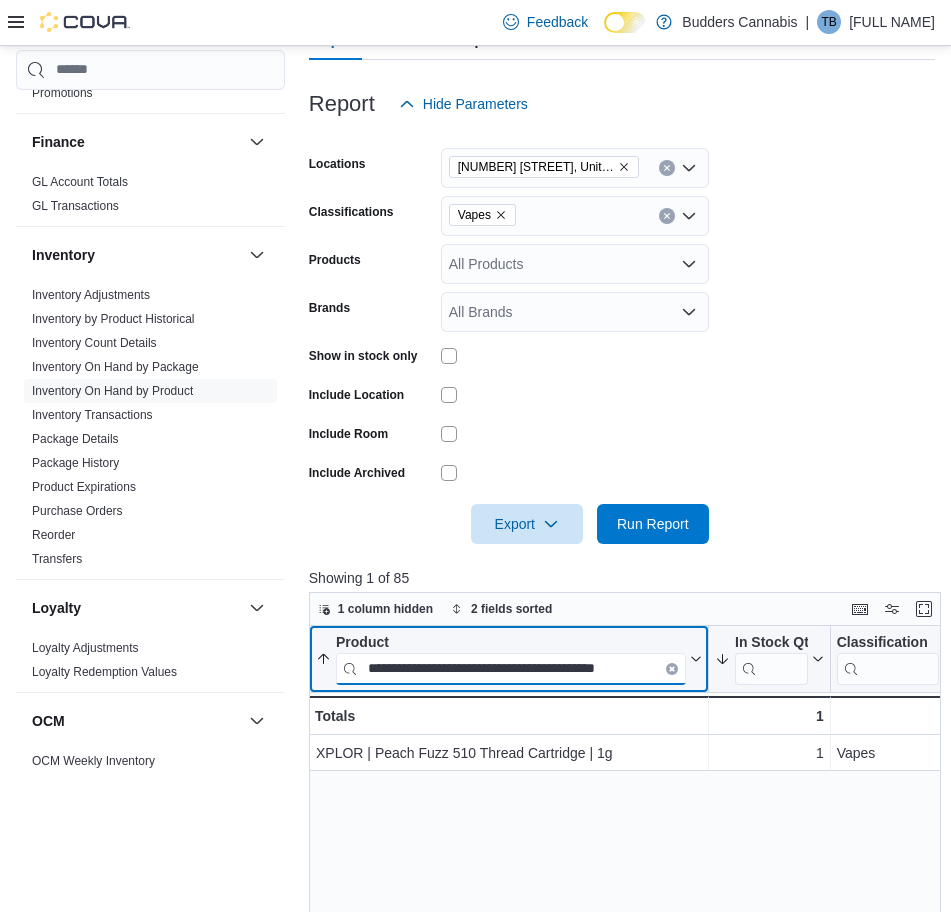 scroll, scrollTop: 0, scrollLeft: 12, axis: horizontal 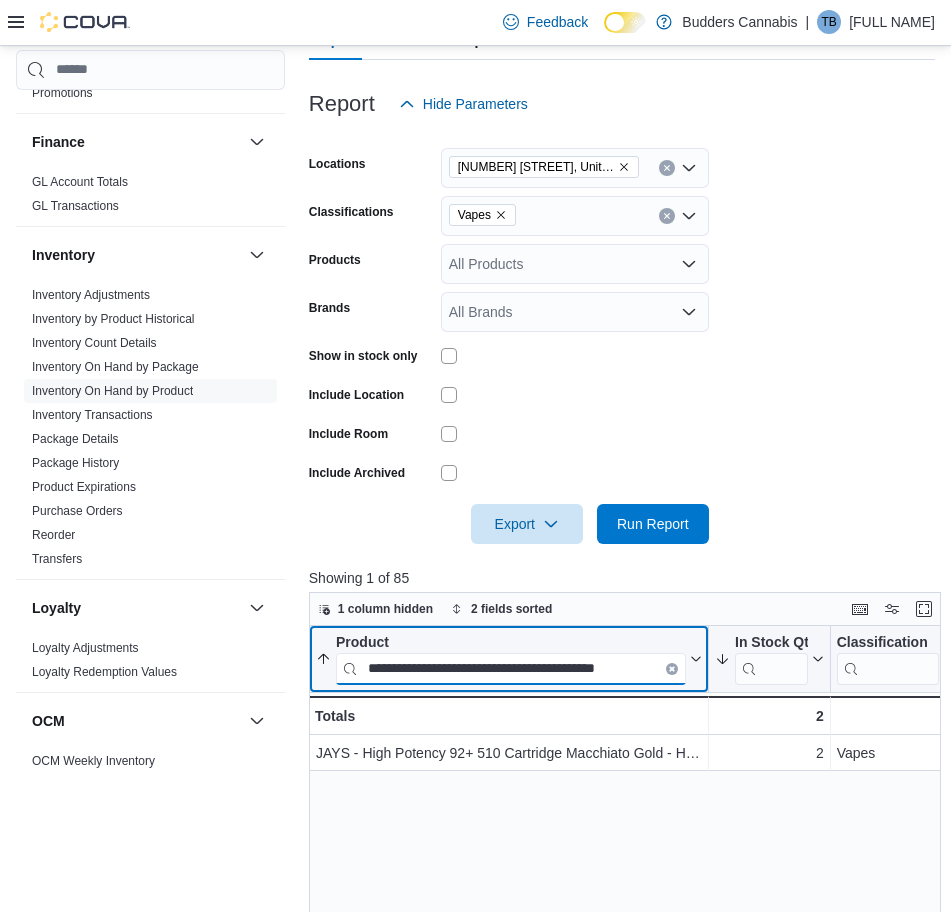 click on "**********" at bounding box center (511, 668) 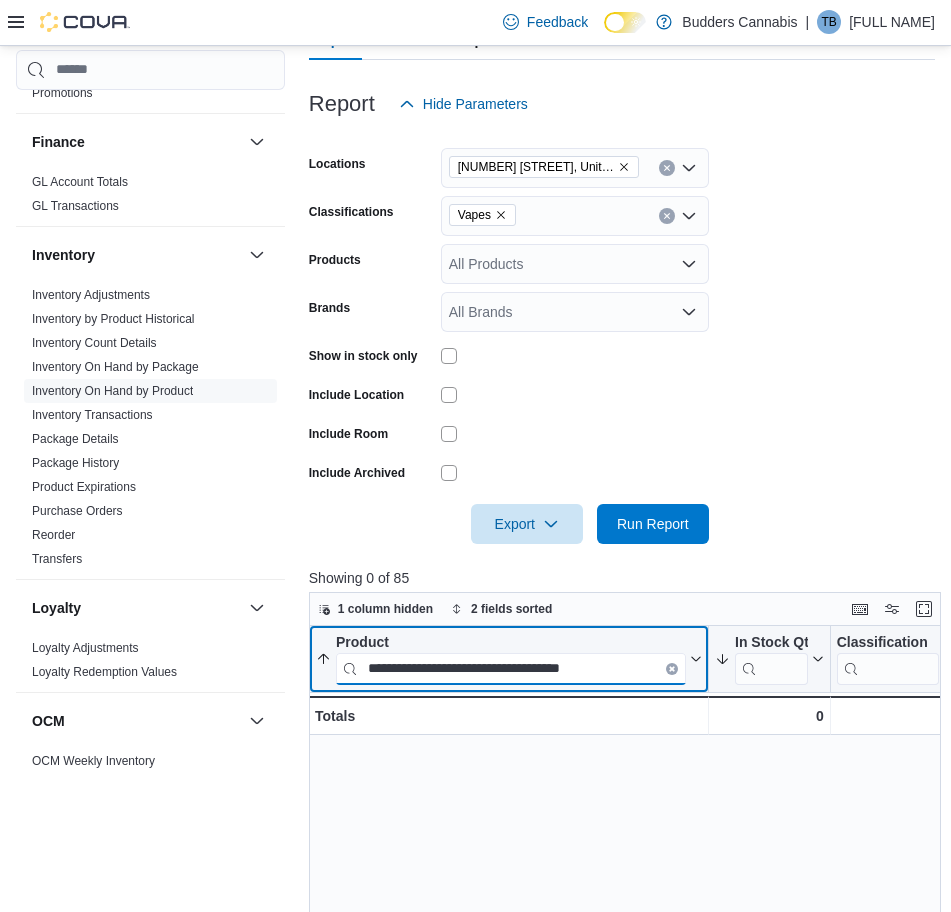 paste on "*****" 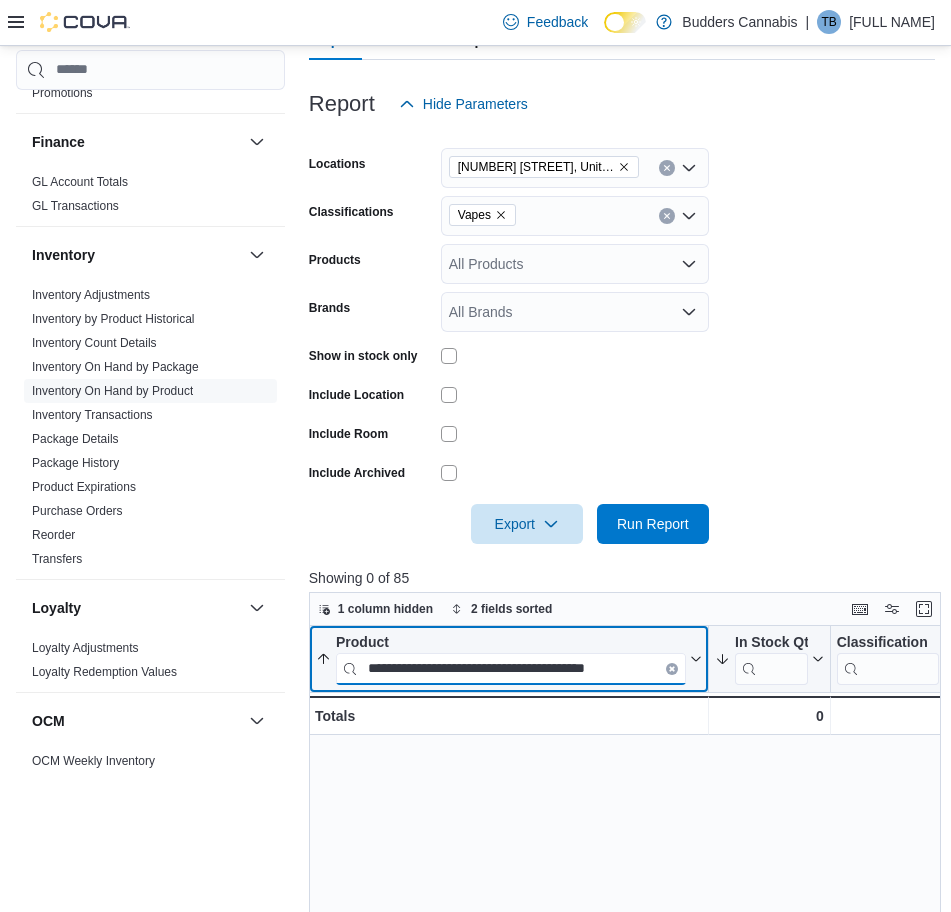 paste 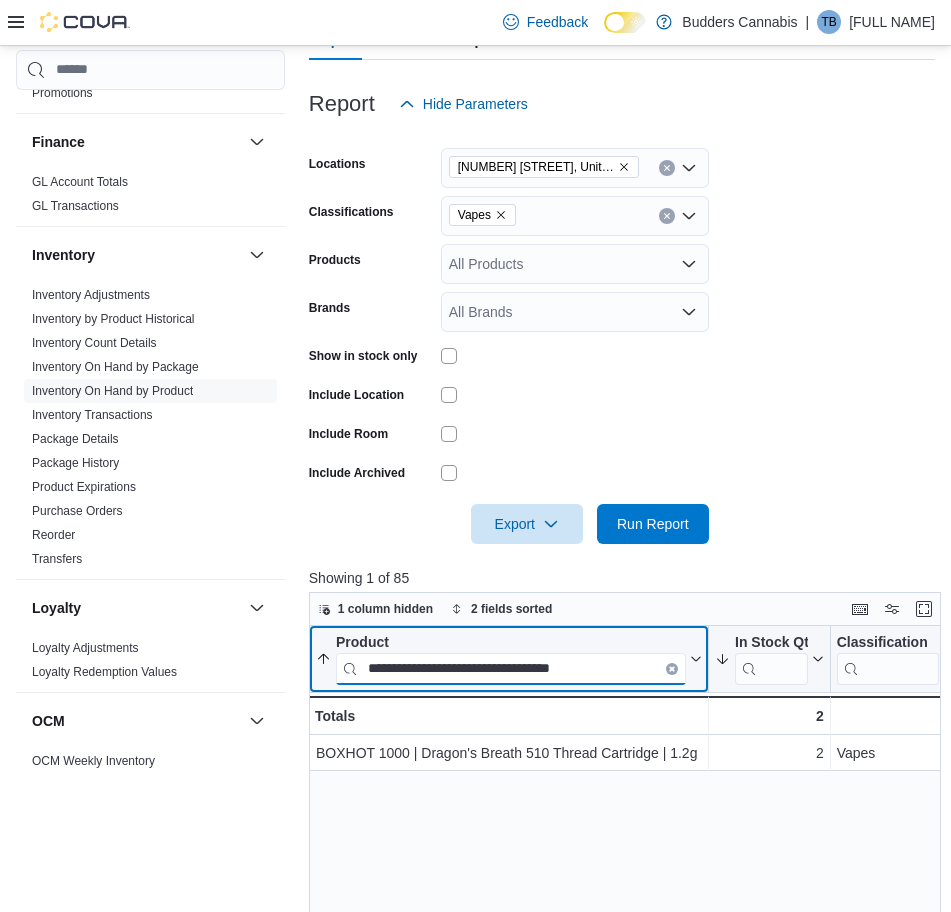 paste 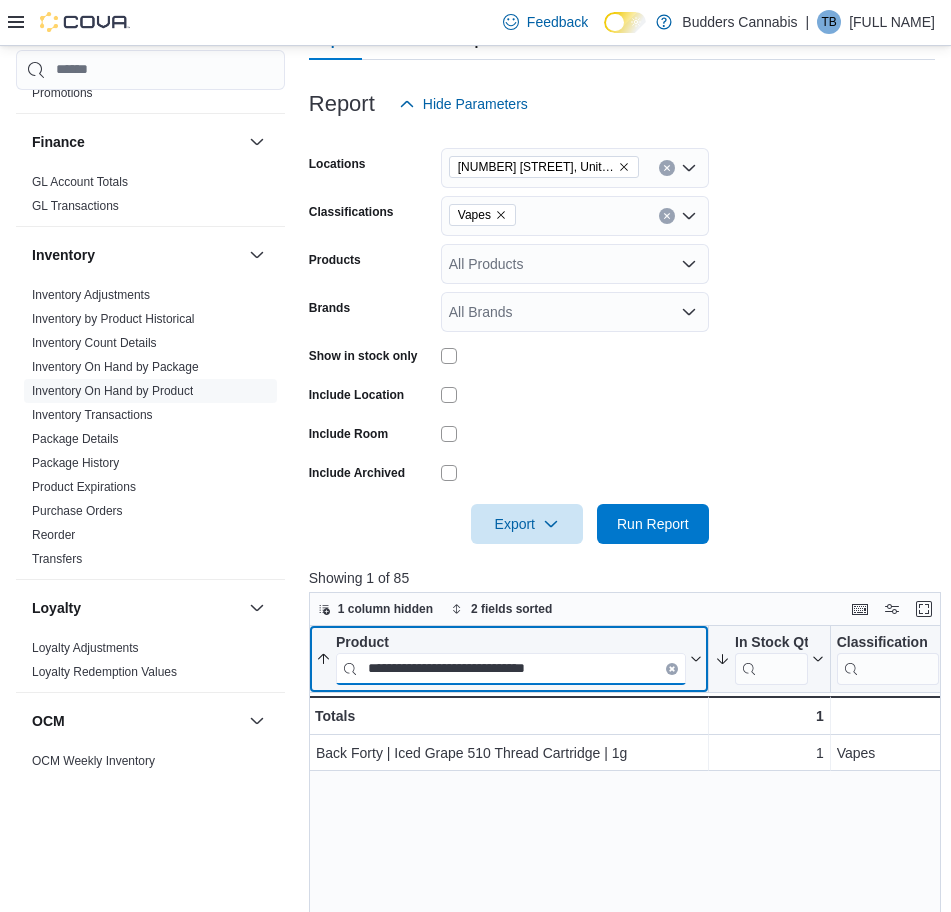 paste on "**********" 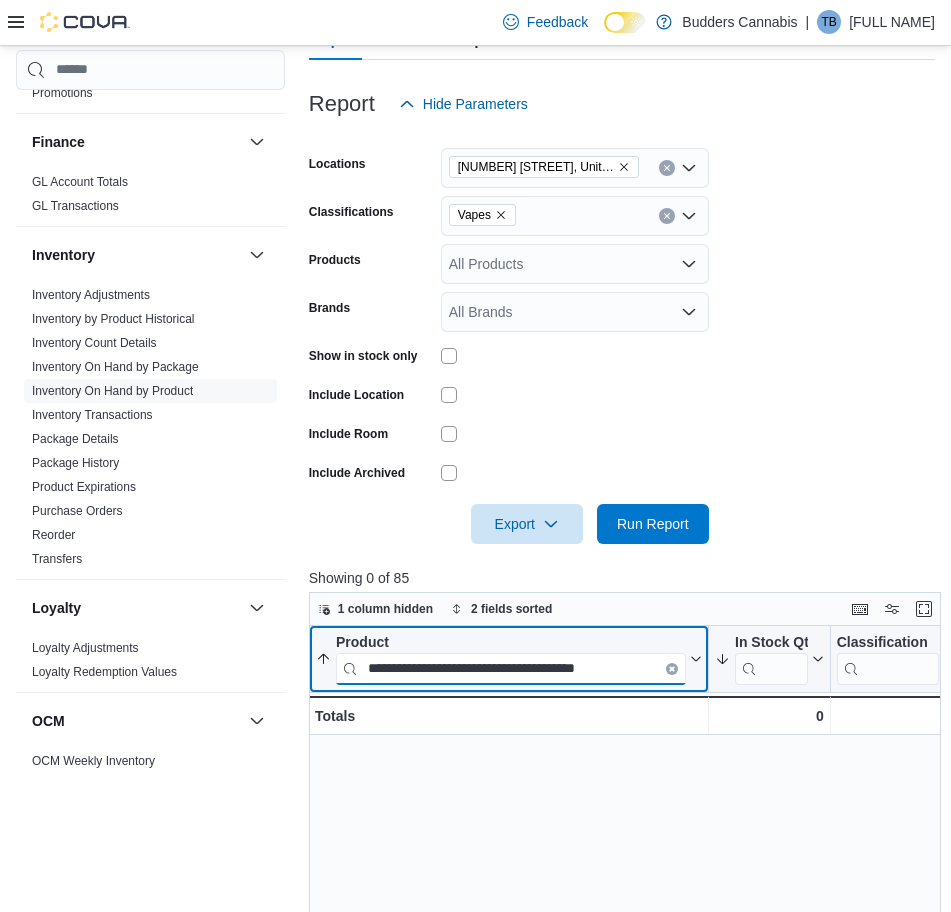 paste on "****" 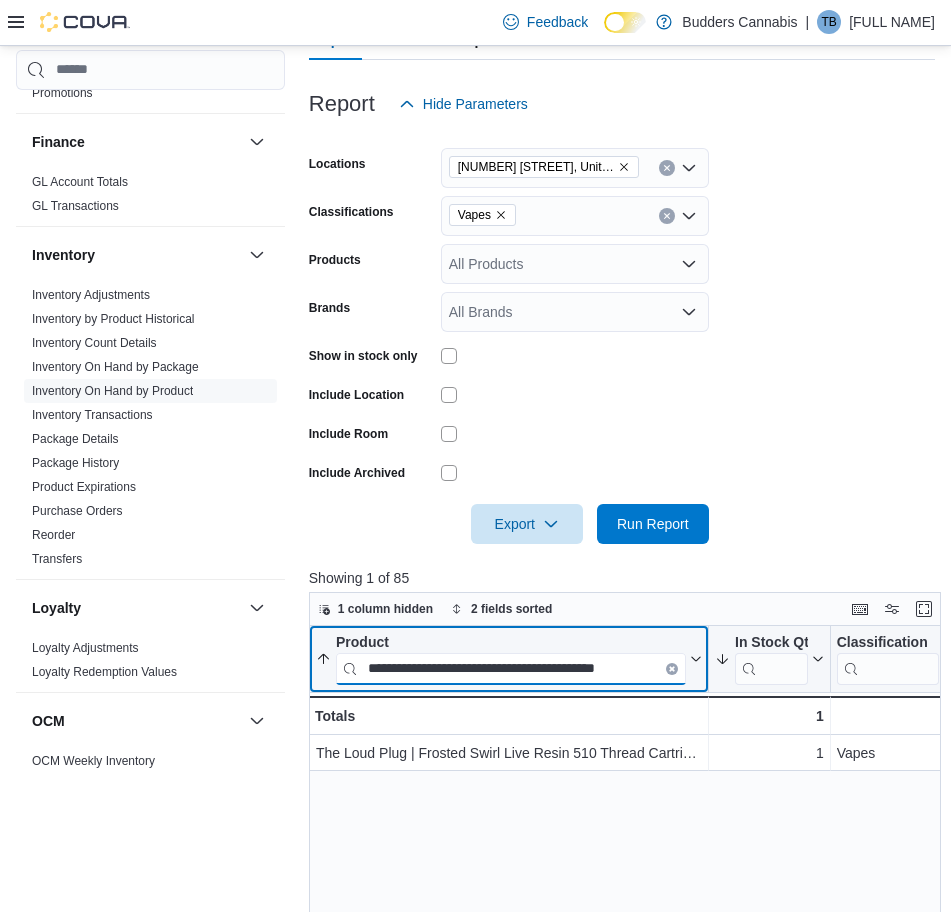 paste 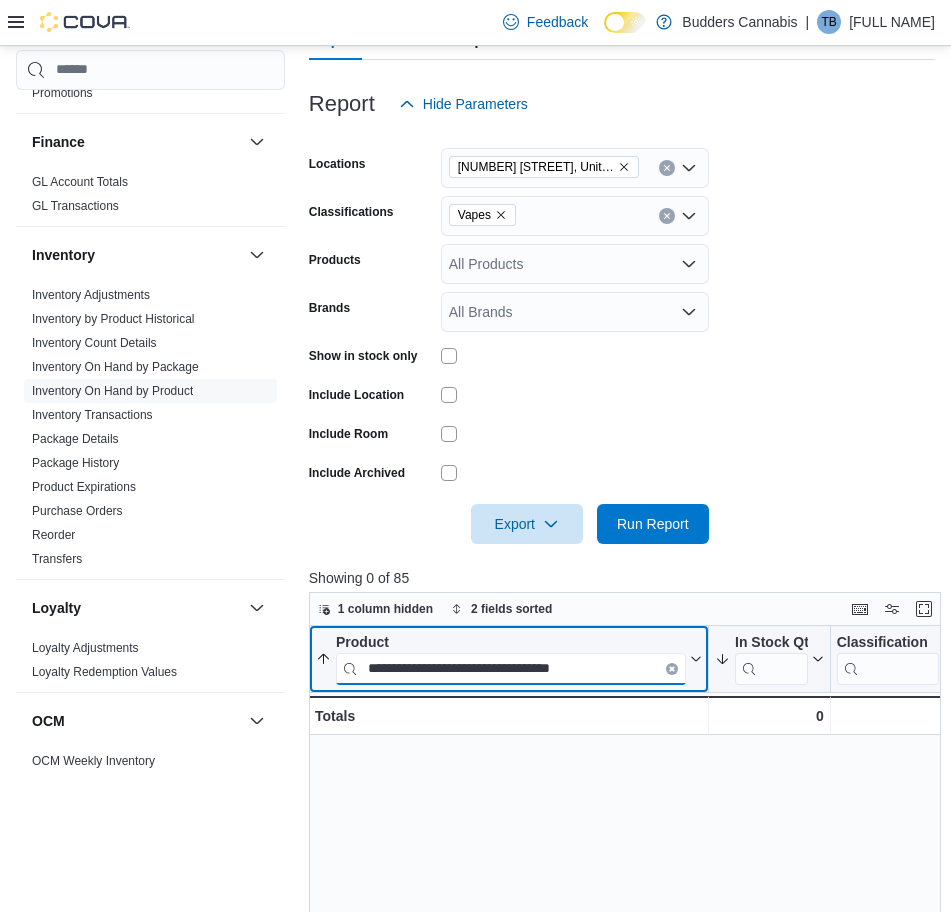 paste on "*********" 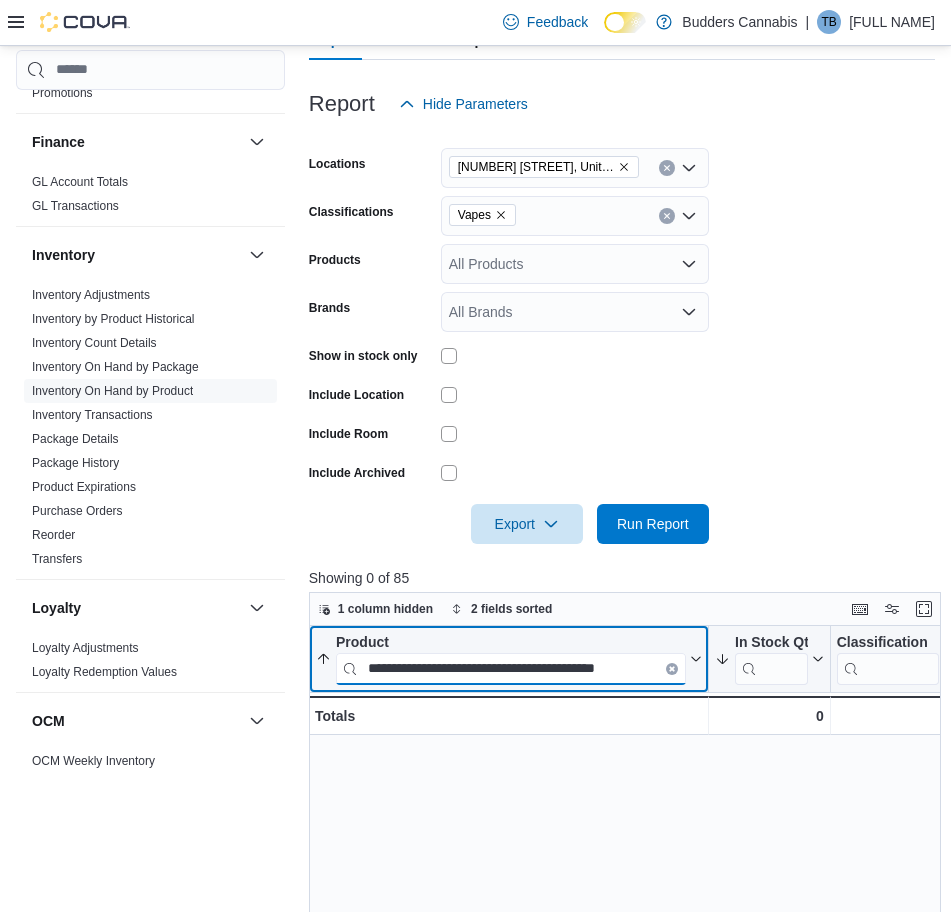 scroll, scrollTop: 0, scrollLeft: 1, axis: horizontal 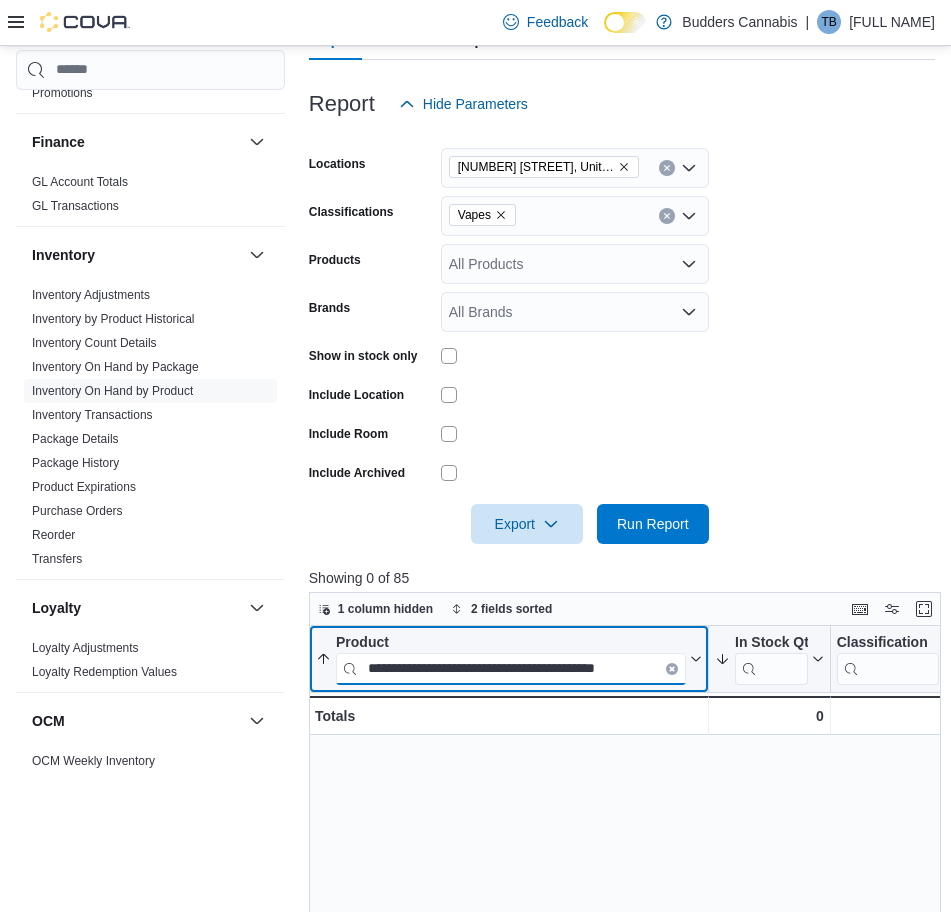 paste 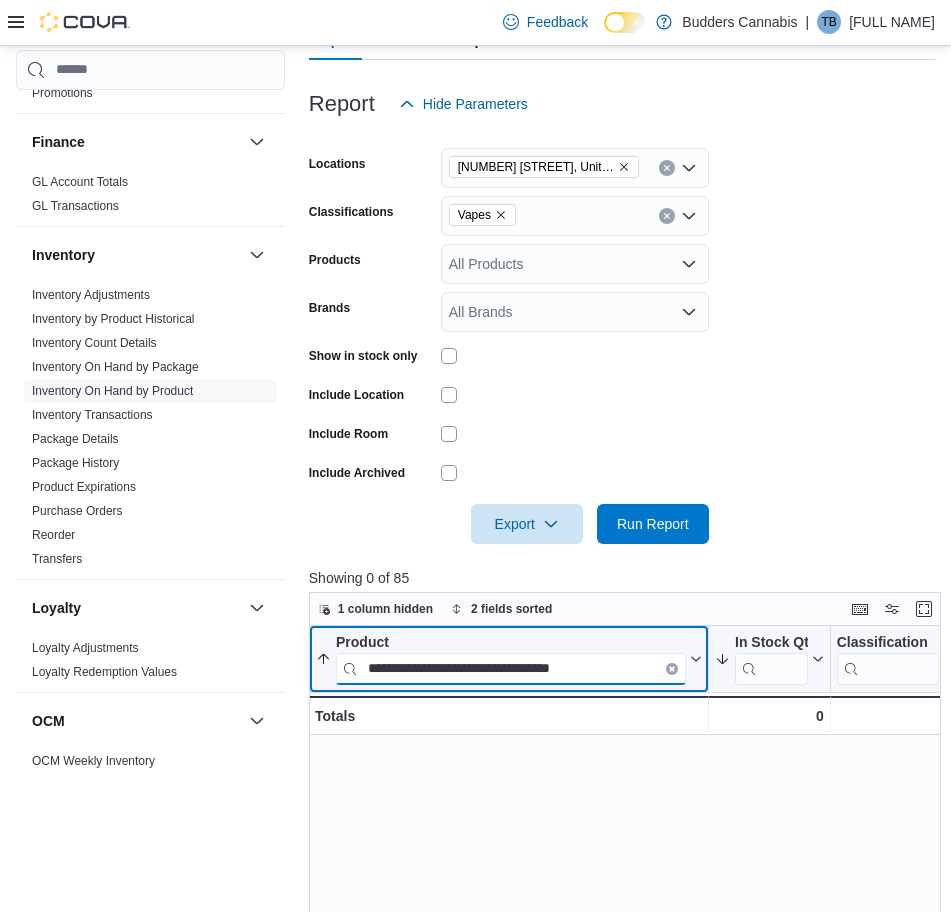 type on "**********" 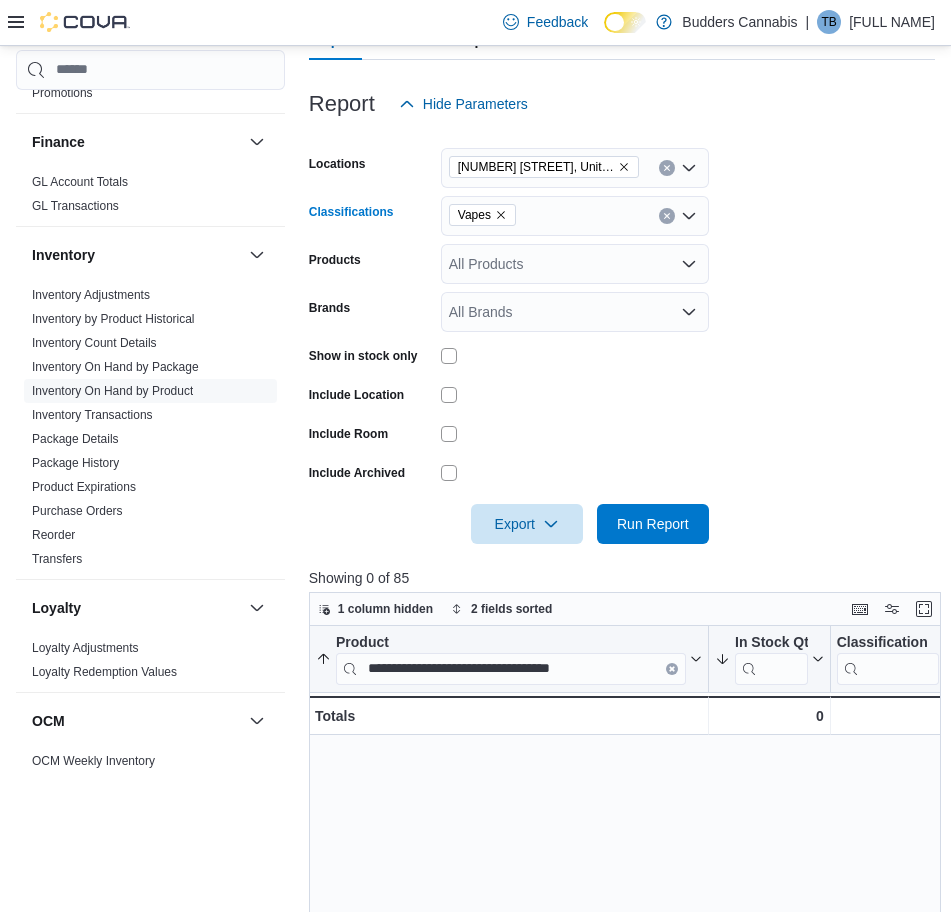 click on "Vapes" at bounding box center (482, 215) 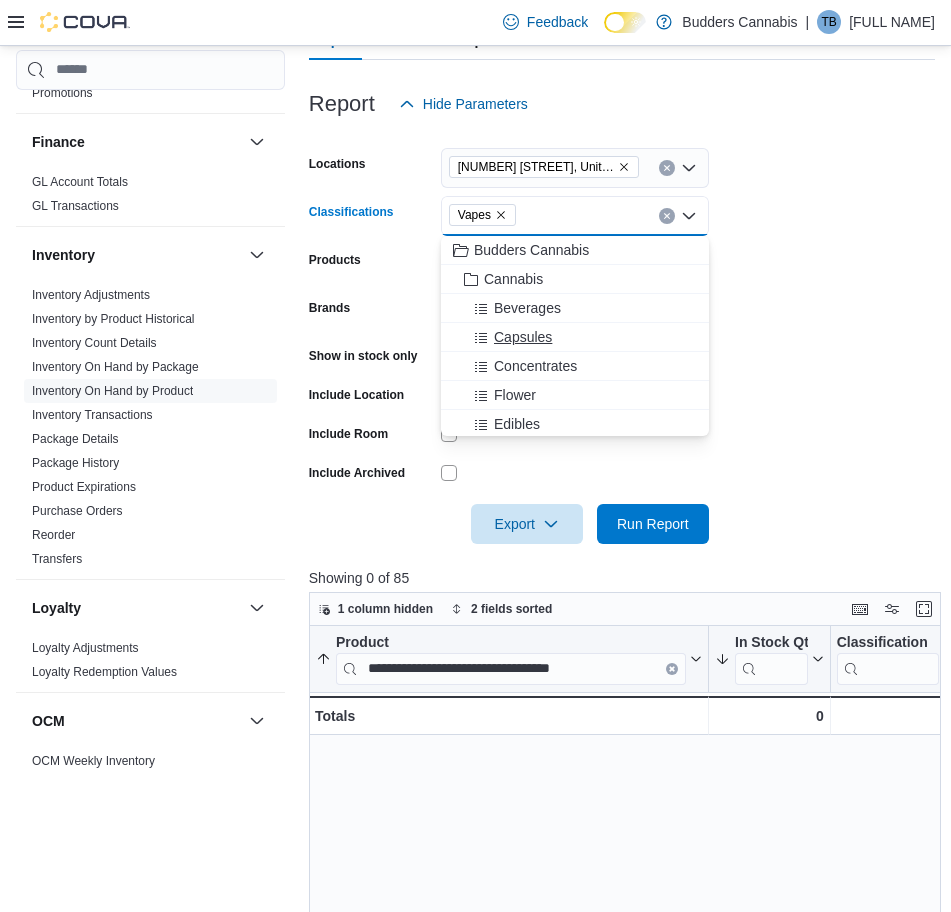click on "Capsules" at bounding box center (523, 337) 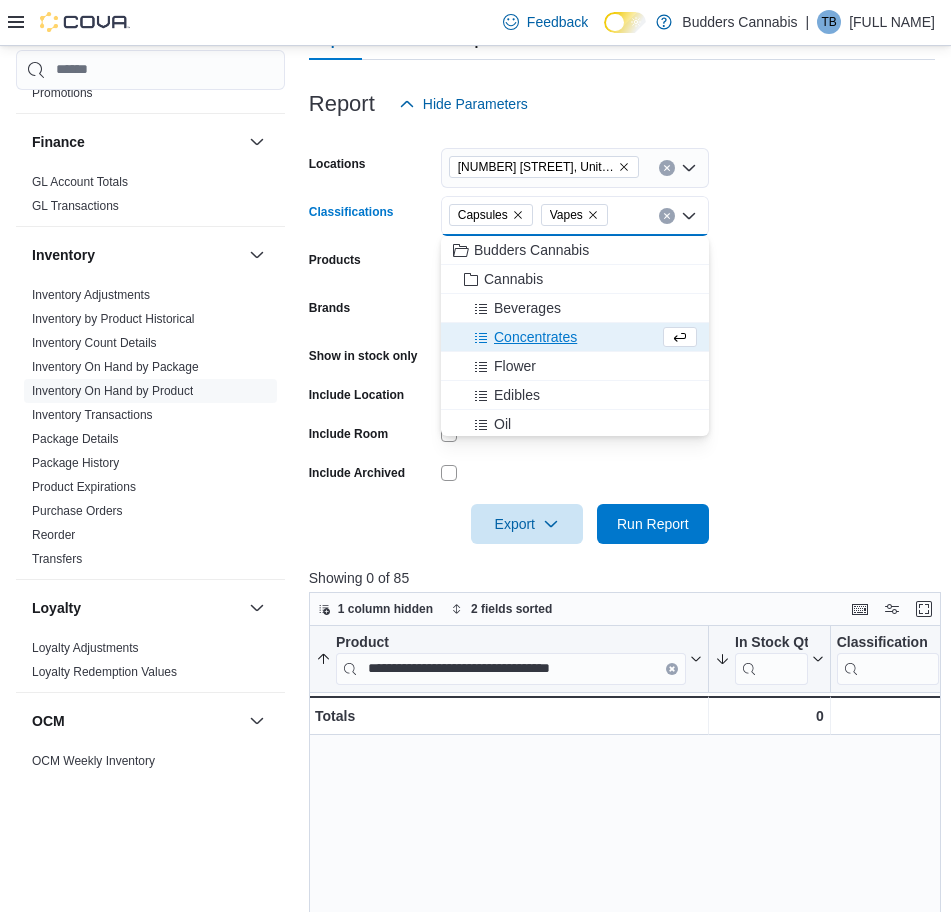 click 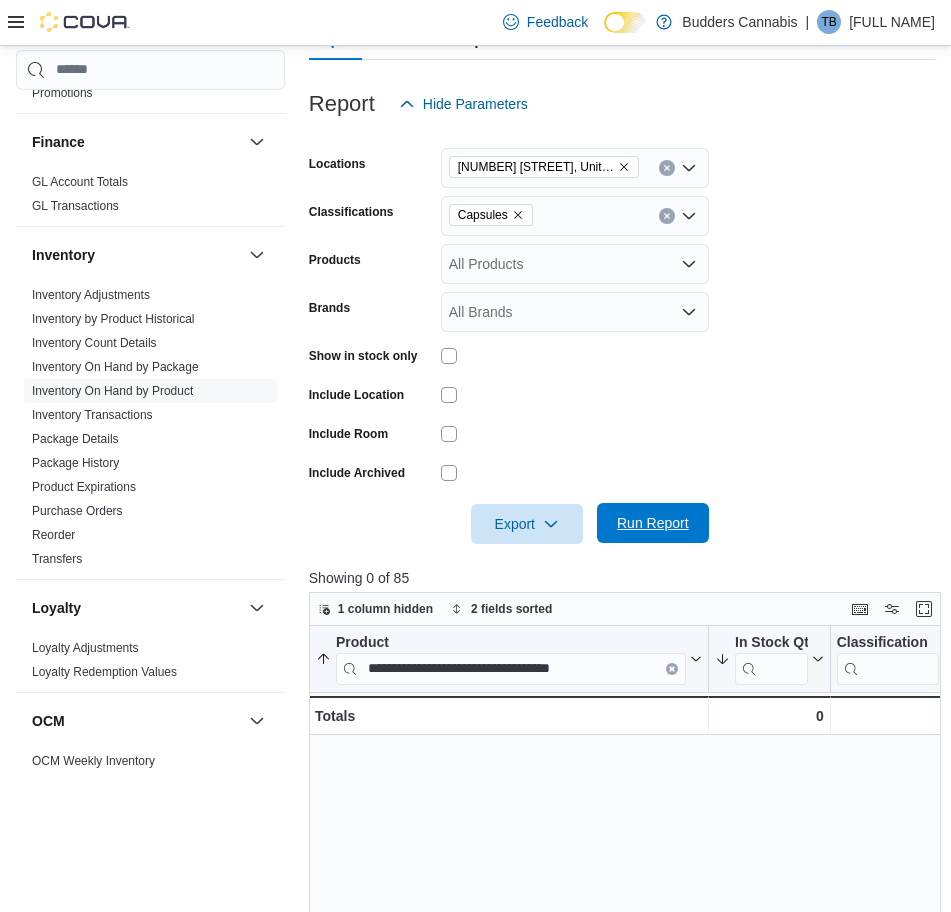 click on "Run Report" at bounding box center [653, 523] 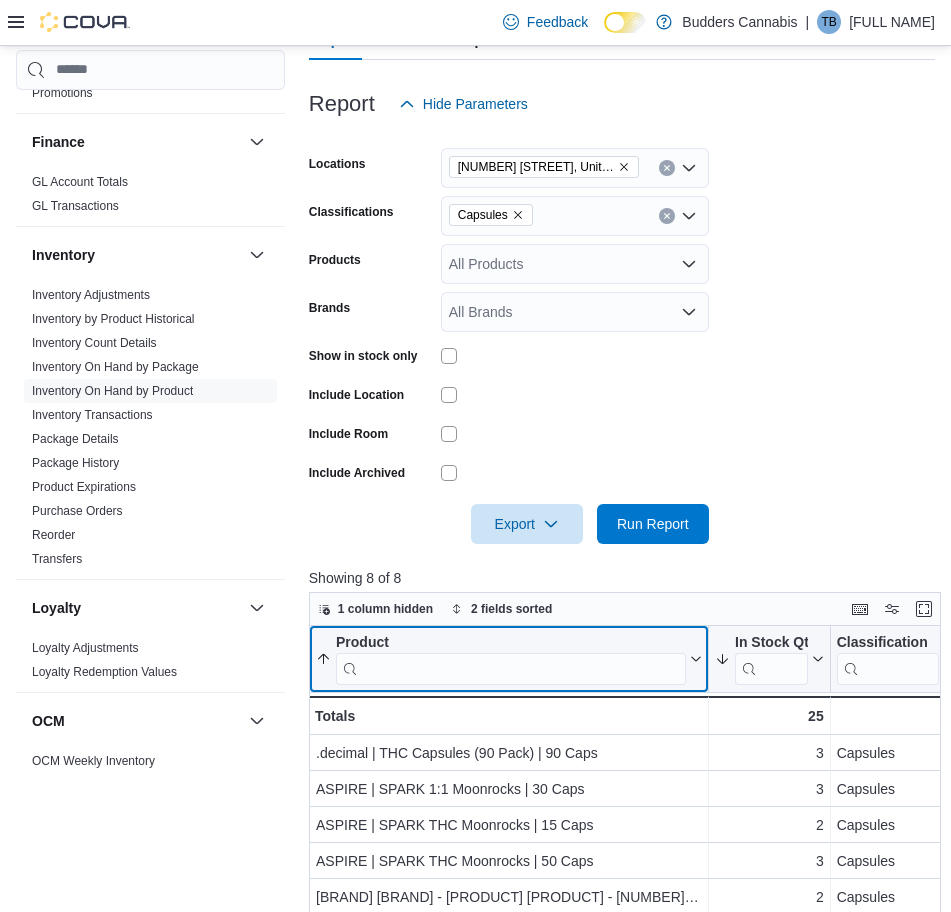 click at bounding box center [511, 668] 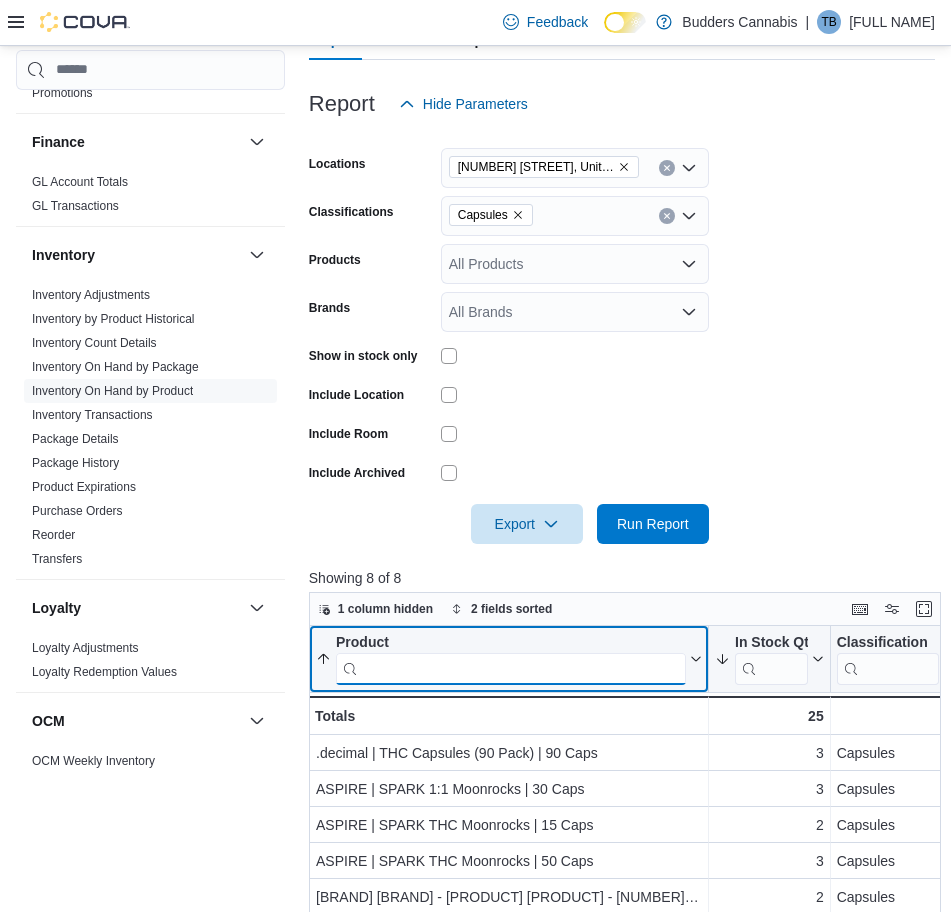 paste on "**********" 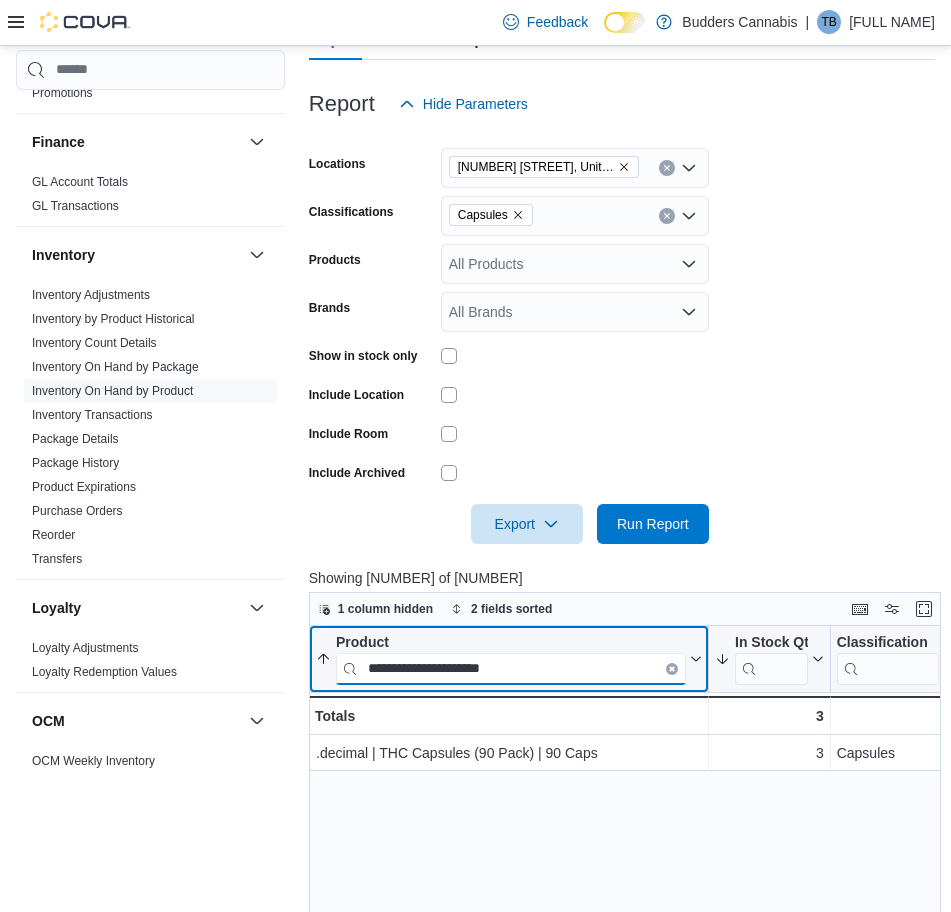 paste 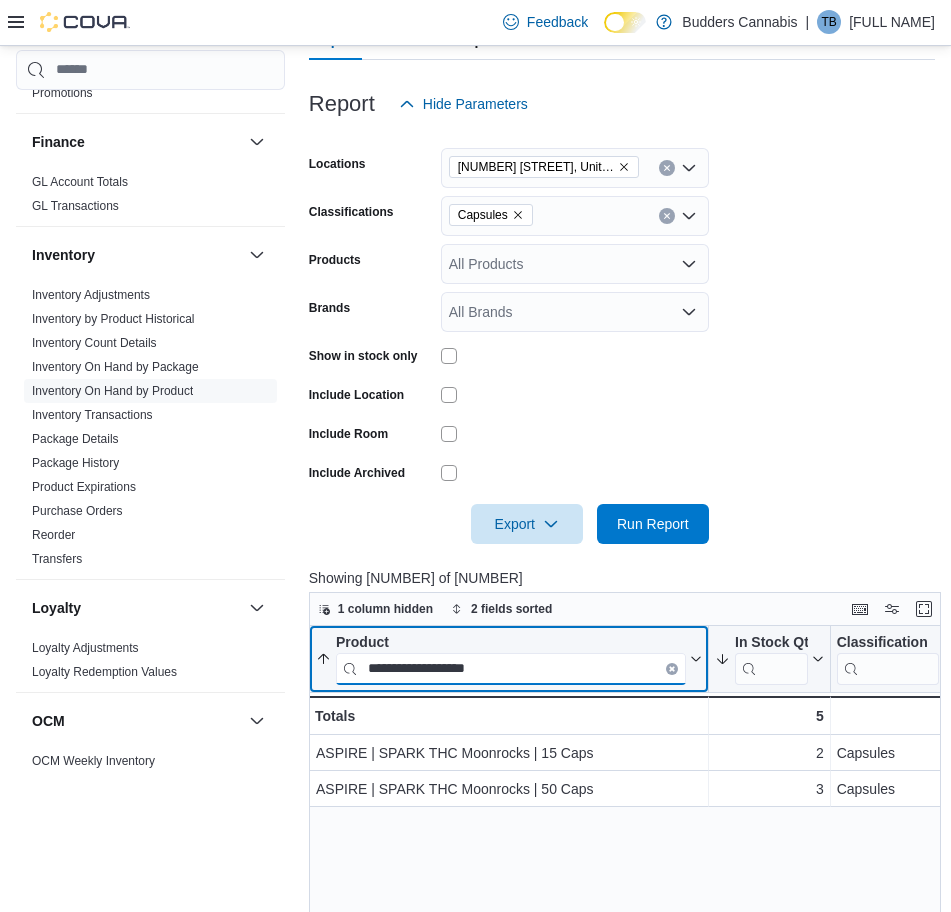paste on "**********" 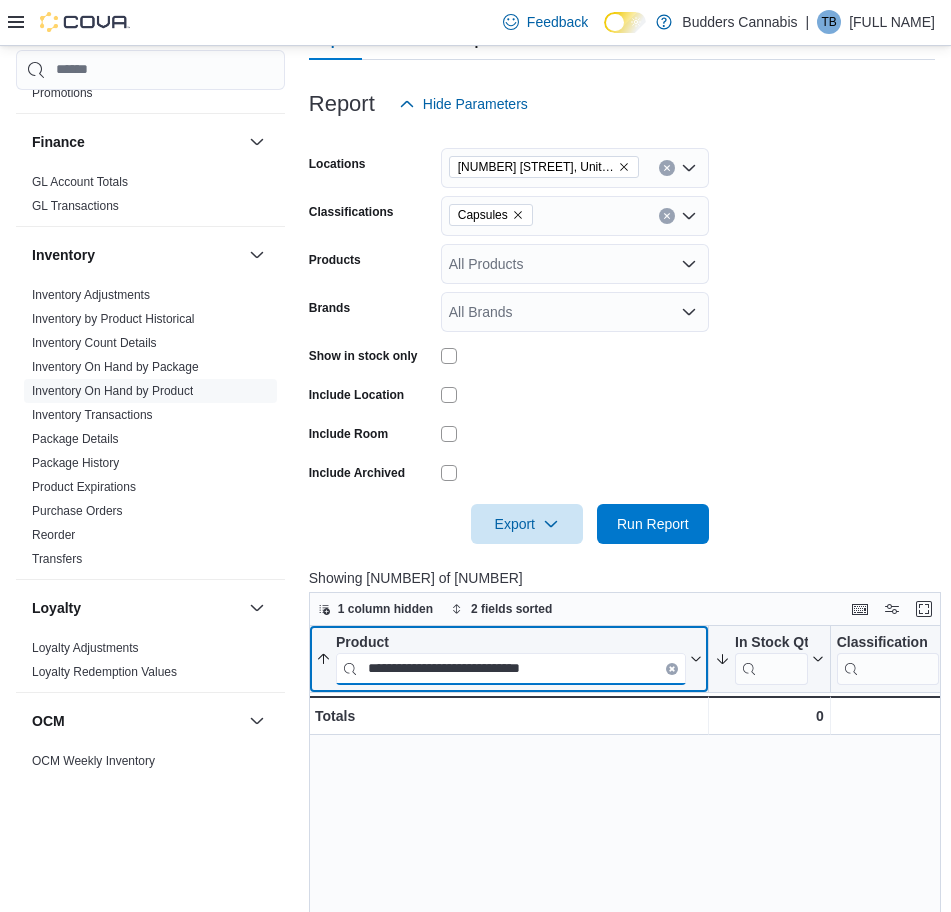 type on "**********" 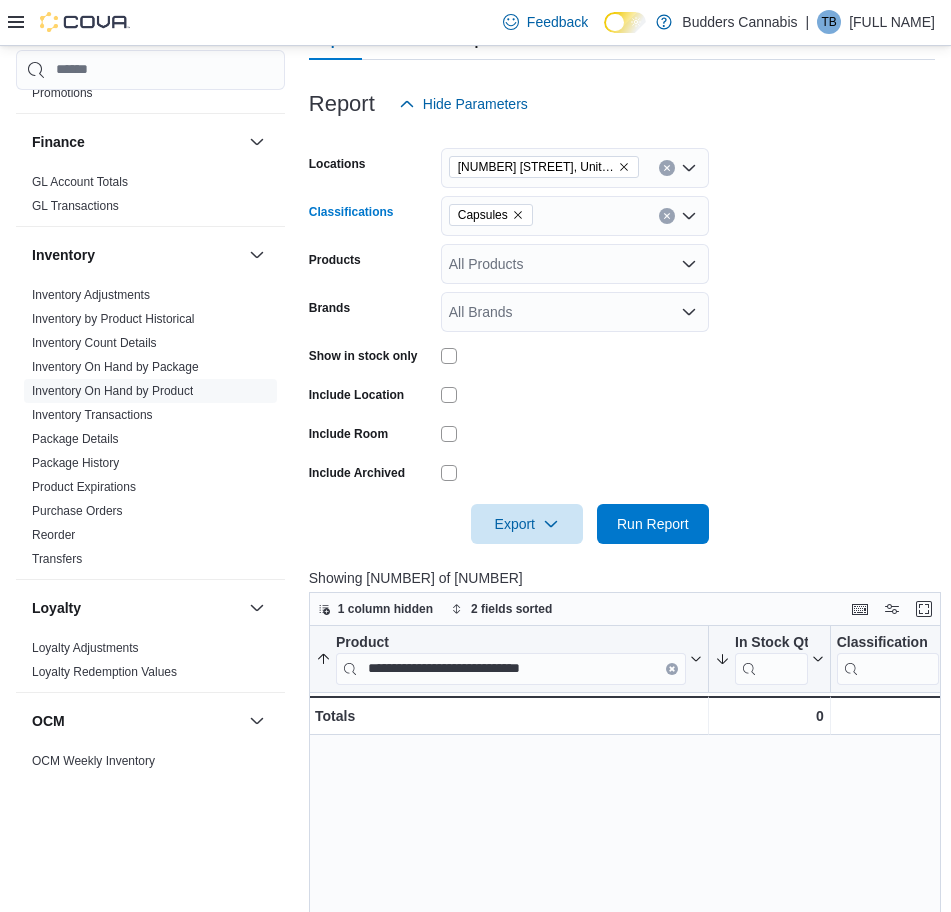 click 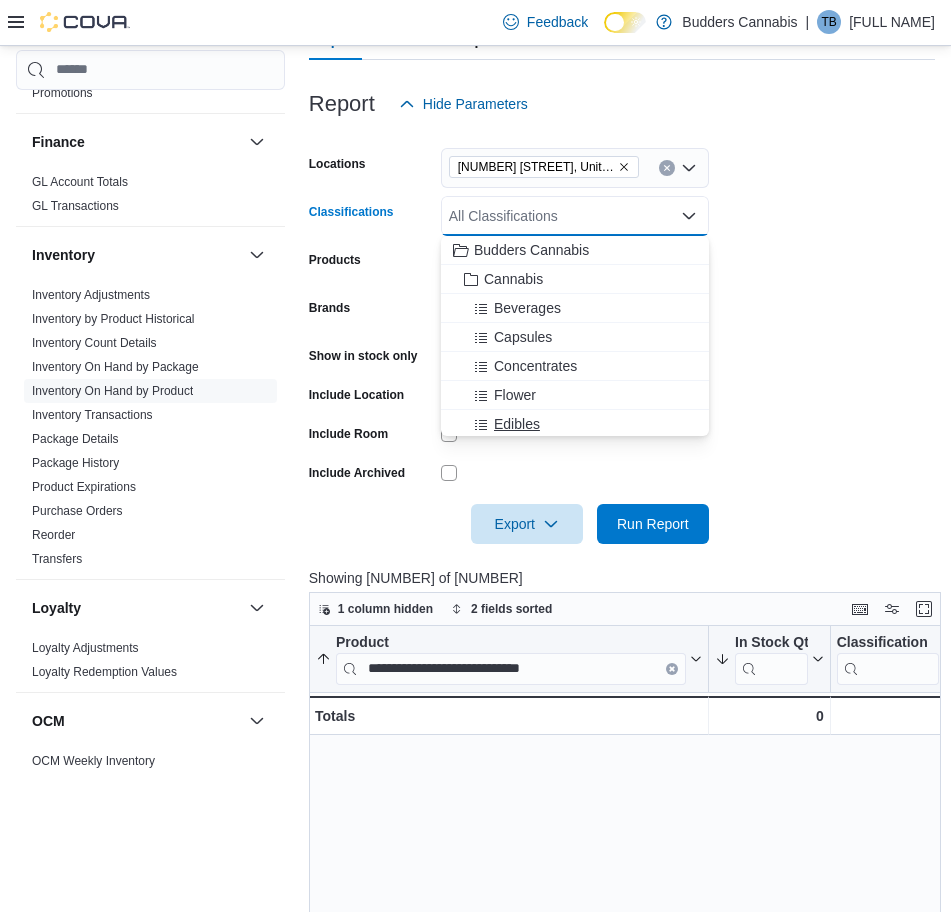 click on "Edibles" at bounding box center [517, 424] 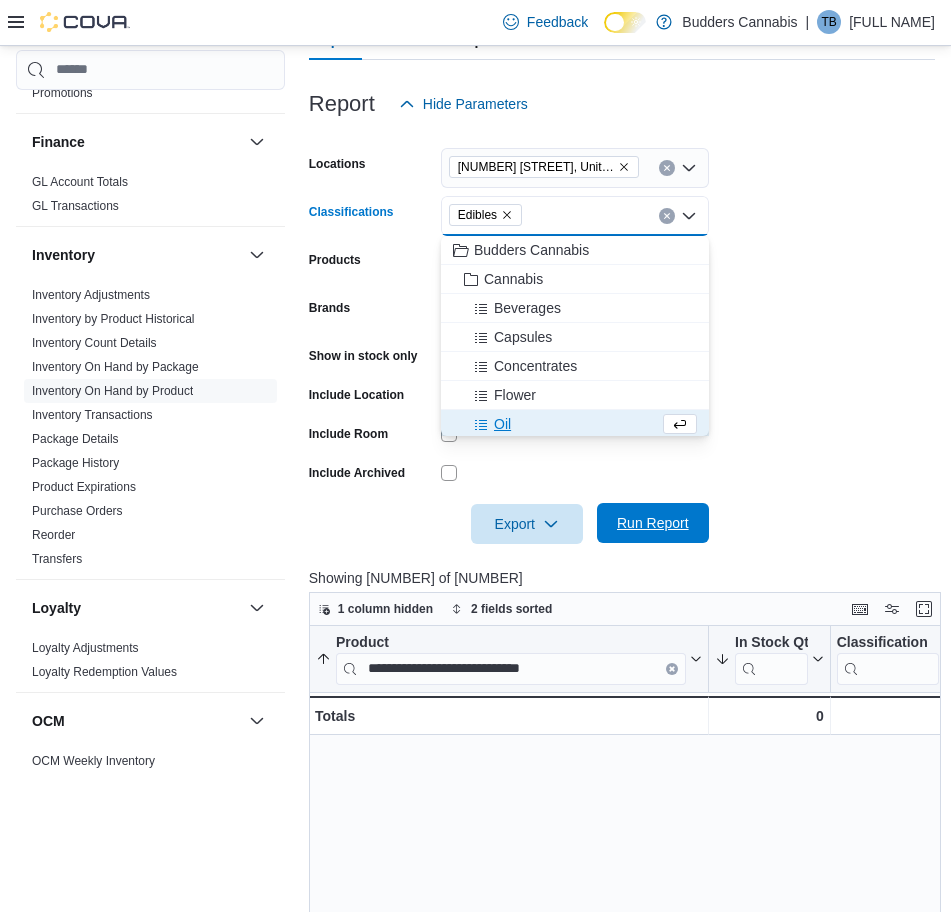 scroll, scrollTop: 3, scrollLeft: 0, axis: vertical 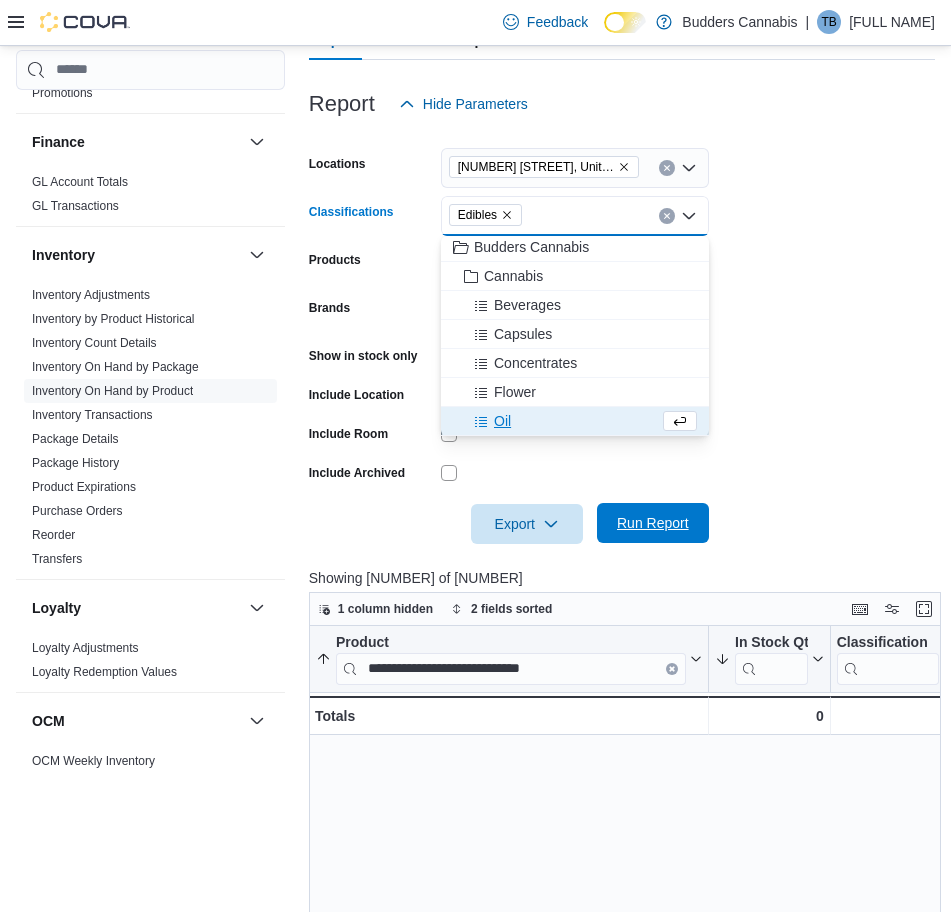 click on "Run Report" at bounding box center [653, 523] 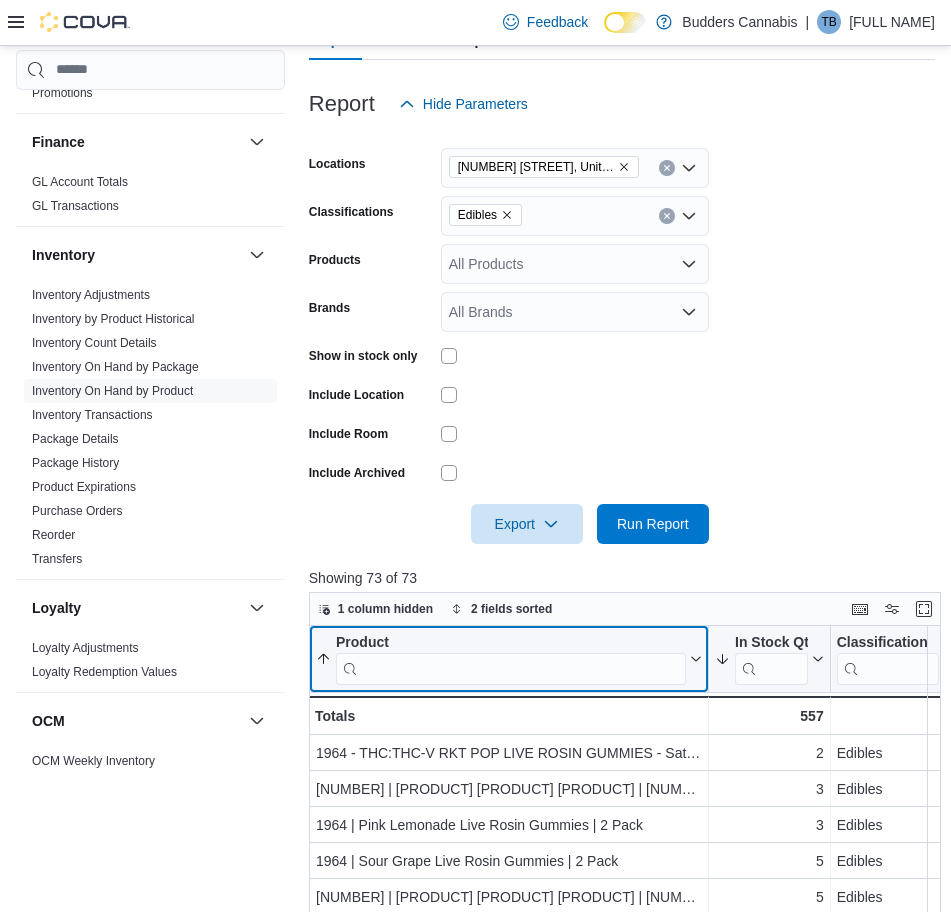 click at bounding box center [511, 668] 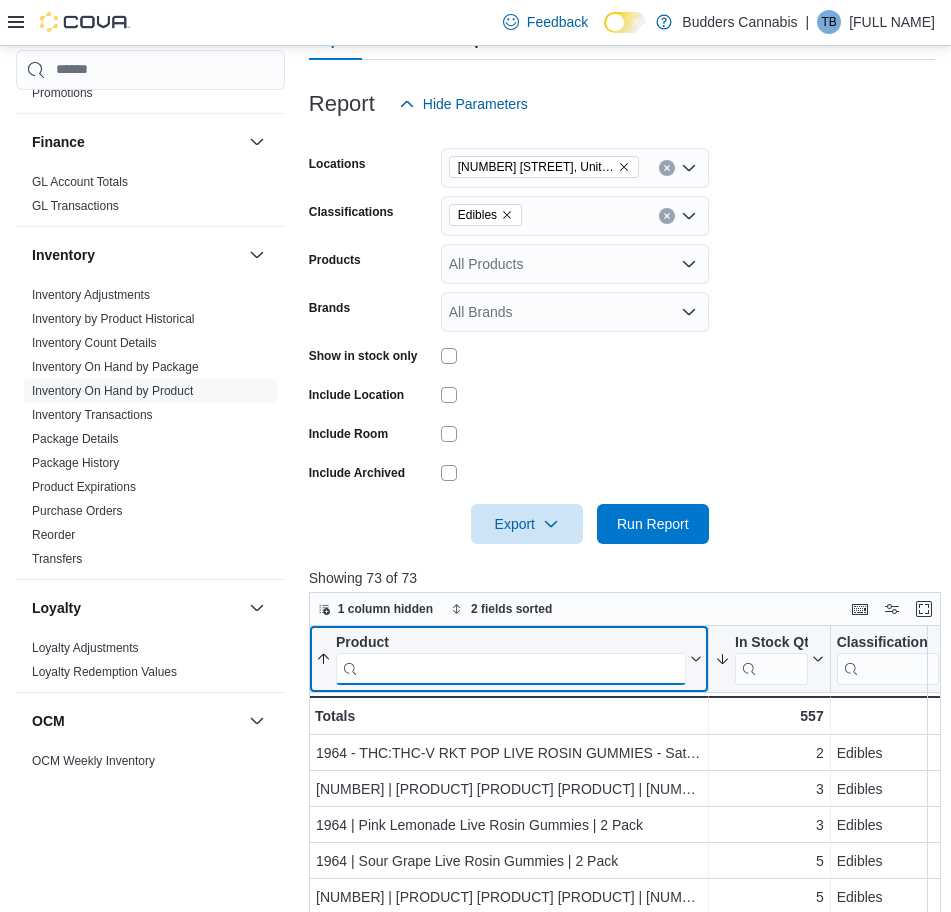 paste on "**********" 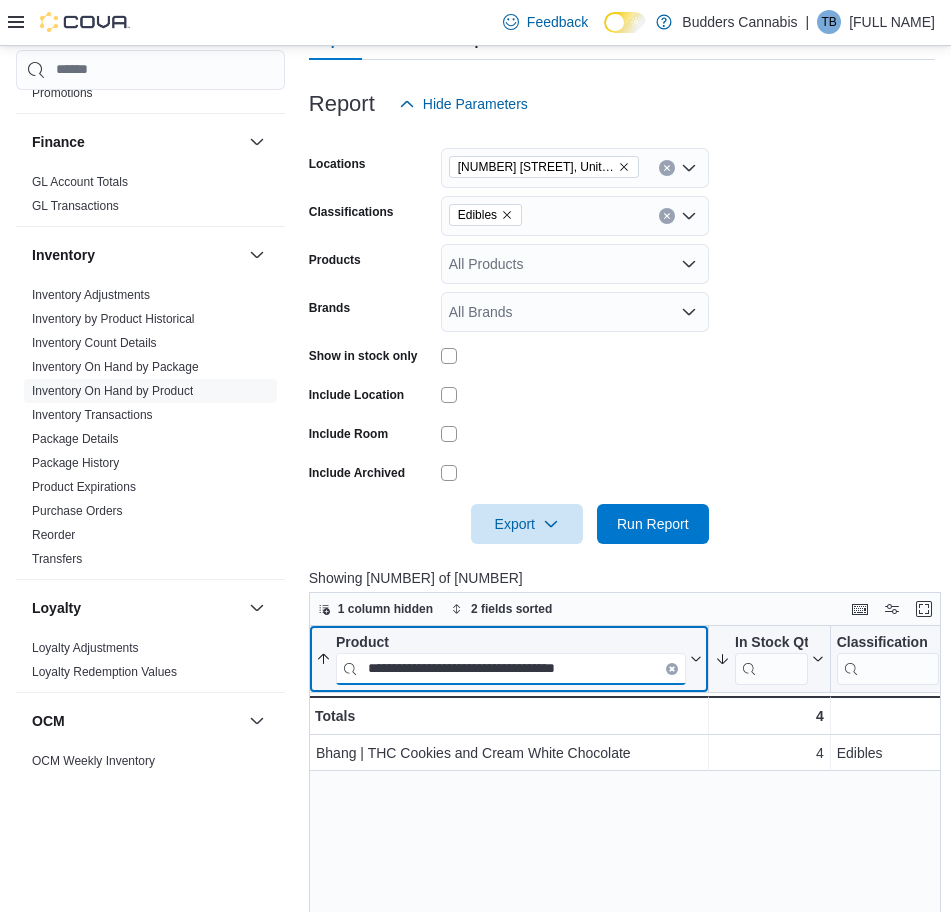 paste 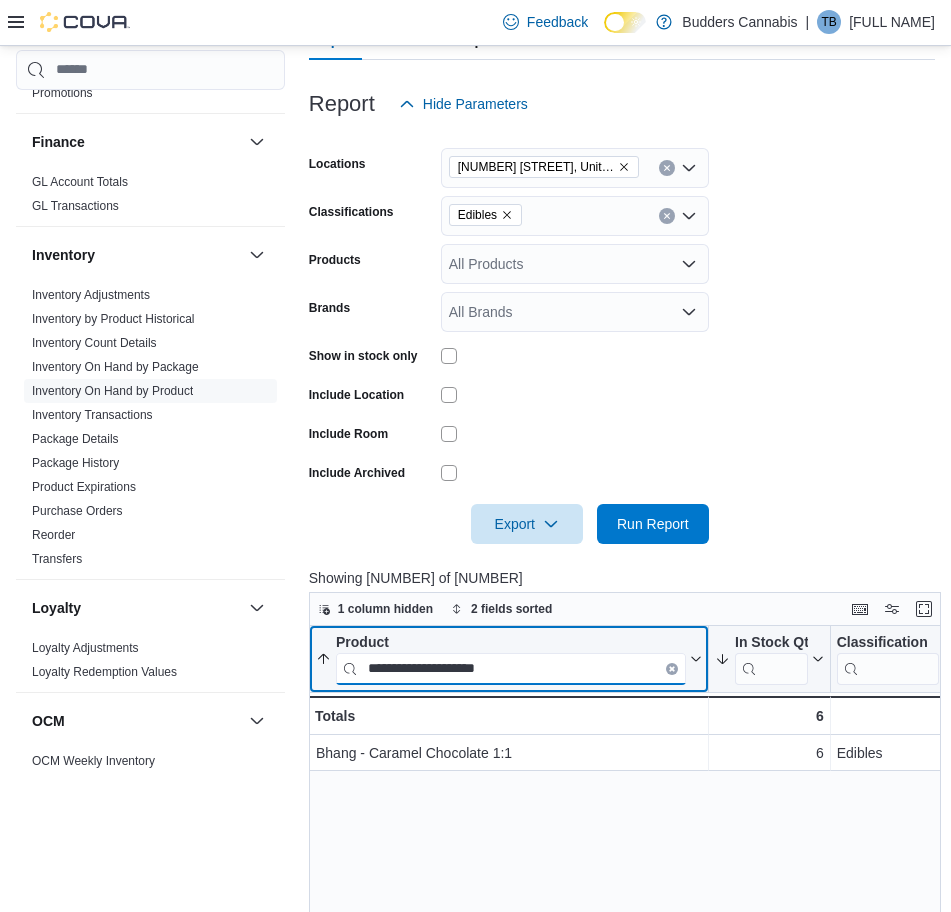paste on "*" 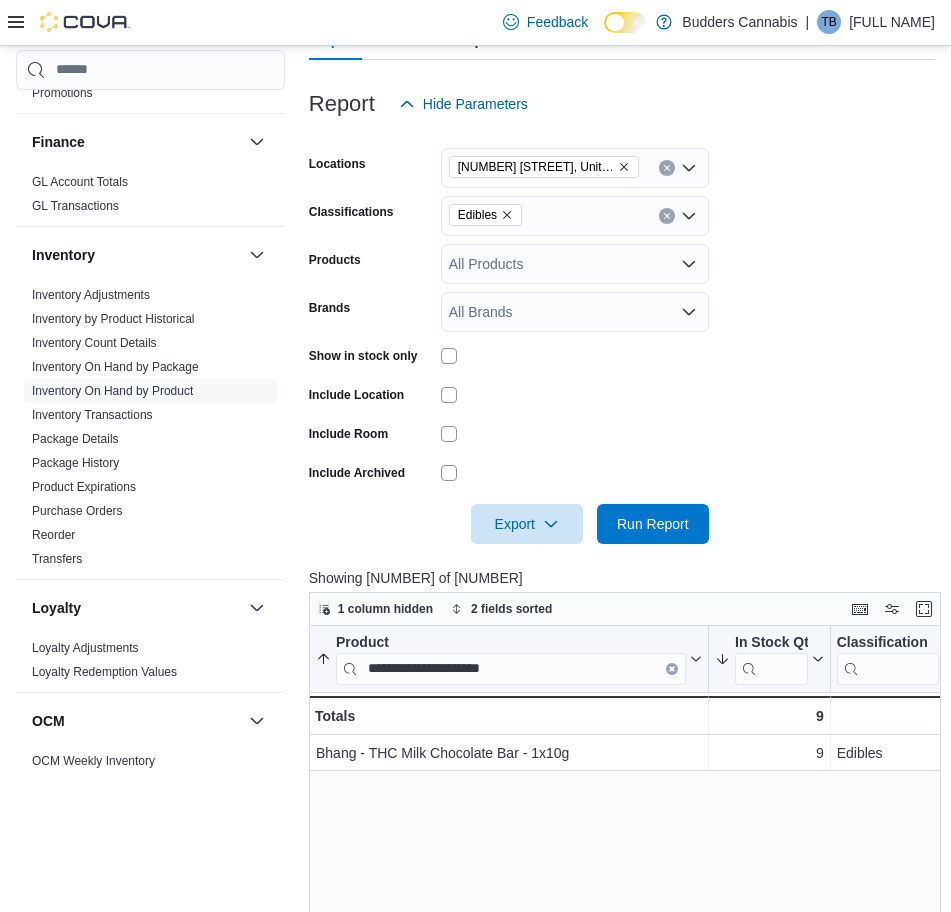 click on "**********" at bounding box center [628, 974] 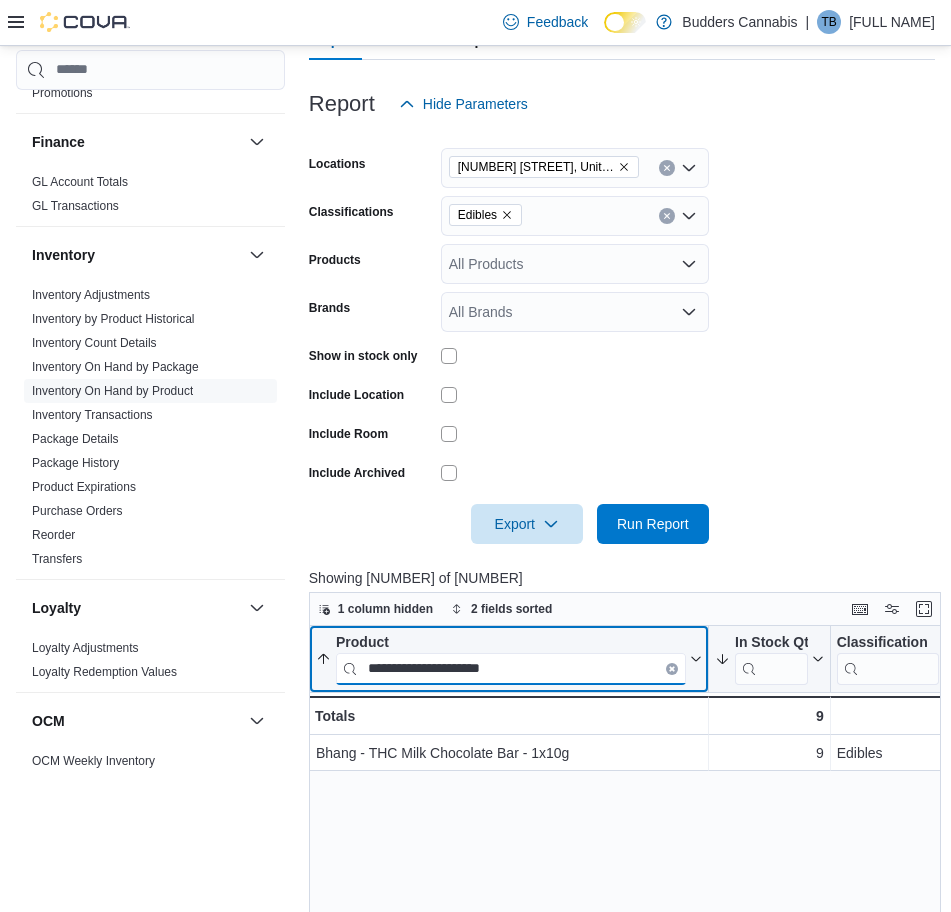 click on "**********" at bounding box center [511, 668] 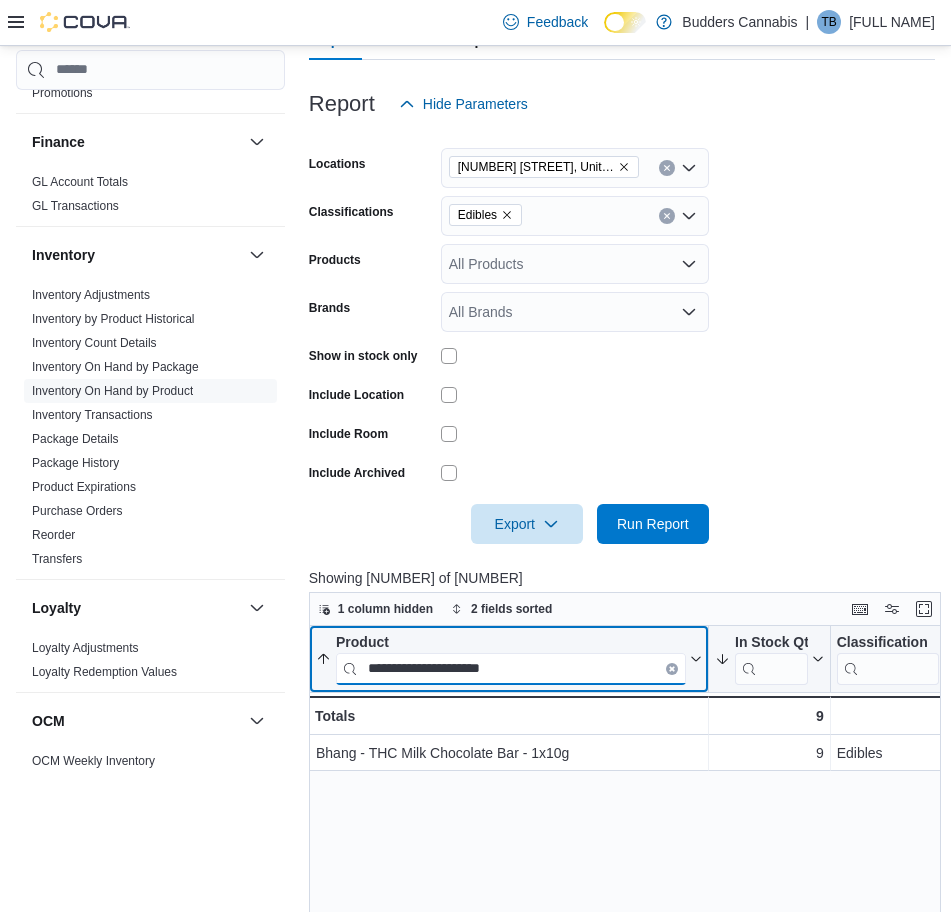 paste on "**********" 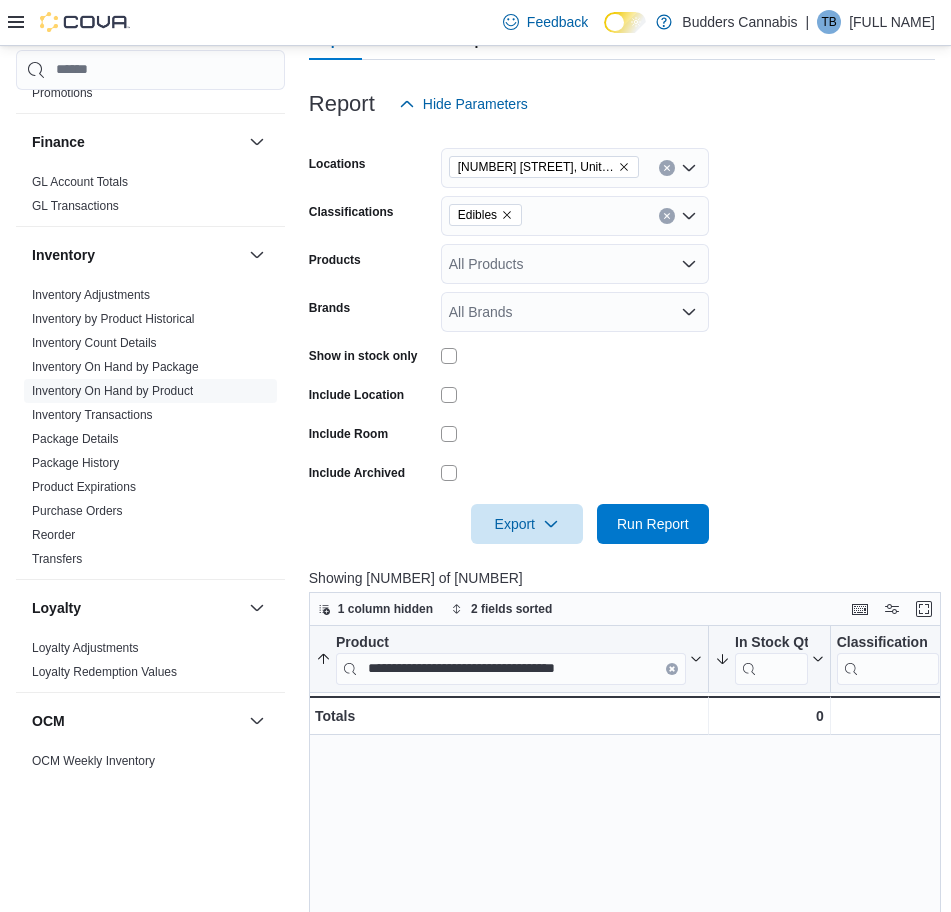 click on "**********" at bounding box center [628, 974] 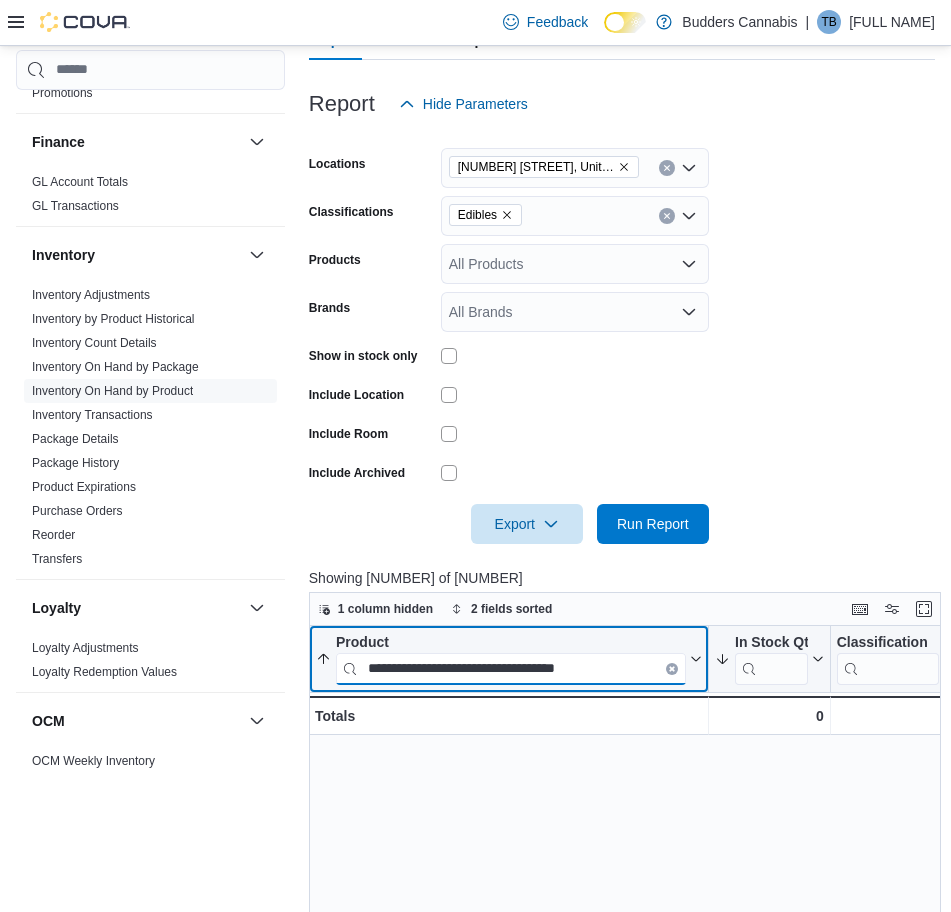click on "**********" at bounding box center (511, 668) 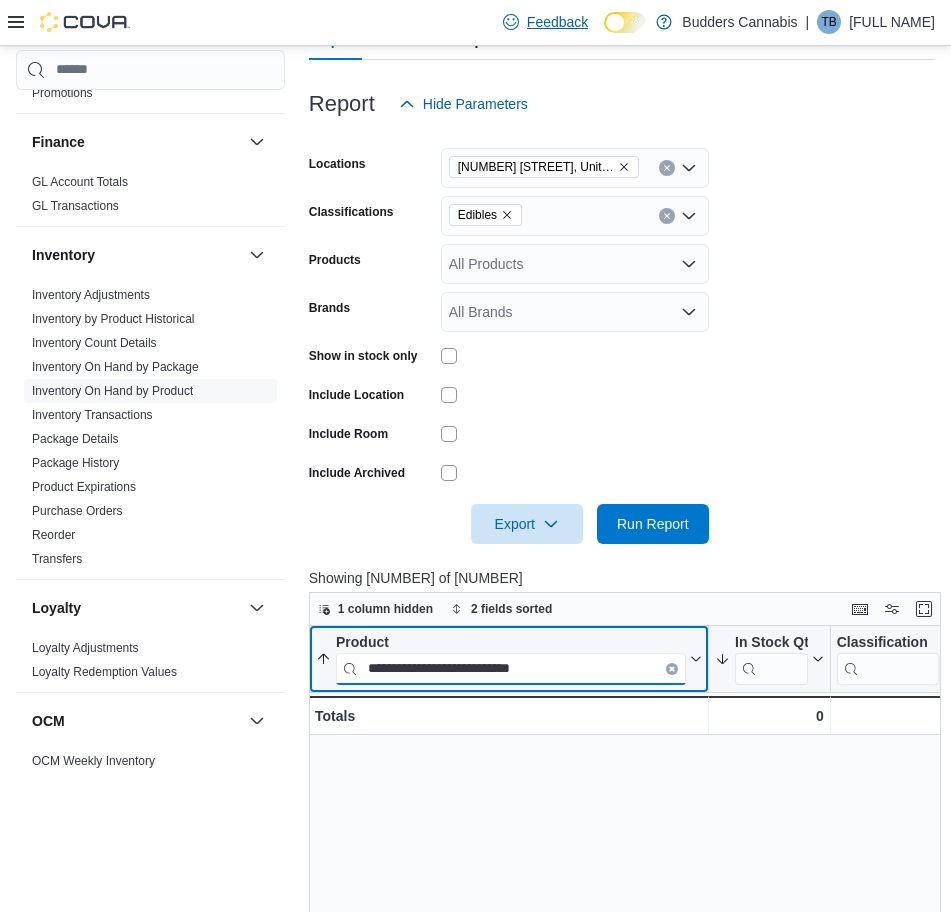 type on "**********" 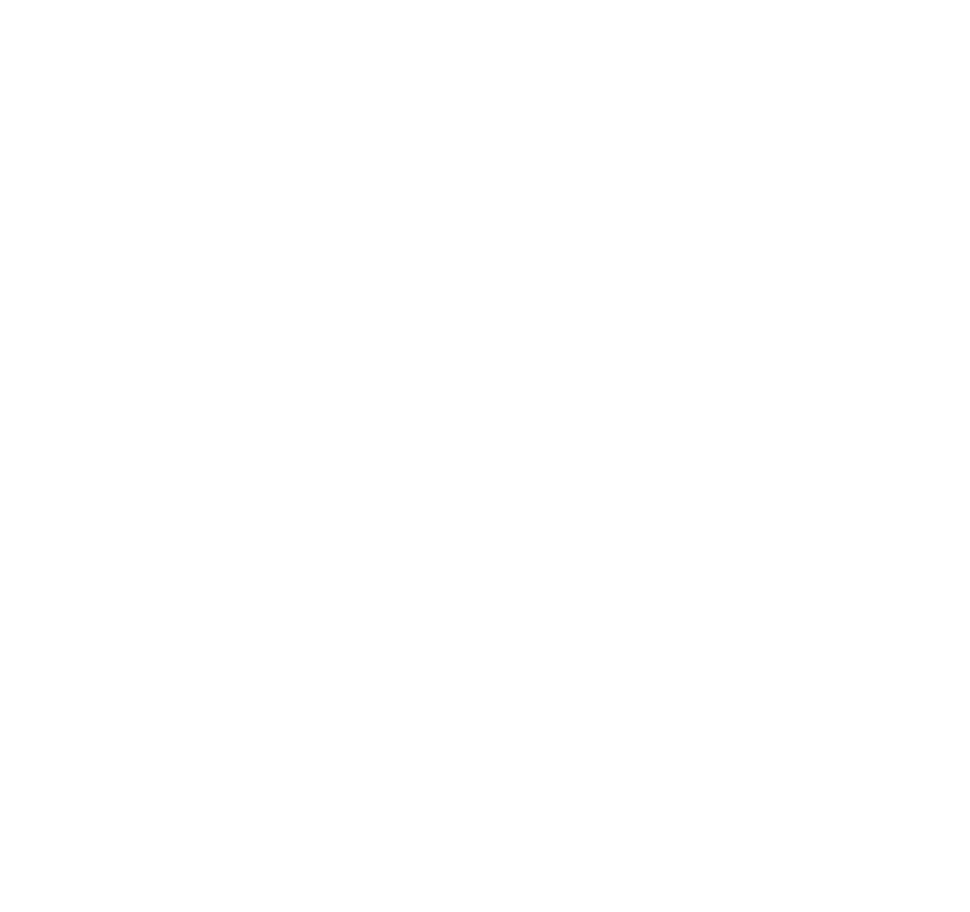 scroll, scrollTop: 0, scrollLeft: 0, axis: both 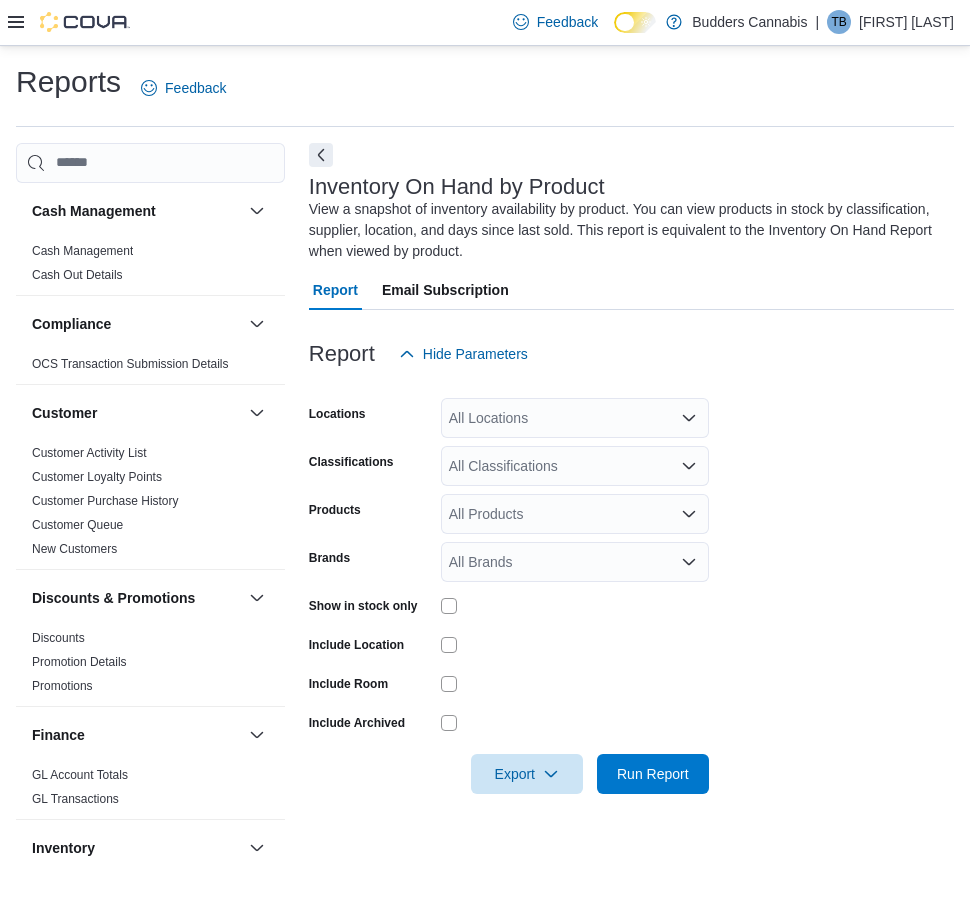 click on "Locations All Locations Classifications All Classifications Products All Products Brands All Brands Show in stock only Include Location Include Room Include Archived Export  Run Report" at bounding box center [631, 584] 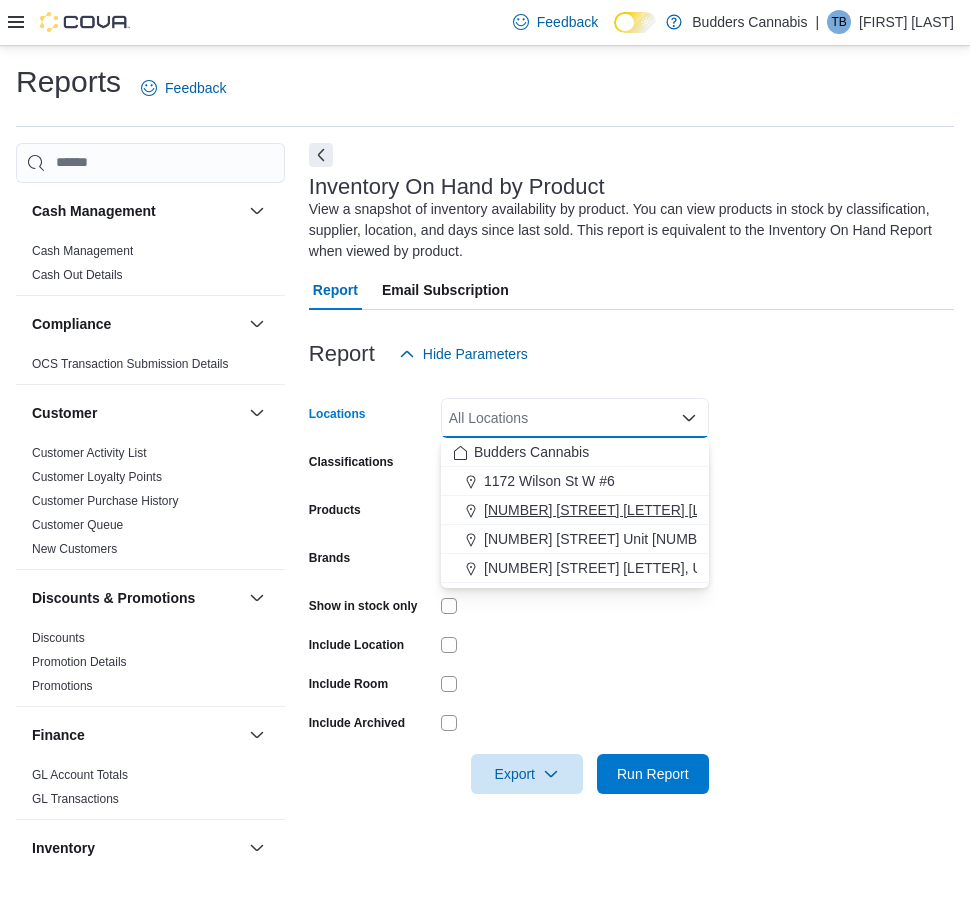 click on "[NUMBER] [STREET]. W. [LETTER]" at bounding box center (617, 510) 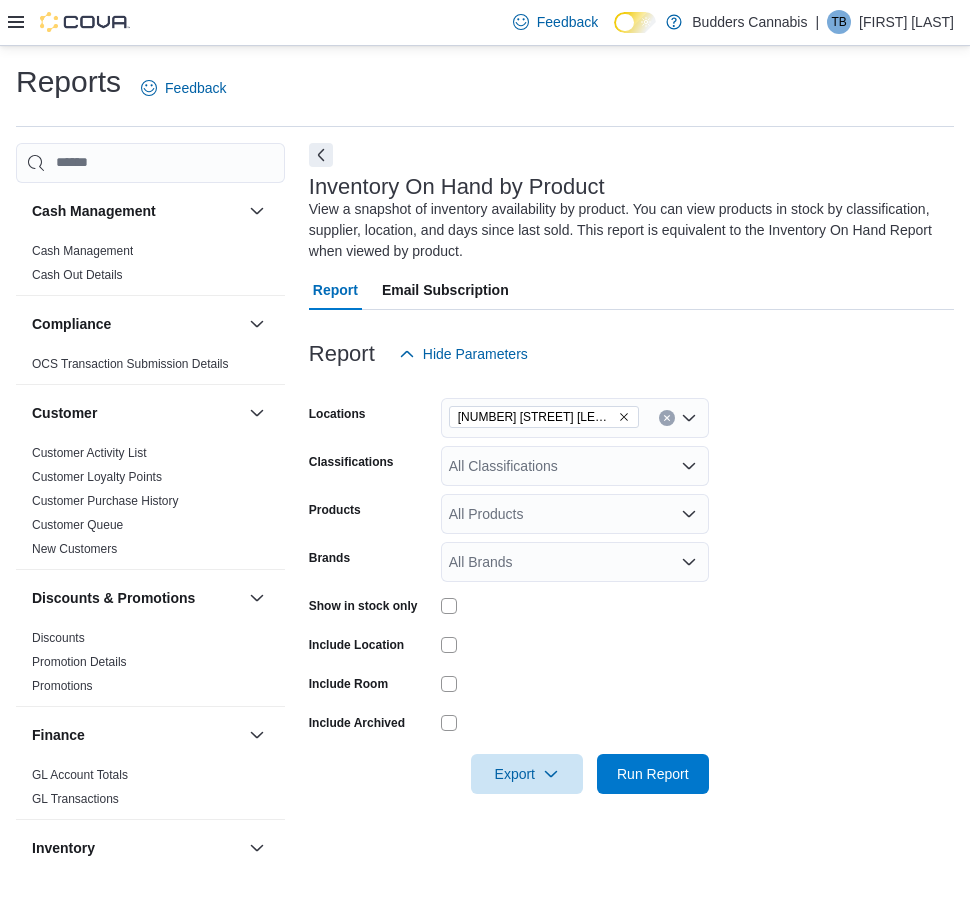 click on "Locations 1212 Dundas St. W. D Classifications All Classifications Products All Products Brands All Brands Show in stock only Include Location Include Room Include Archived Export  Run Report" at bounding box center [631, 584] 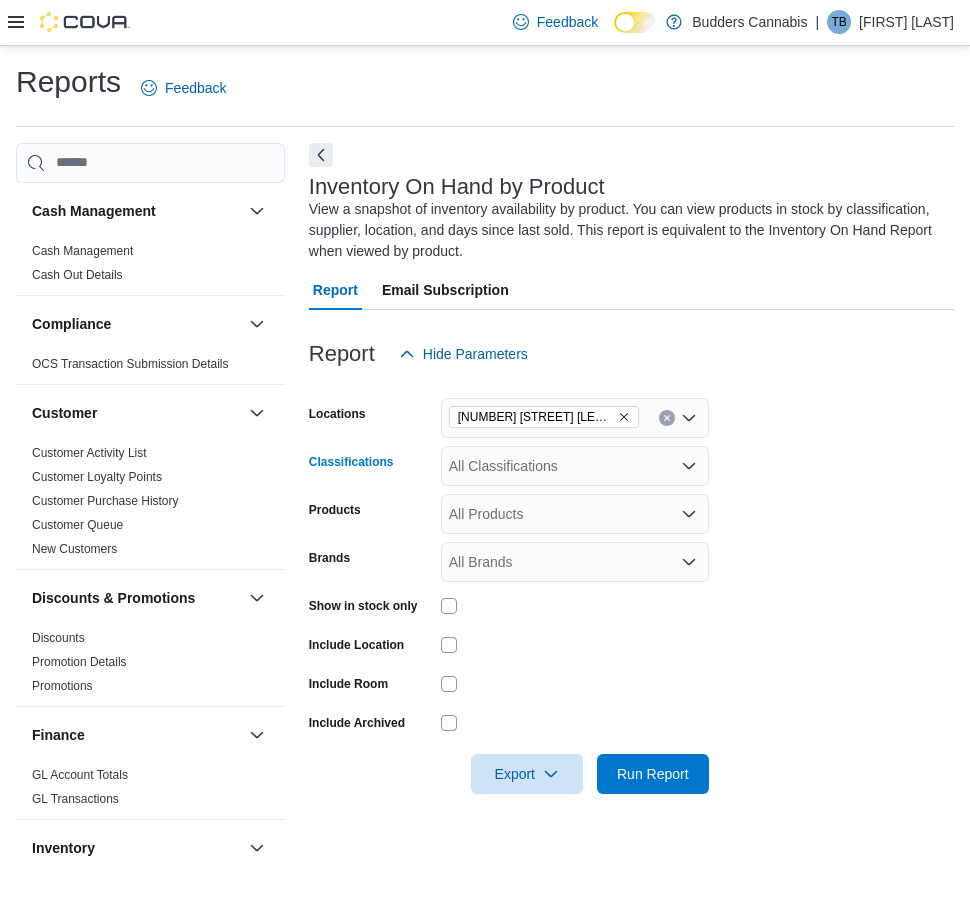 click on "All Classifications" at bounding box center [575, 466] 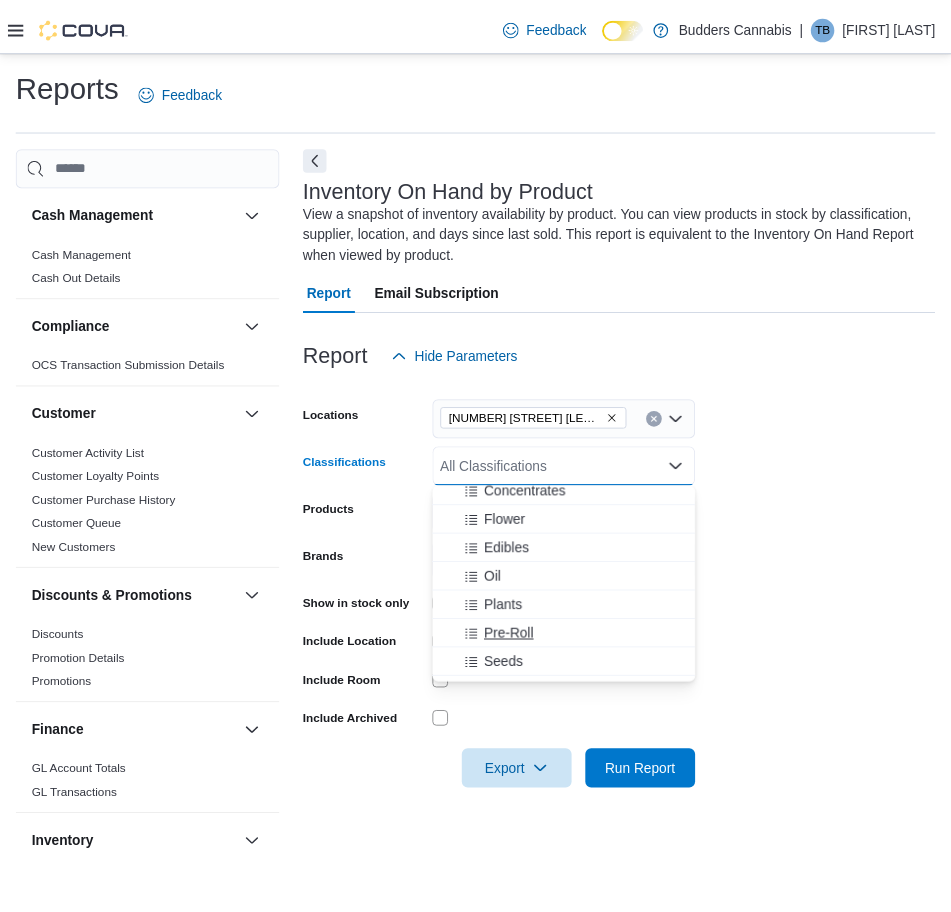 scroll, scrollTop: 250, scrollLeft: 0, axis: vertical 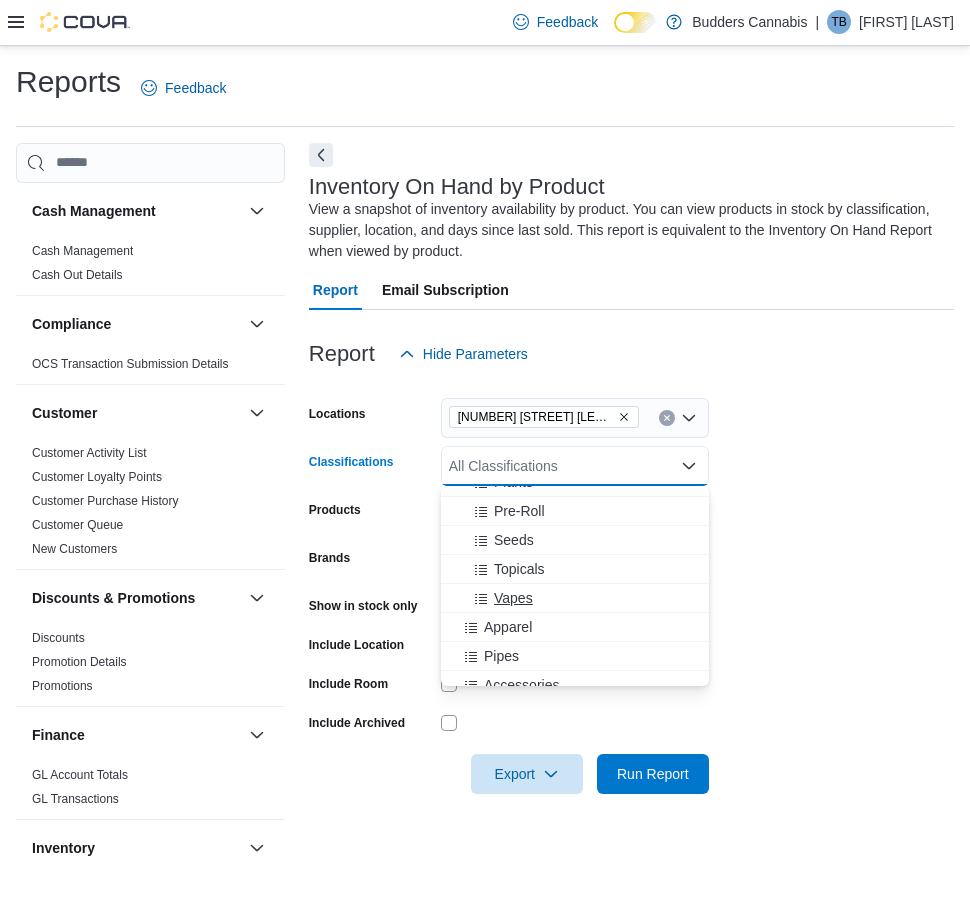click on "Vapes" at bounding box center [513, 598] 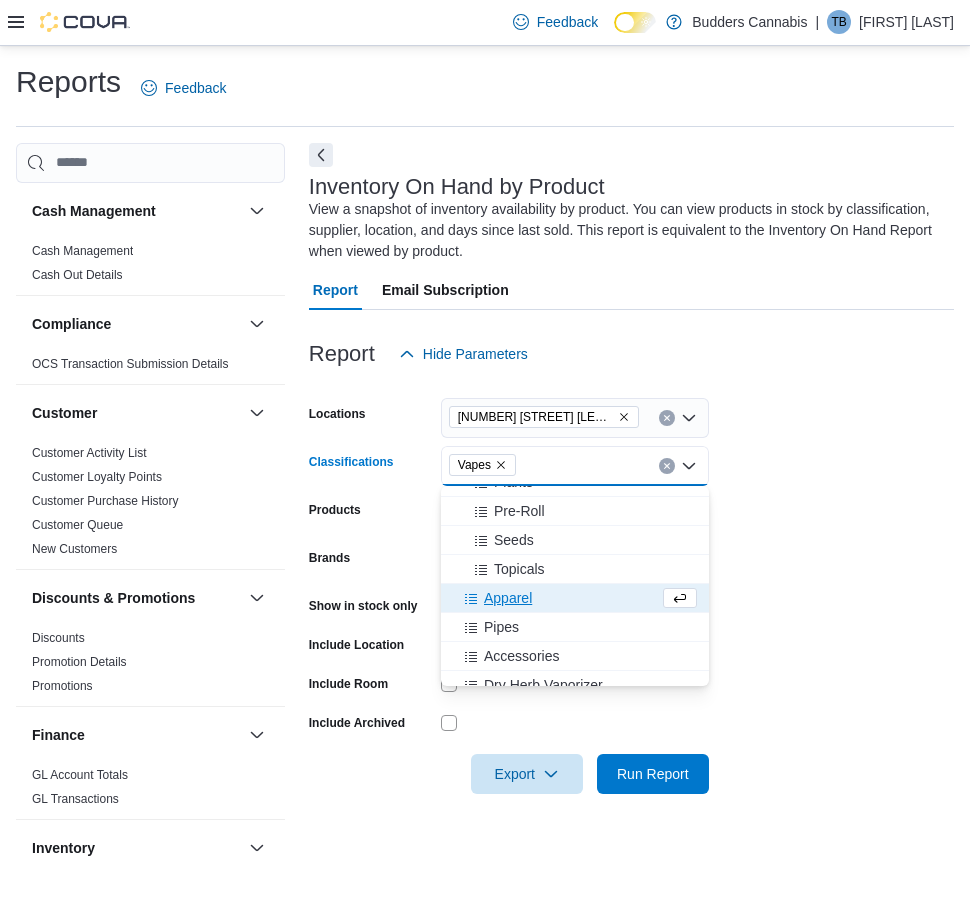 click on "Locations 1212 Dundas St. W. D Classifications Vapes Combo box. Selected. Vapes. Press Backspace to delete Vapes. Combo box input. All Classifications. Type some text or, to display a list of choices, press Down Arrow. To exit the list of choices, press Escape. Products All Products Brands All Brands Show in stock only Include Location Include Room Include Archived Export  Run Report" at bounding box center (631, 584) 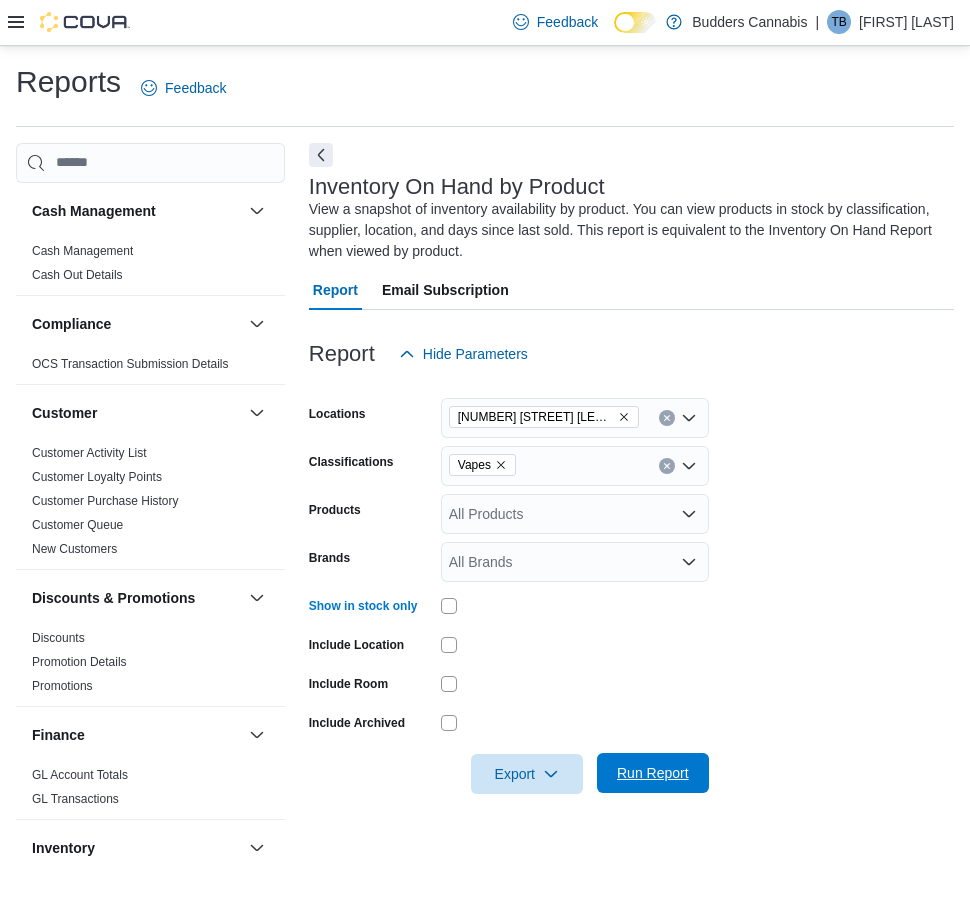 click on "Run Report" at bounding box center (653, 773) 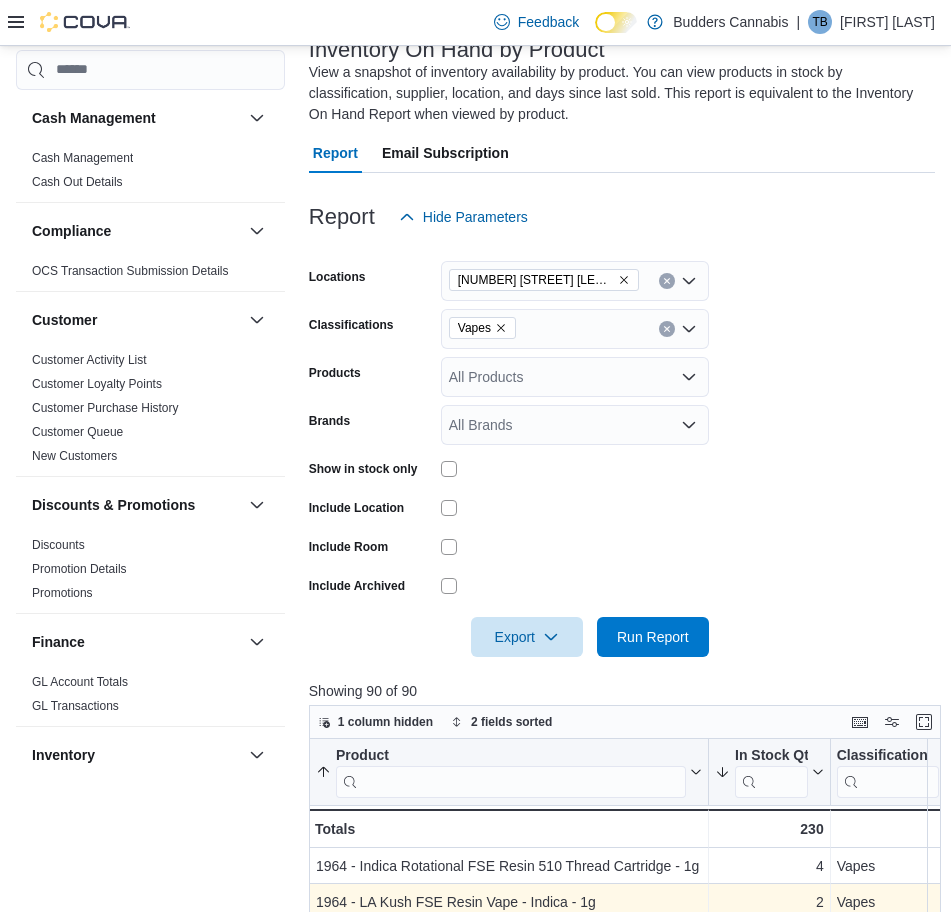 scroll, scrollTop: 375, scrollLeft: 0, axis: vertical 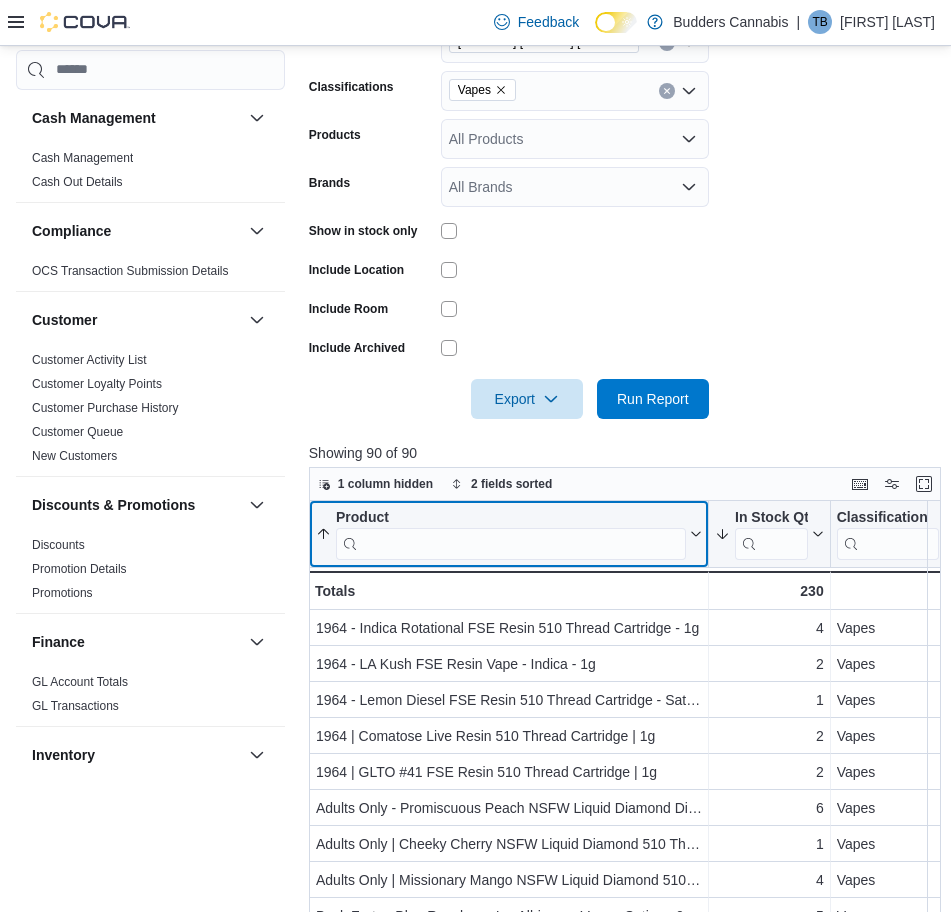 click at bounding box center (511, 543) 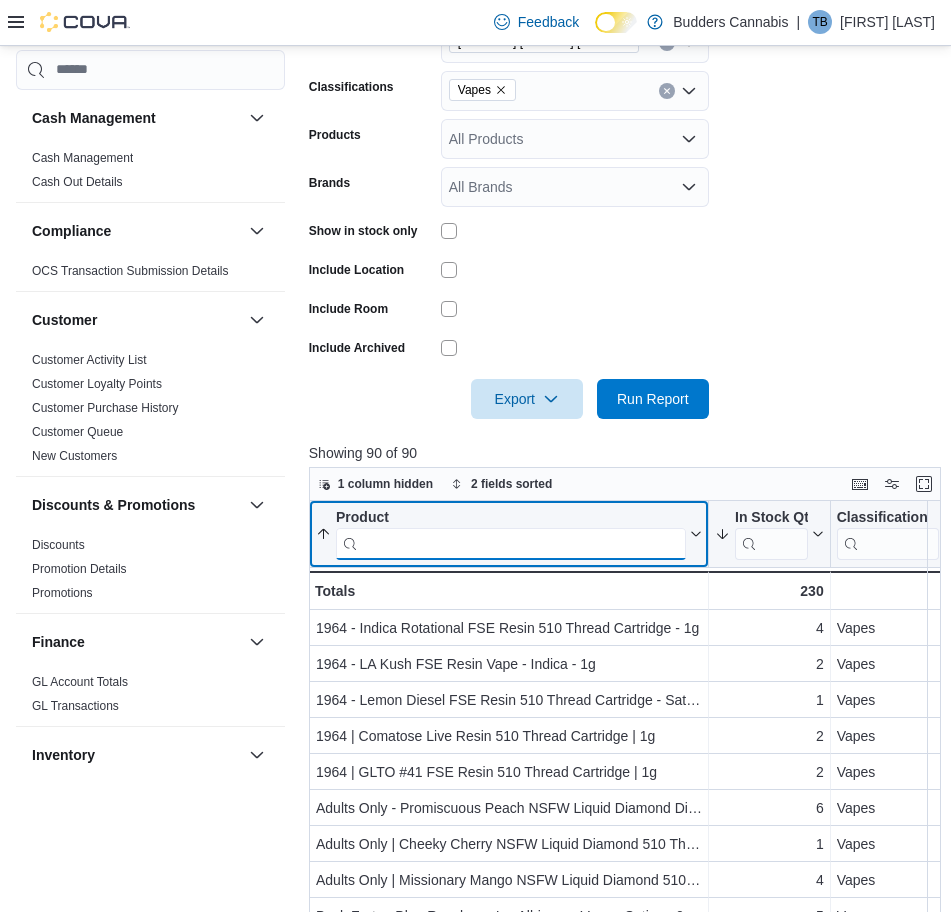 paste on "**********" 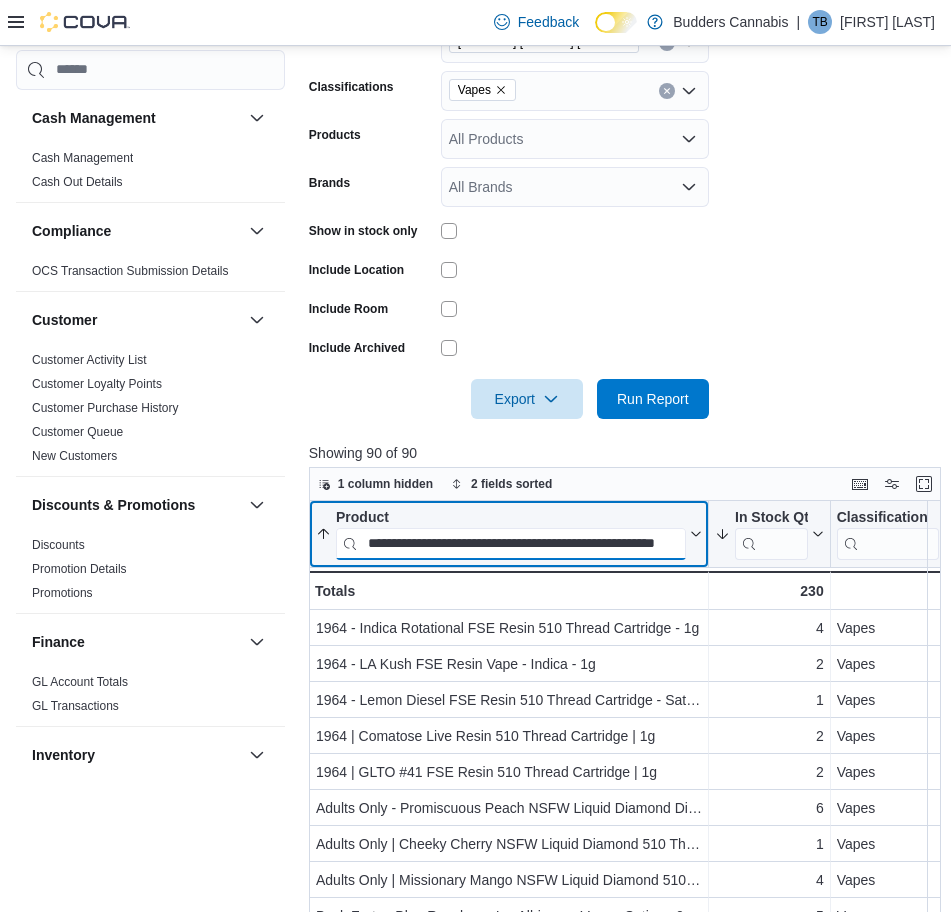 scroll, scrollTop: 0, scrollLeft: 74, axis: horizontal 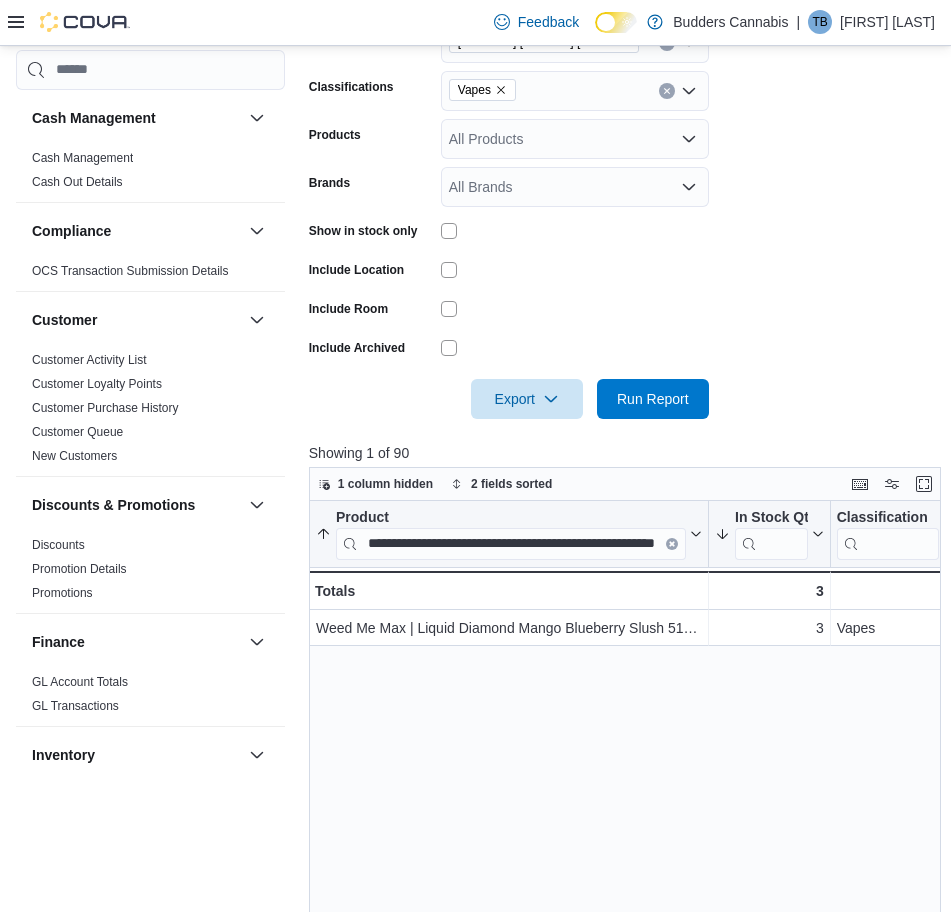 click on "**********" at bounding box center [628, 849] 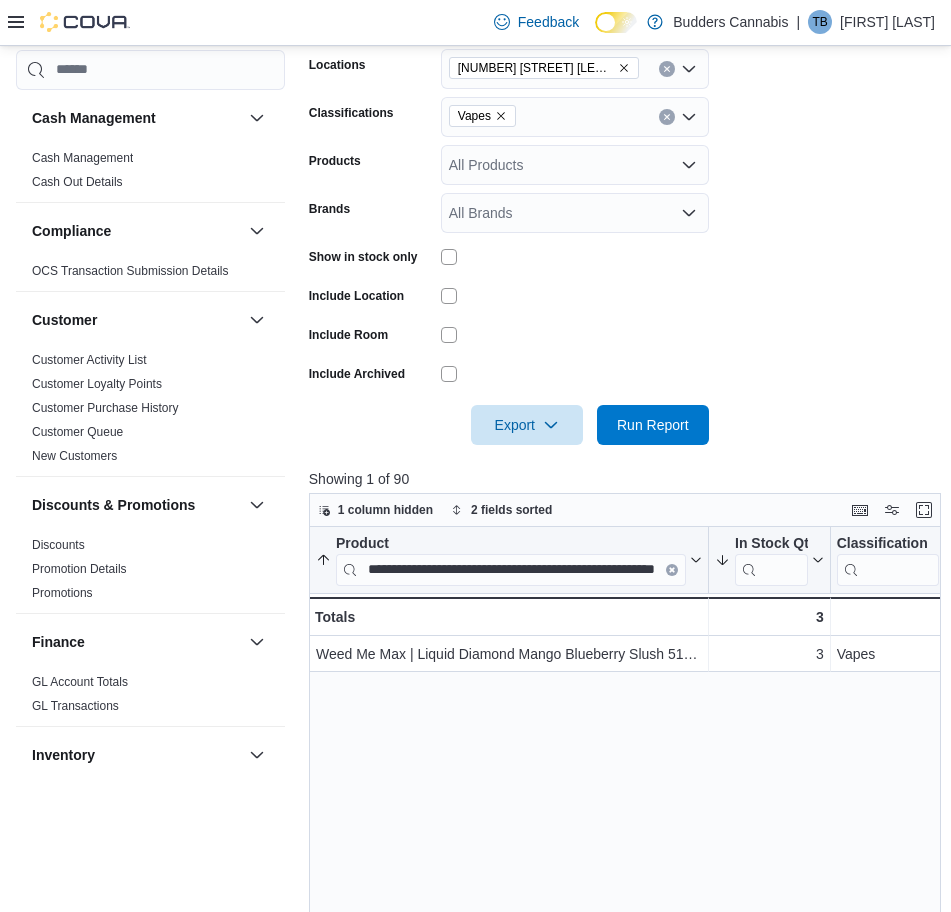 scroll, scrollTop: 375, scrollLeft: 0, axis: vertical 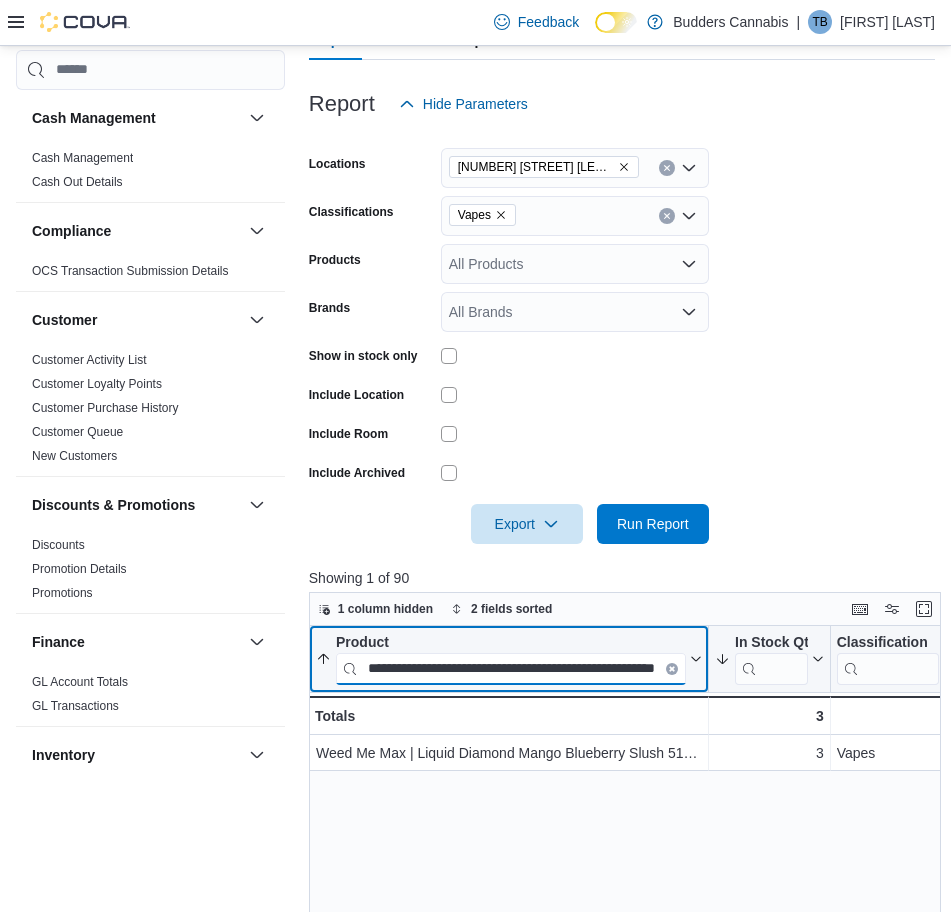 click on "**********" at bounding box center [511, 668] 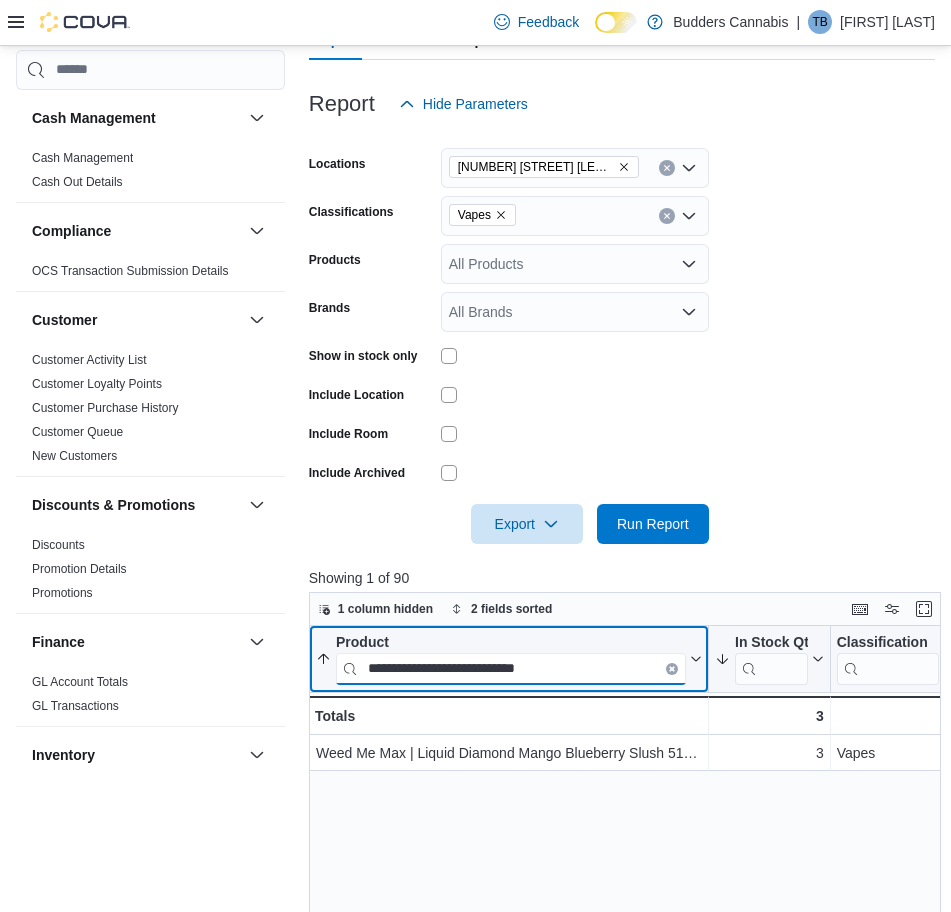 scroll, scrollTop: 0, scrollLeft: 0, axis: both 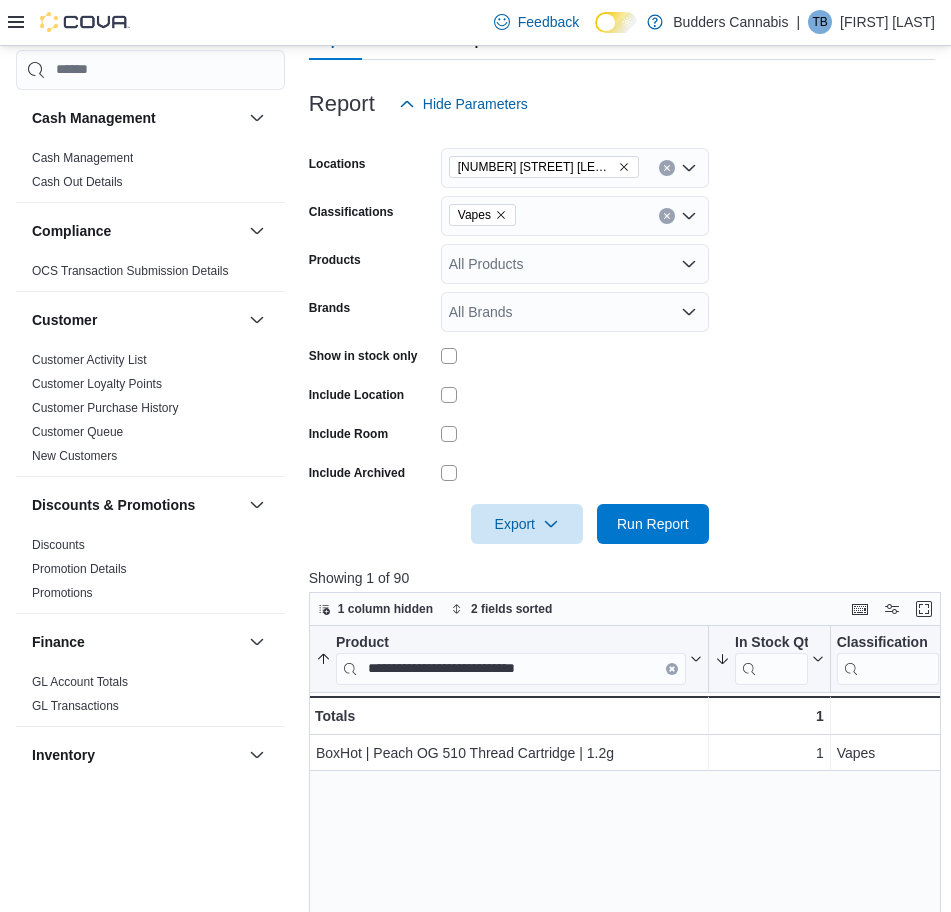 click on "**********" at bounding box center (628, 974) 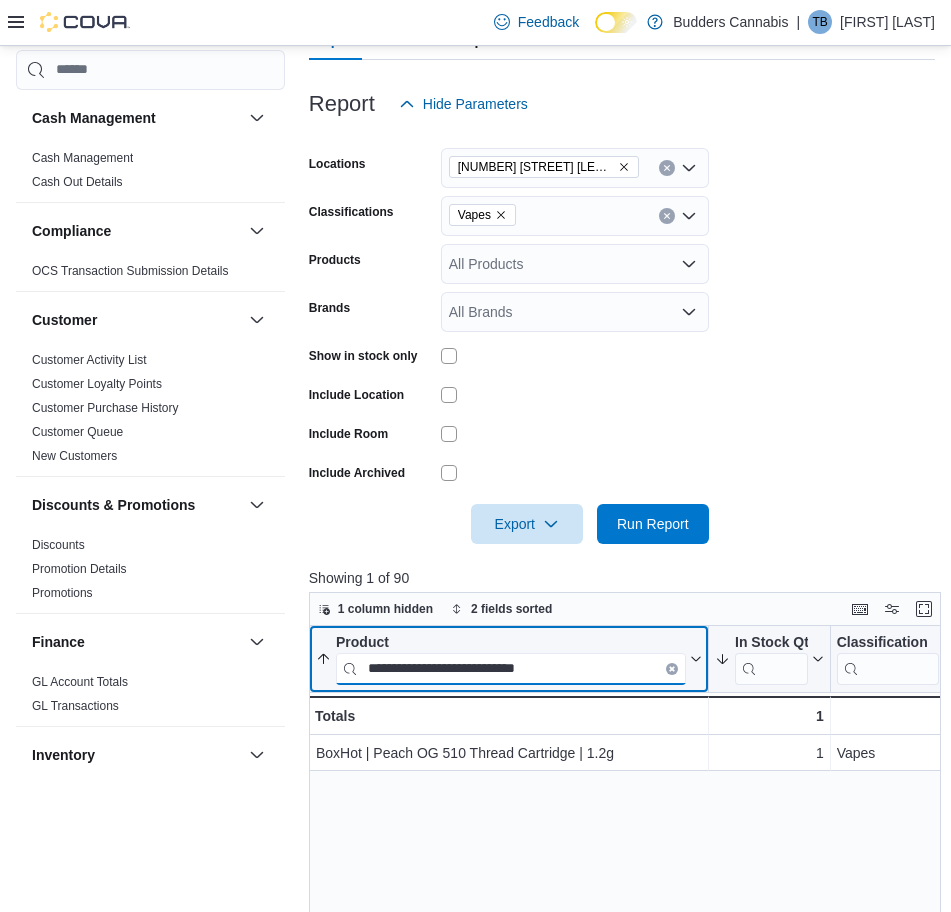 click on "**********" at bounding box center (511, 668) 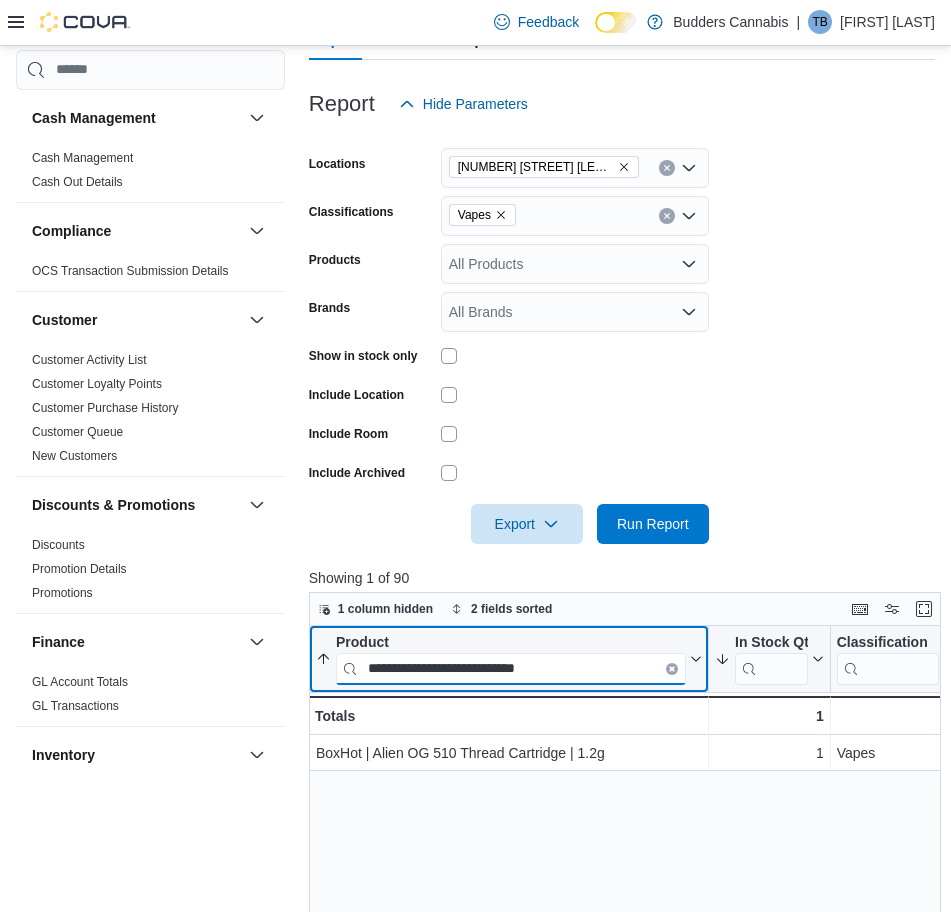 click on "**********" at bounding box center (511, 668) 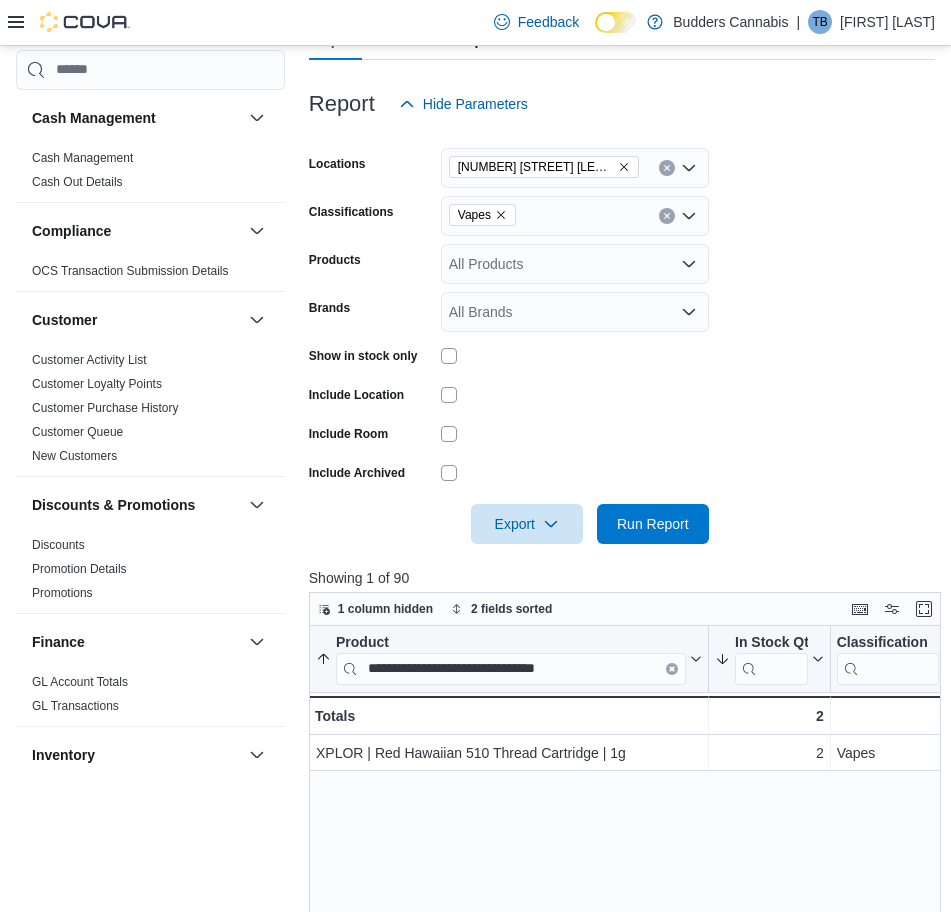 click on "**********" at bounding box center (628, 974) 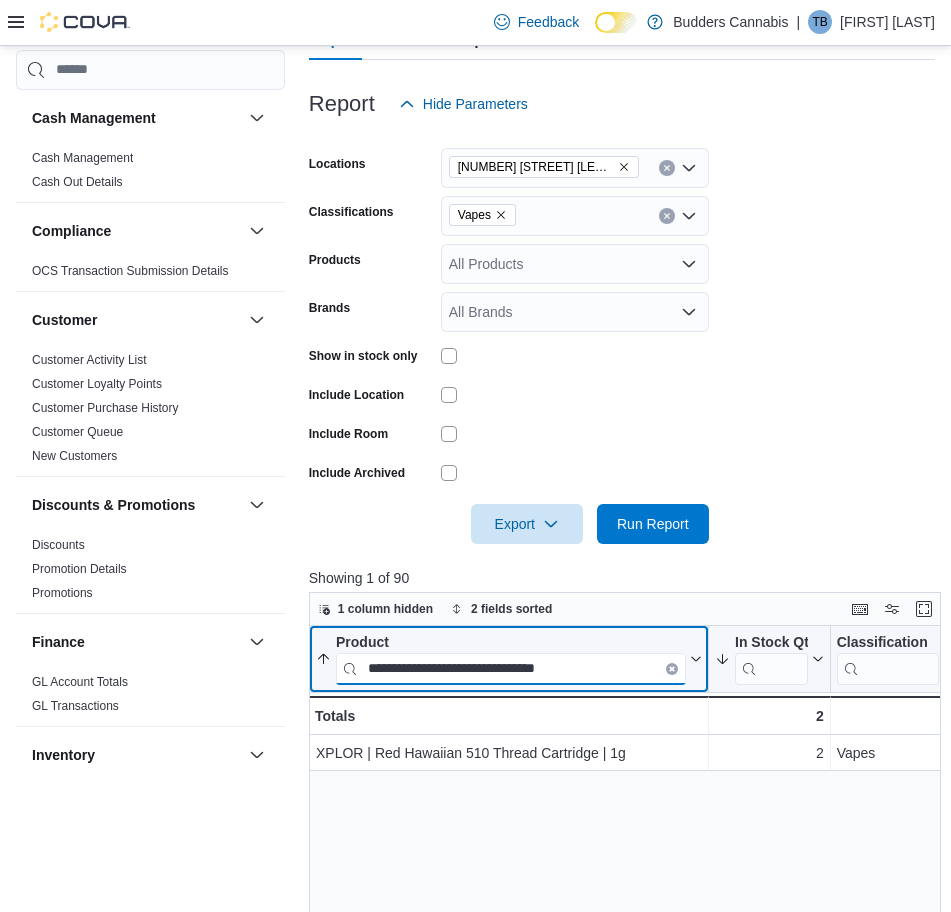 click on "**********" at bounding box center (511, 668) 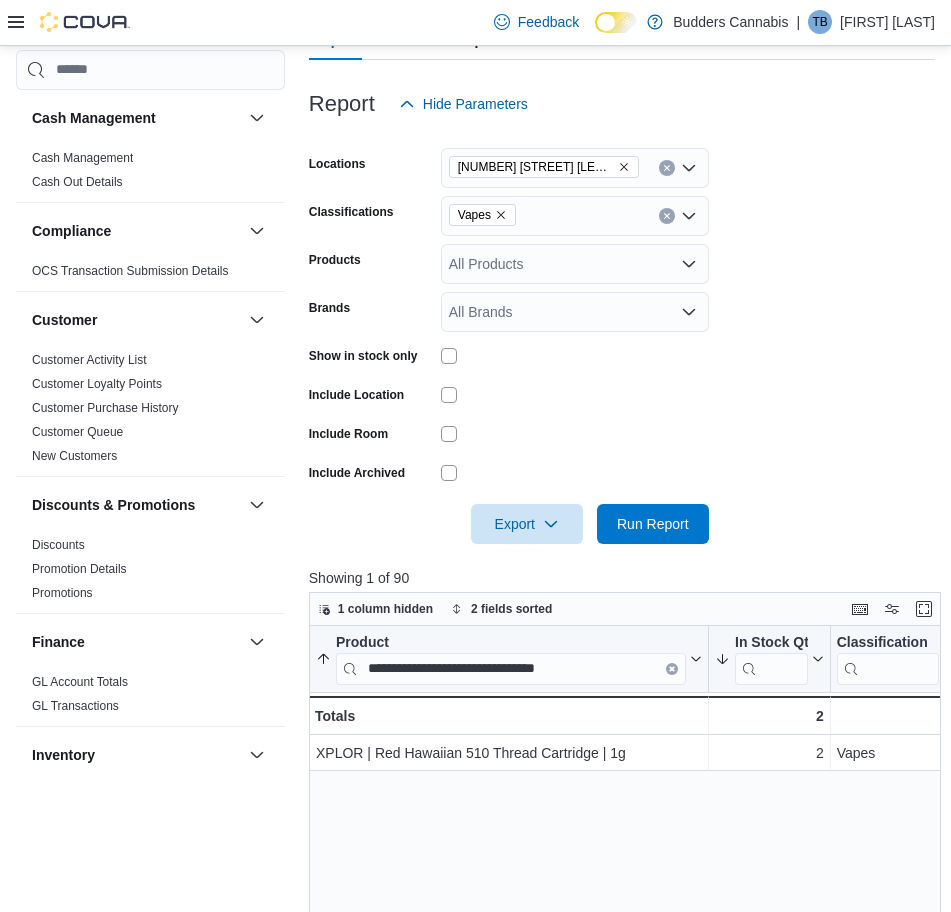 click on "**********" at bounding box center [628, 974] 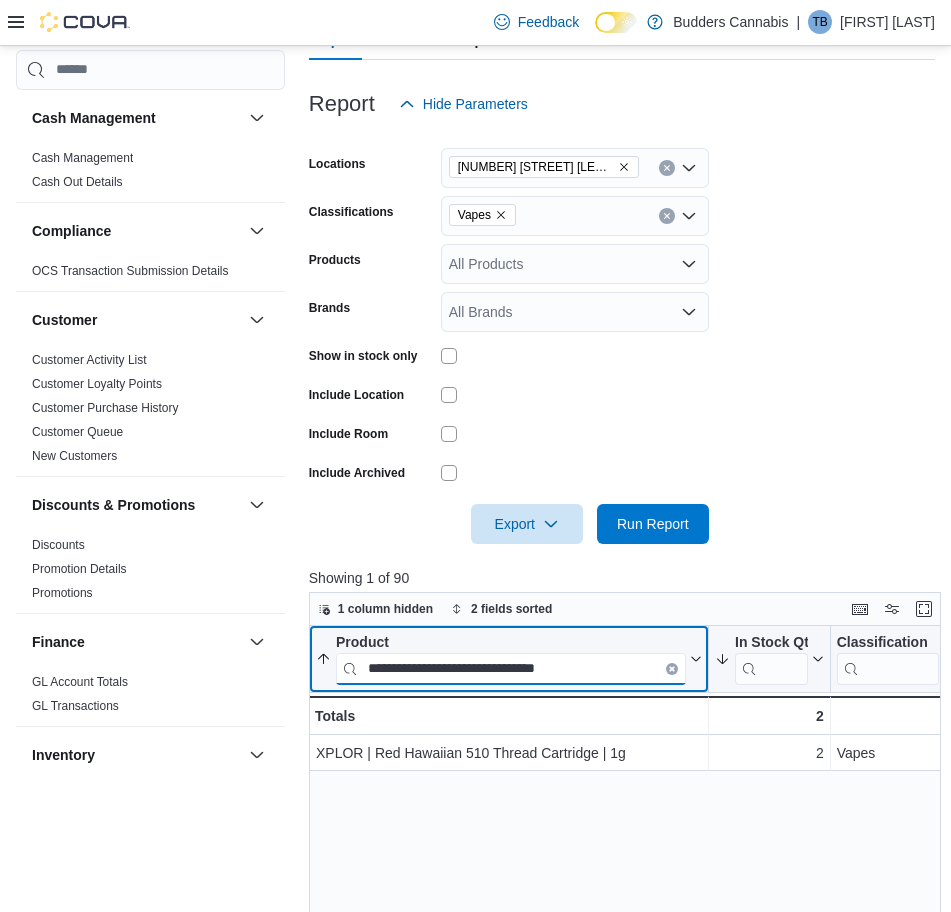 click on "**********" at bounding box center (511, 668) 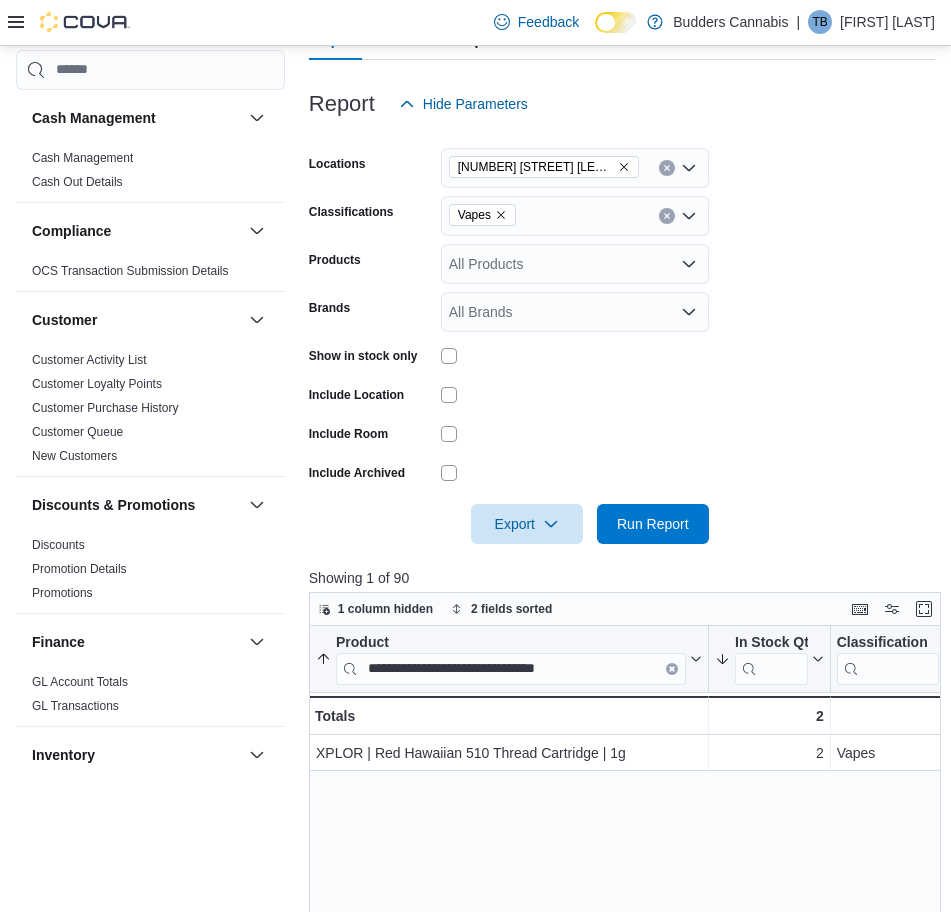 click on "**********" at bounding box center (628, 974) 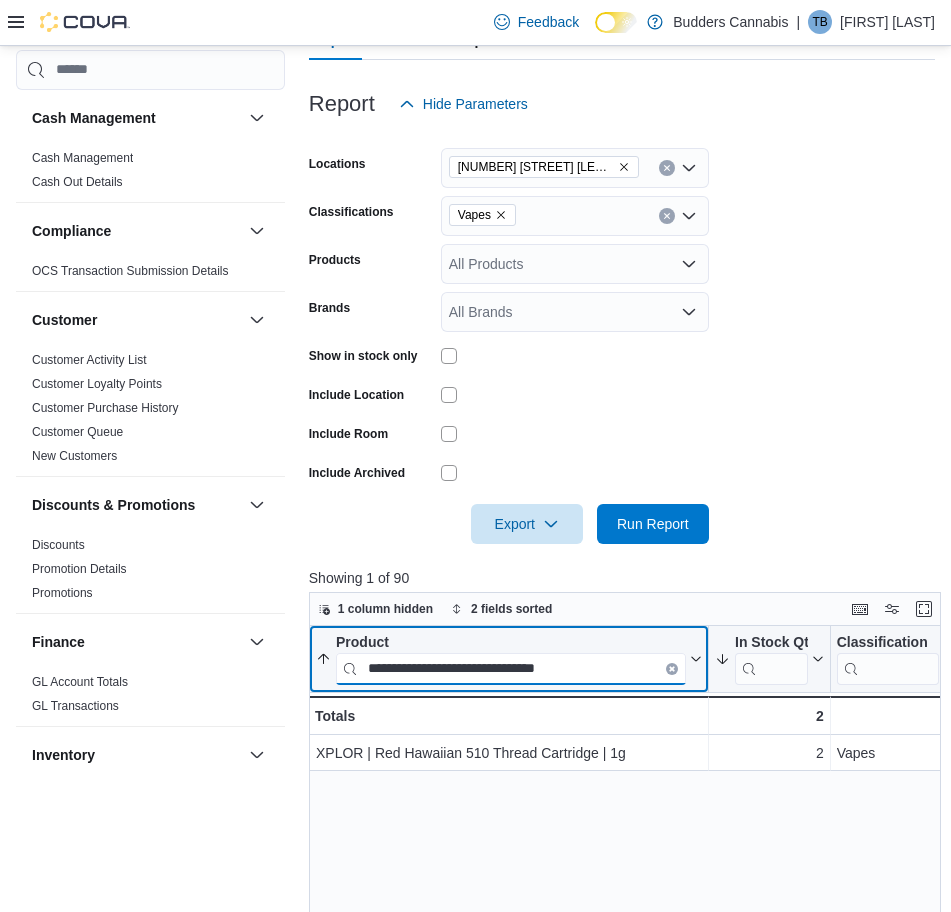click on "**********" at bounding box center [511, 668] 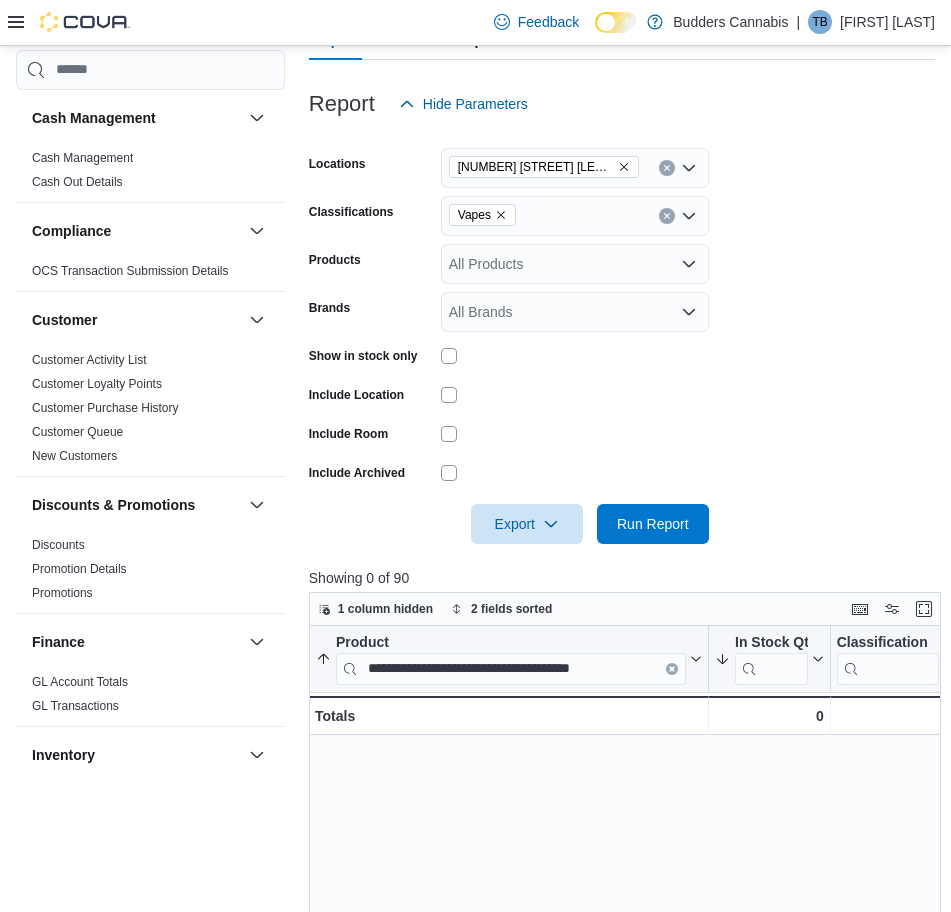 click on "**********" at bounding box center [628, 974] 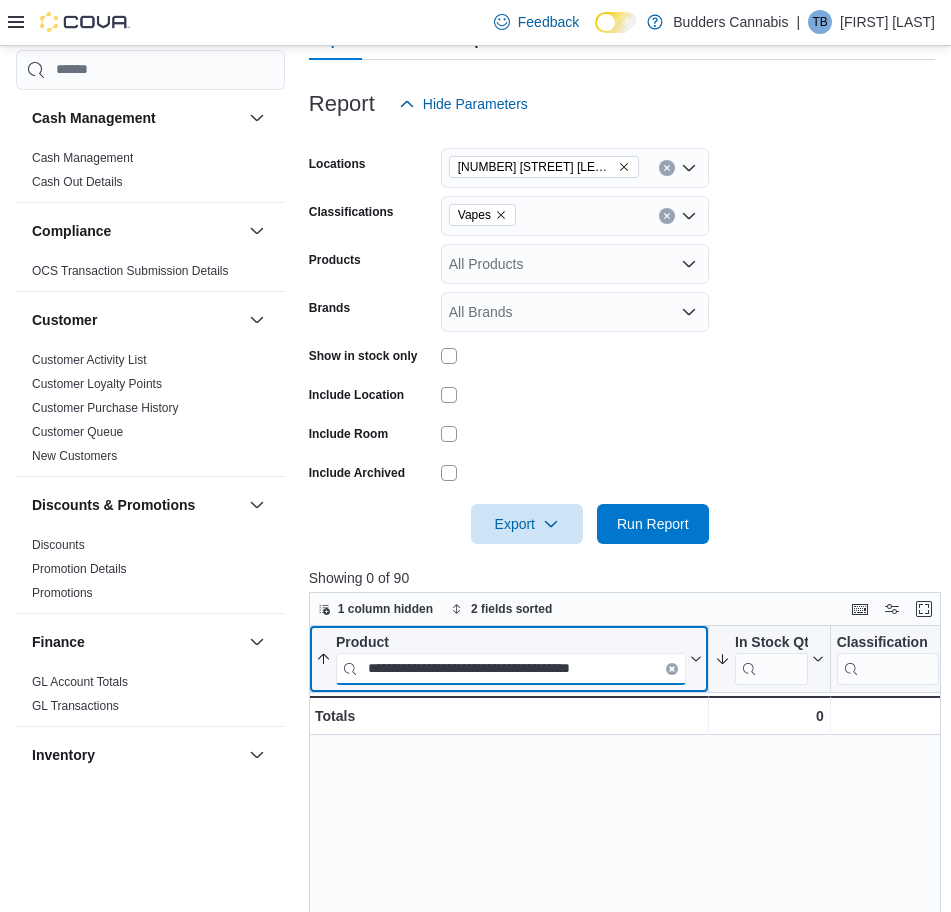 click on "**********" at bounding box center [511, 668] 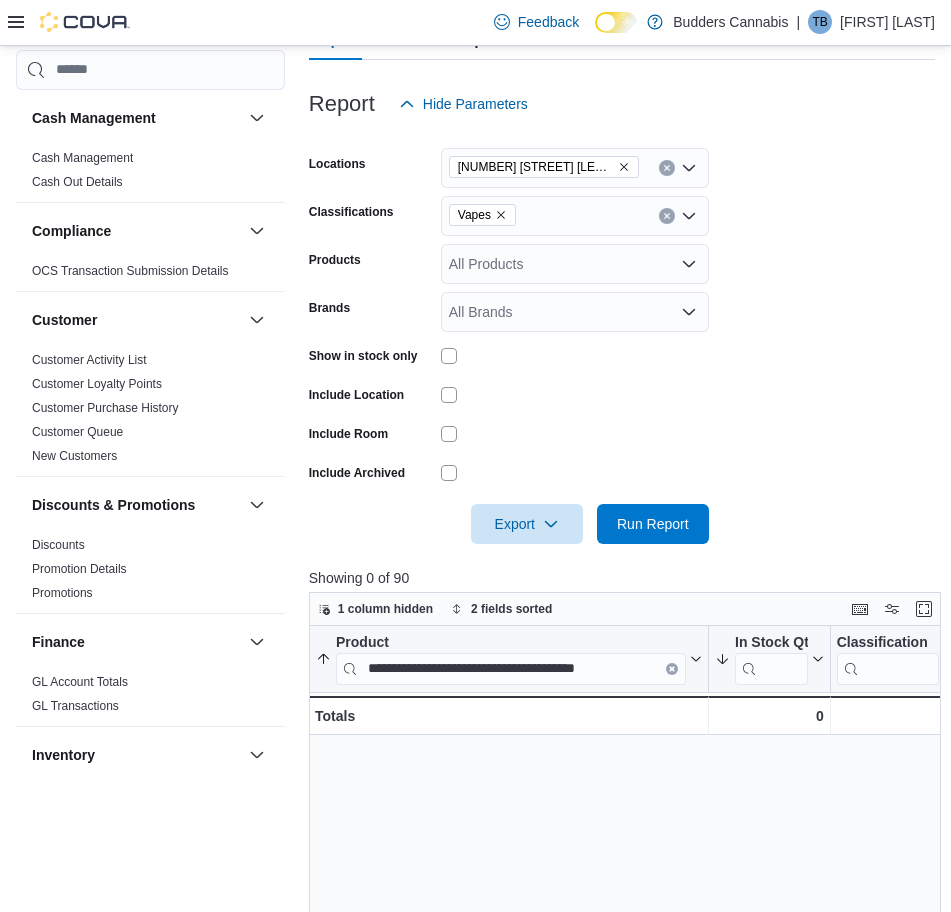 click on "**********" at bounding box center (628, 974) 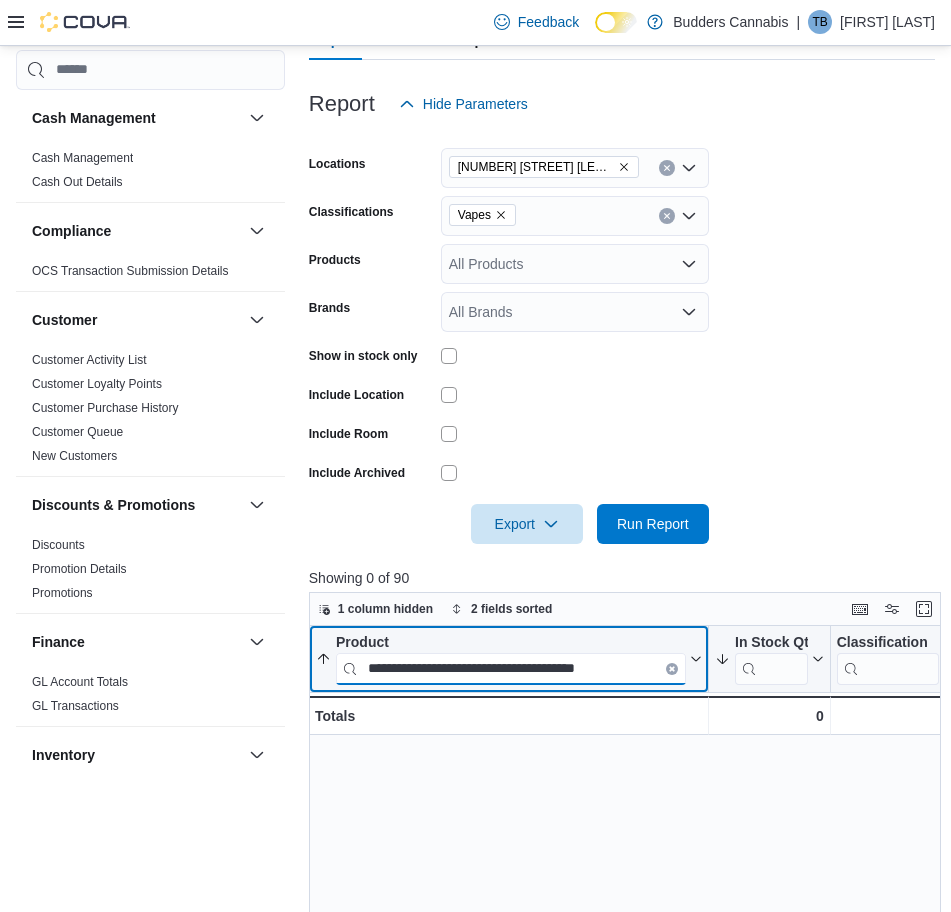click on "**********" at bounding box center [511, 668] 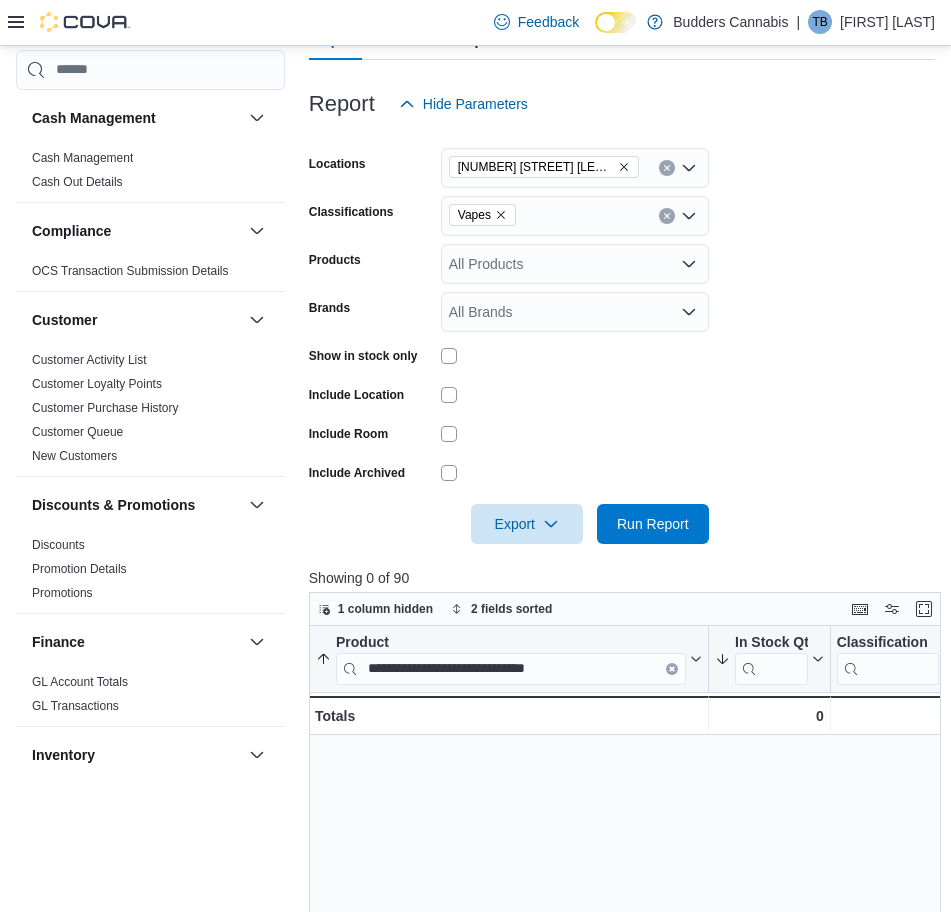 click on "**********" at bounding box center [628, 974] 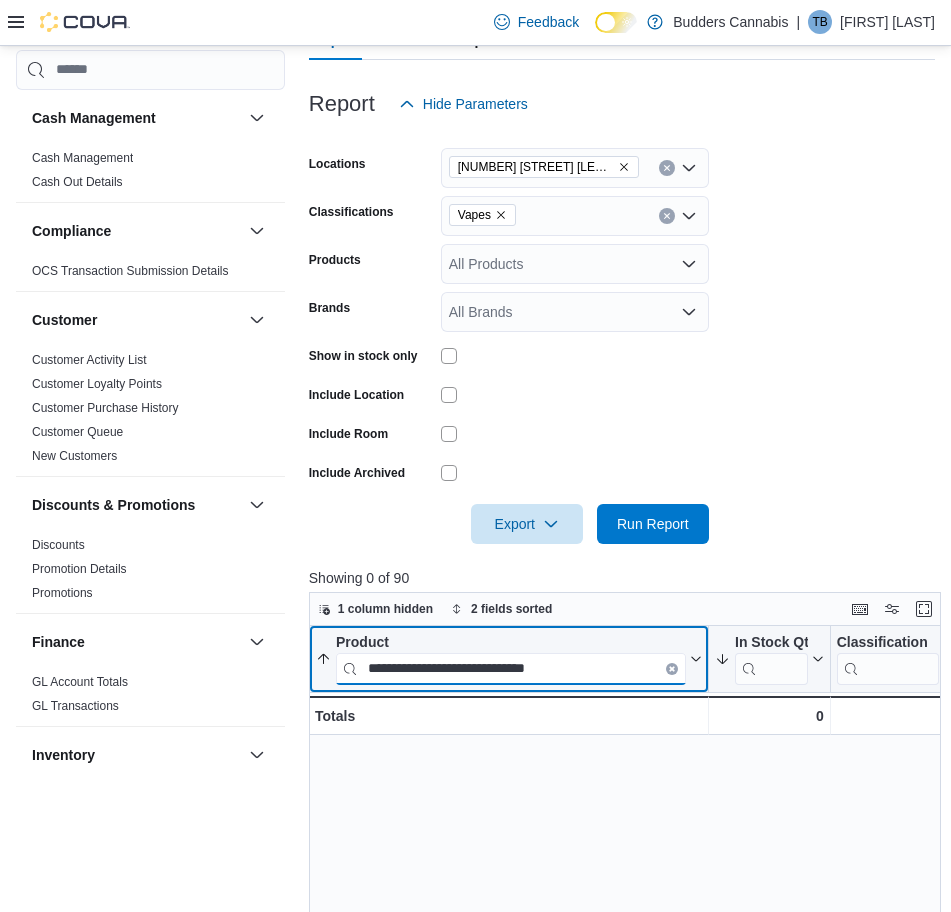 click on "**********" at bounding box center [511, 668] 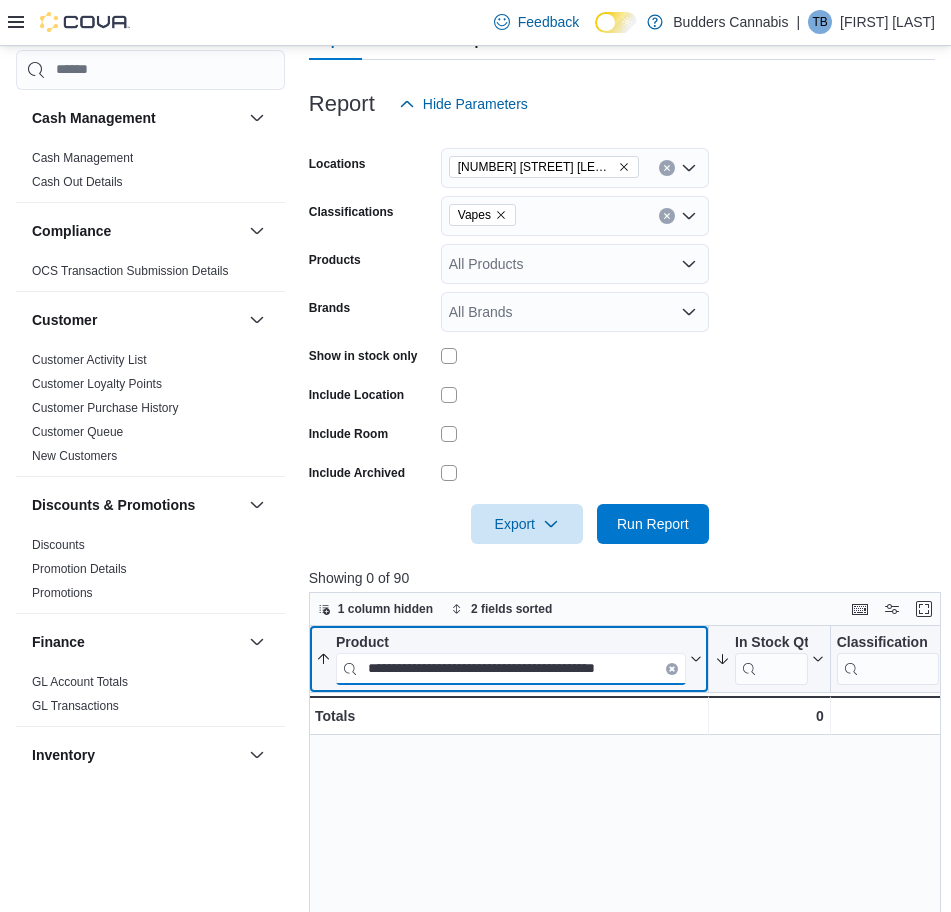scroll, scrollTop: 0, scrollLeft: 12, axis: horizontal 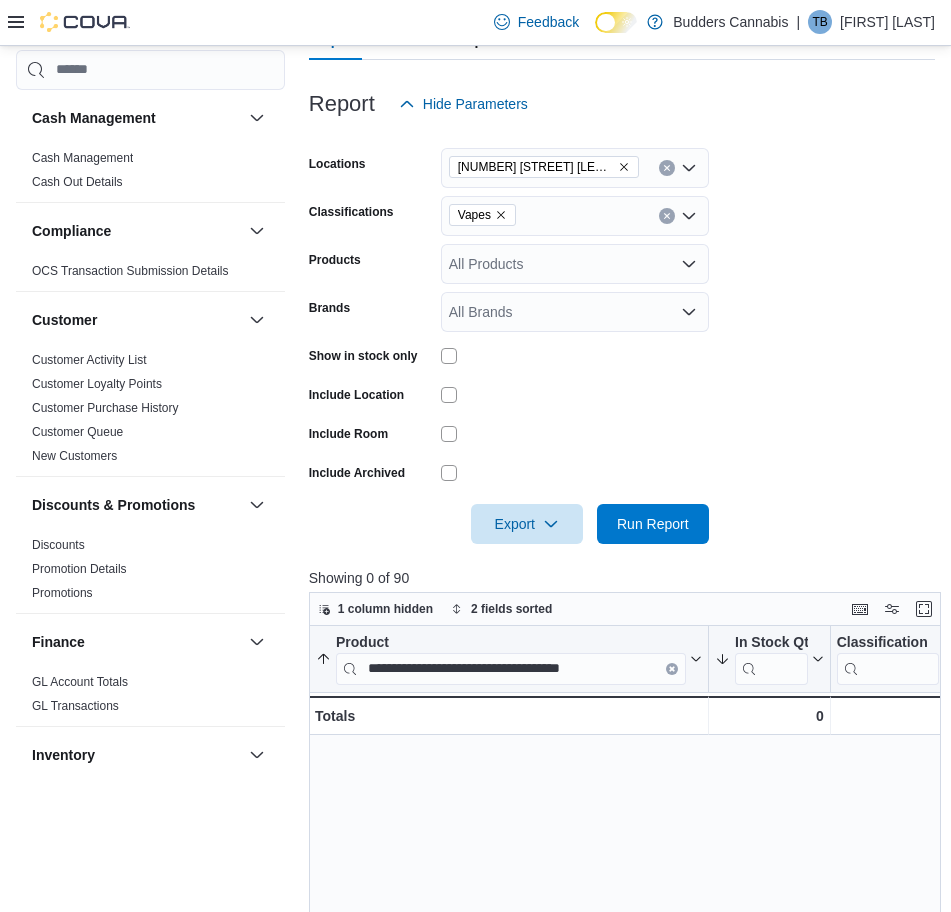 click on "**********" at bounding box center [628, 974] 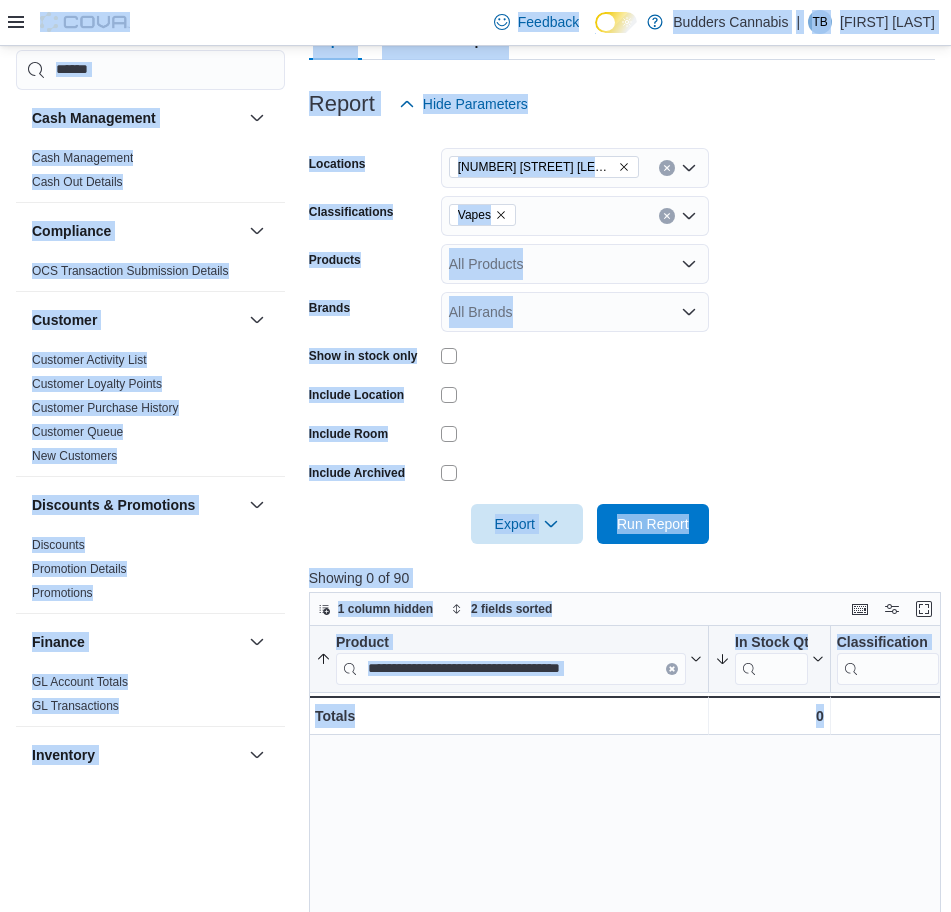 click on "**********" at bounding box center (628, 974) 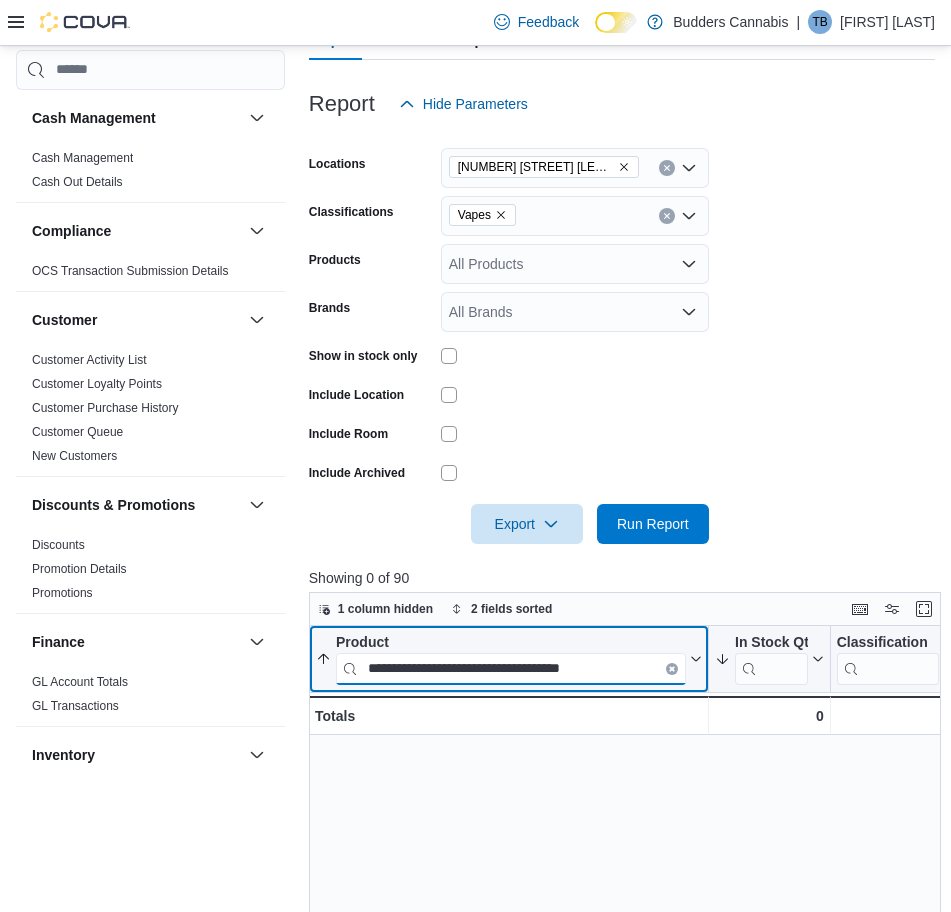 click on "**********" at bounding box center [511, 668] 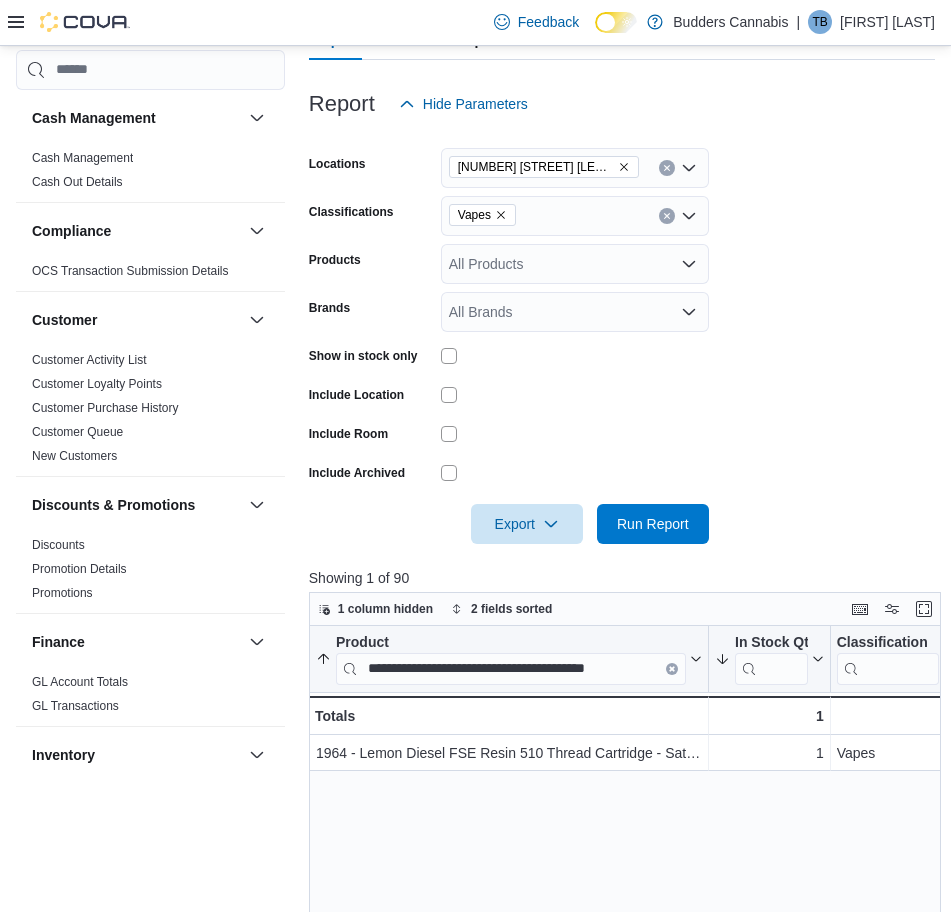 click on "**********" at bounding box center [628, 974] 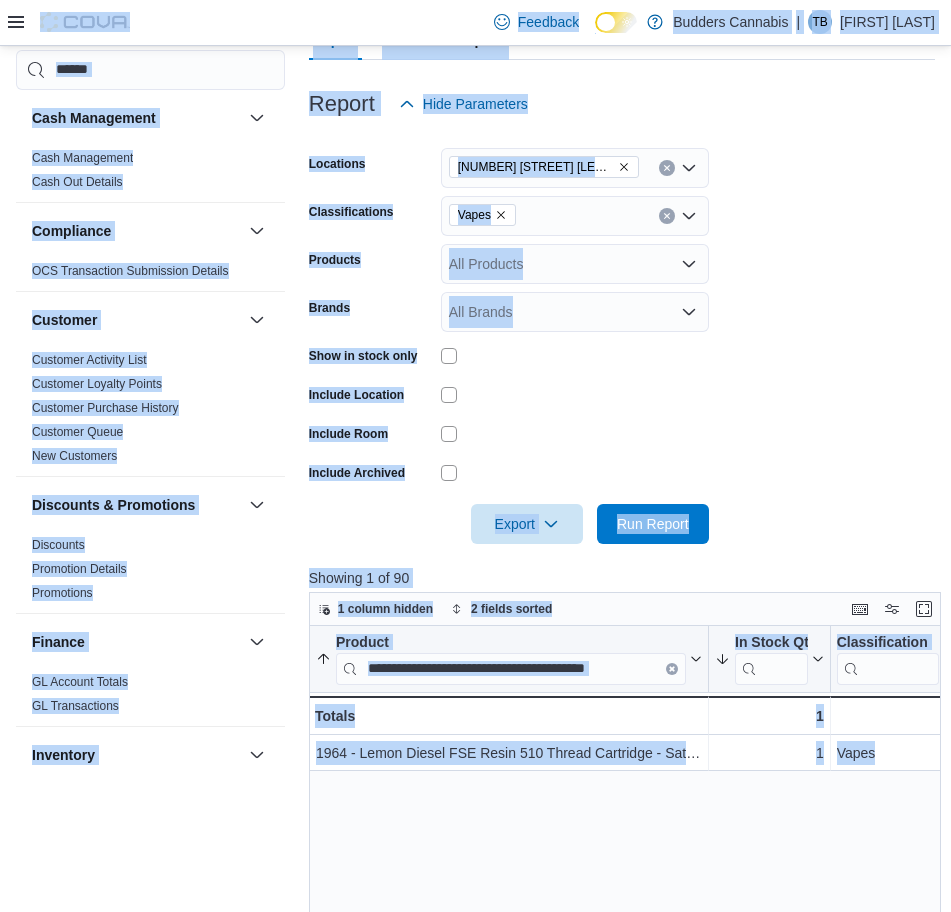 click on "**********" at bounding box center (511, 668) 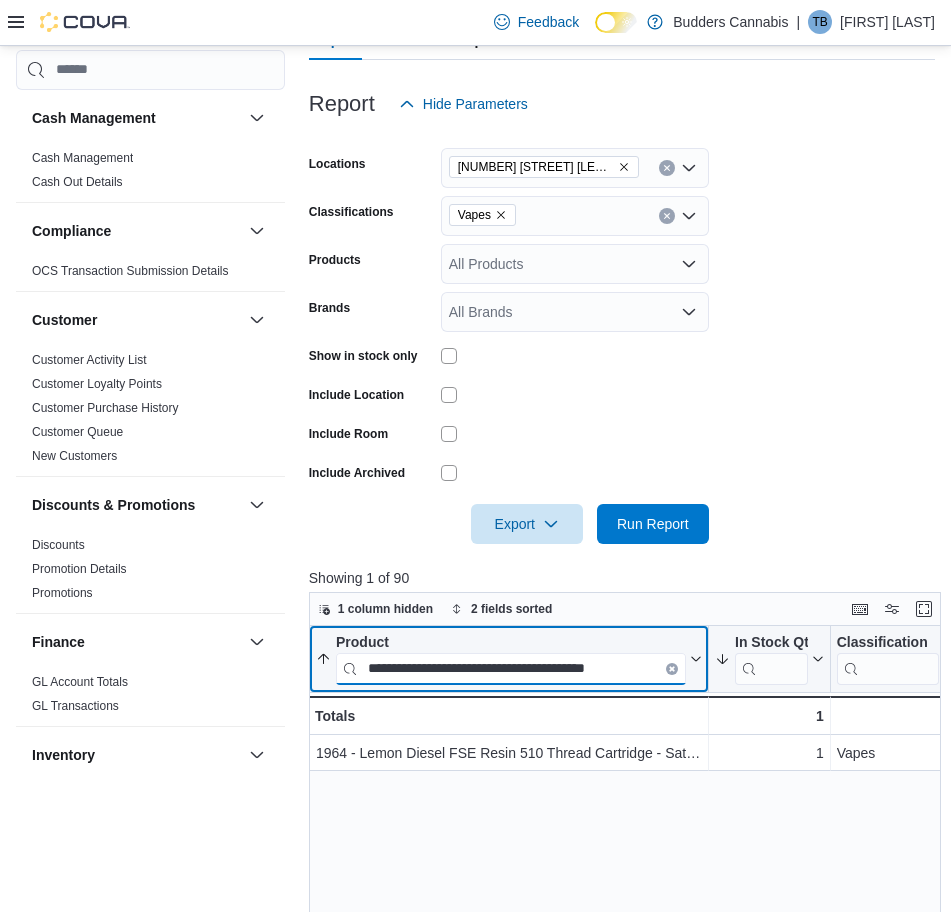 click on "**********" at bounding box center (511, 668) 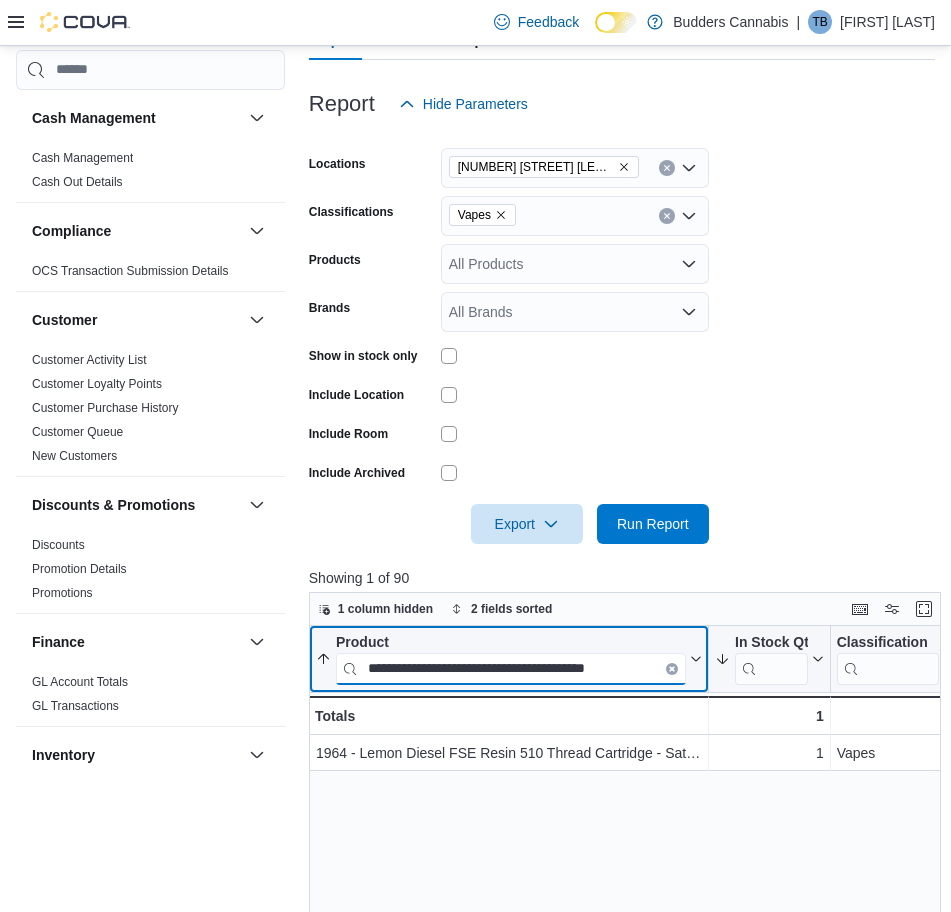 paste 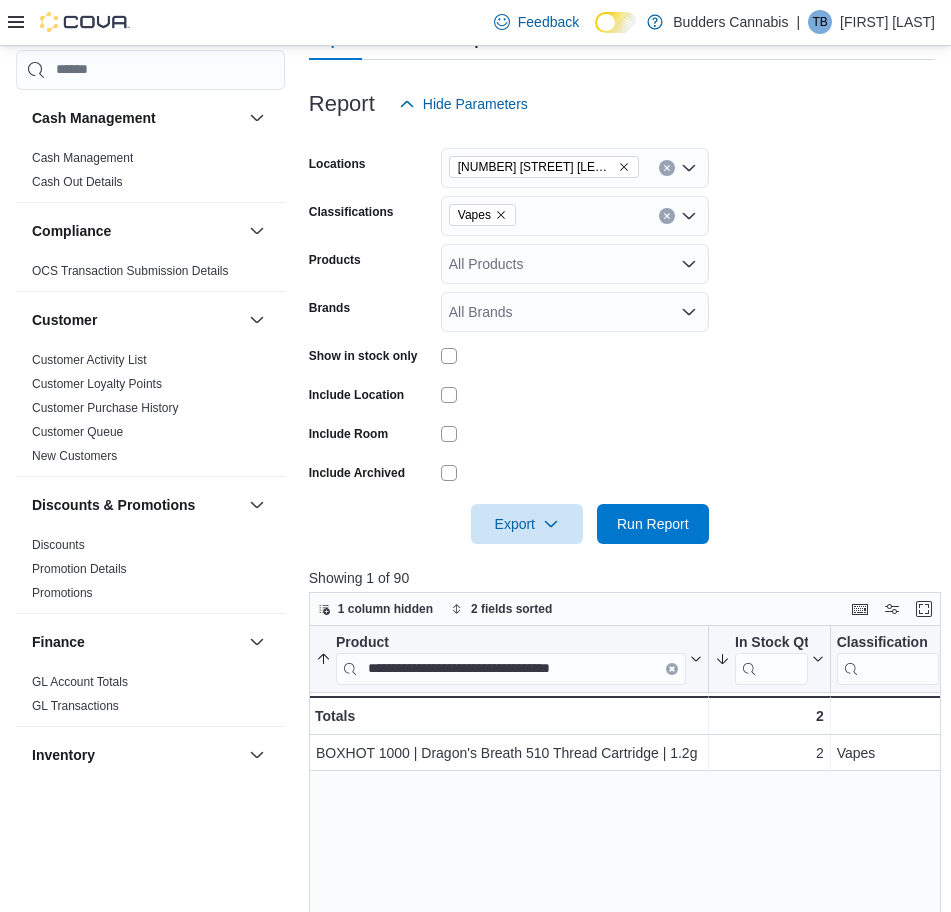 click on "**********" at bounding box center (628, 974) 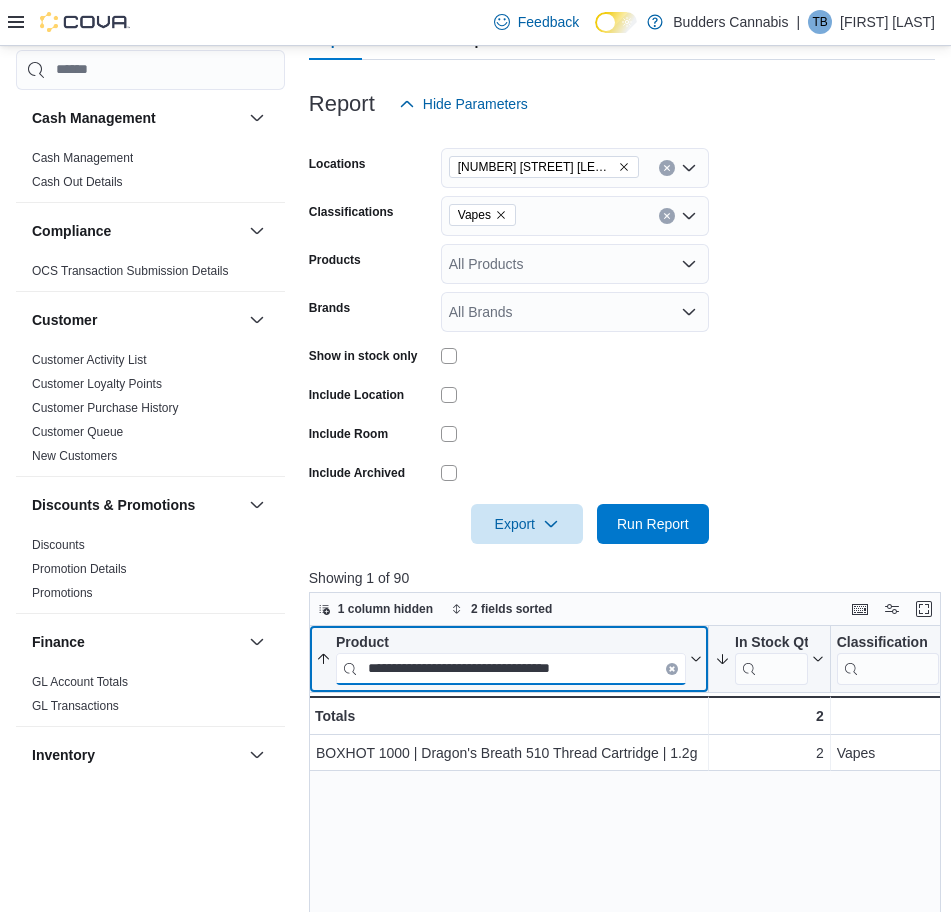 click on "**********" at bounding box center [511, 668] 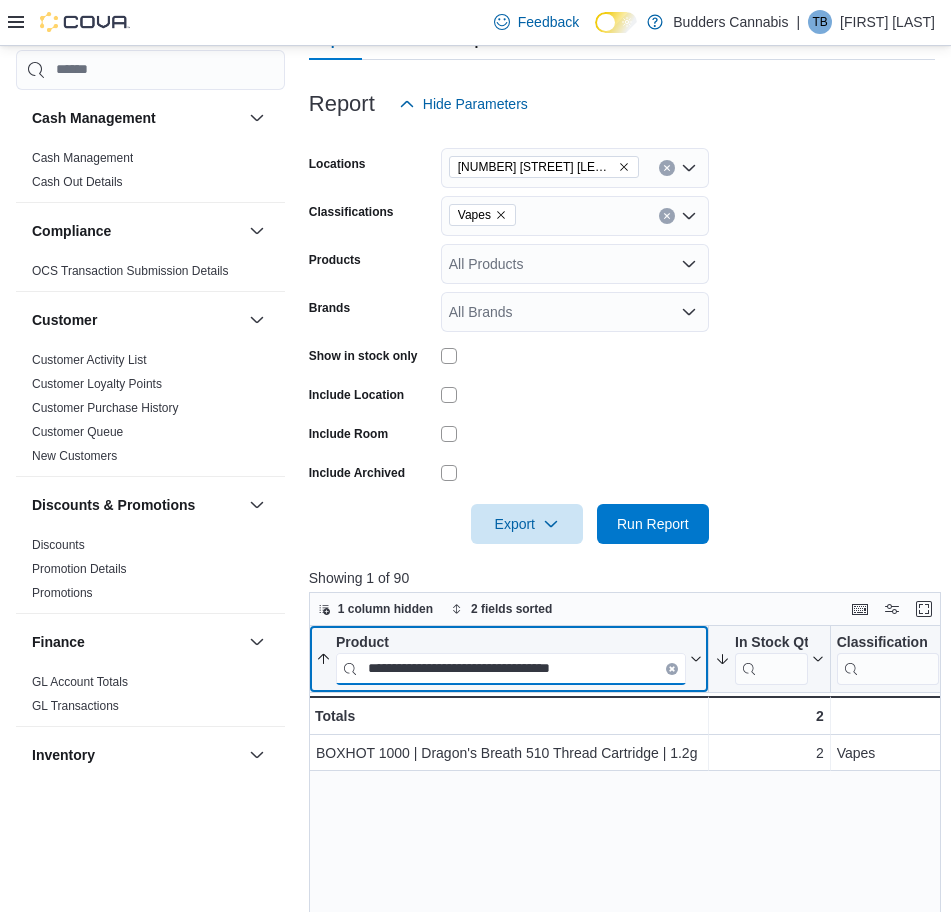 paste 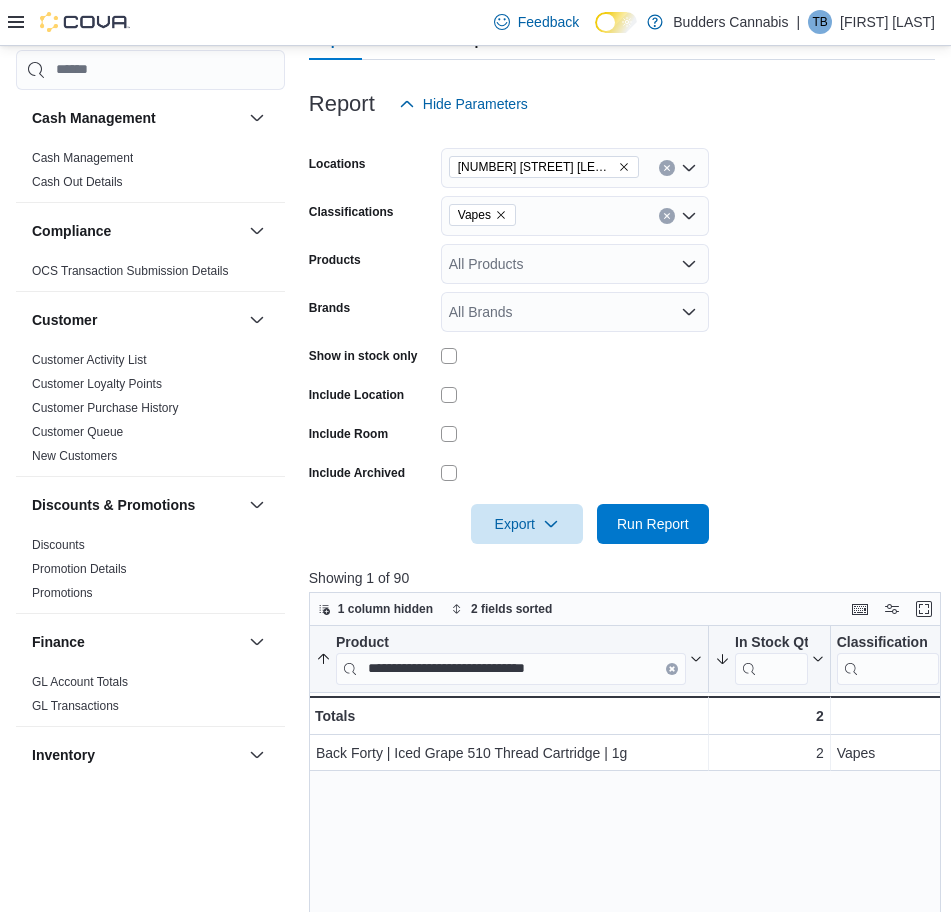 click on "**********" at bounding box center [628, 974] 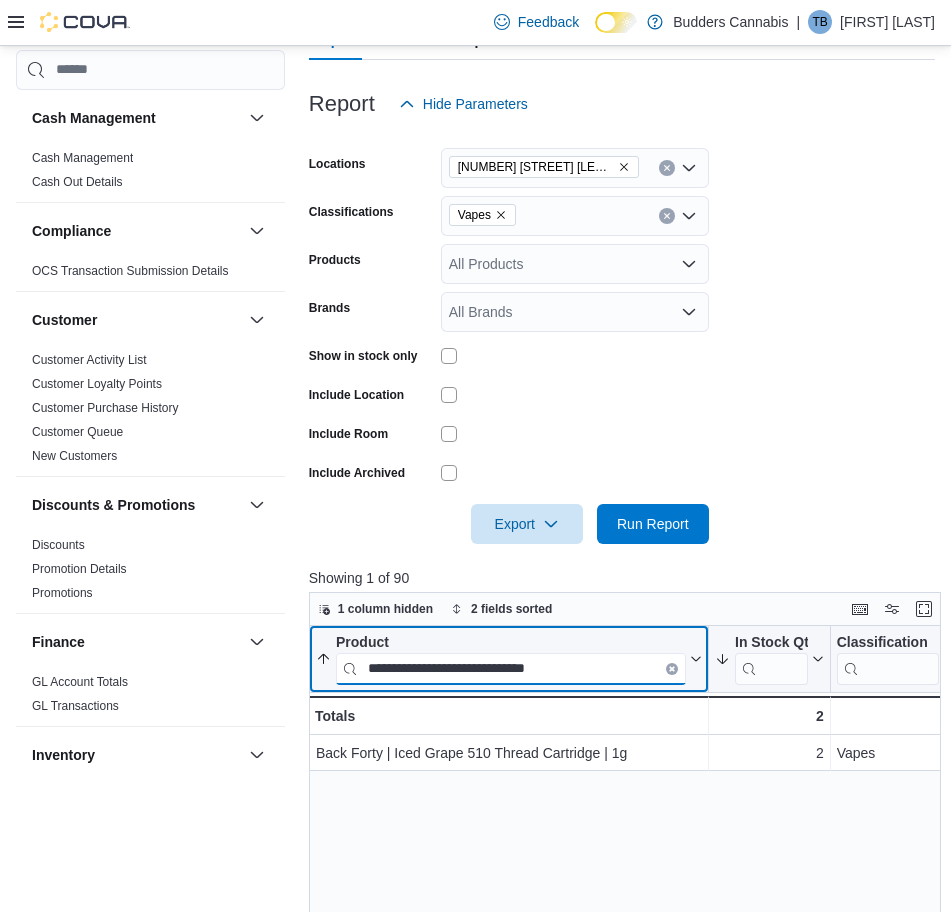 click on "**********" at bounding box center [511, 668] 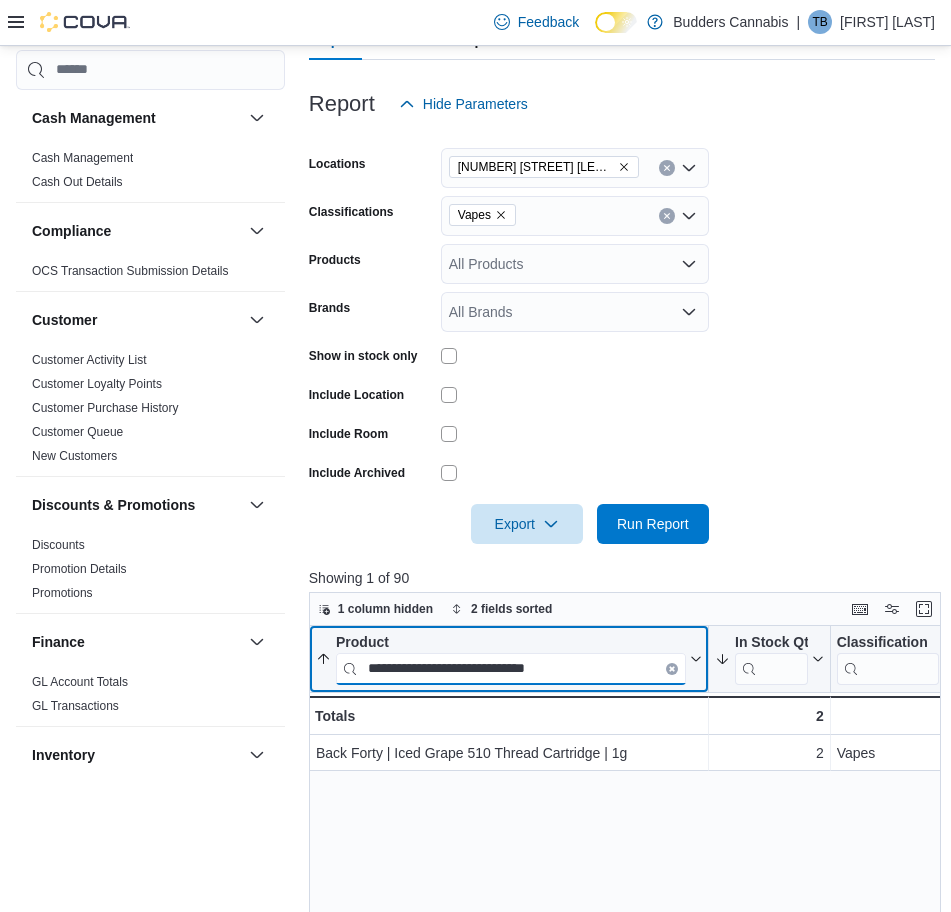 paste on "**********" 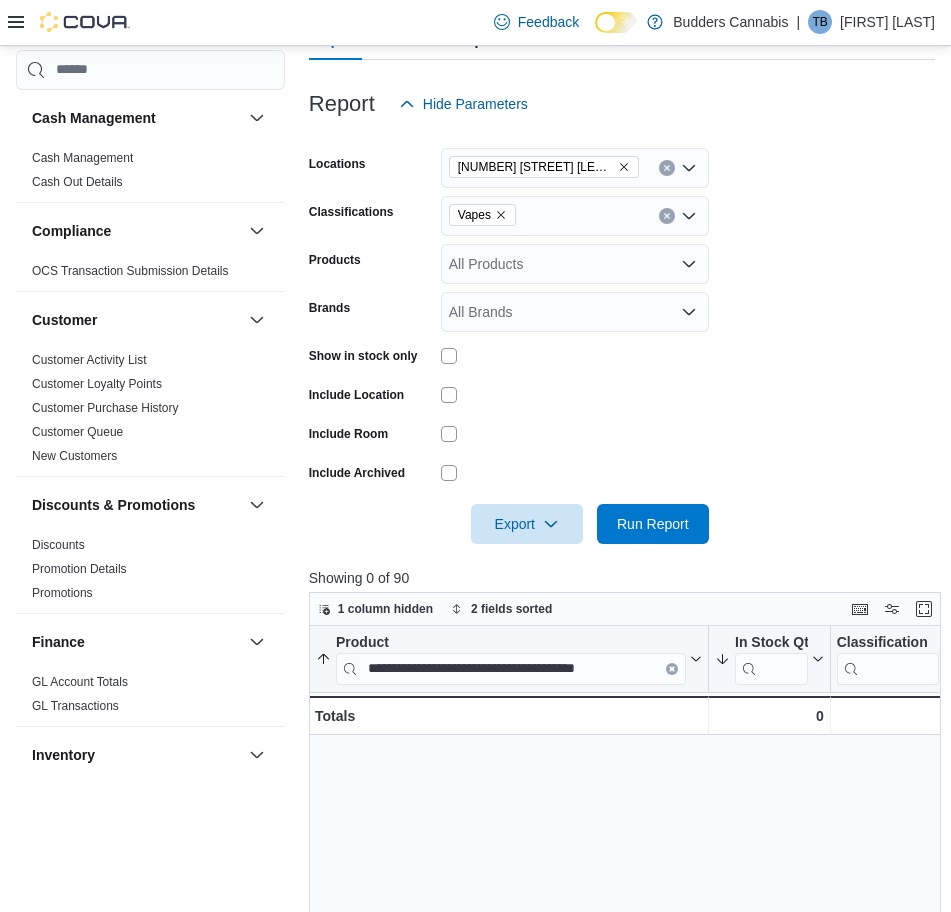 drag, startPoint x: 572, startPoint y: 815, endPoint x: 552, endPoint y: 778, distance: 42.059483 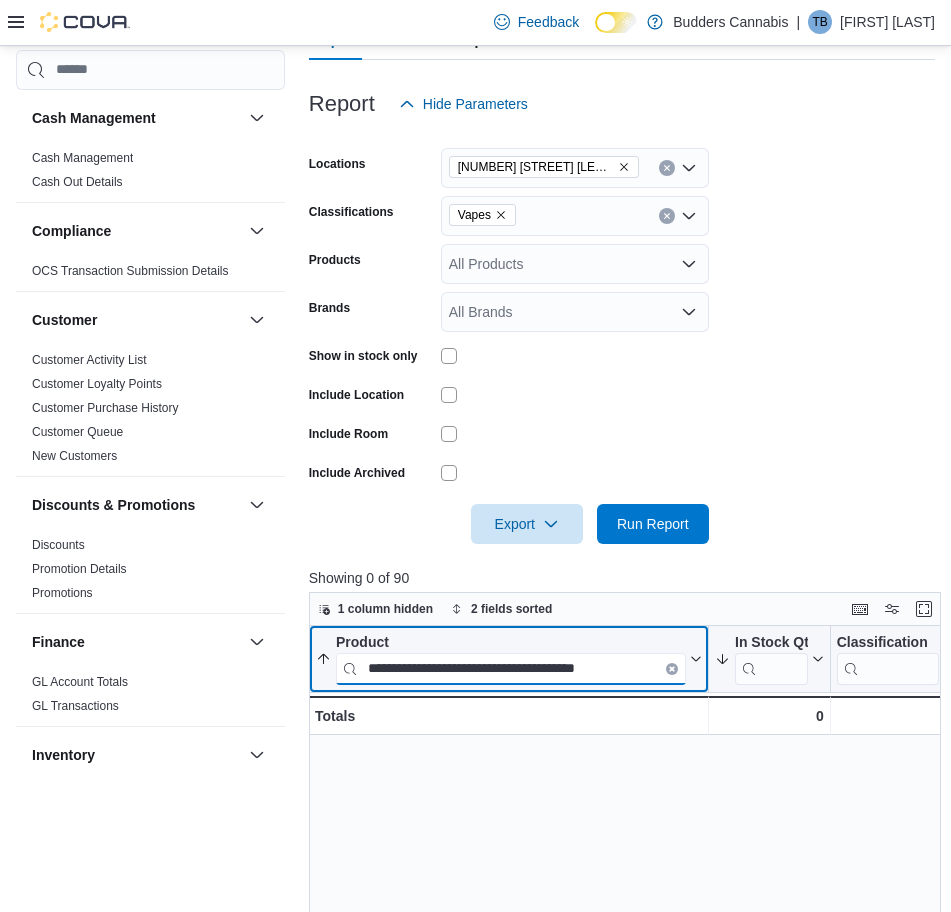 click on "**********" at bounding box center [511, 668] 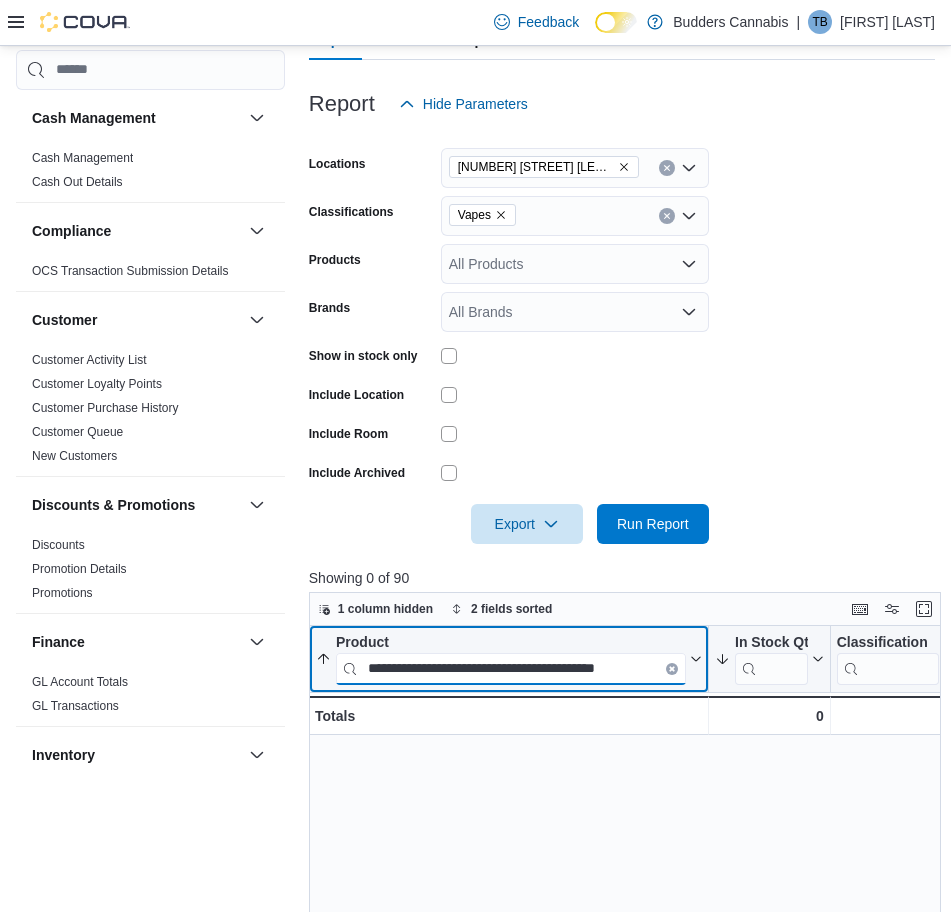 paste 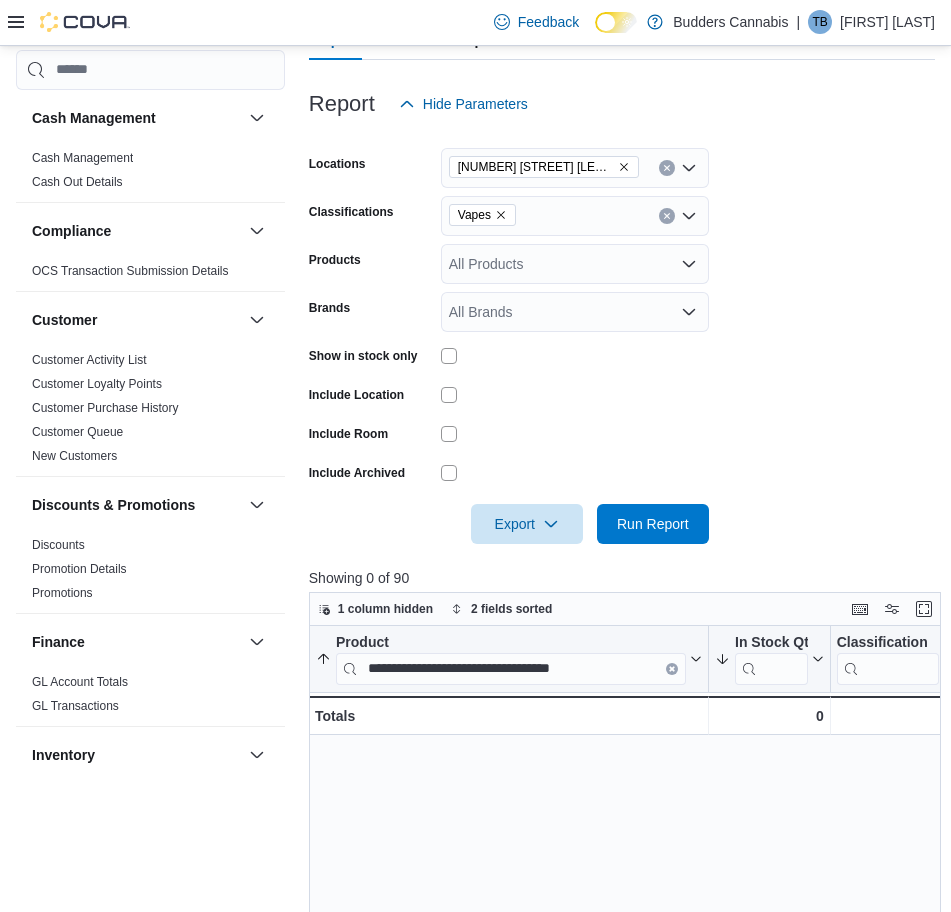 click on "**********" at bounding box center (628, 974) 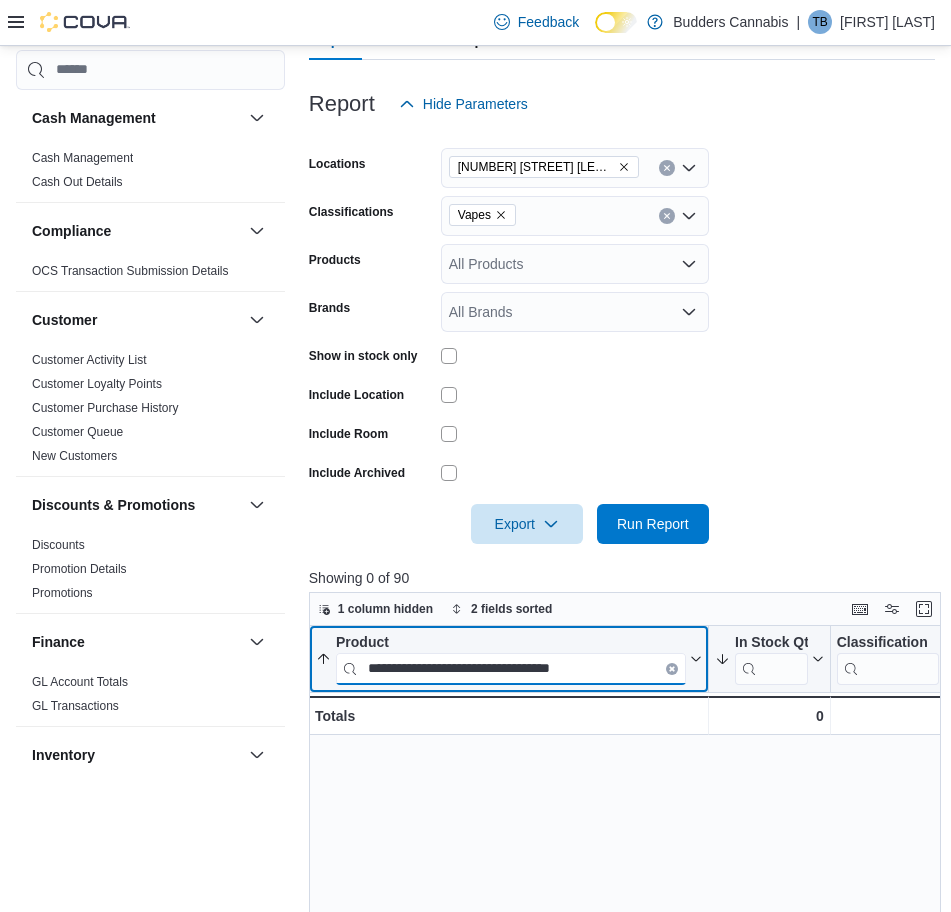 click on "**********" at bounding box center [511, 668] 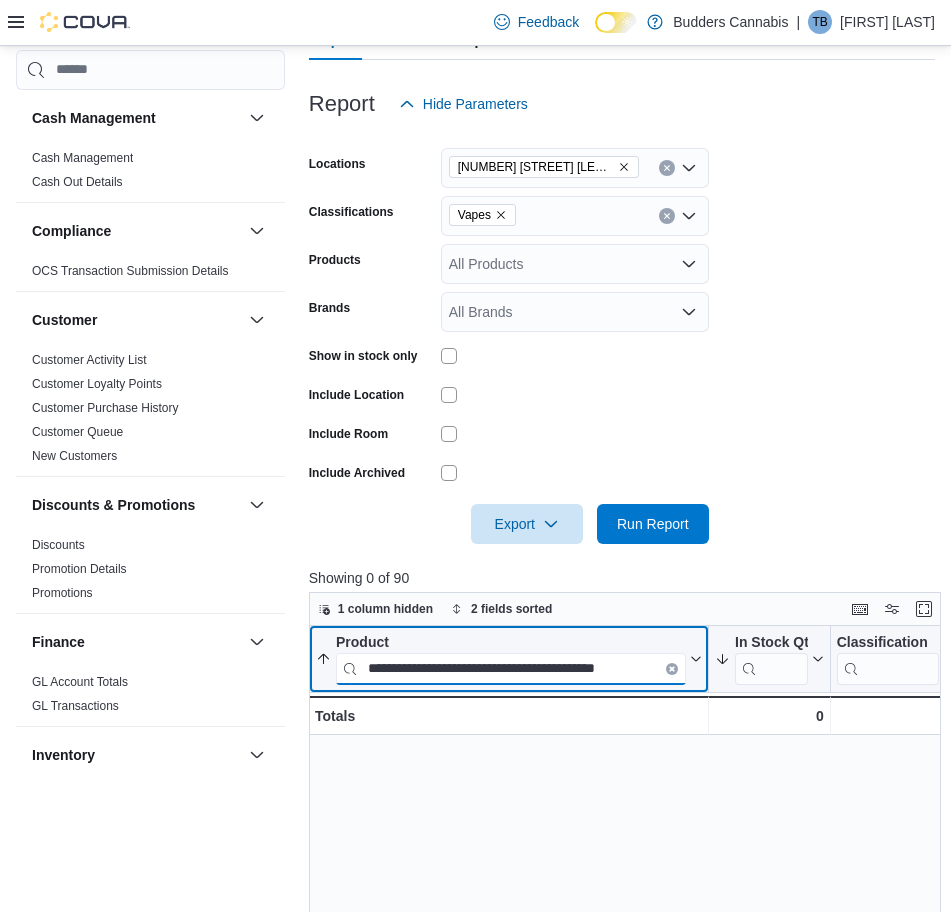 scroll, scrollTop: 0, scrollLeft: 1, axis: horizontal 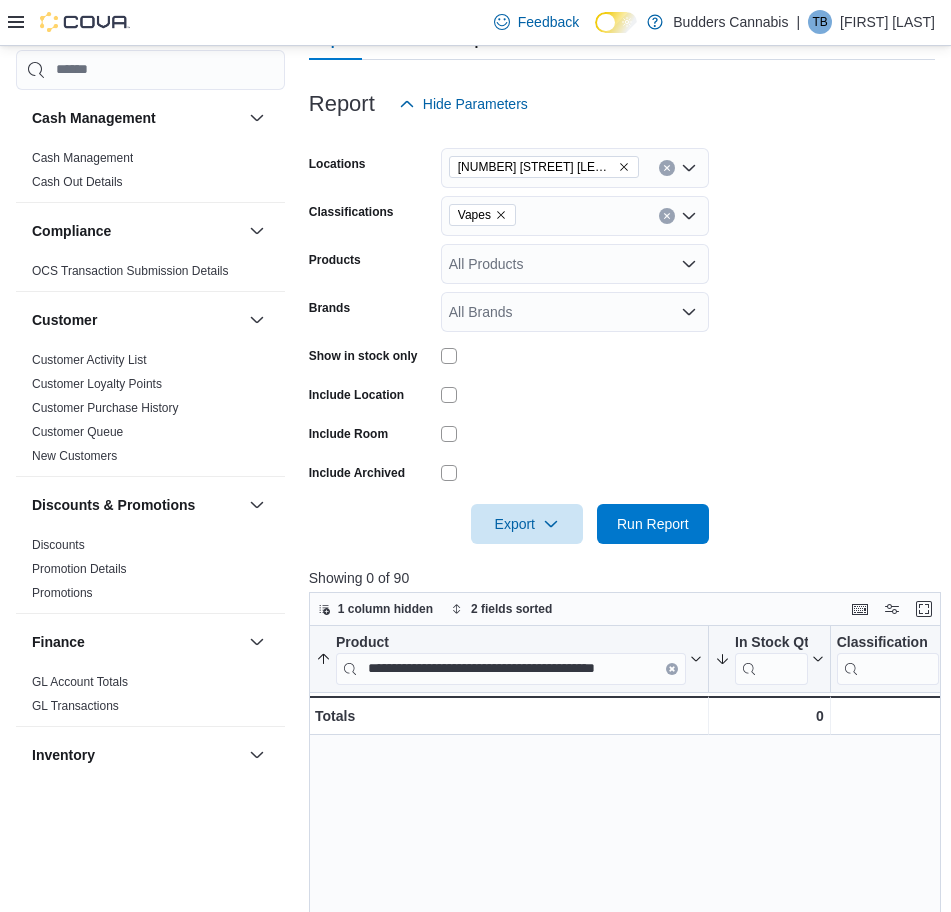 click on "**********" at bounding box center (628, 974) 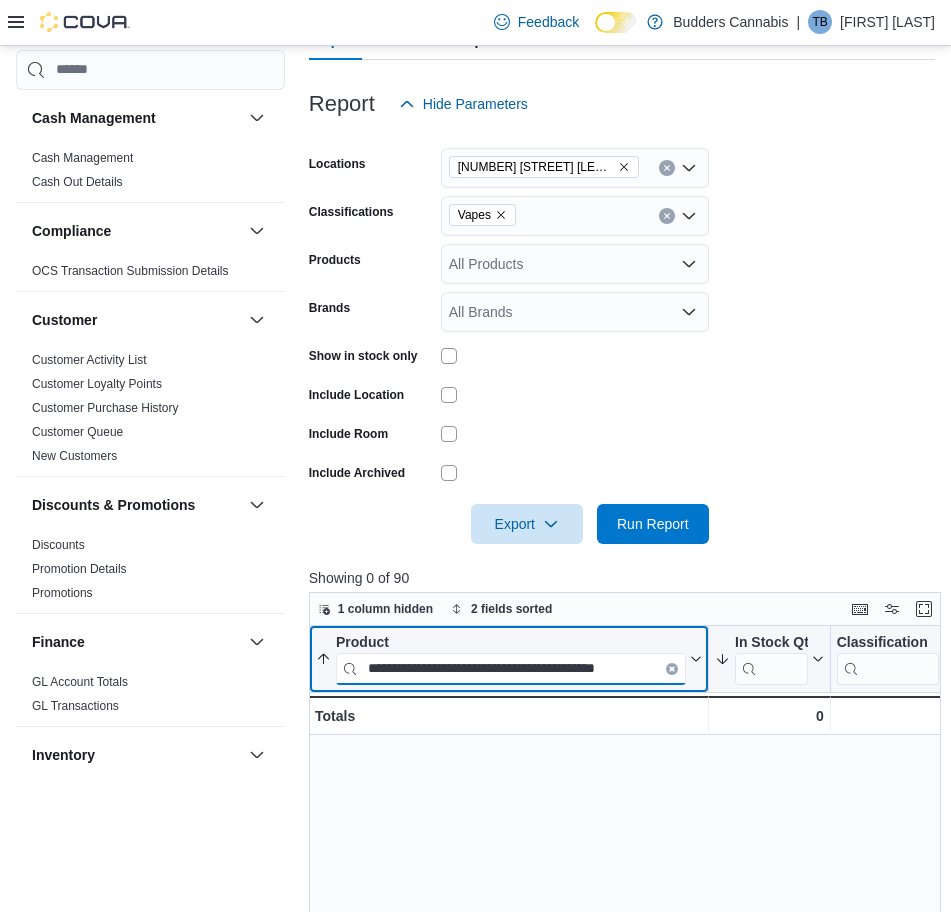 click on "**********" at bounding box center (511, 668) 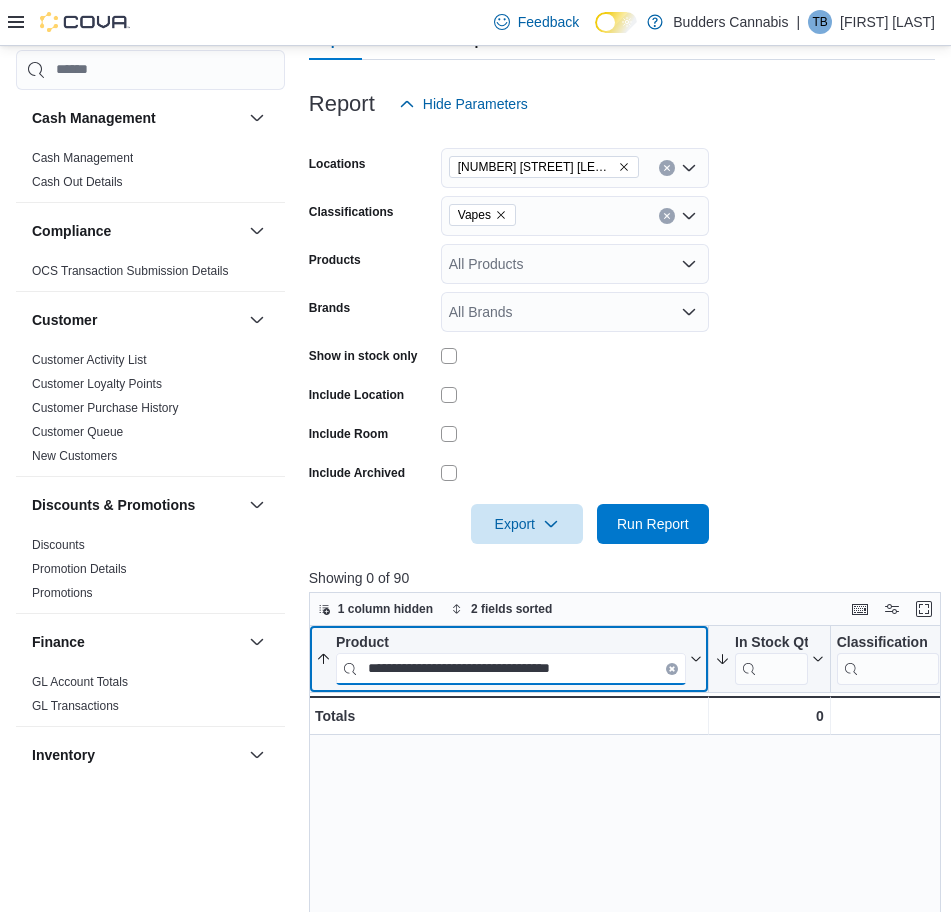type on "**********" 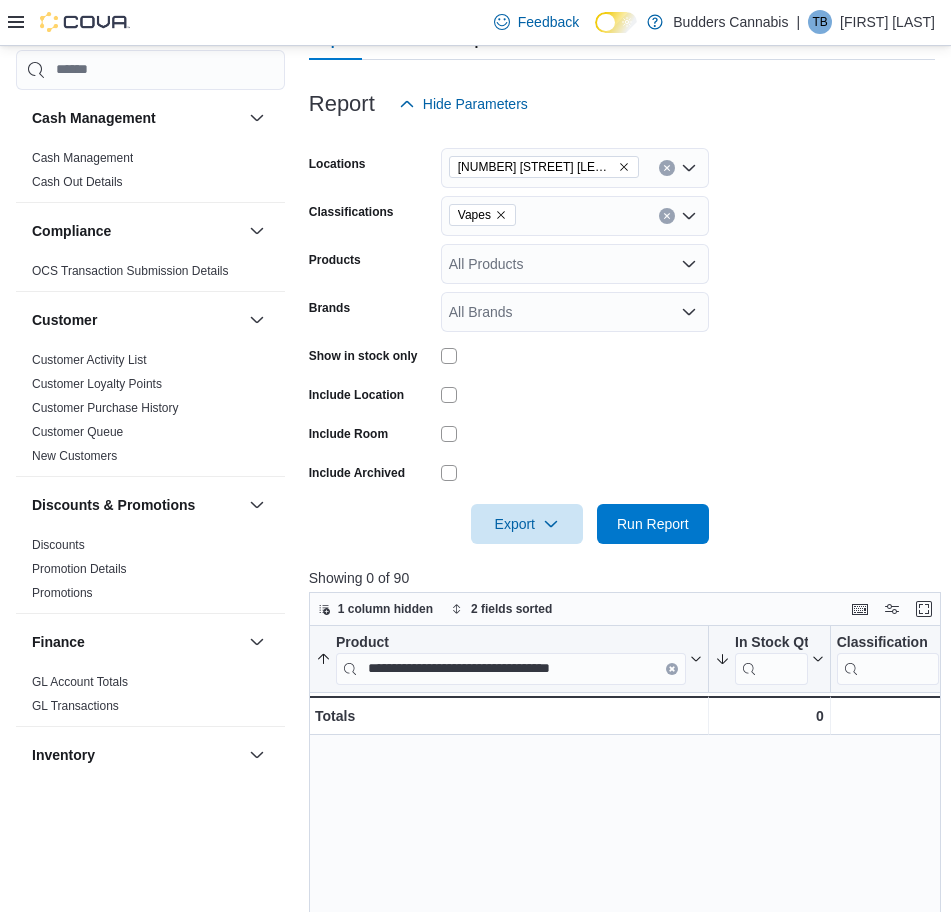 click on "**********" at bounding box center [628, 974] 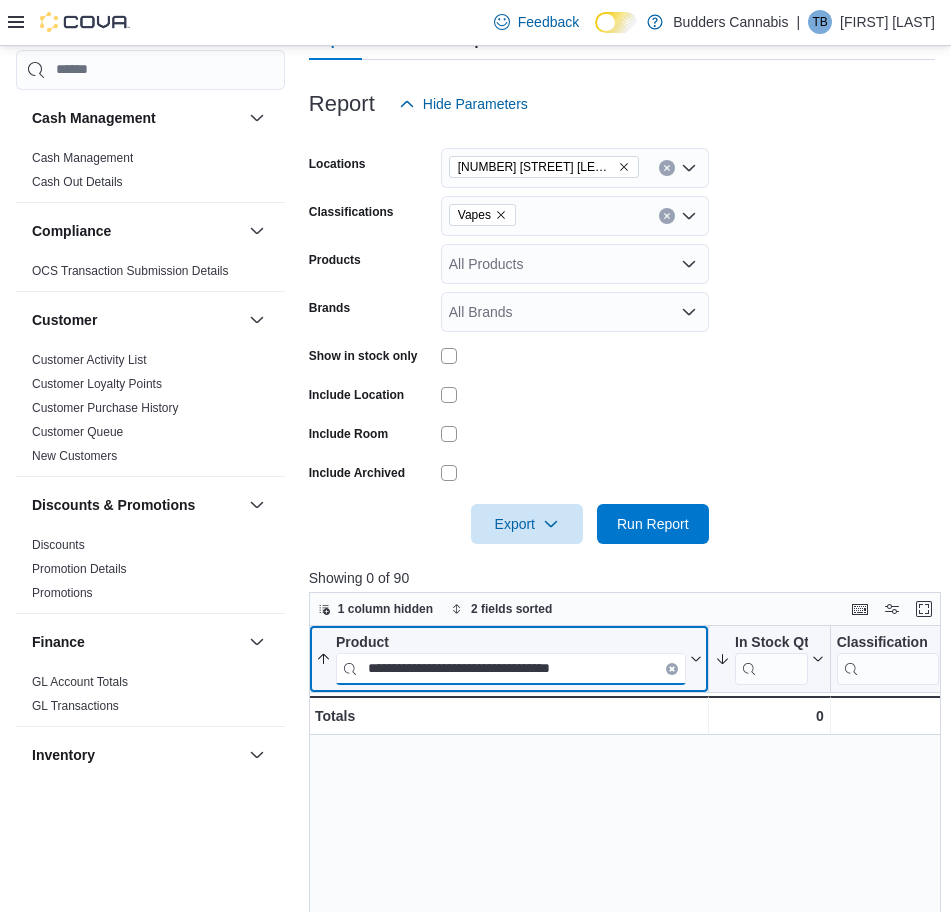 click on "**********" at bounding box center (511, 668) 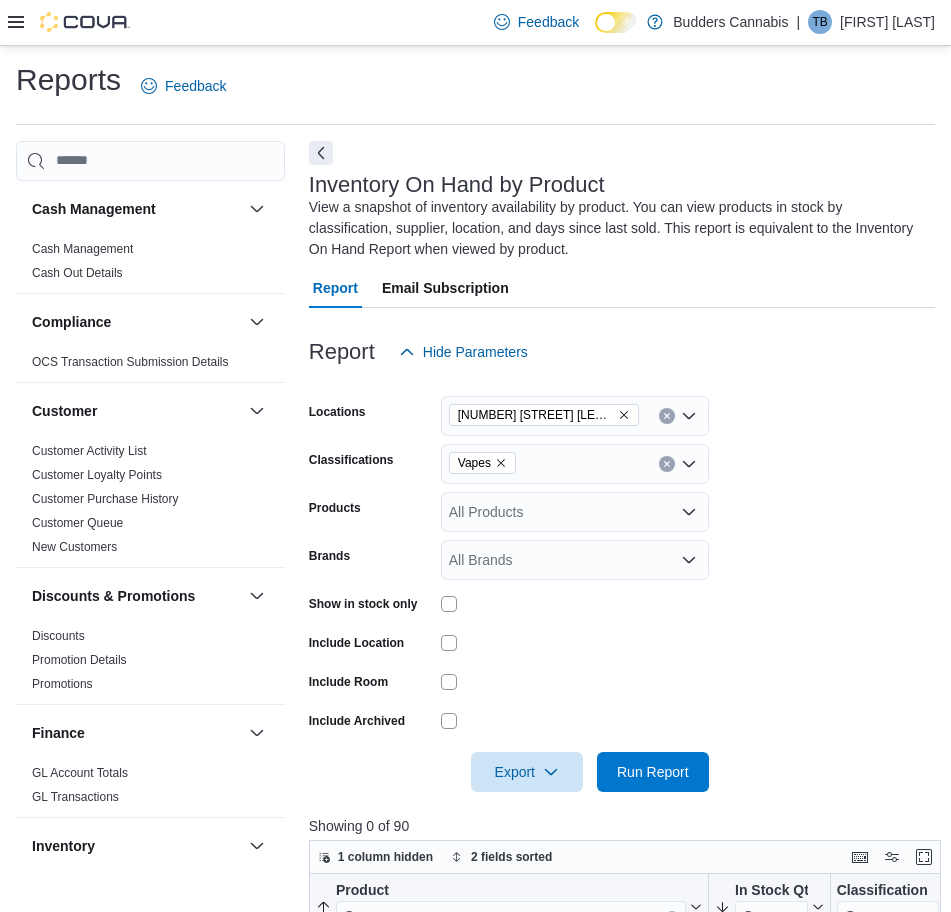 scroll, scrollTop: 0, scrollLeft: 0, axis: both 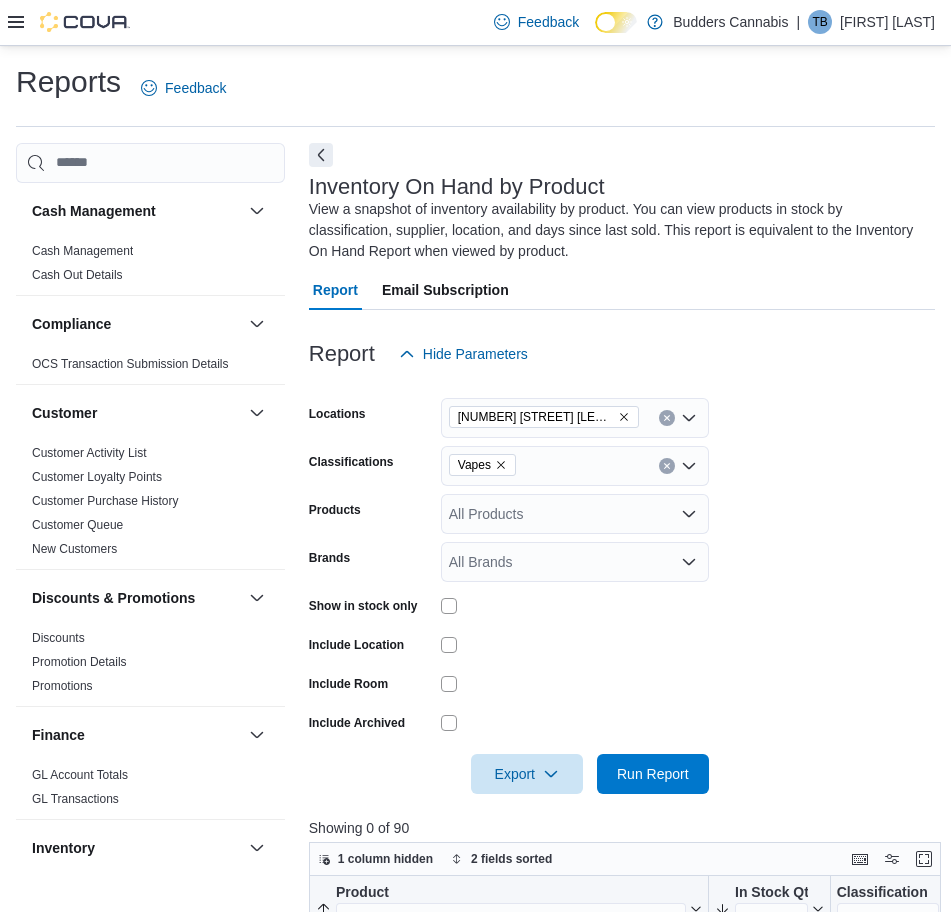 click on "Locations 1212 Dundas St. W. D Classifications Vapes Products All Products Brands All Brands Show in stock only Include Location Include Room Include Archived Export  Run Report" at bounding box center [622, 584] 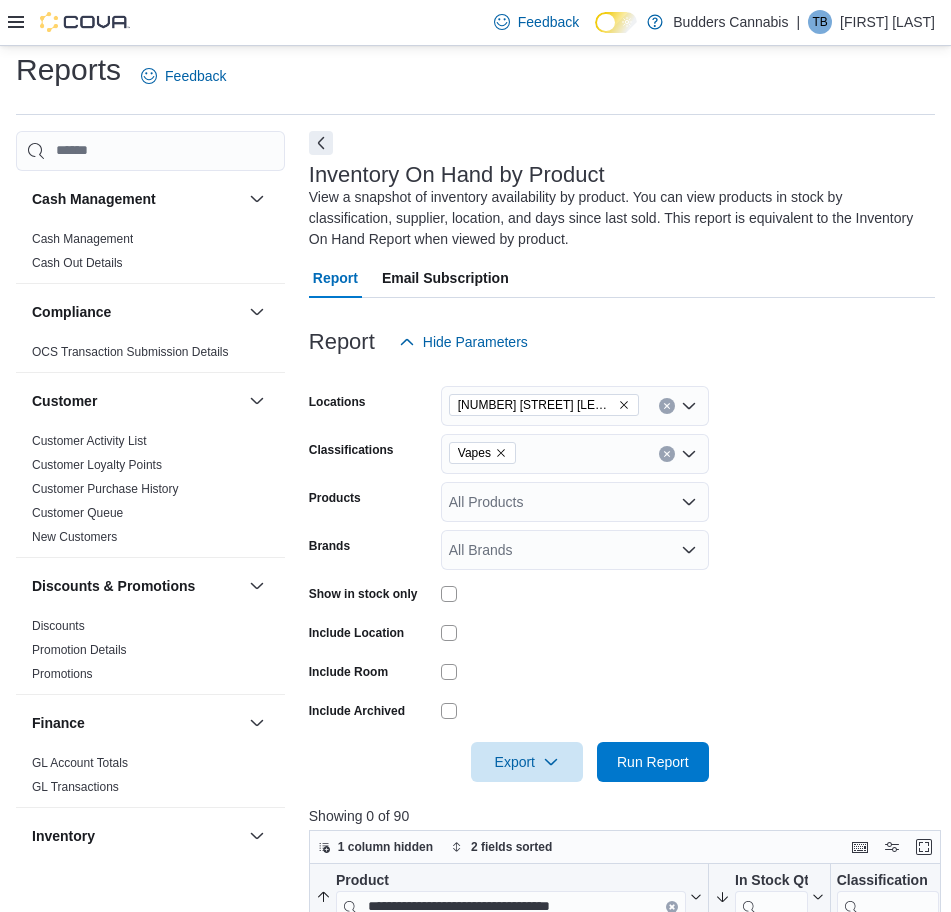scroll, scrollTop: 0, scrollLeft: 0, axis: both 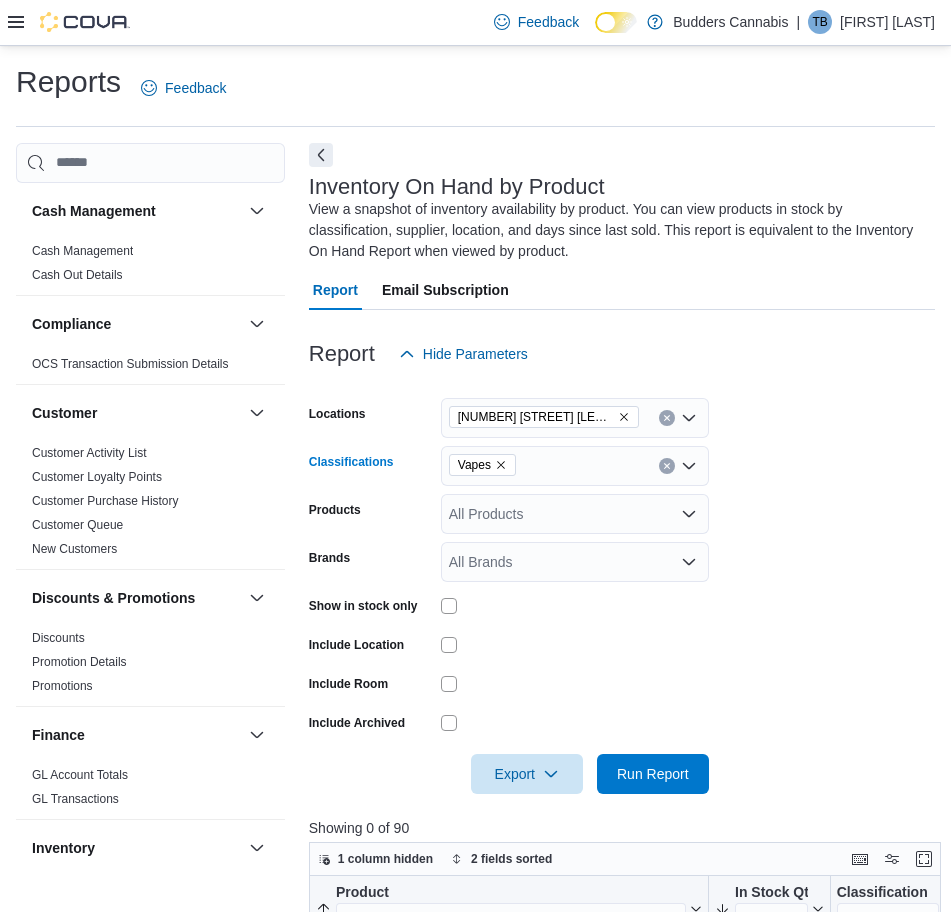 click 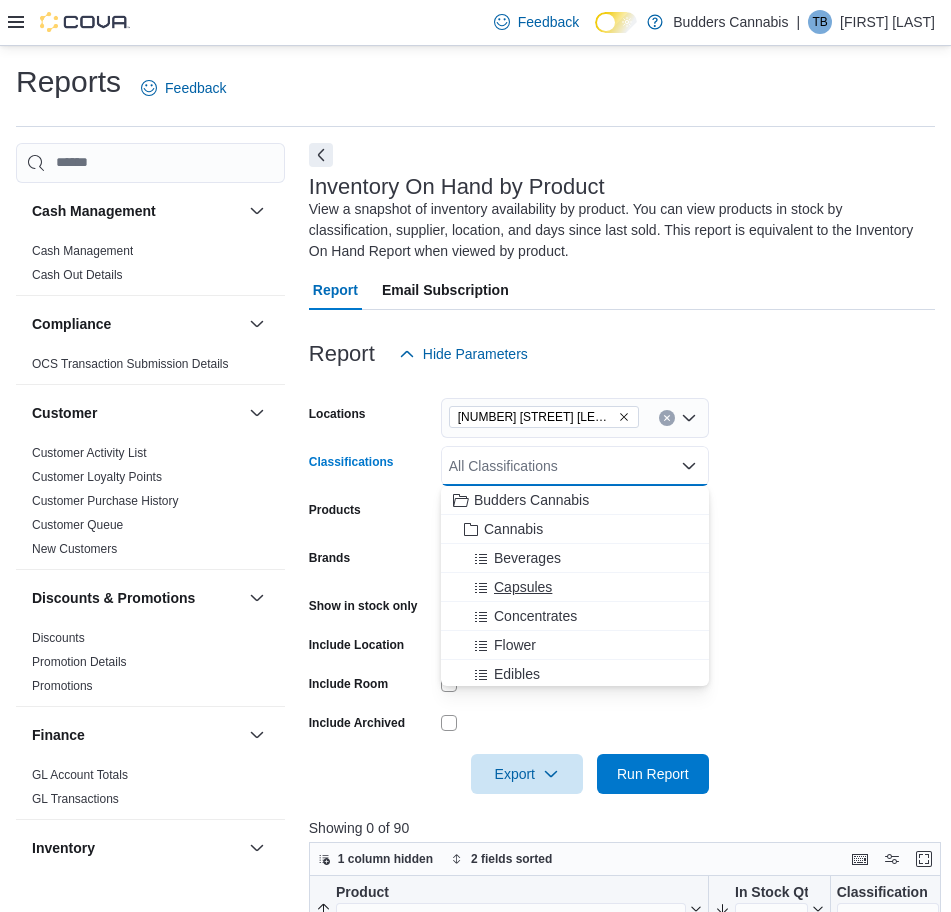 click on "Capsules" at bounding box center [523, 587] 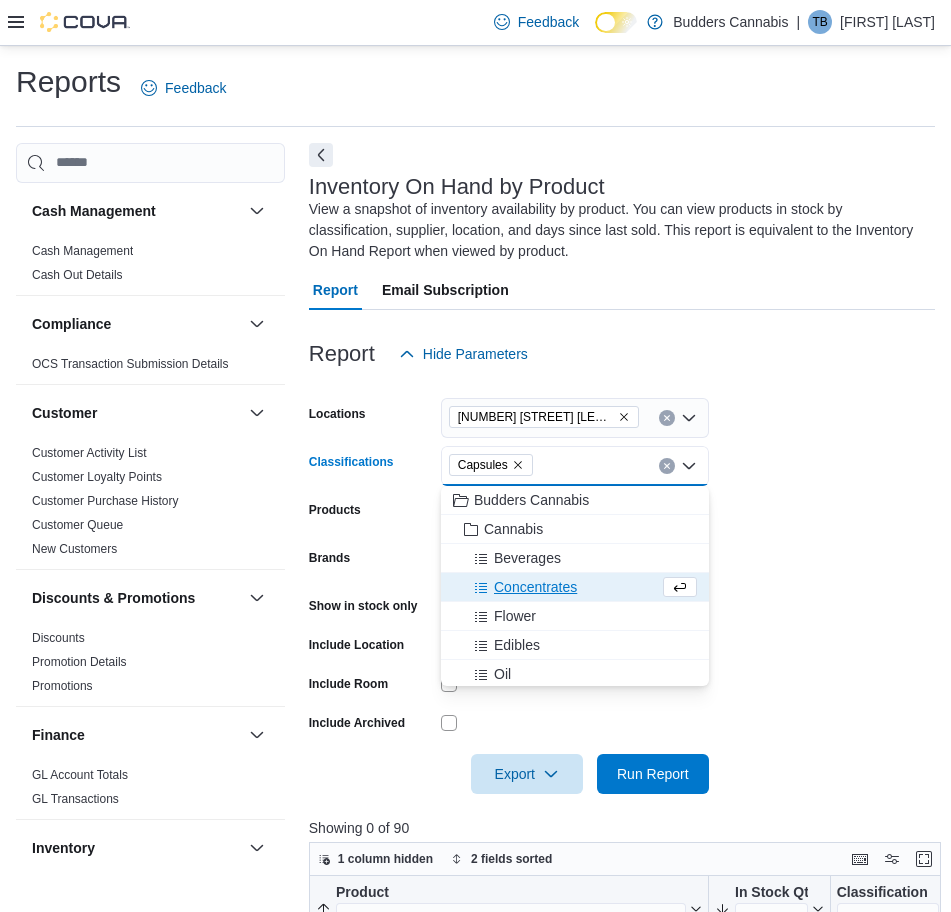click on "Locations 1212 Dundas St. W. D Classifications Capsules Combo box. Selected. Capsules. Press Backspace to delete Capsules. Combo box input. All Classifications. Type some text or, to display a list of choices, press Down Arrow. To exit the list of choices, press Escape. Products All Products Brands All Brands Show in stock only Include Location Include Room Include Archived Export  Run Report" at bounding box center [622, 584] 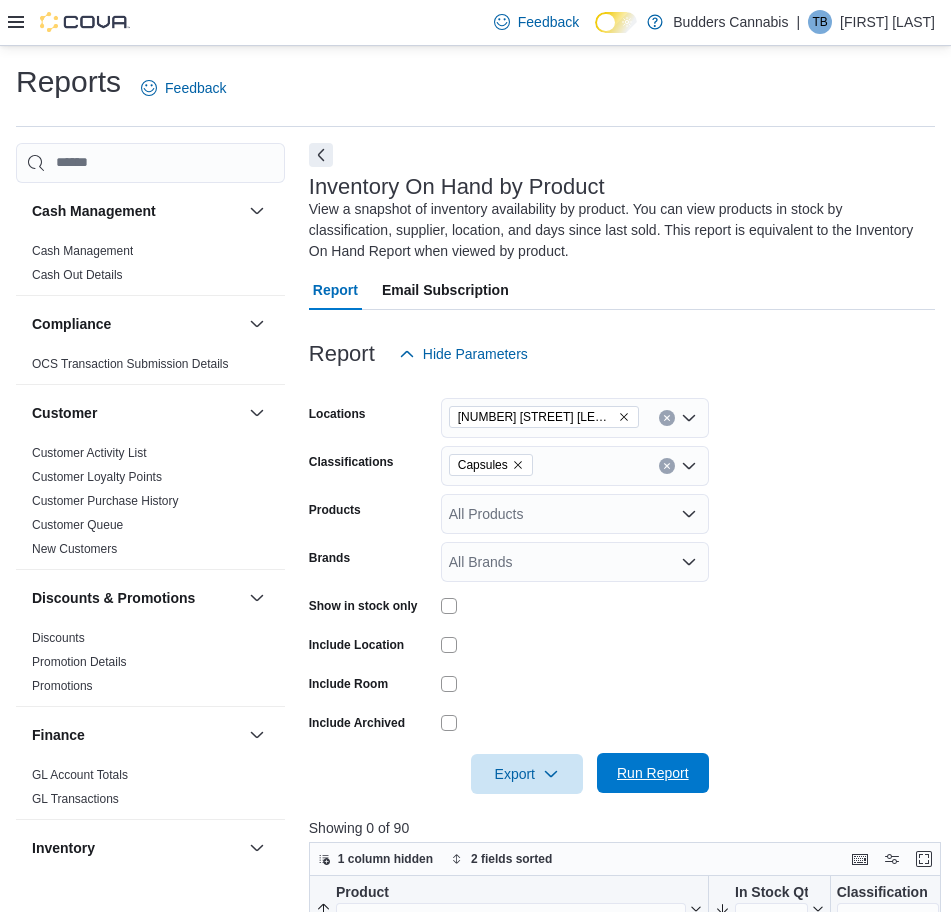 click on "Run Report" at bounding box center [653, 773] 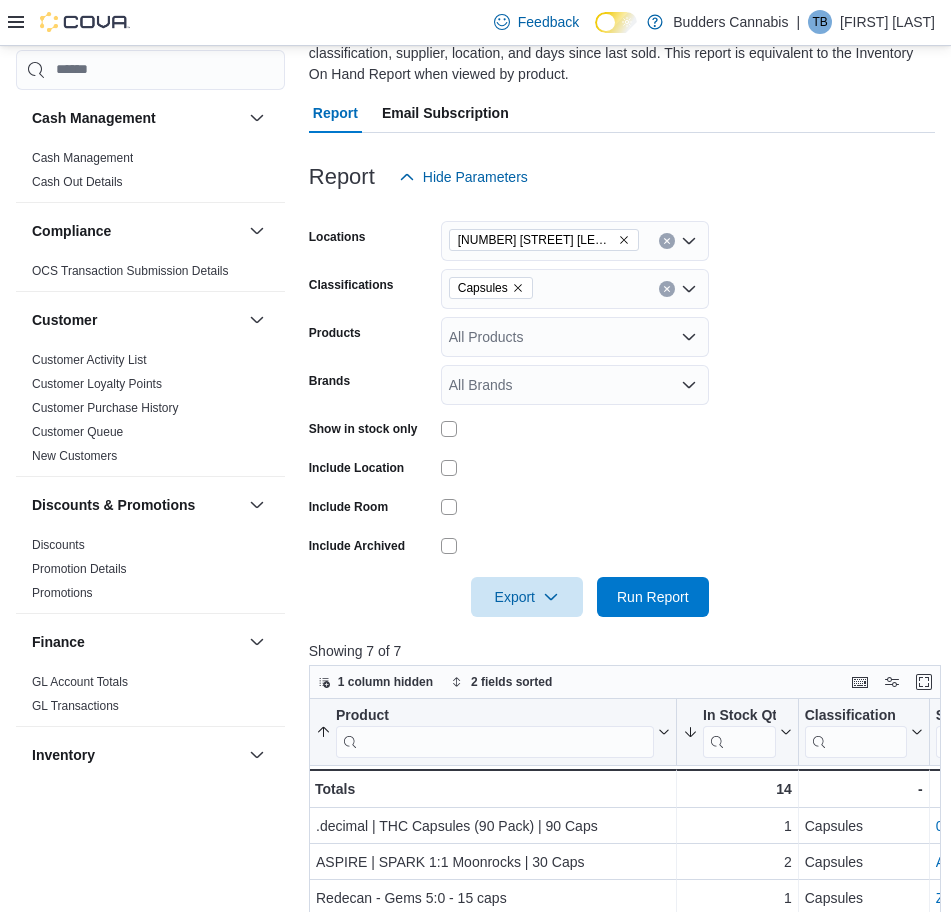 scroll, scrollTop: 500, scrollLeft: 0, axis: vertical 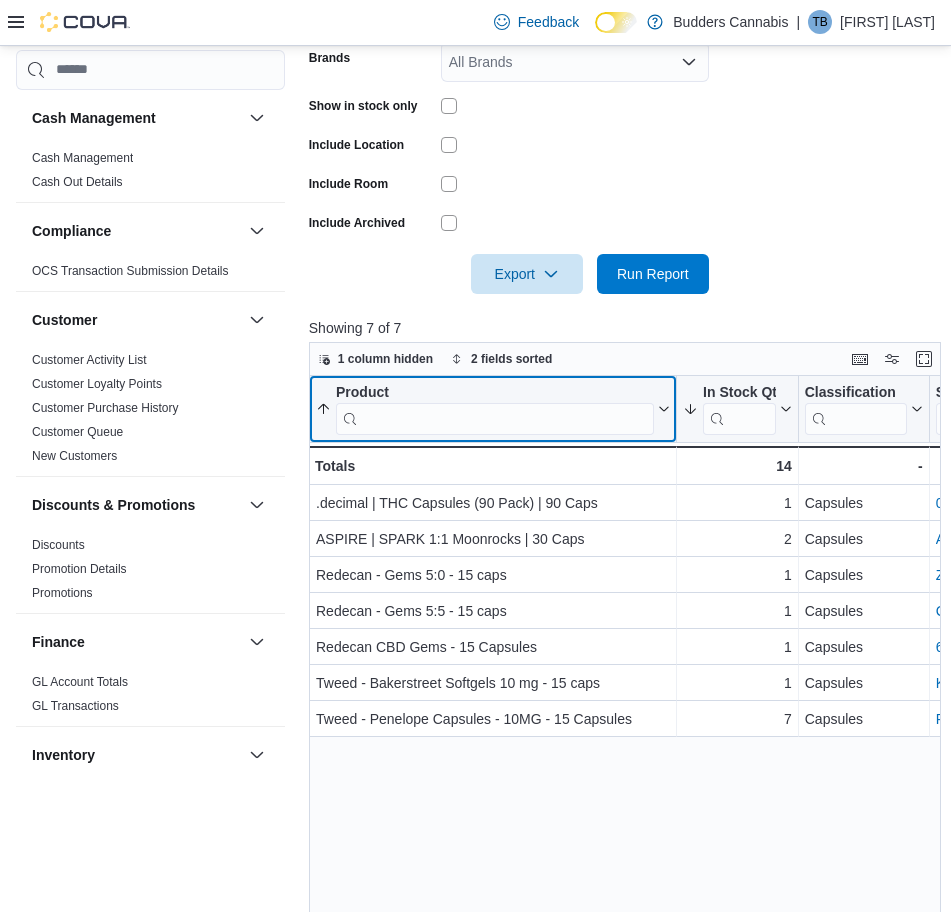 click at bounding box center (495, 418) 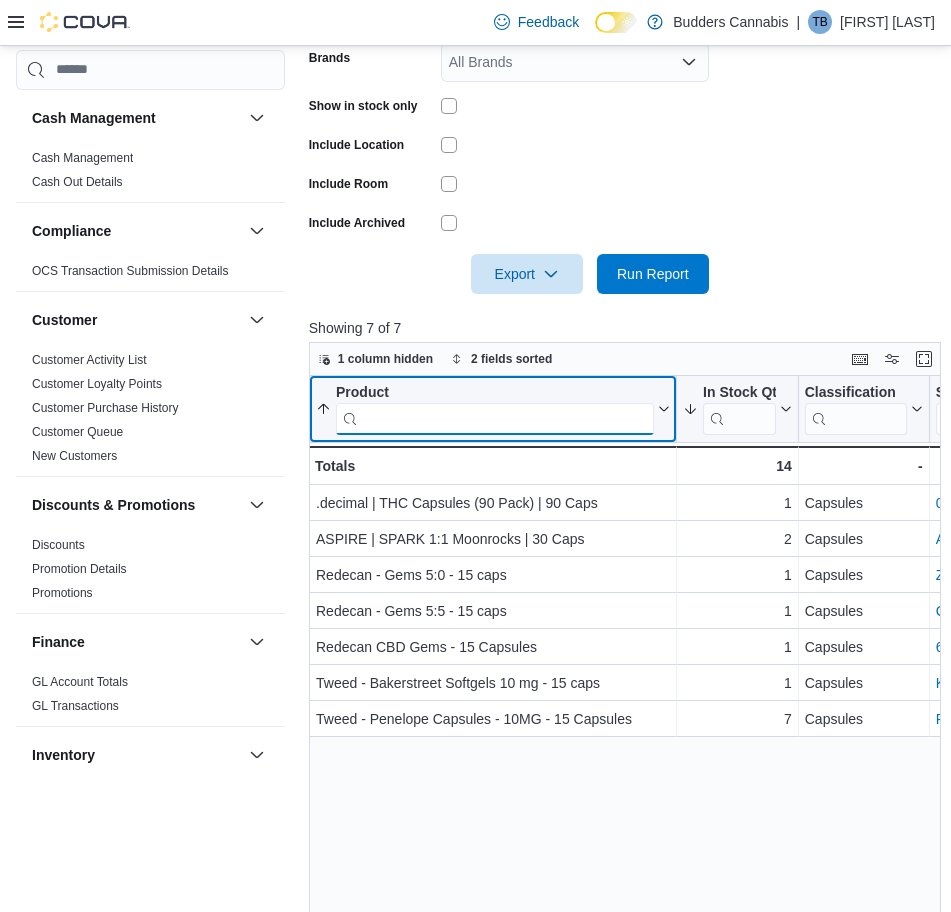 paste on "**********" 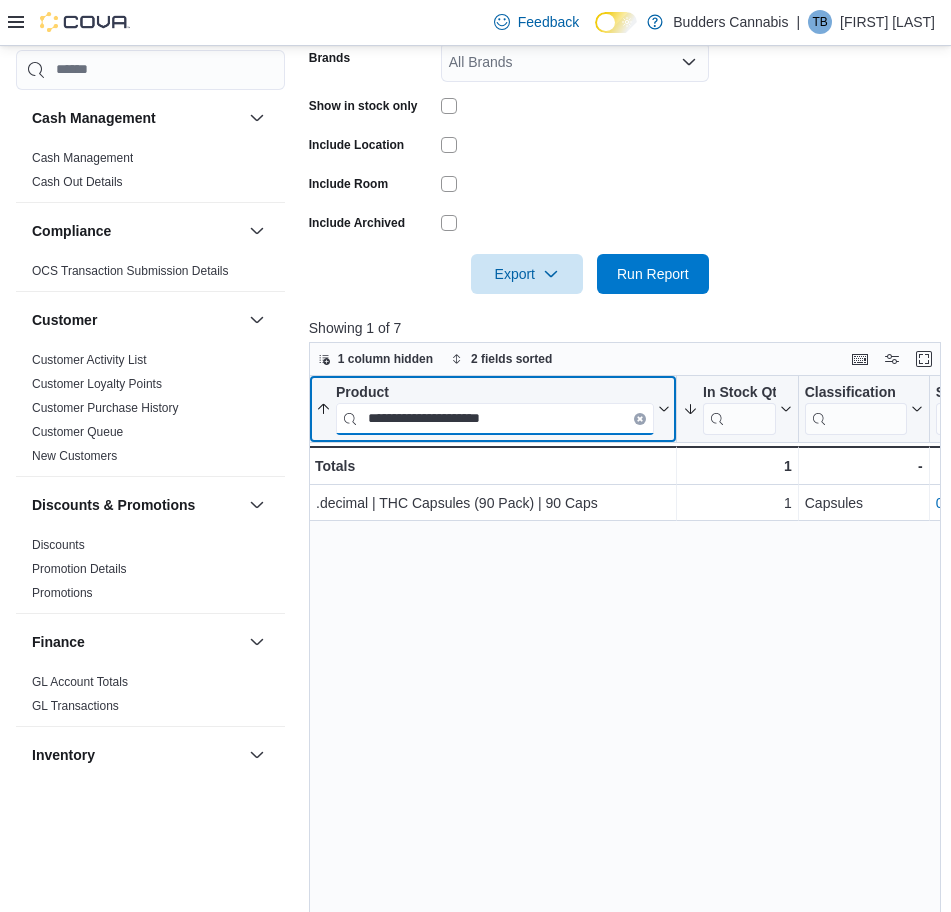 paste 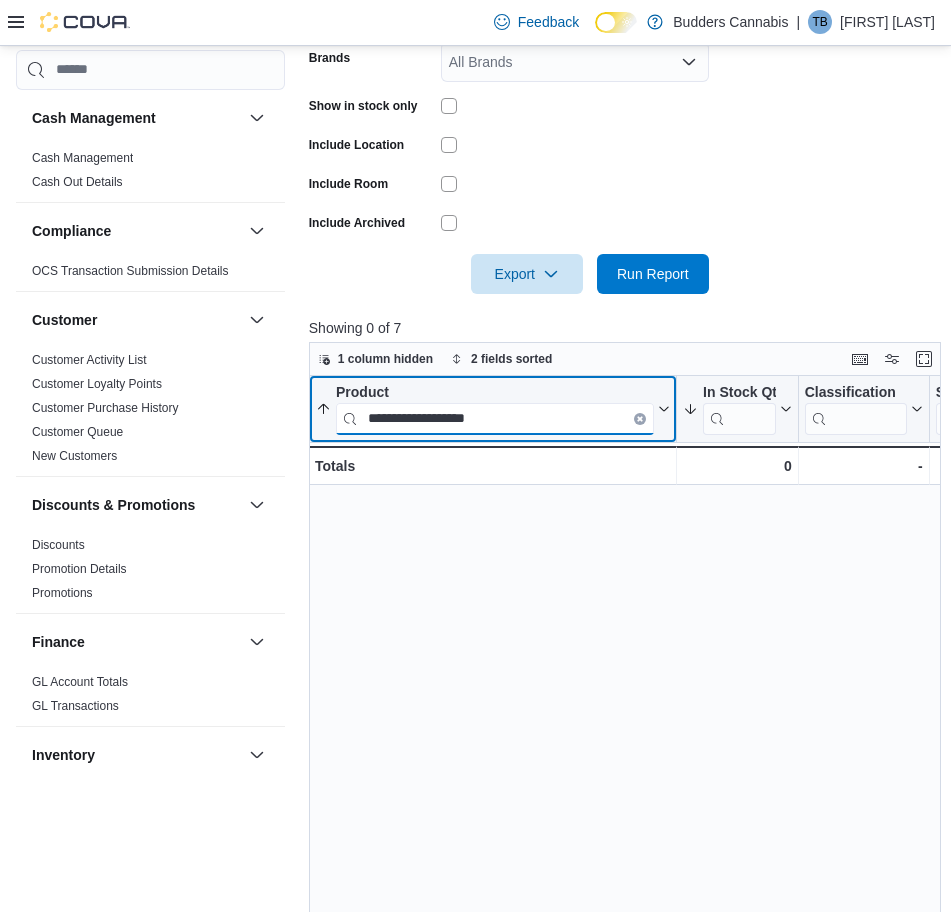 paste on "**********" 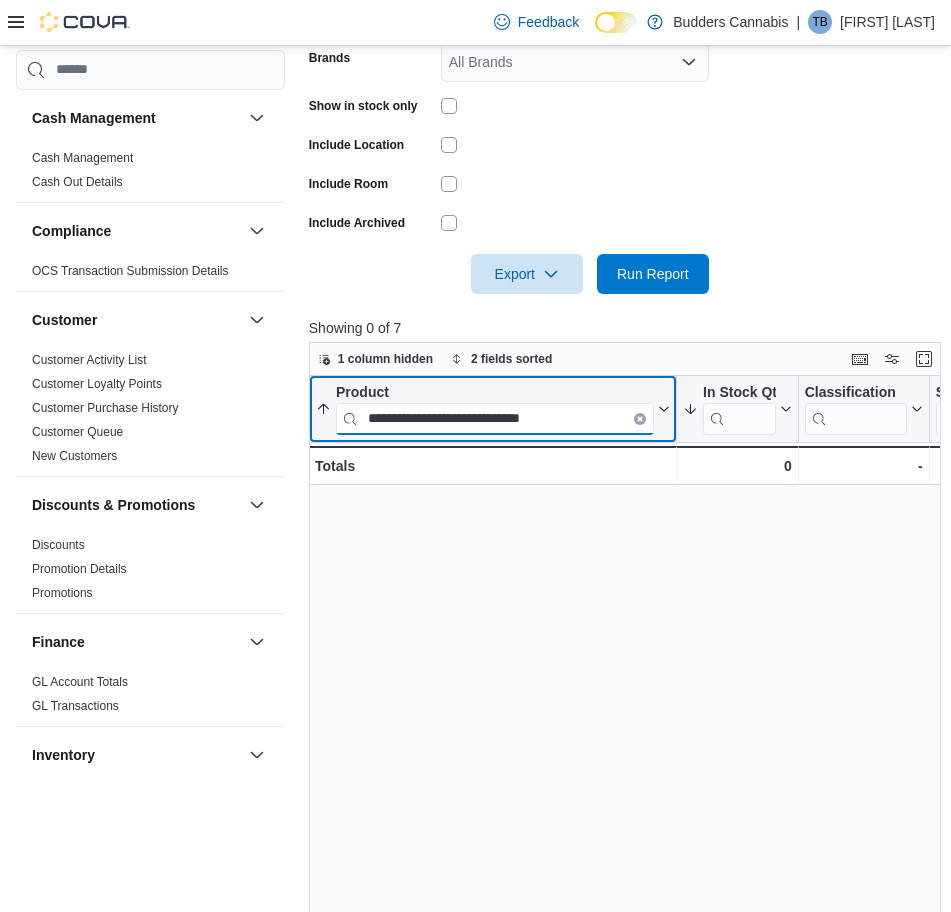 type on "**********" 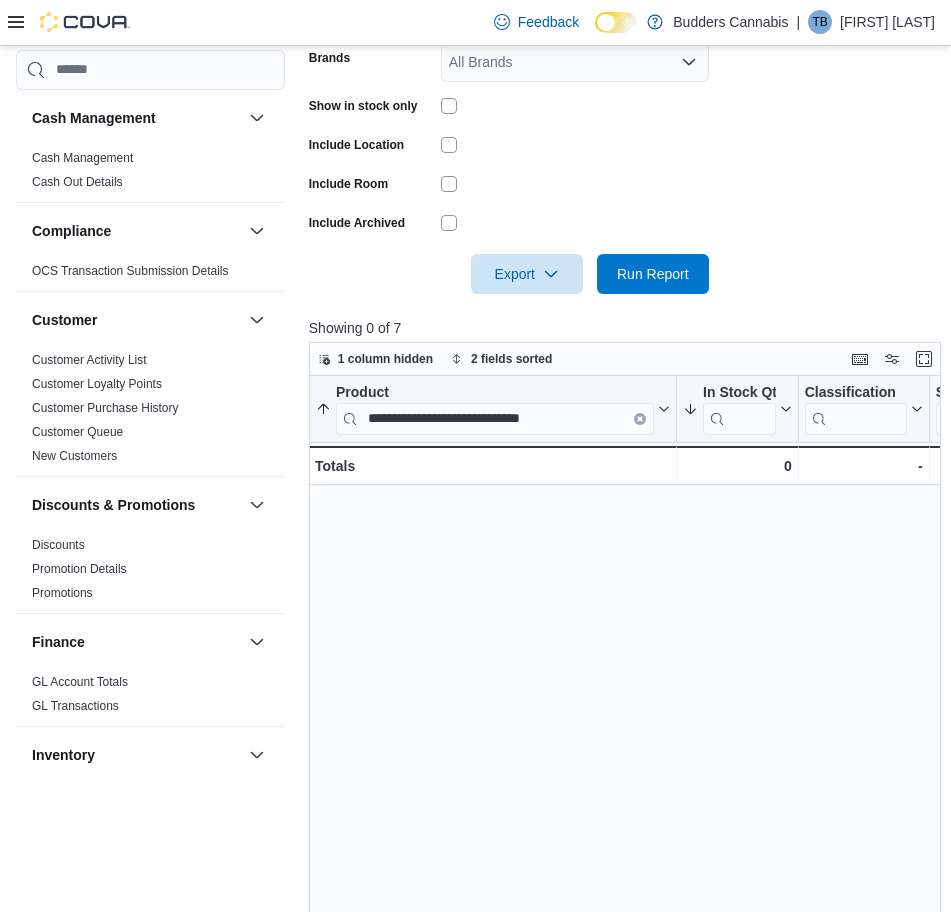 drag, startPoint x: 496, startPoint y: 653, endPoint x: 490, endPoint y: 624, distance: 29.614185 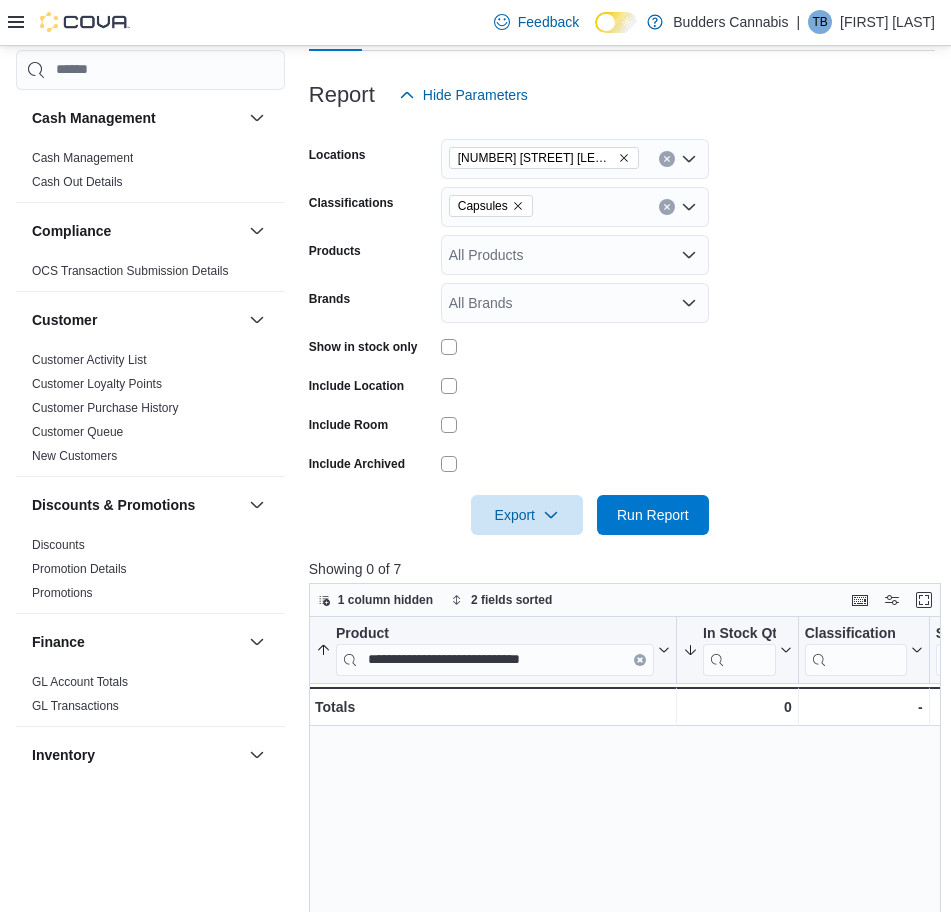 scroll, scrollTop: 250, scrollLeft: 0, axis: vertical 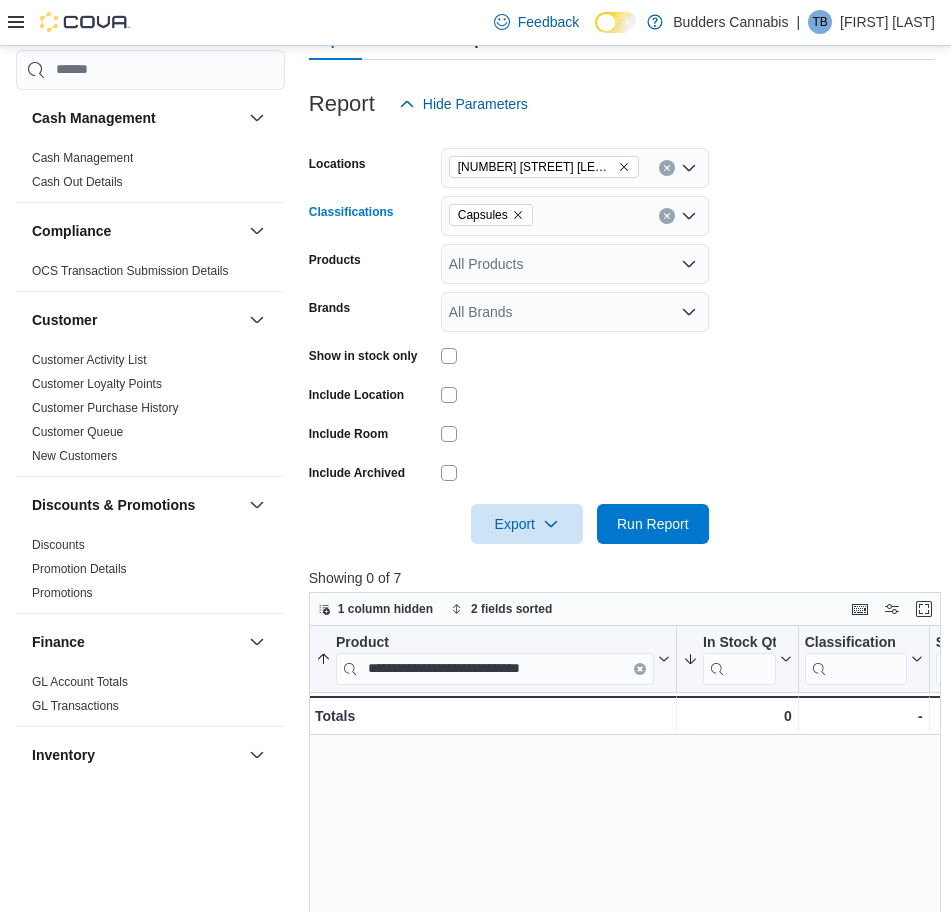 click 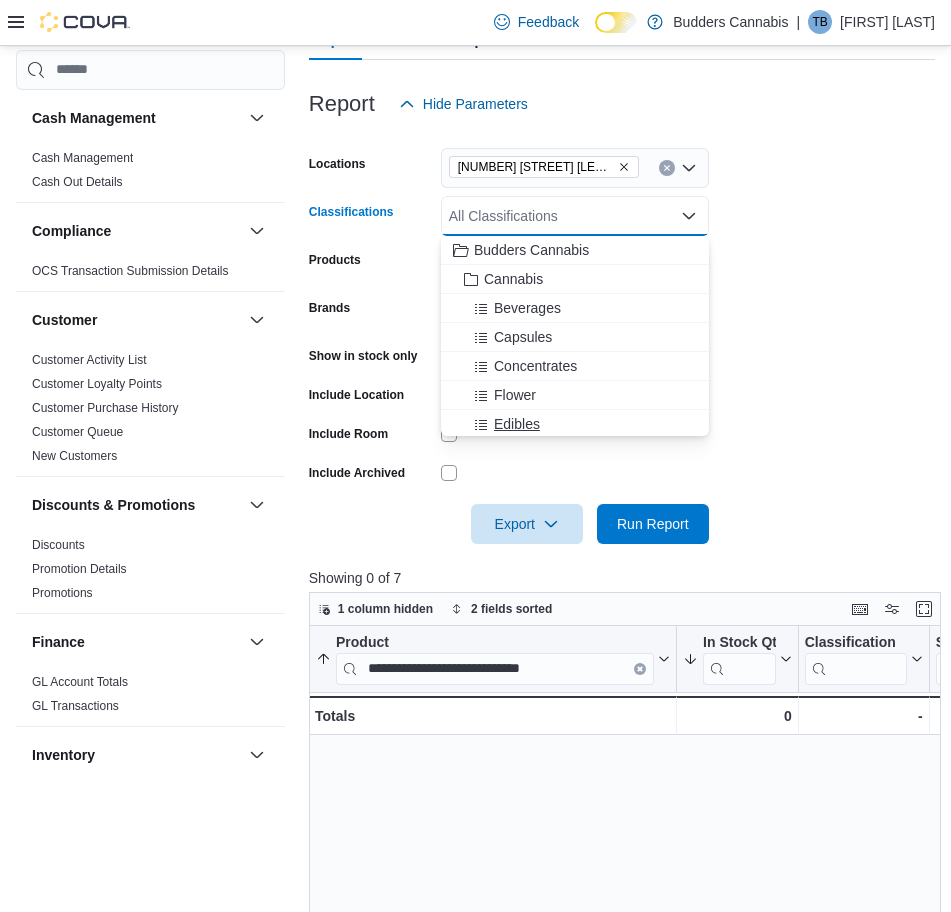 click on "Edibles" at bounding box center (517, 424) 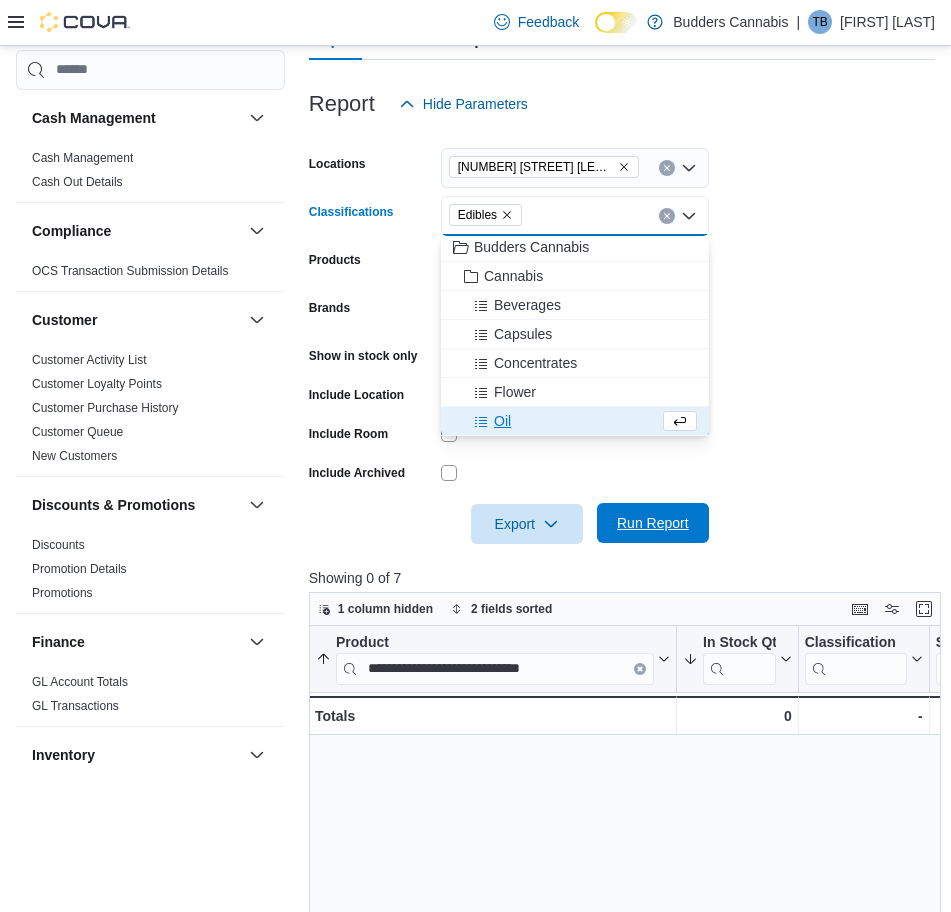 click on "Run Report" at bounding box center [653, 523] 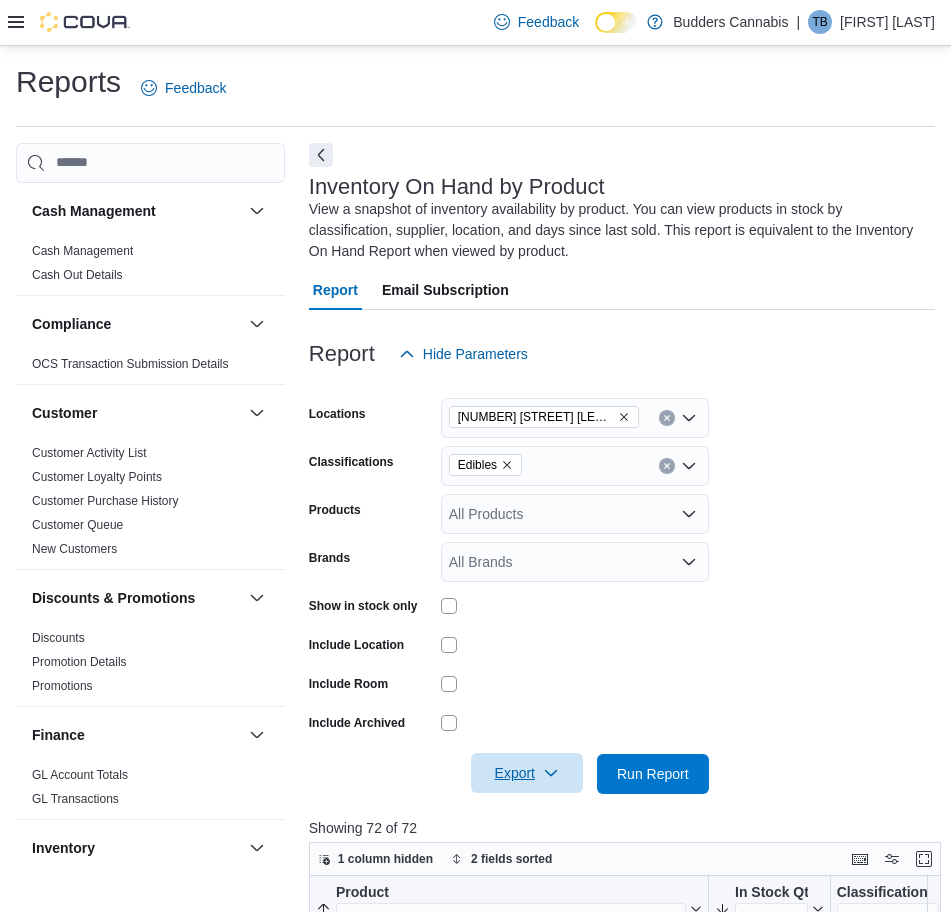 scroll, scrollTop: 250, scrollLeft: 0, axis: vertical 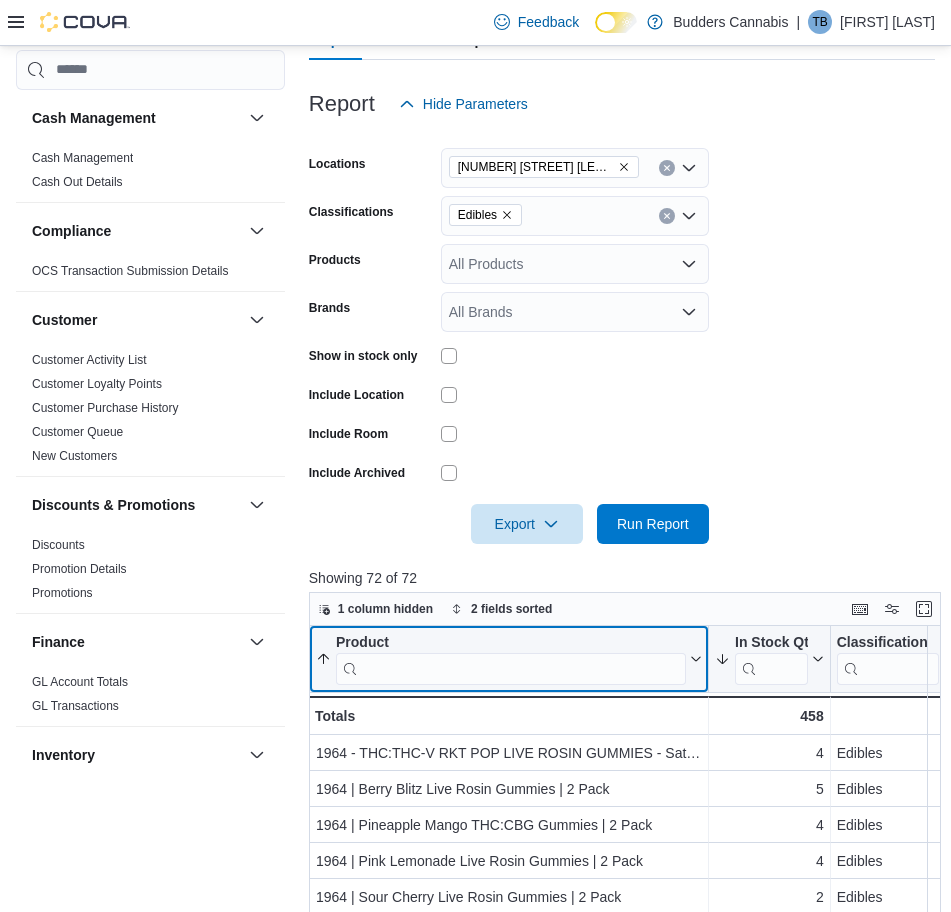 click at bounding box center [511, 668] 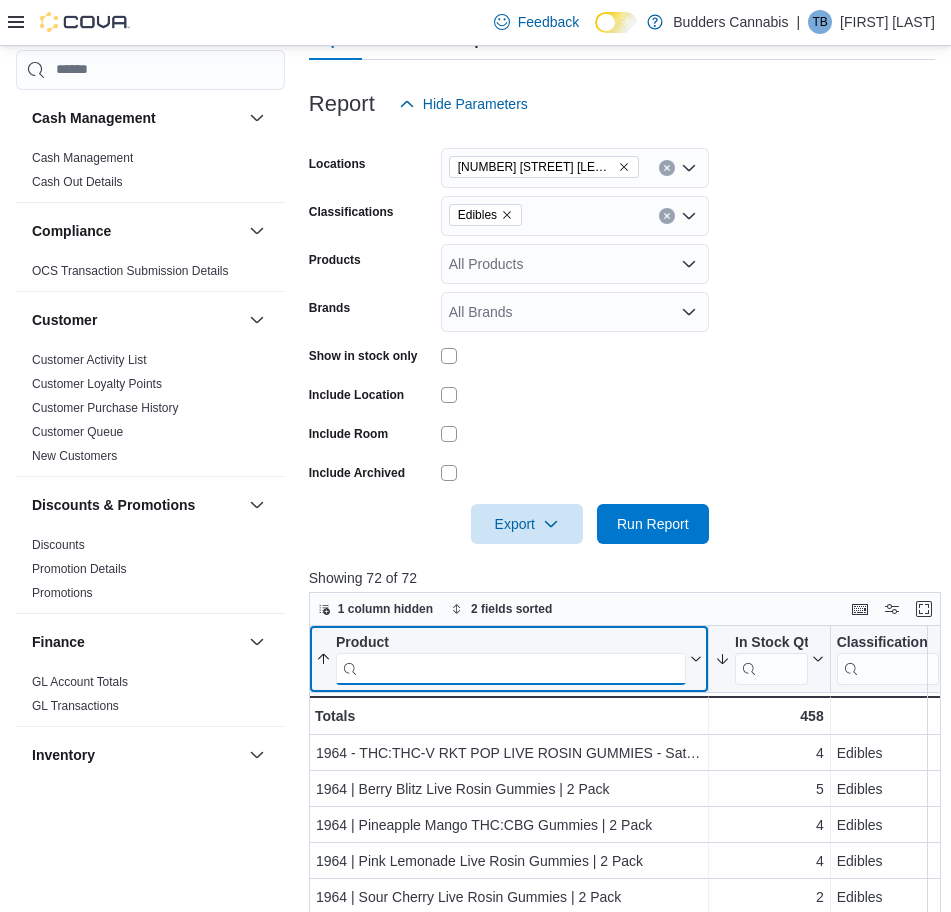 paste on "**********" 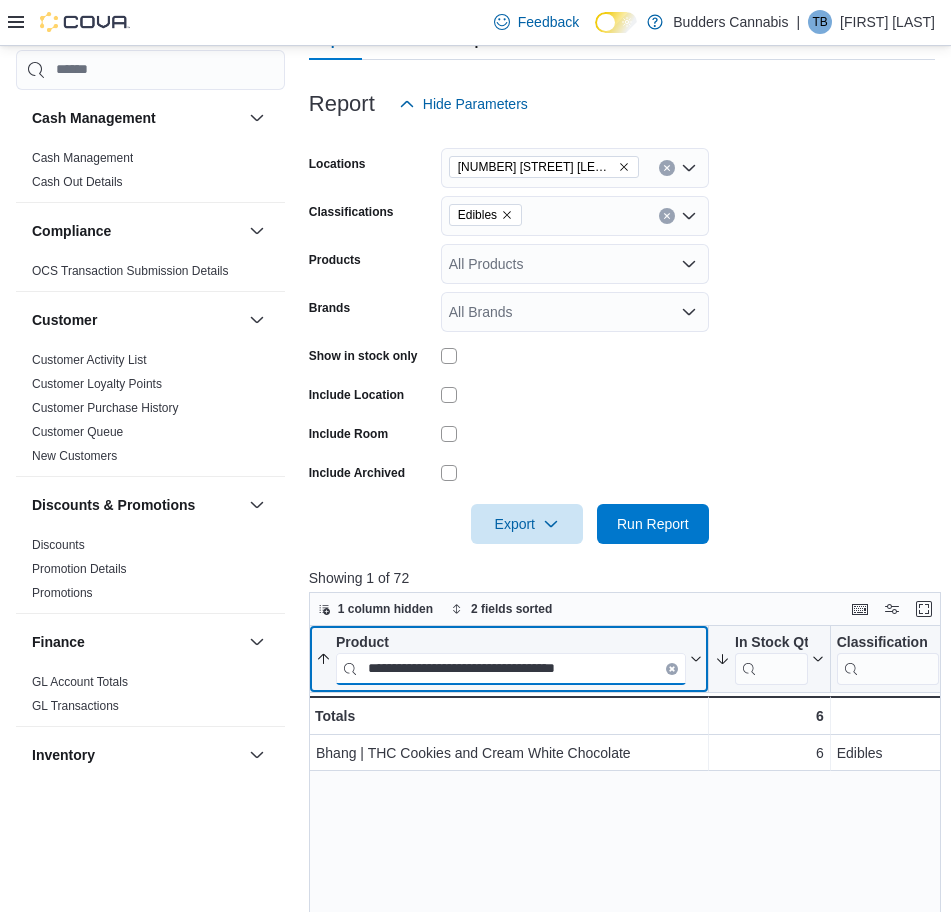 paste 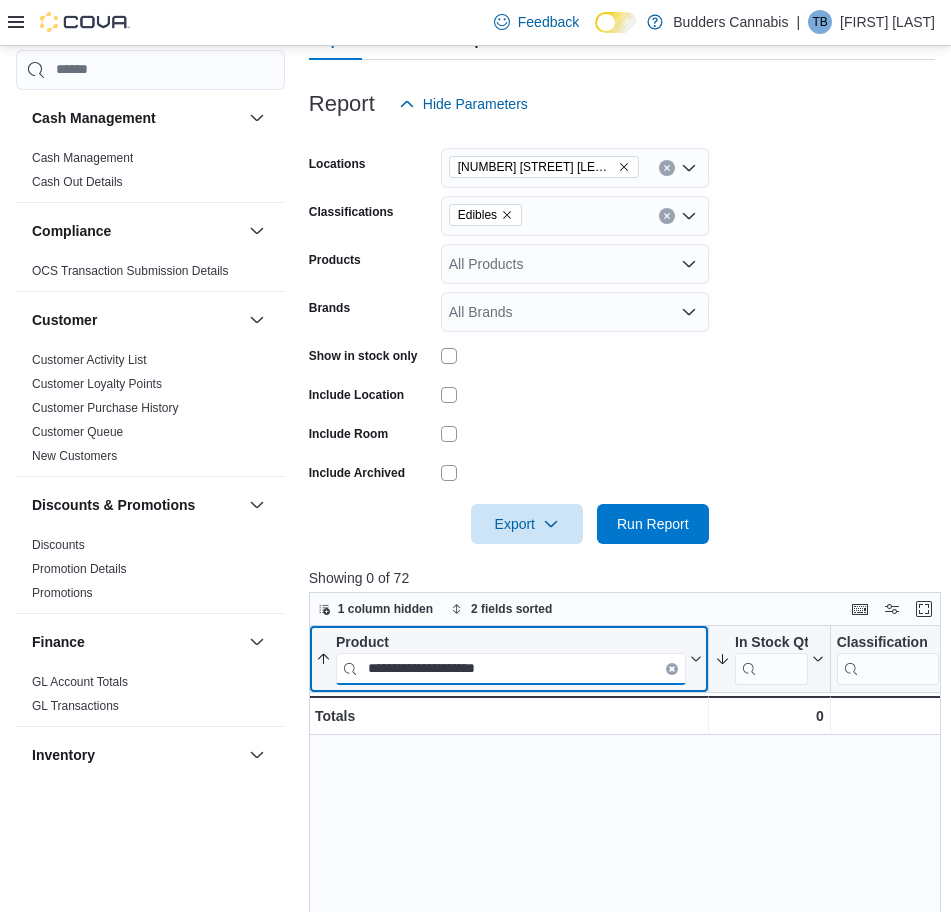 paste on "*" 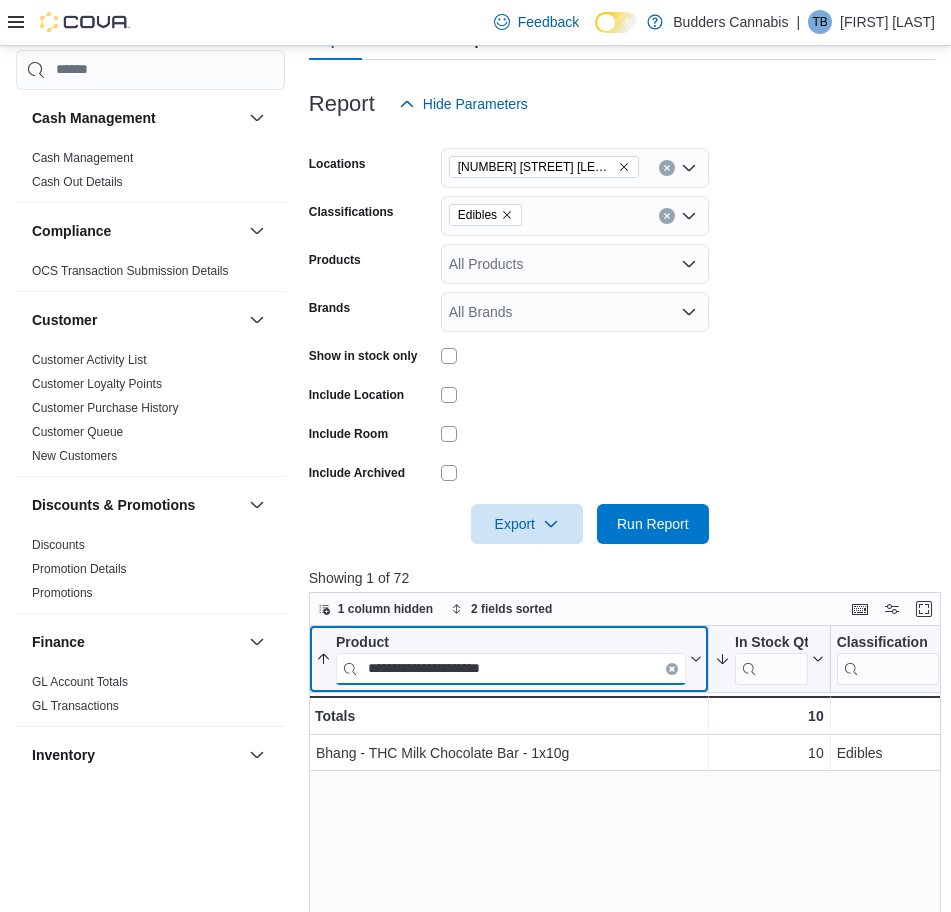 paste on "**********" 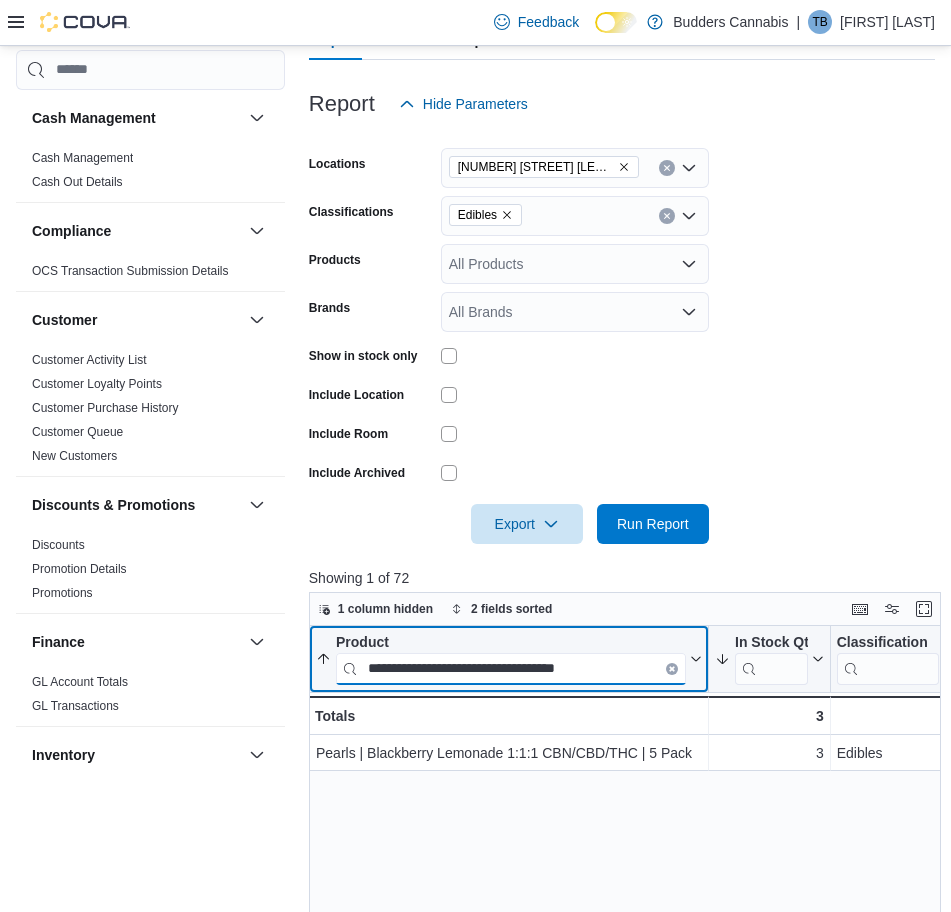 paste 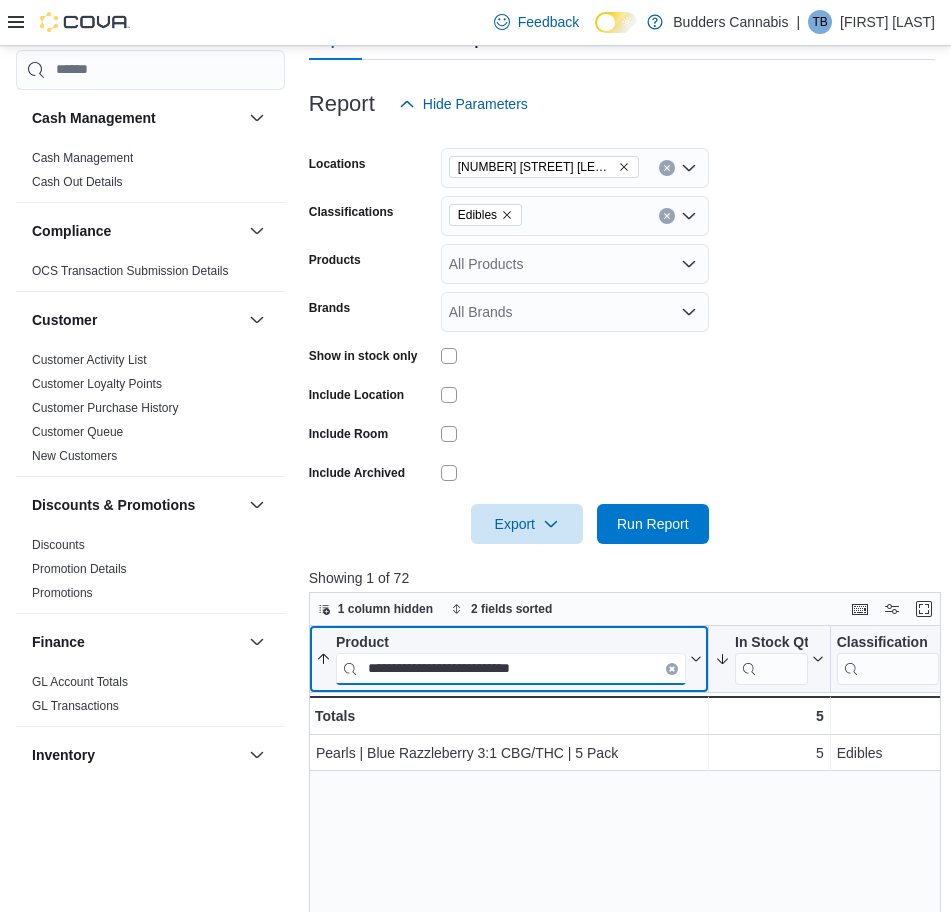 type on "**********" 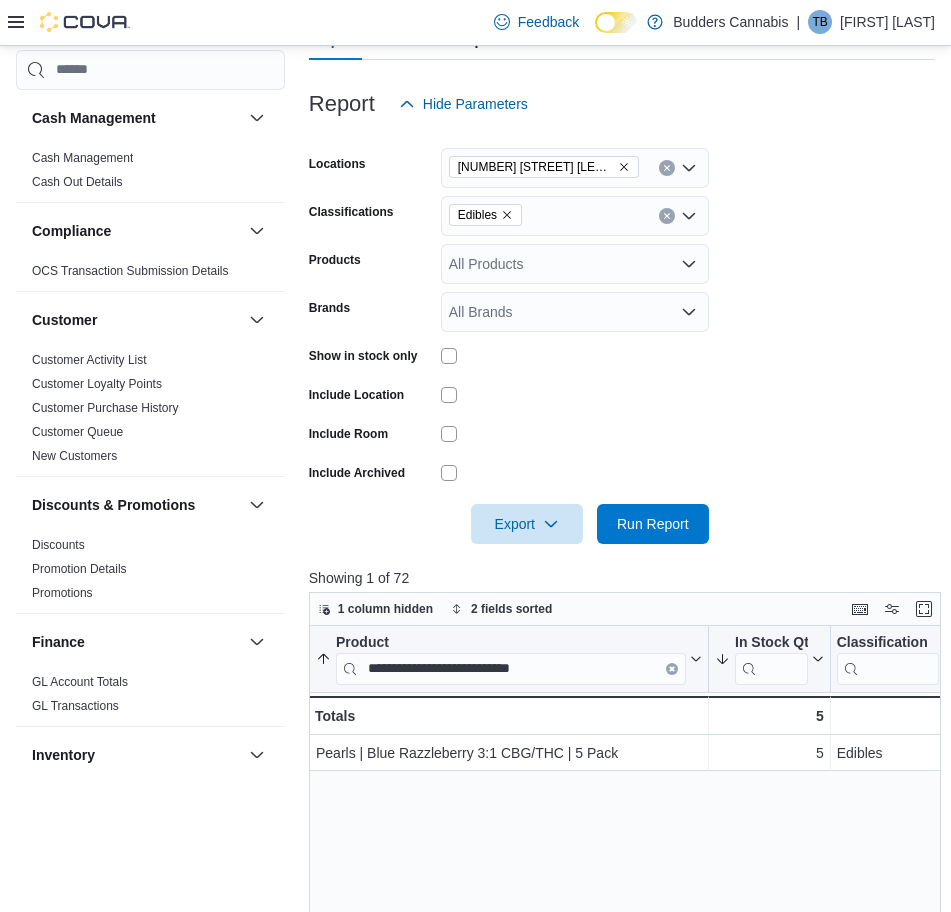 click on "**********" at bounding box center (628, 974) 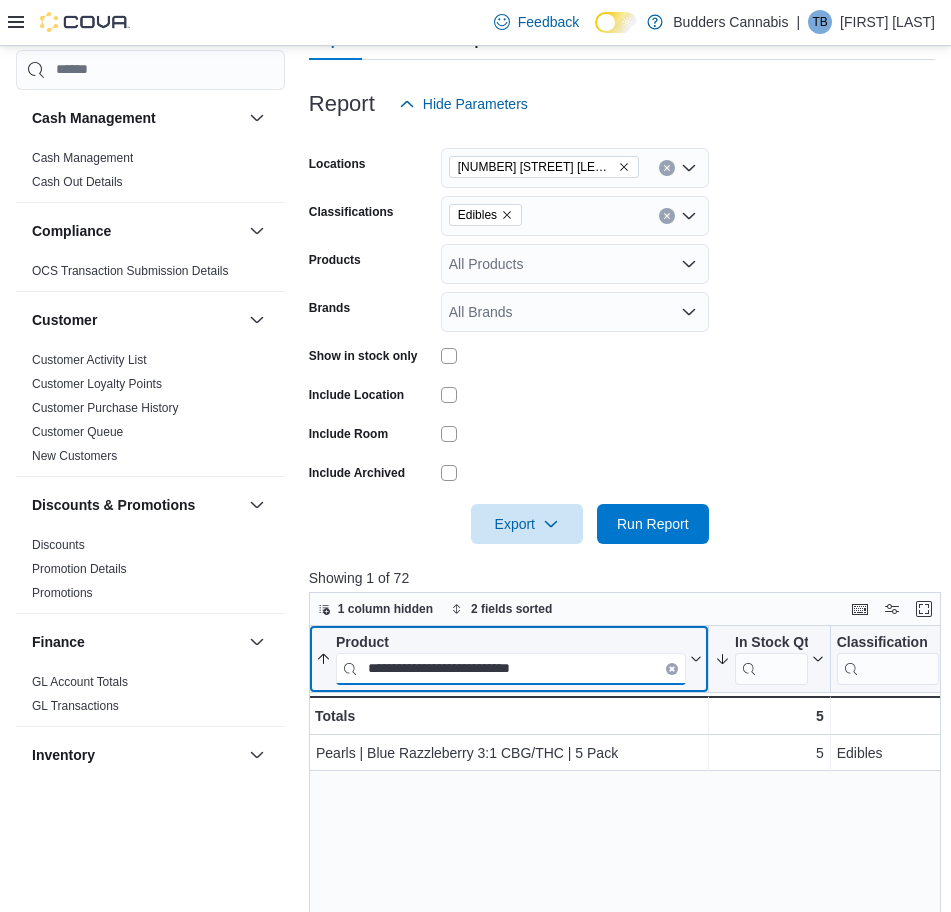 click on "**********" at bounding box center (511, 668) 